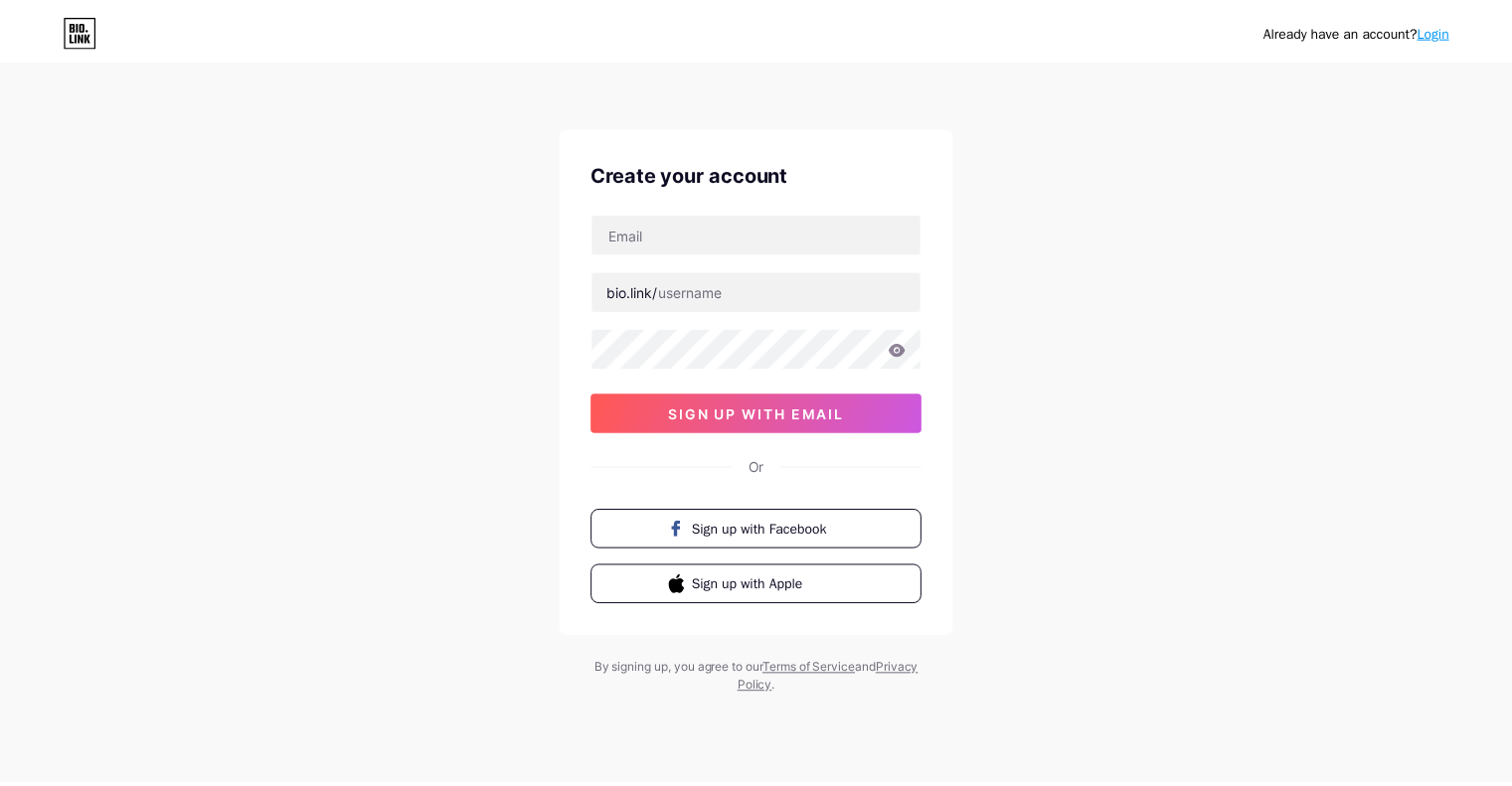 scroll, scrollTop: 0, scrollLeft: 0, axis: both 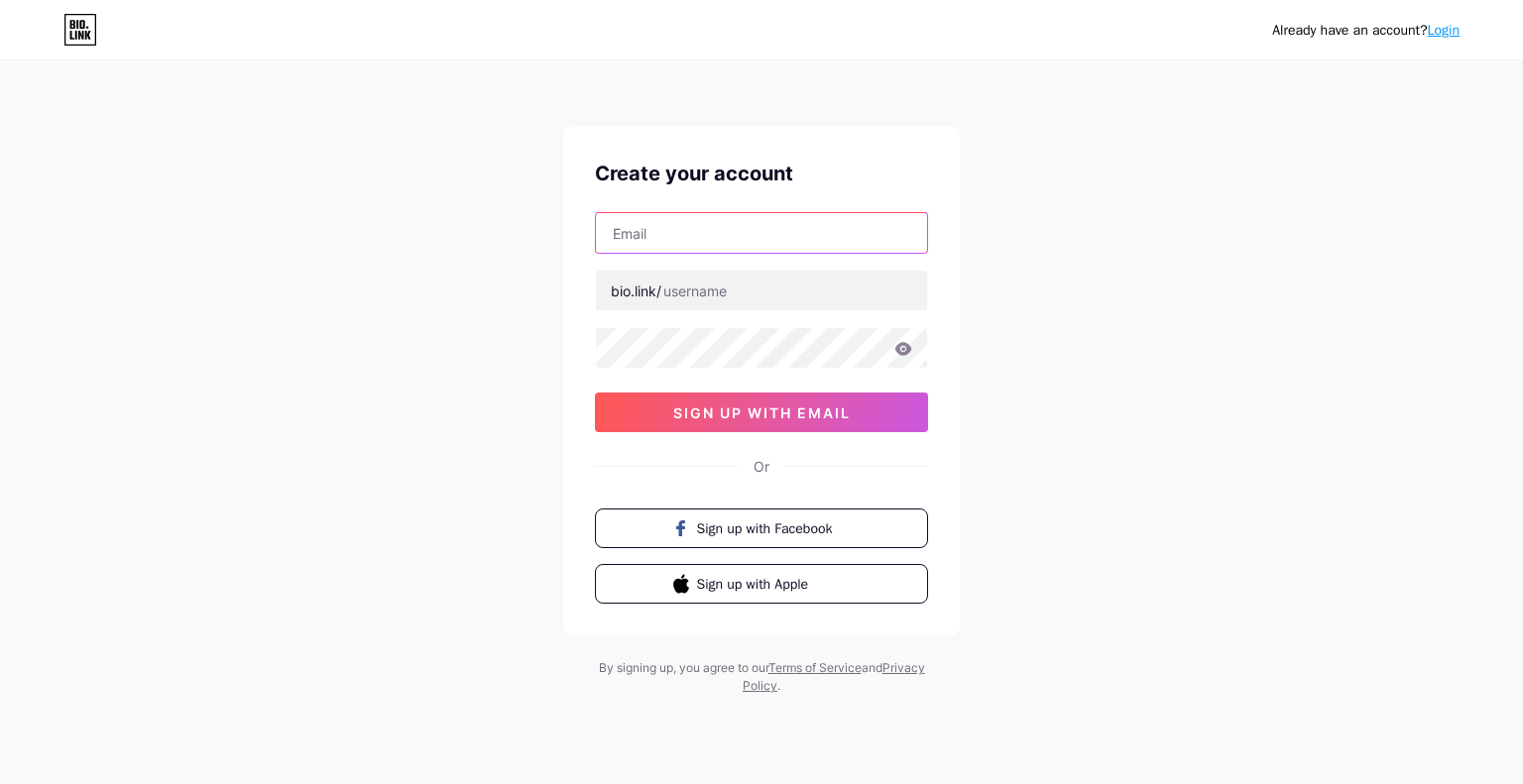 click at bounding box center [762, 233] 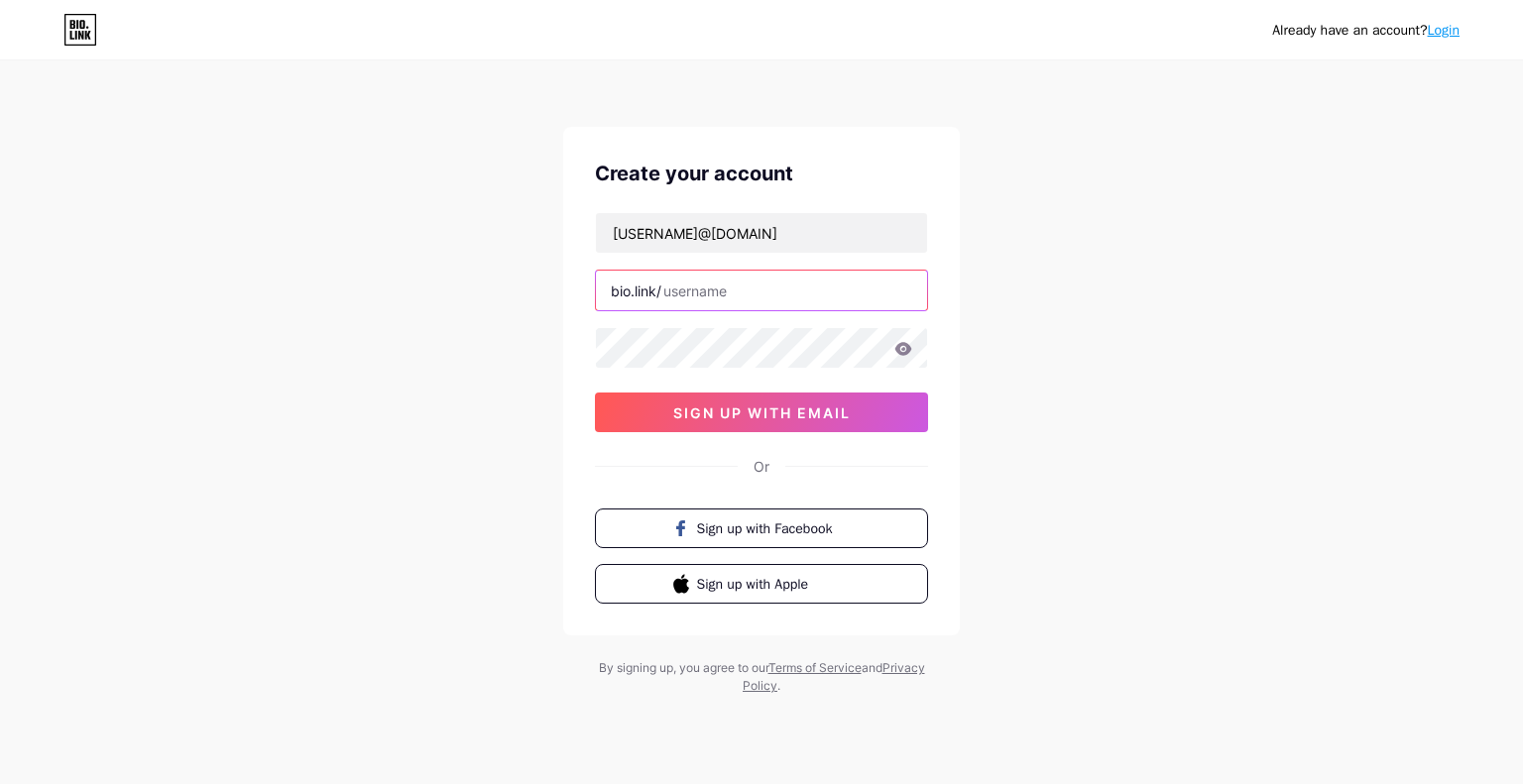 click at bounding box center [762, 290] 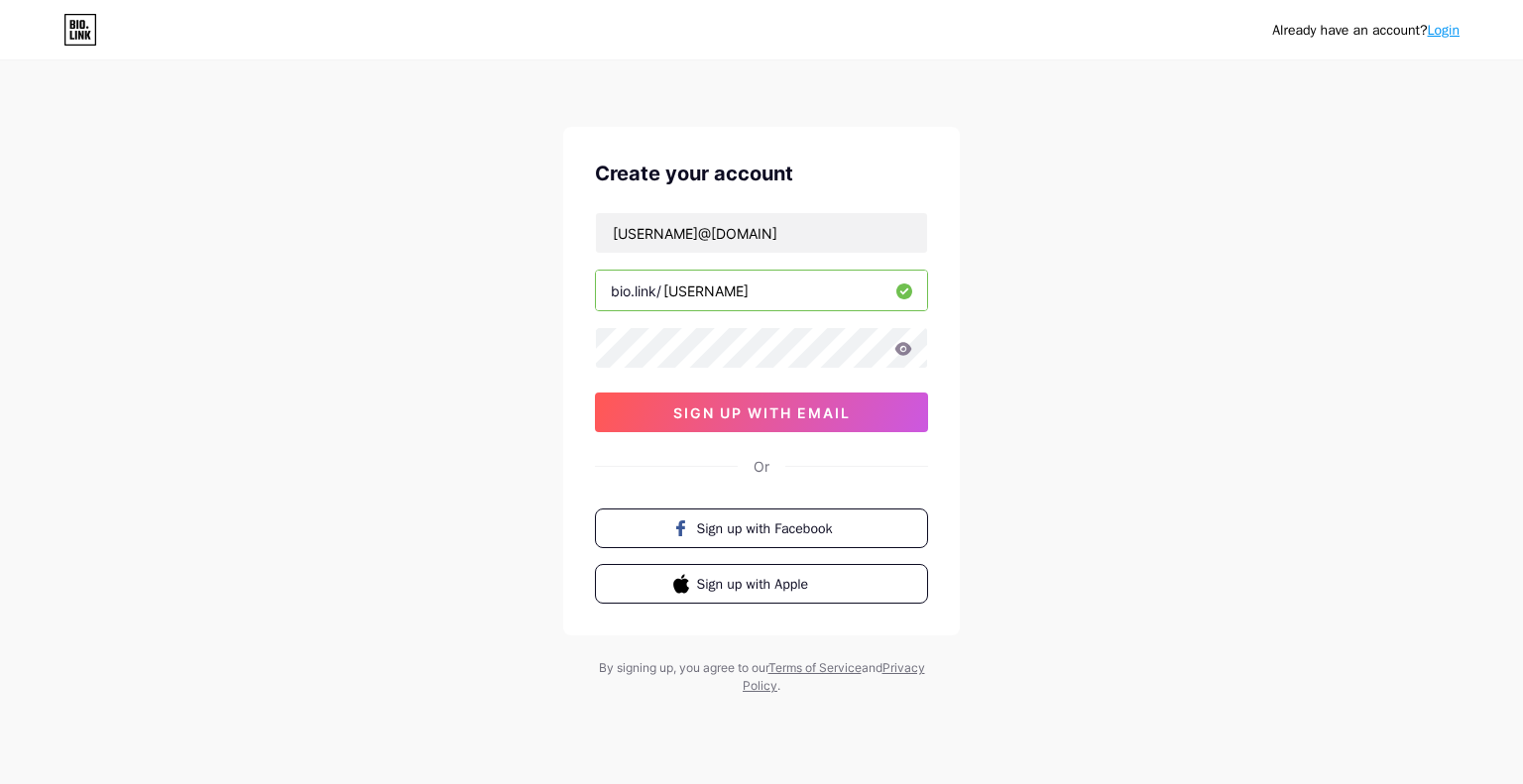 drag, startPoint x: 661, startPoint y: 285, endPoint x: 794, endPoint y: 288, distance: 133.03383 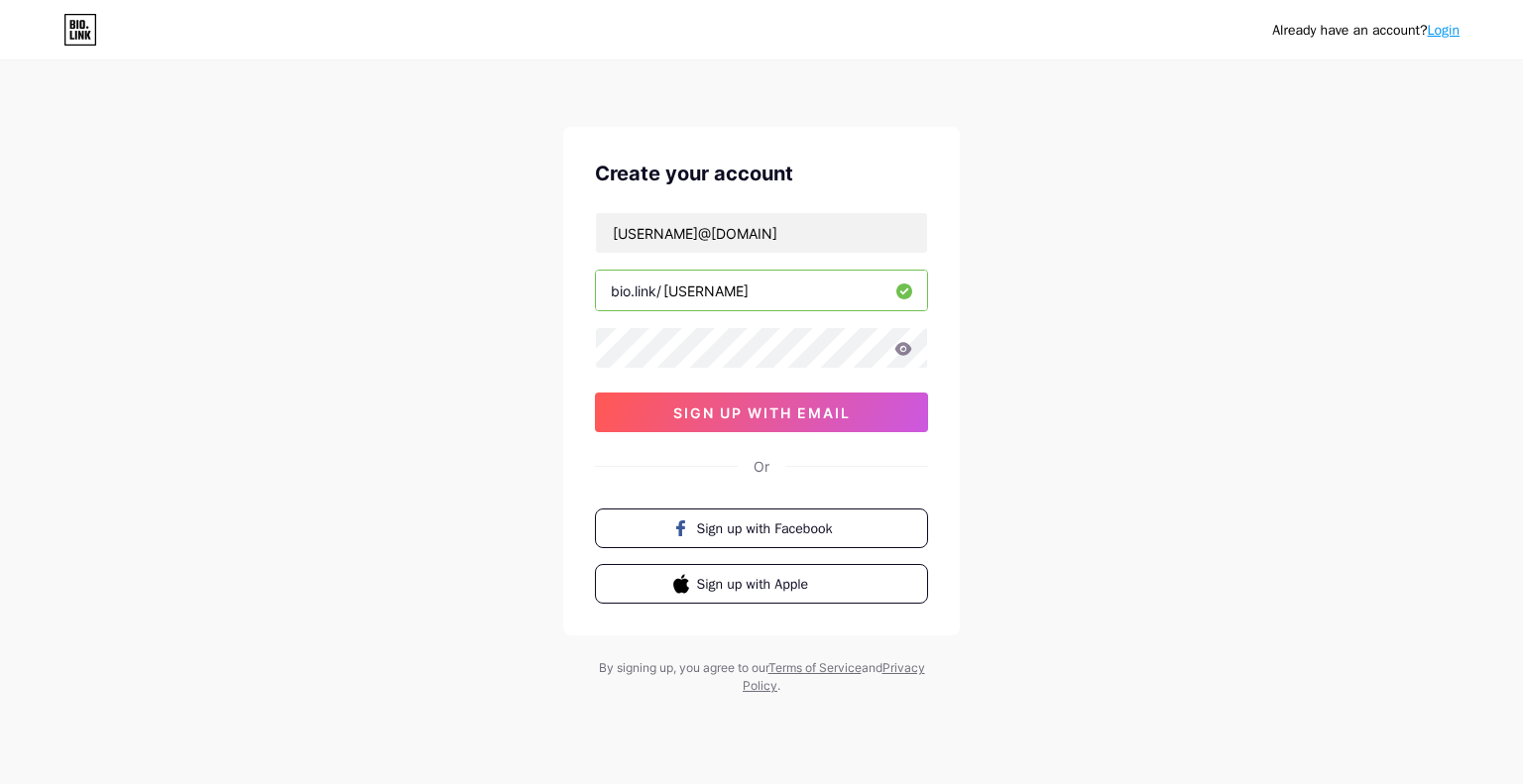 click on "[USERNAME]" at bounding box center (762, 290) 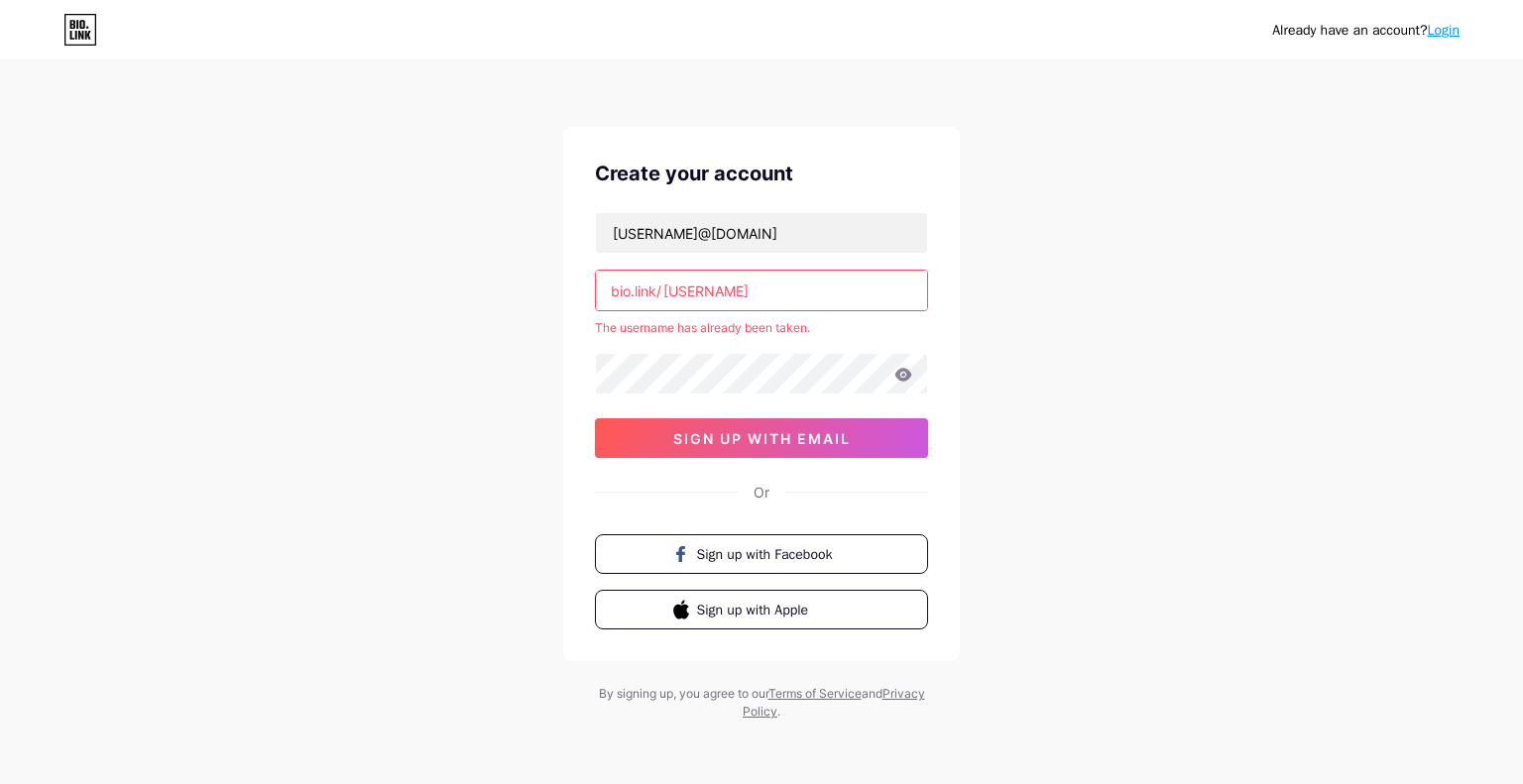 click on "[USERNAME]" at bounding box center [762, 290] 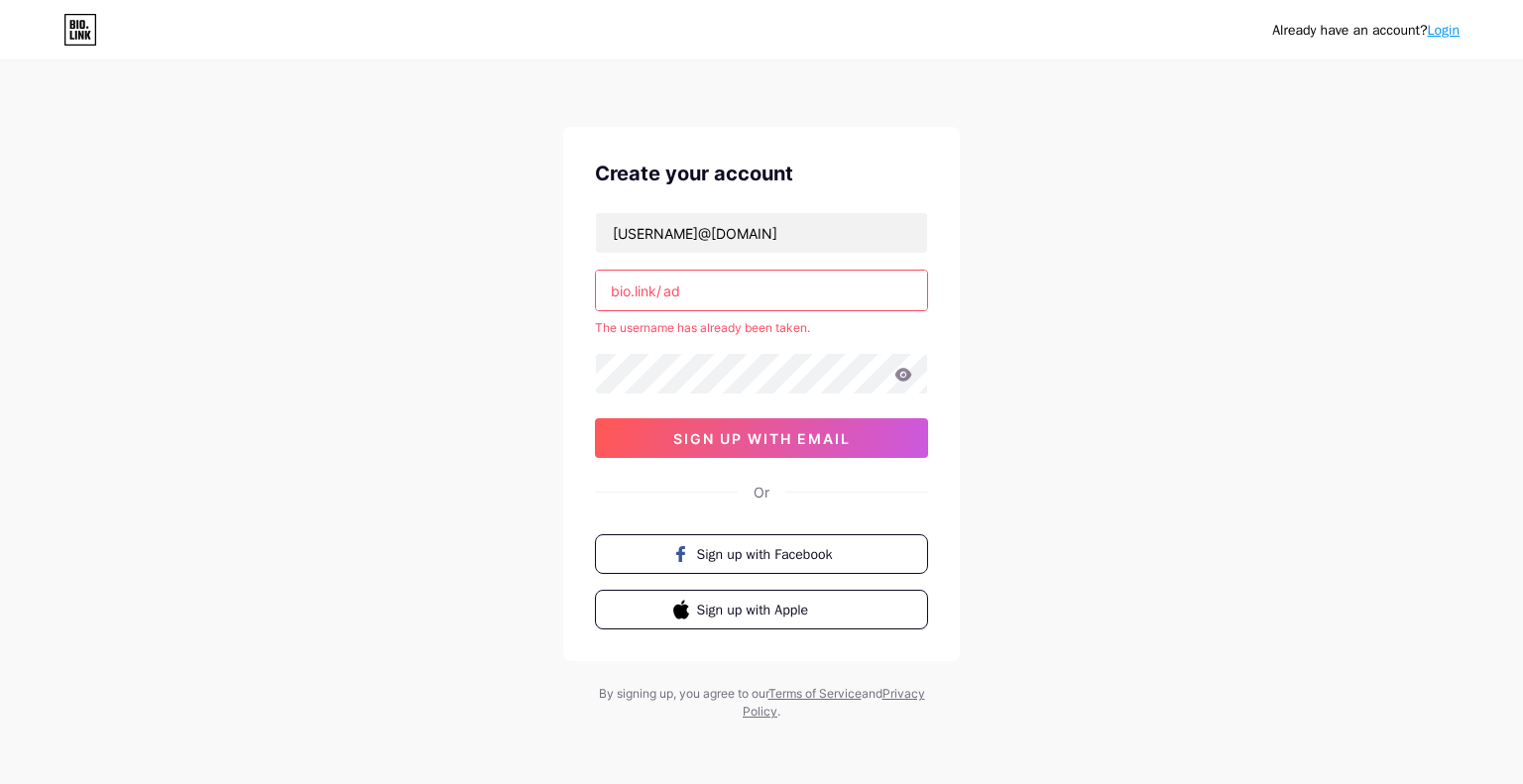 type on "a" 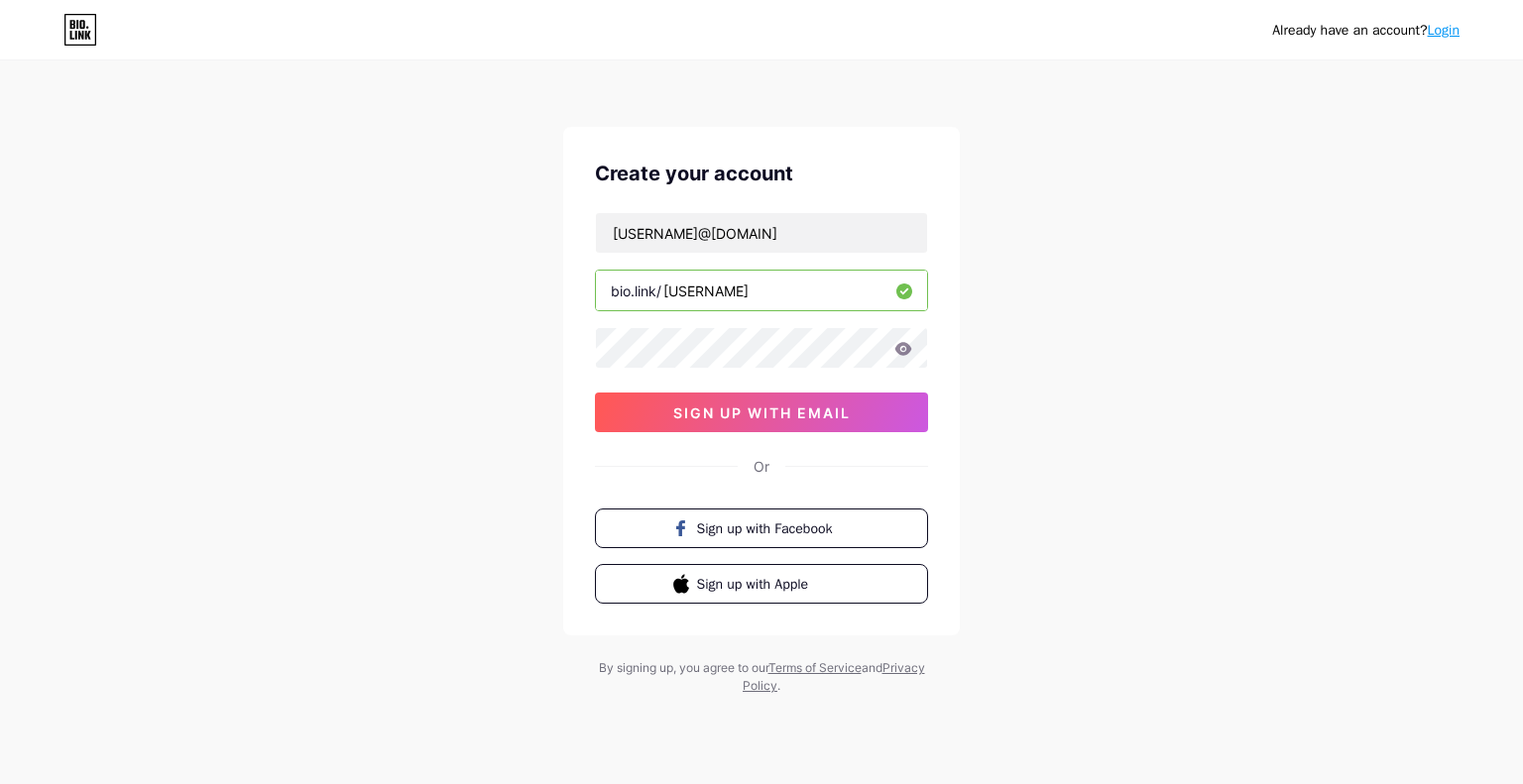 type on "[USERNAME]" 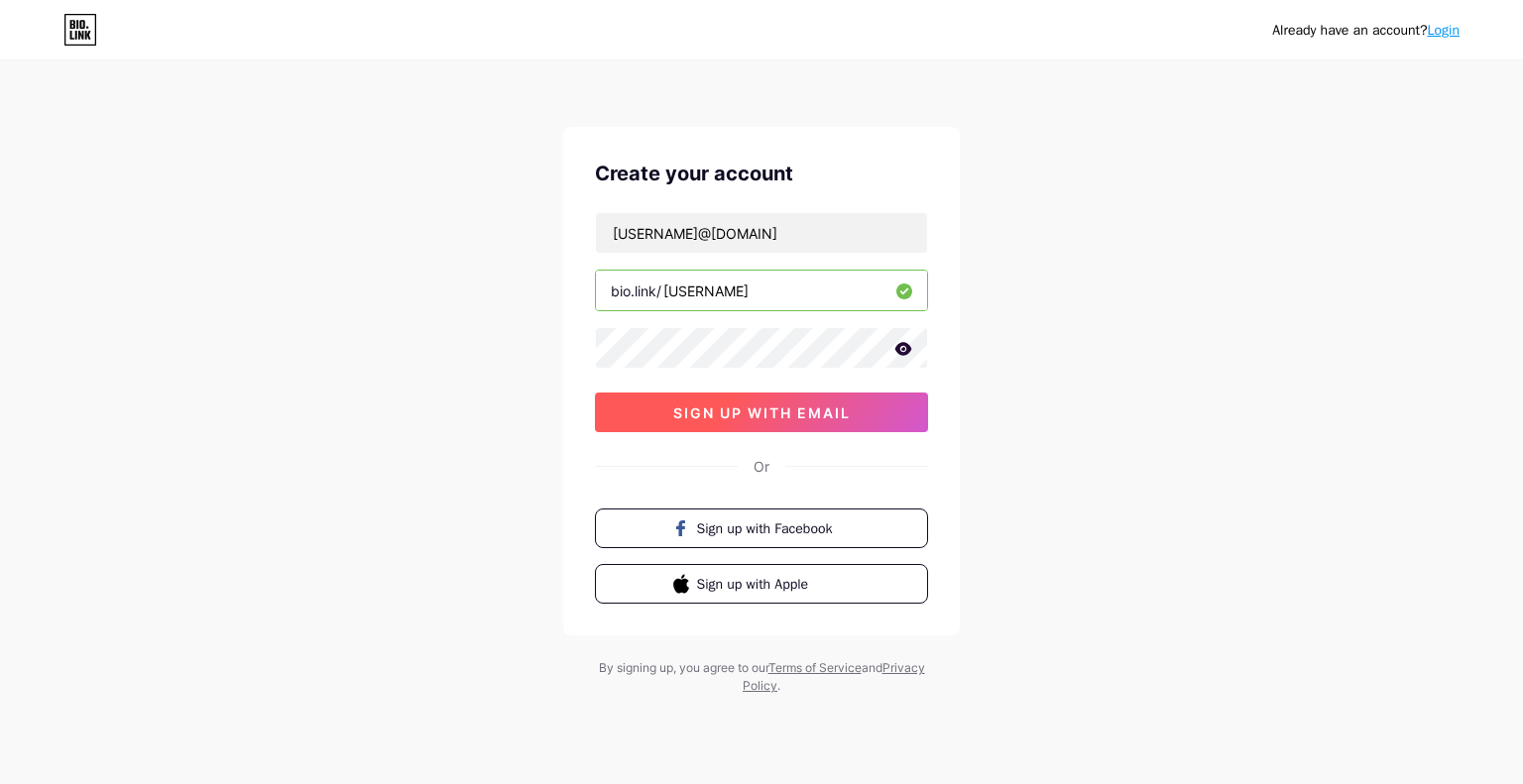 click on "sign up with email" at bounding box center (762, 412) 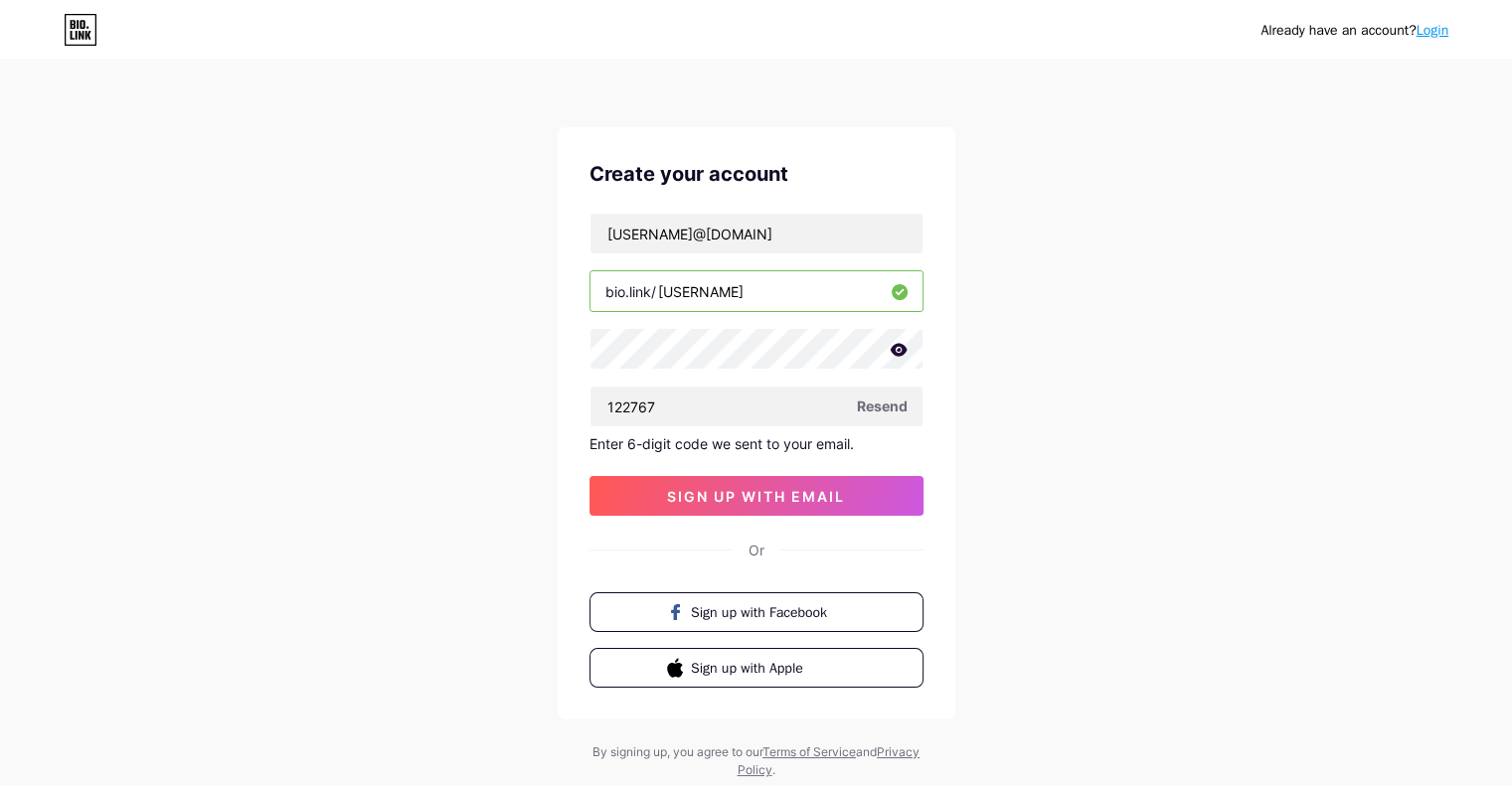 type on "122767" 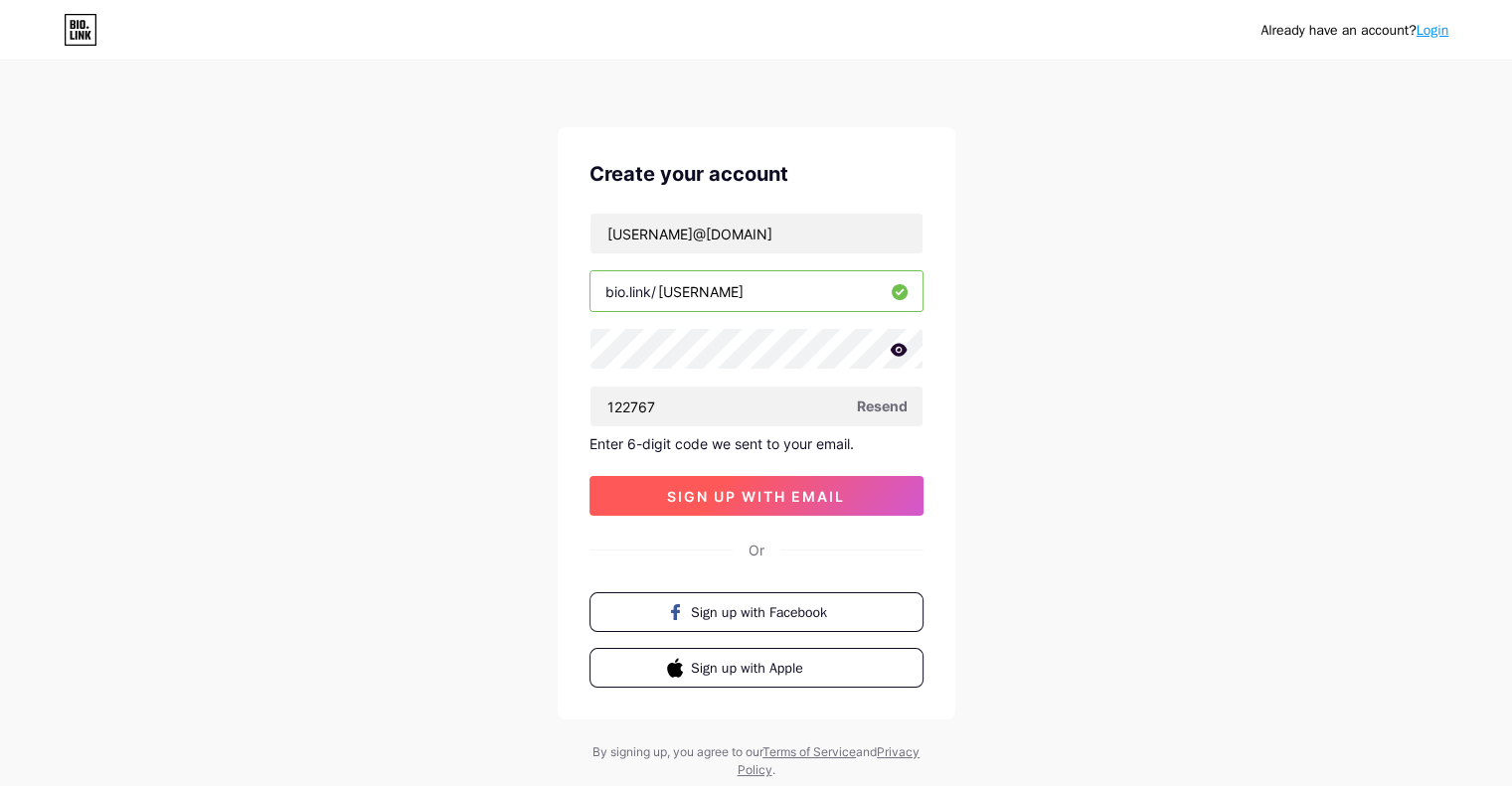 click on "sign up with email" at bounding box center (756, 496) 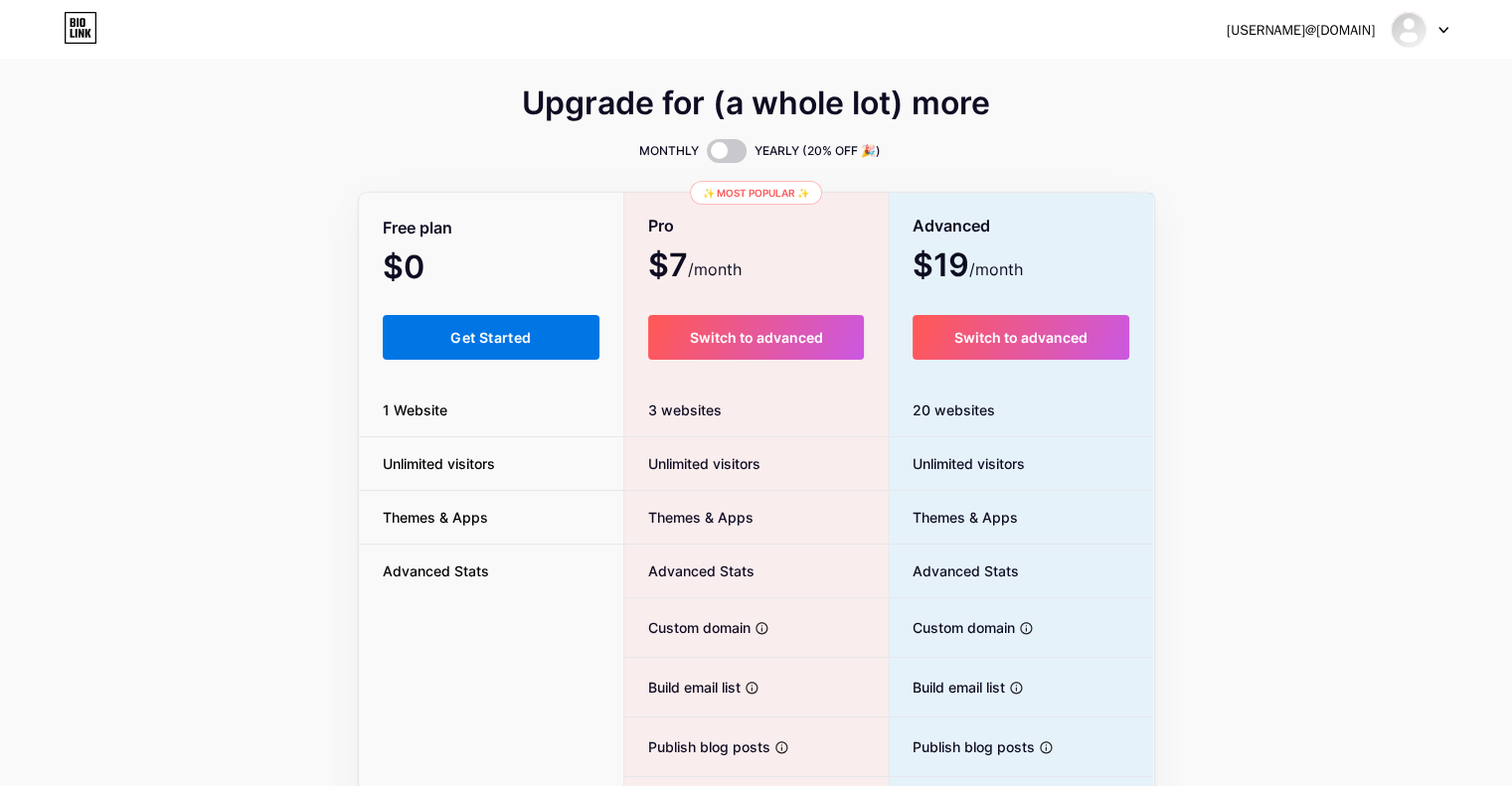 click on "Get Started" at bounding box center (490, 337) 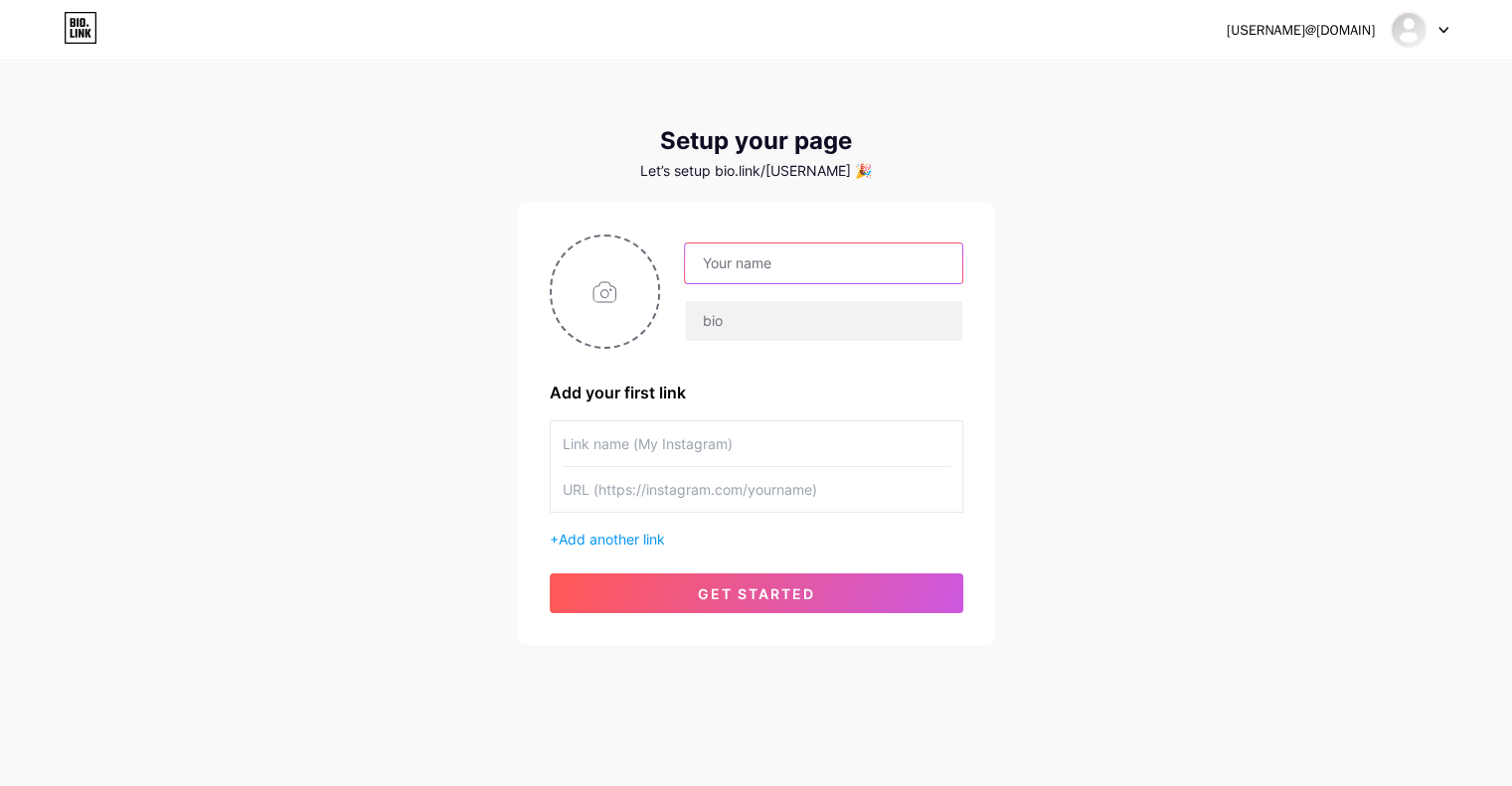 click at bounding box center [823, 263] 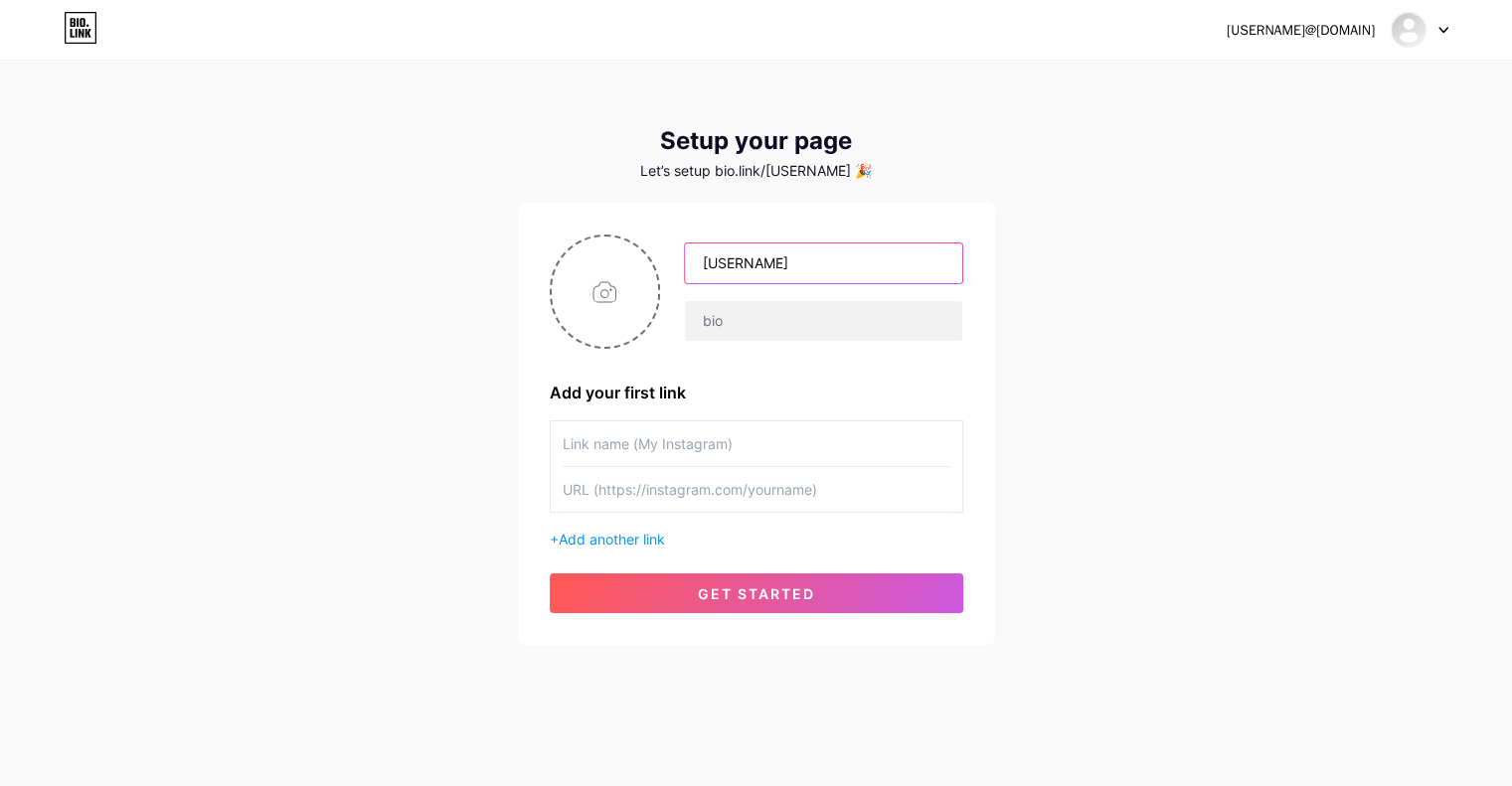 type on "[USERNAME]" 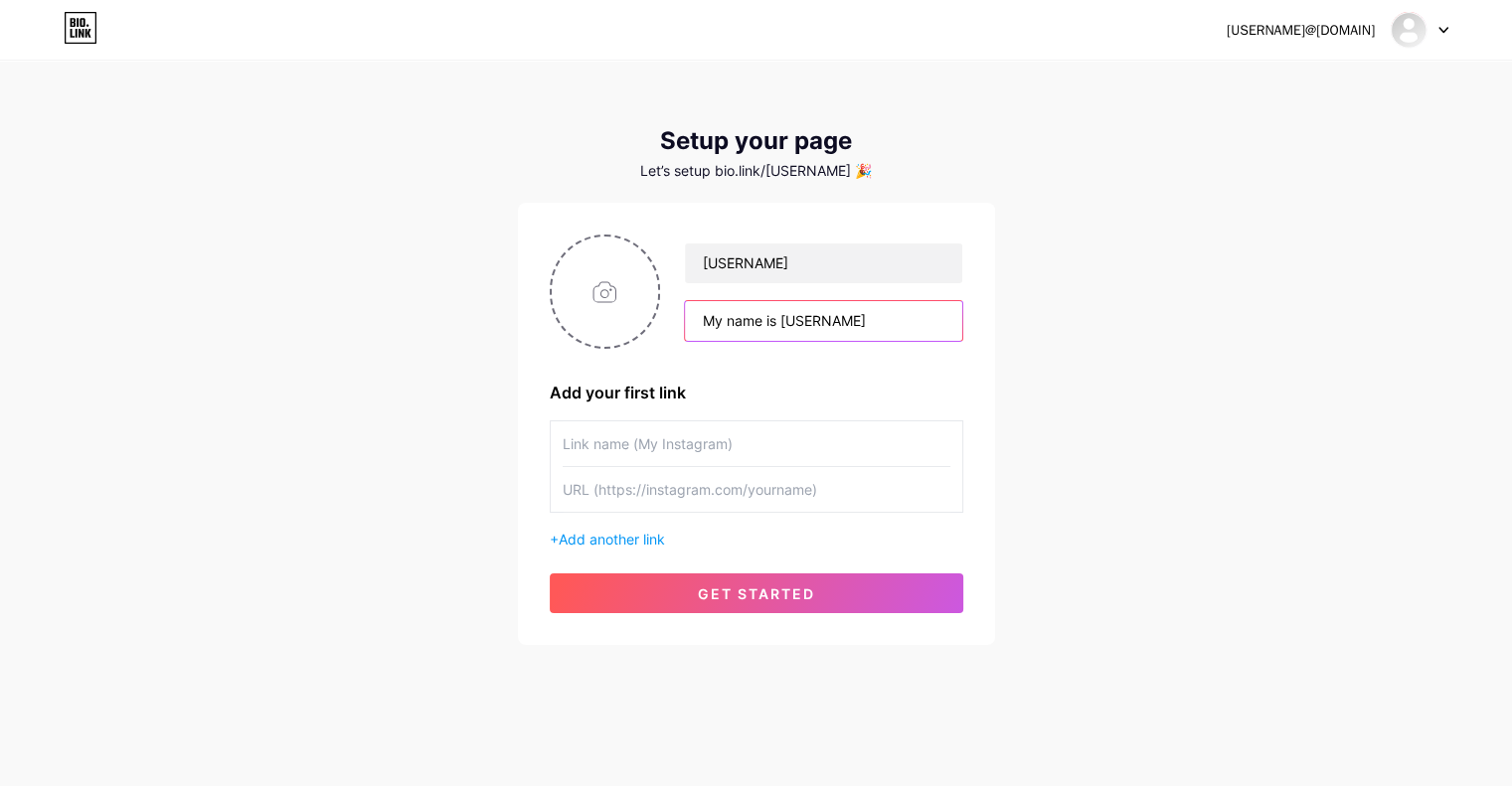 type on "My name is [USERNAME]" 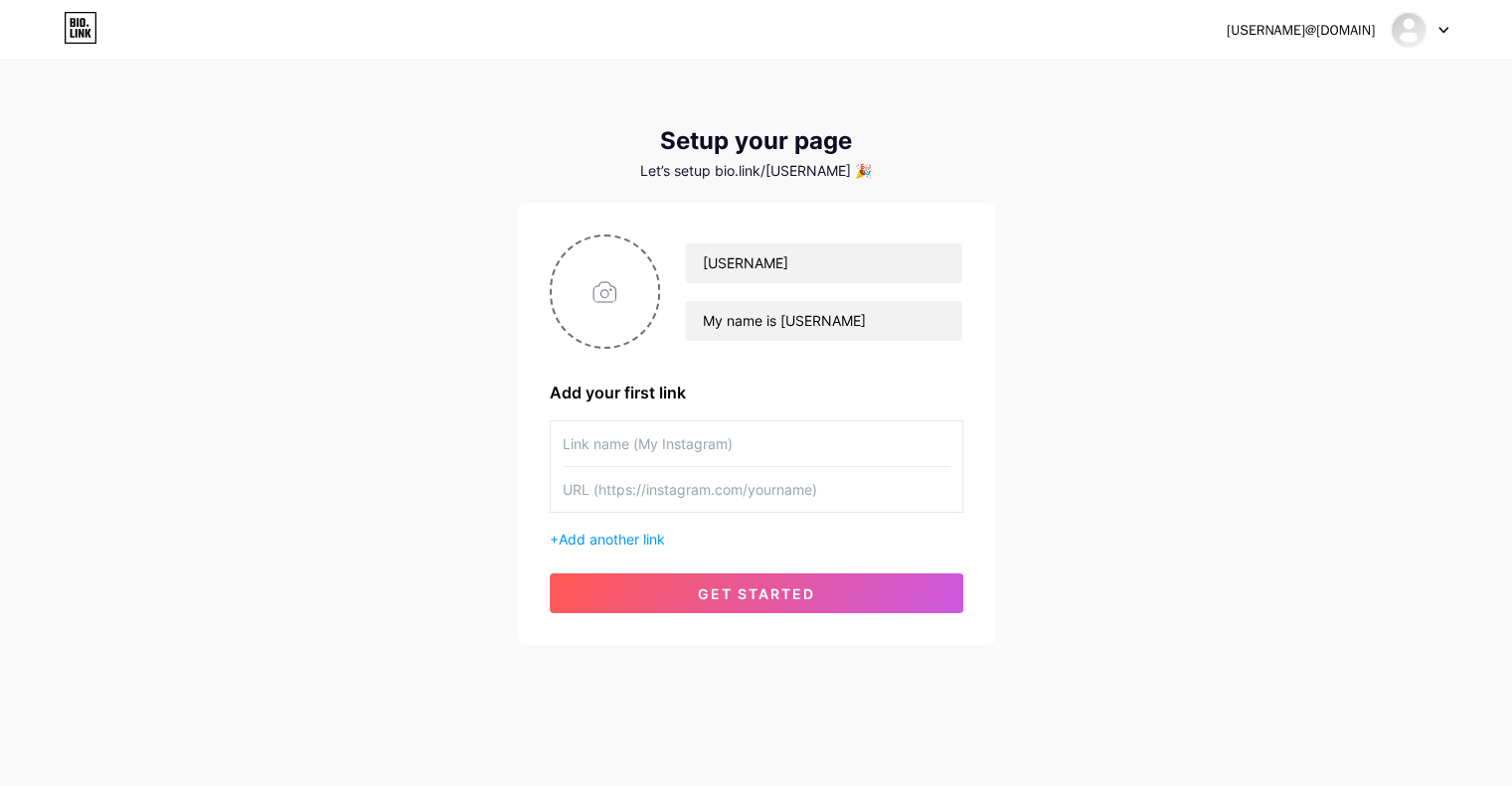 click at bounding box center [756, 443] 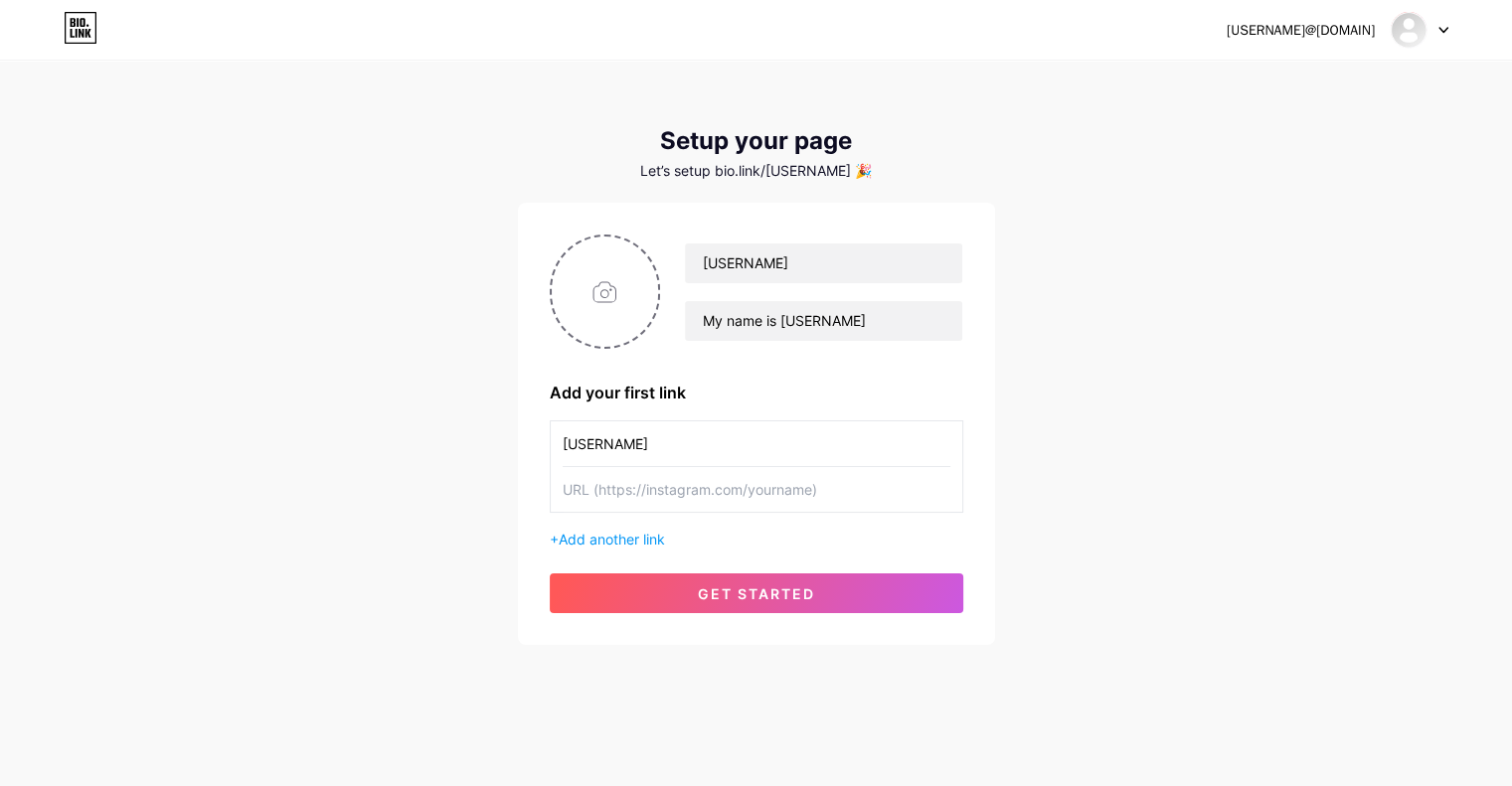 type on "[USERNAME]" 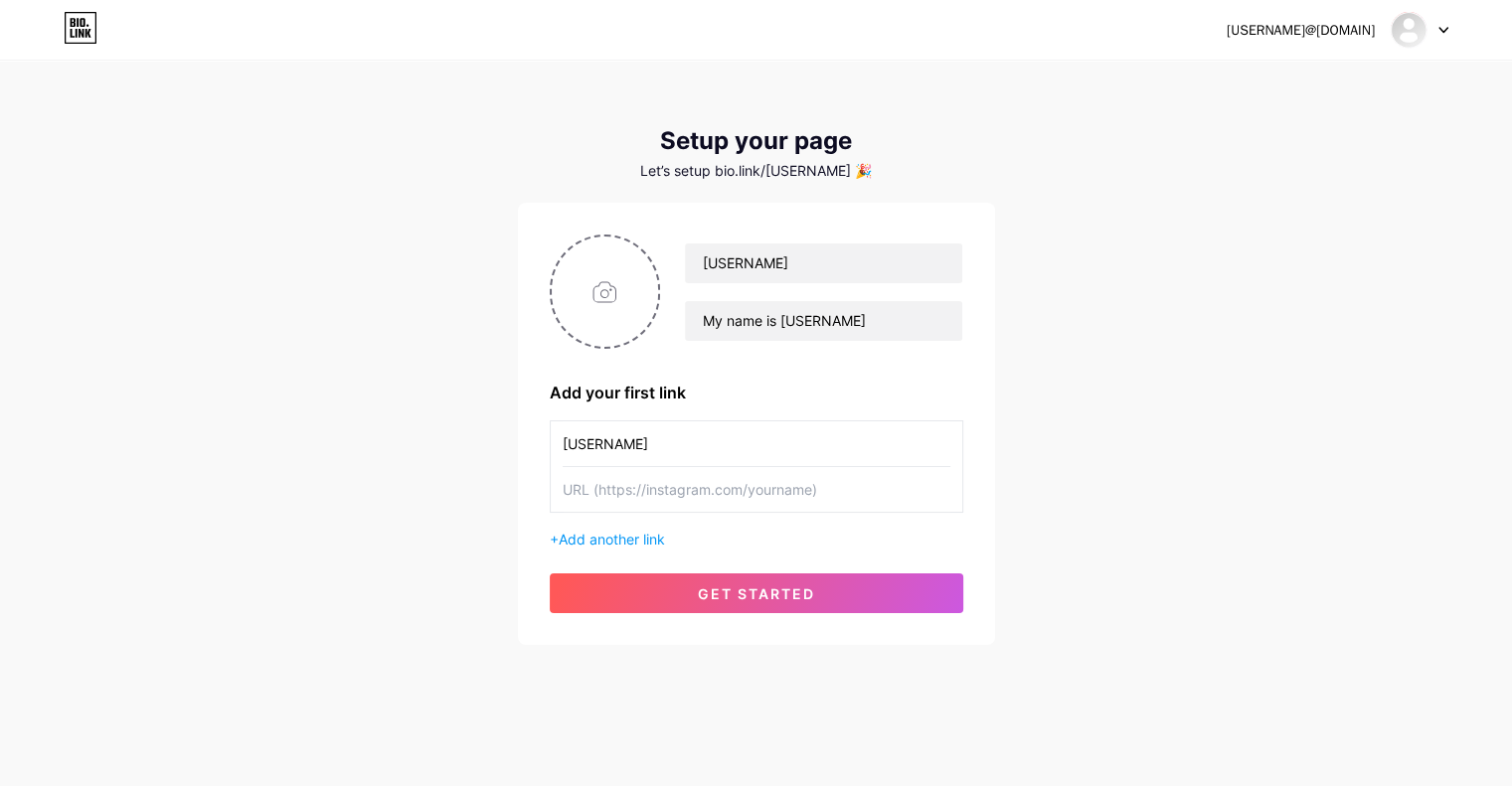 type on "d" 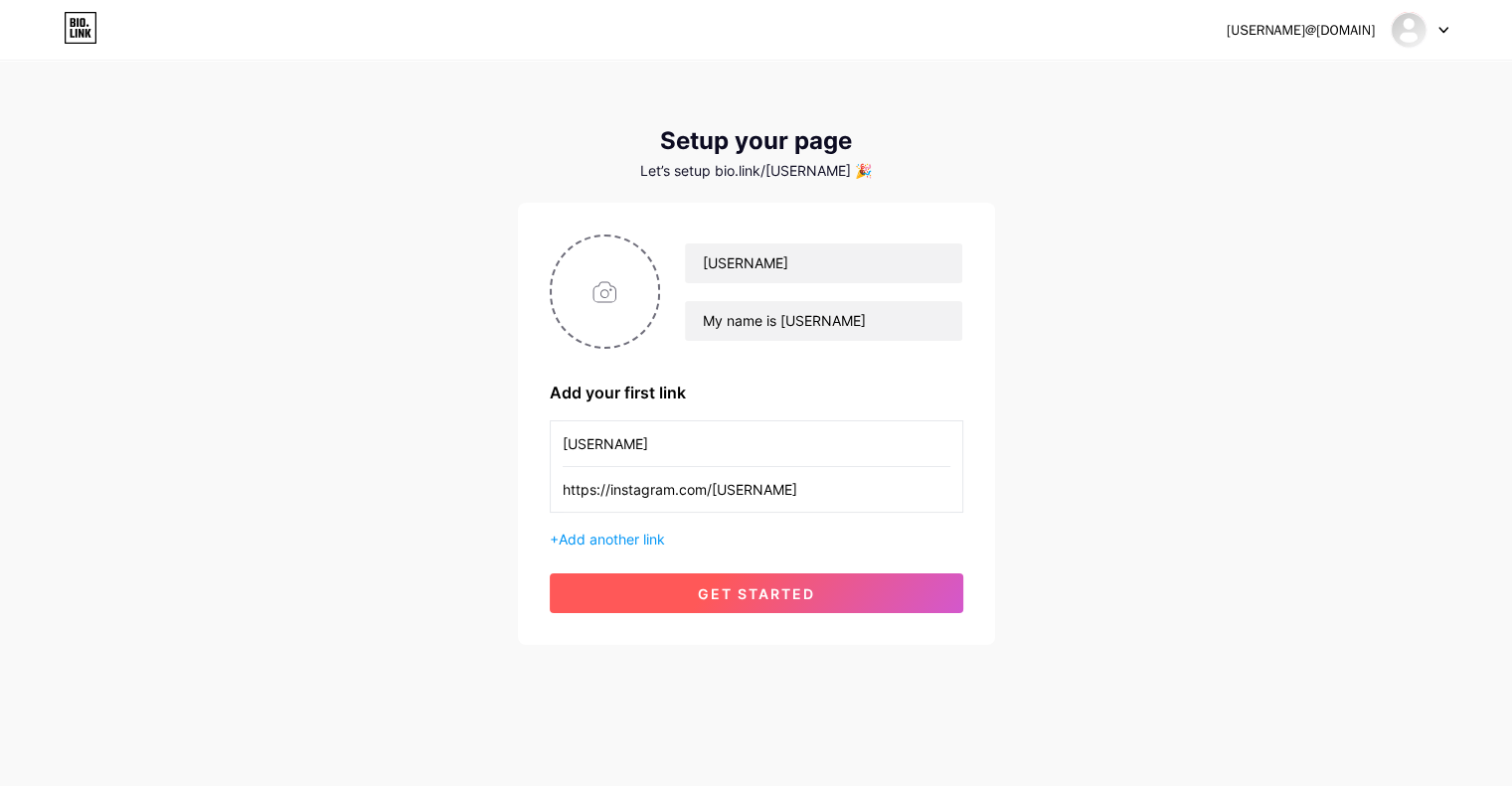 type on "https://instagram.com/[USERNAME]" 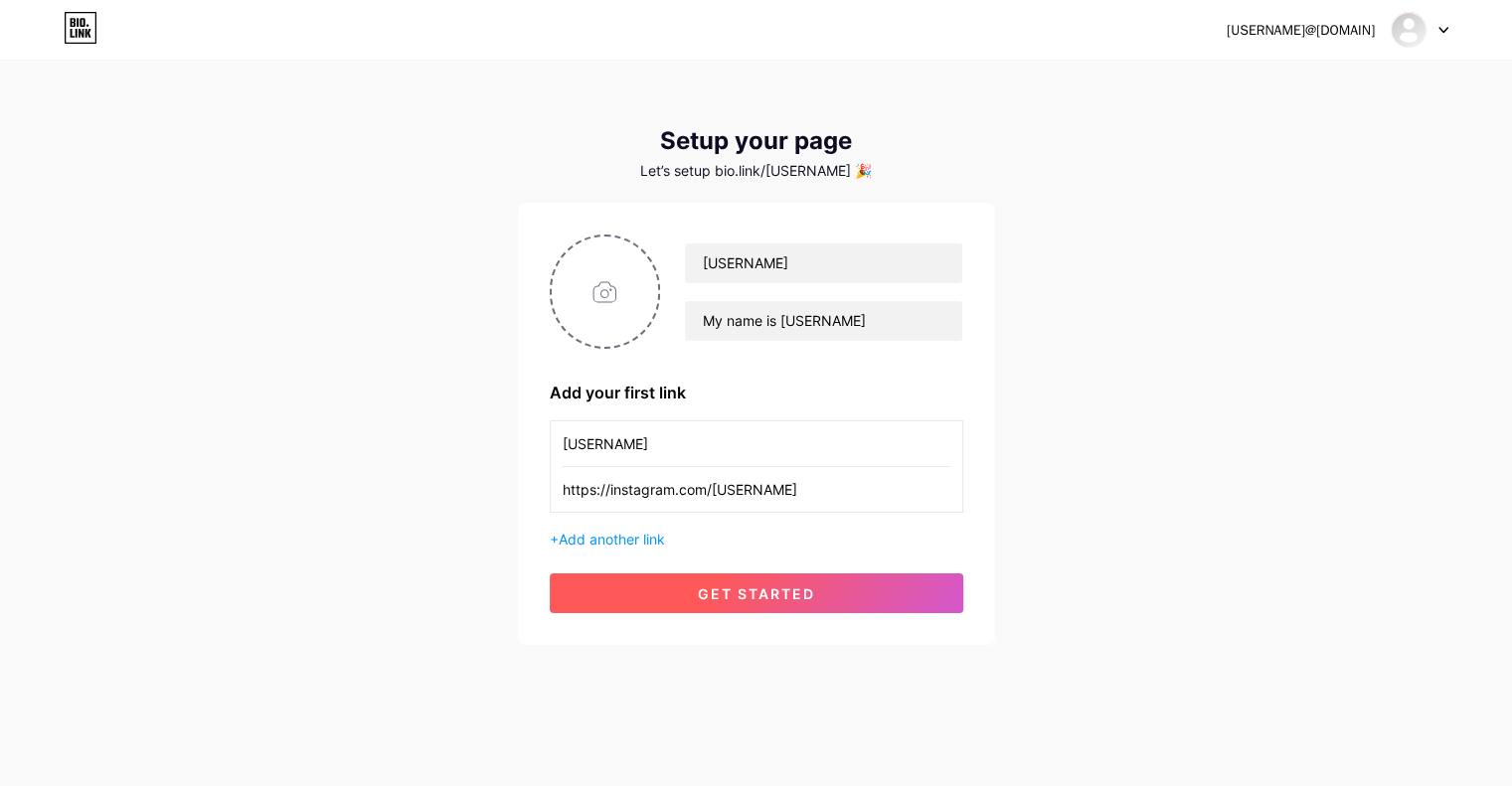 click on "get started" at bounding box center (756, 593) 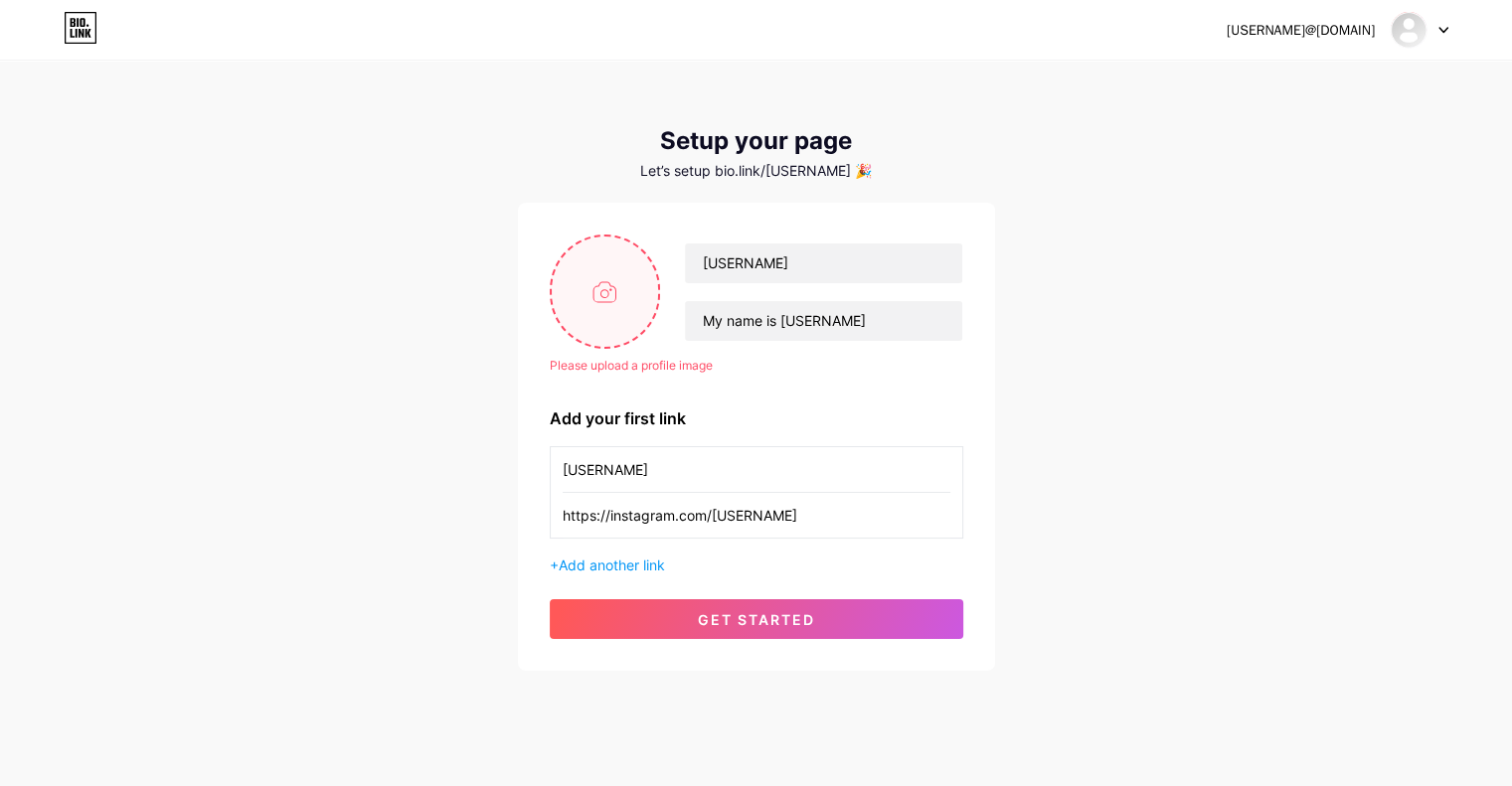 click at bounding box center [605, 291] 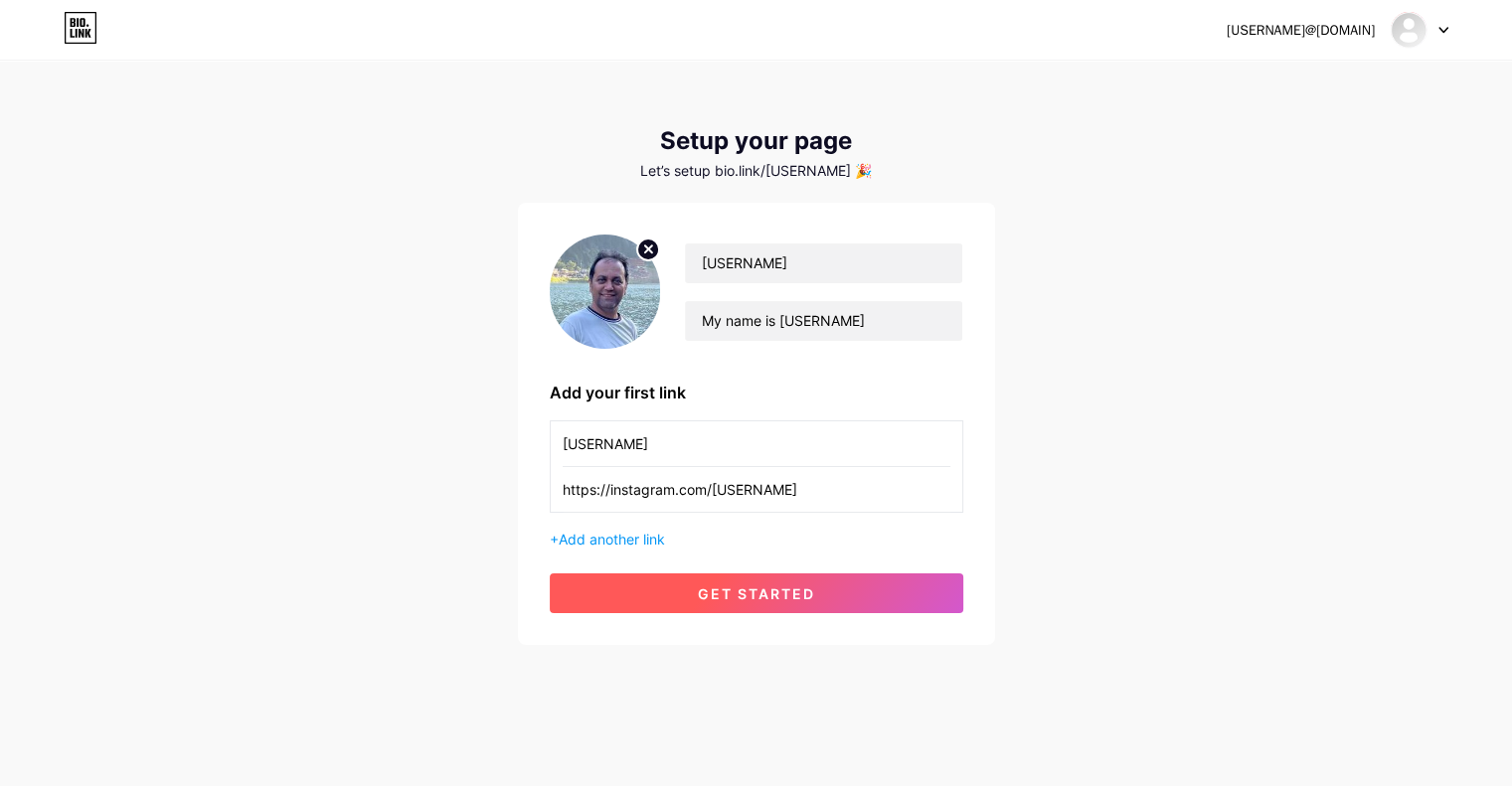 click on "get started" at bounding box center [756, 593] 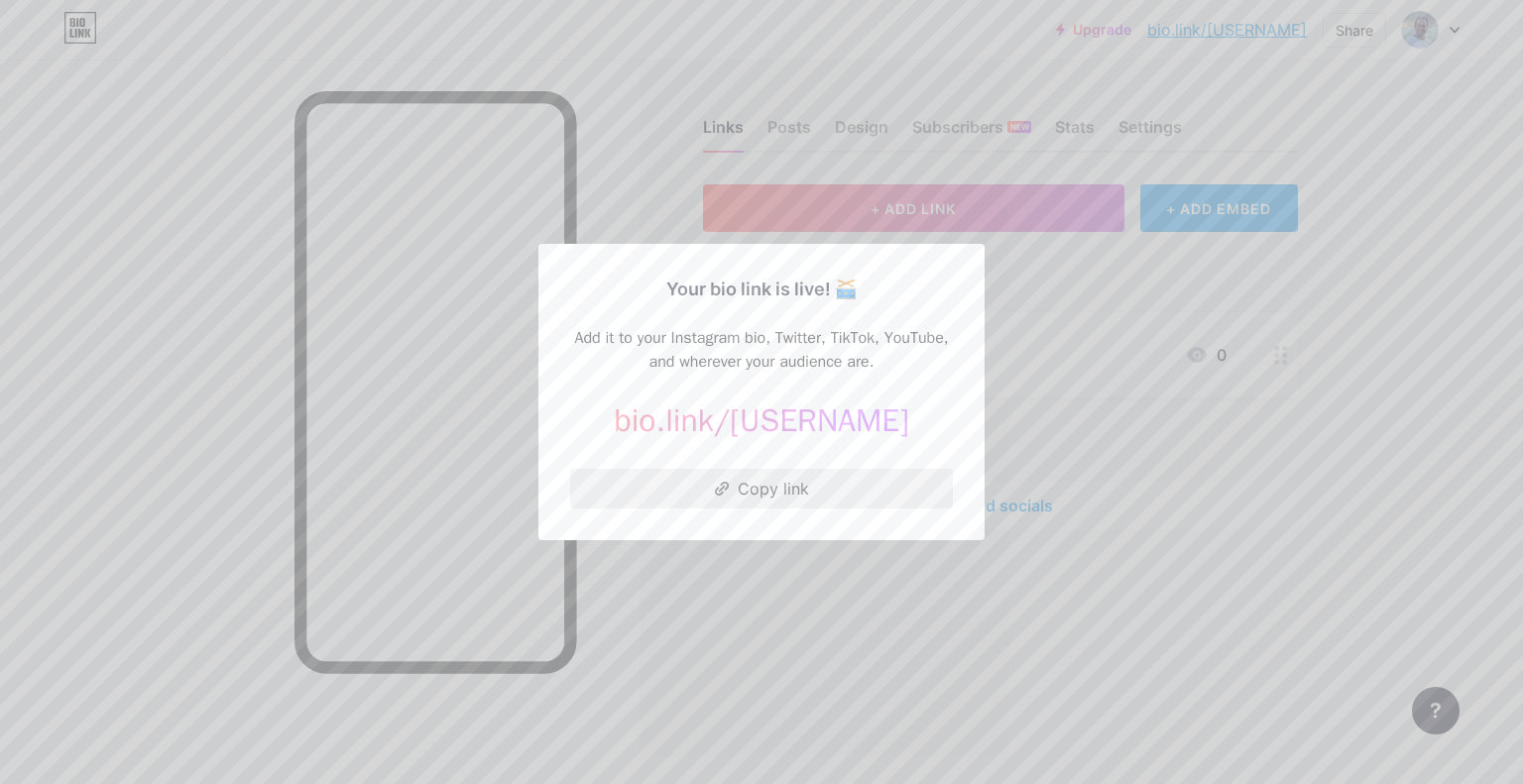 click on "Copy link" at bounding box center (762, 489) 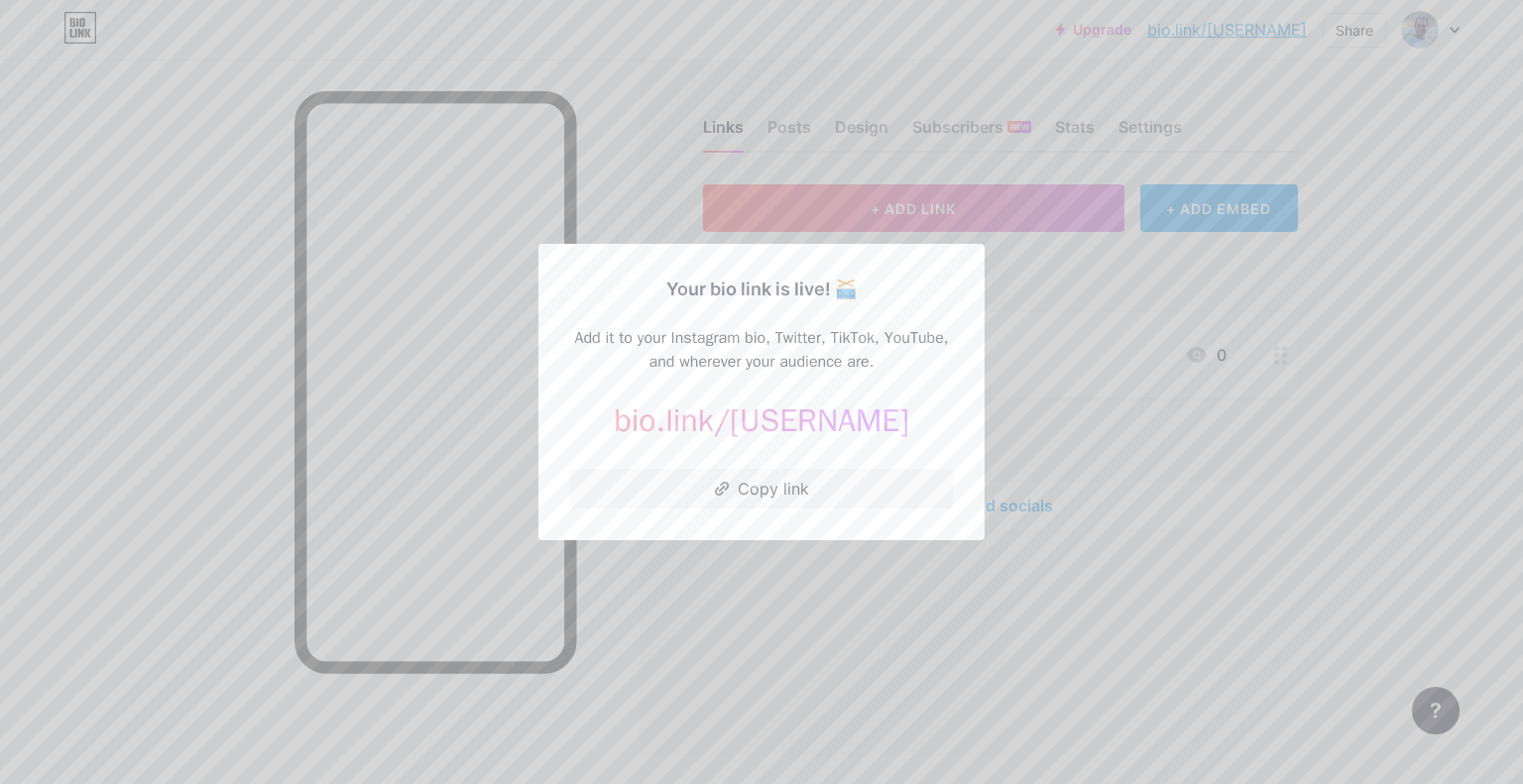 click at bounding box center (762, 392) 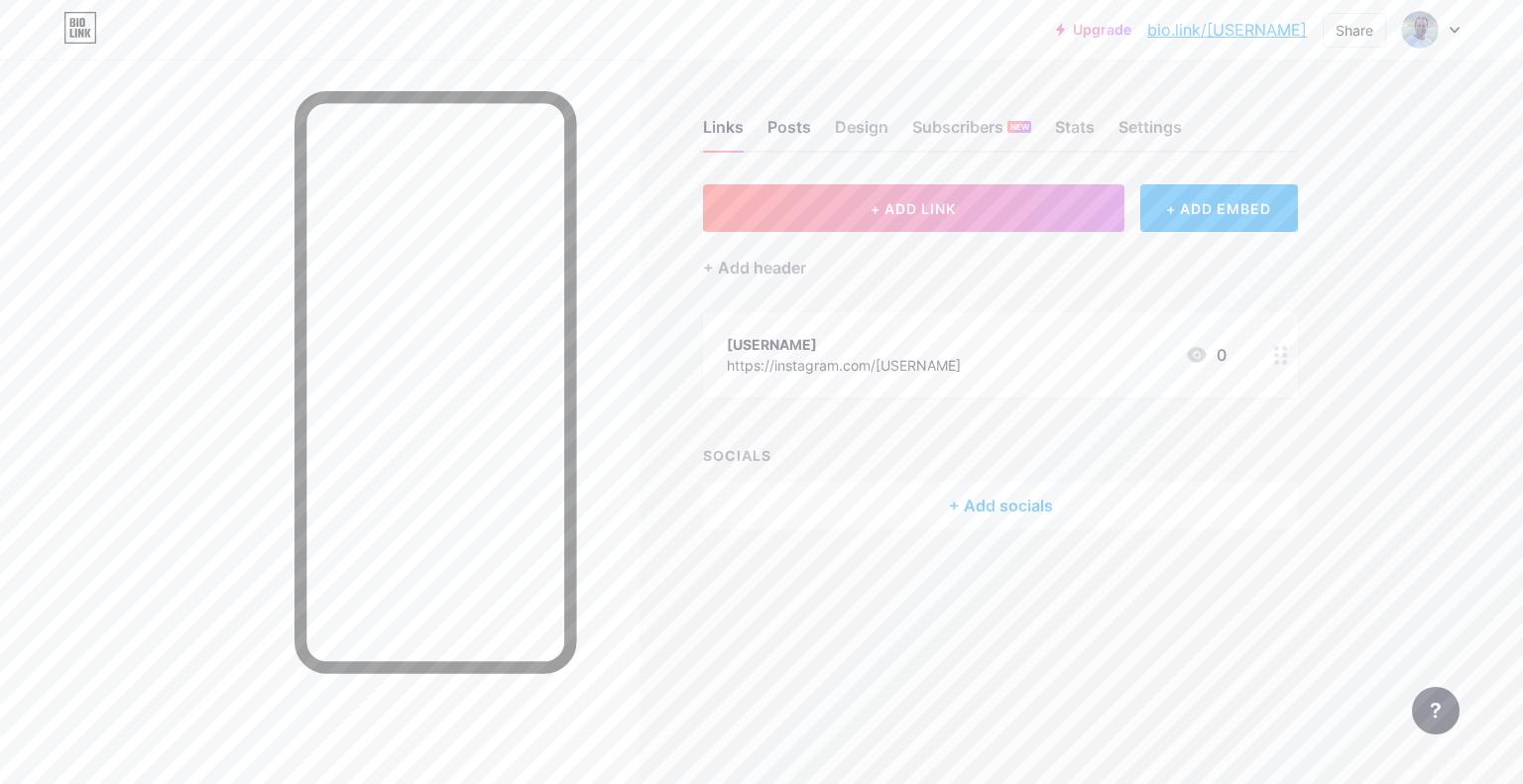 click on "Posts" at bounding box center (789, 133) 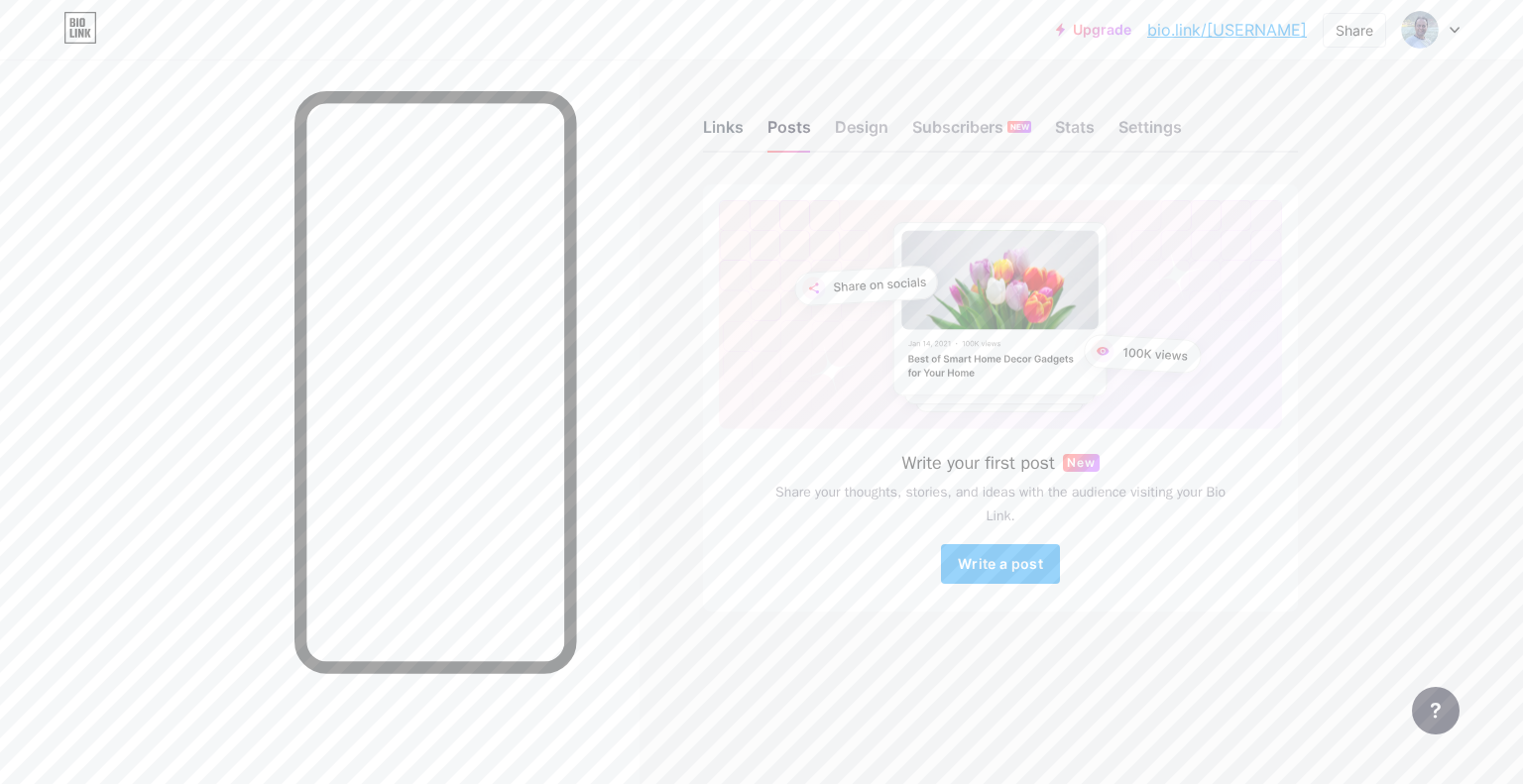 click on "Links" at bounding box center (723, 133) 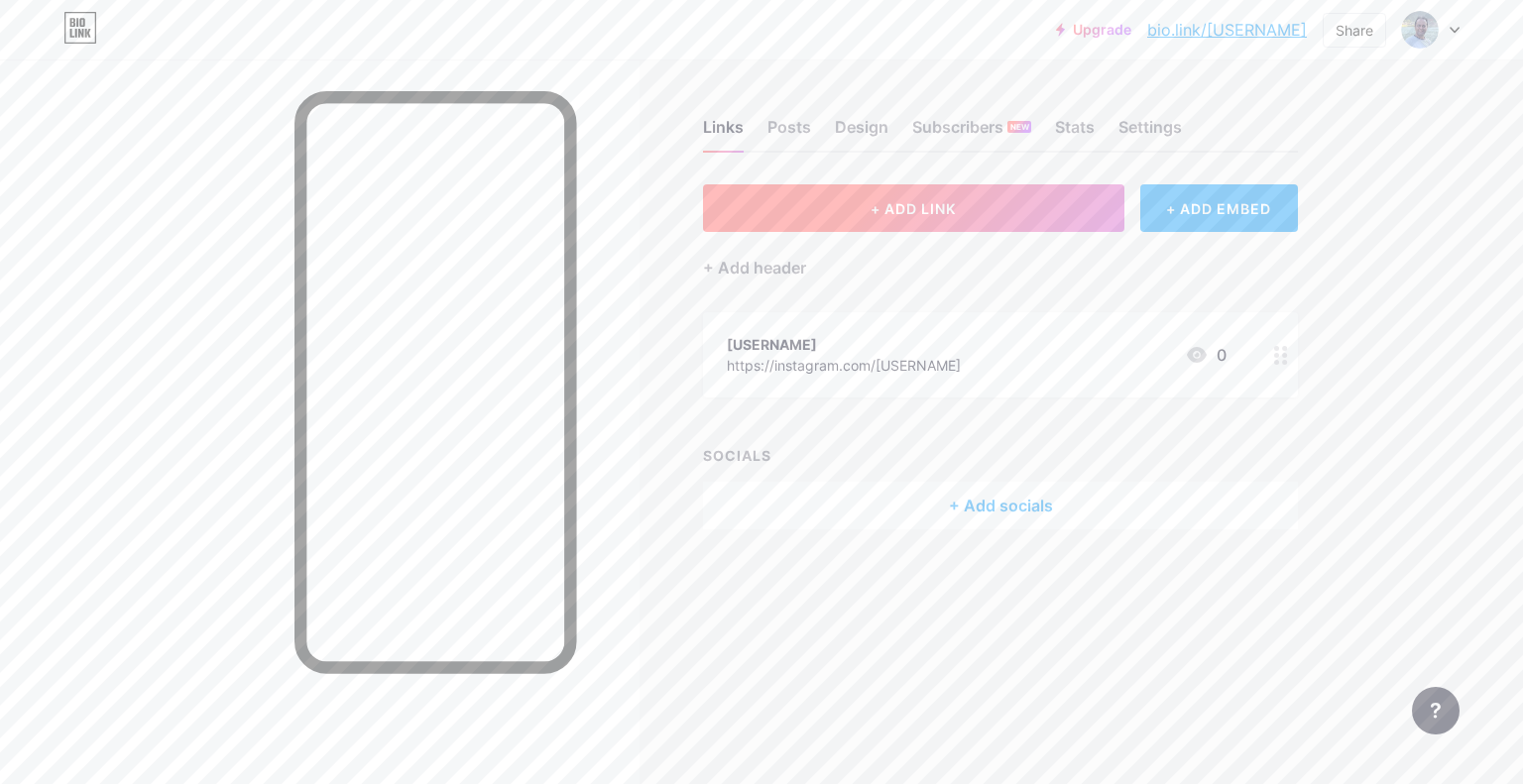 click on "+ ADD LINK" at bounding box center (913, 208) 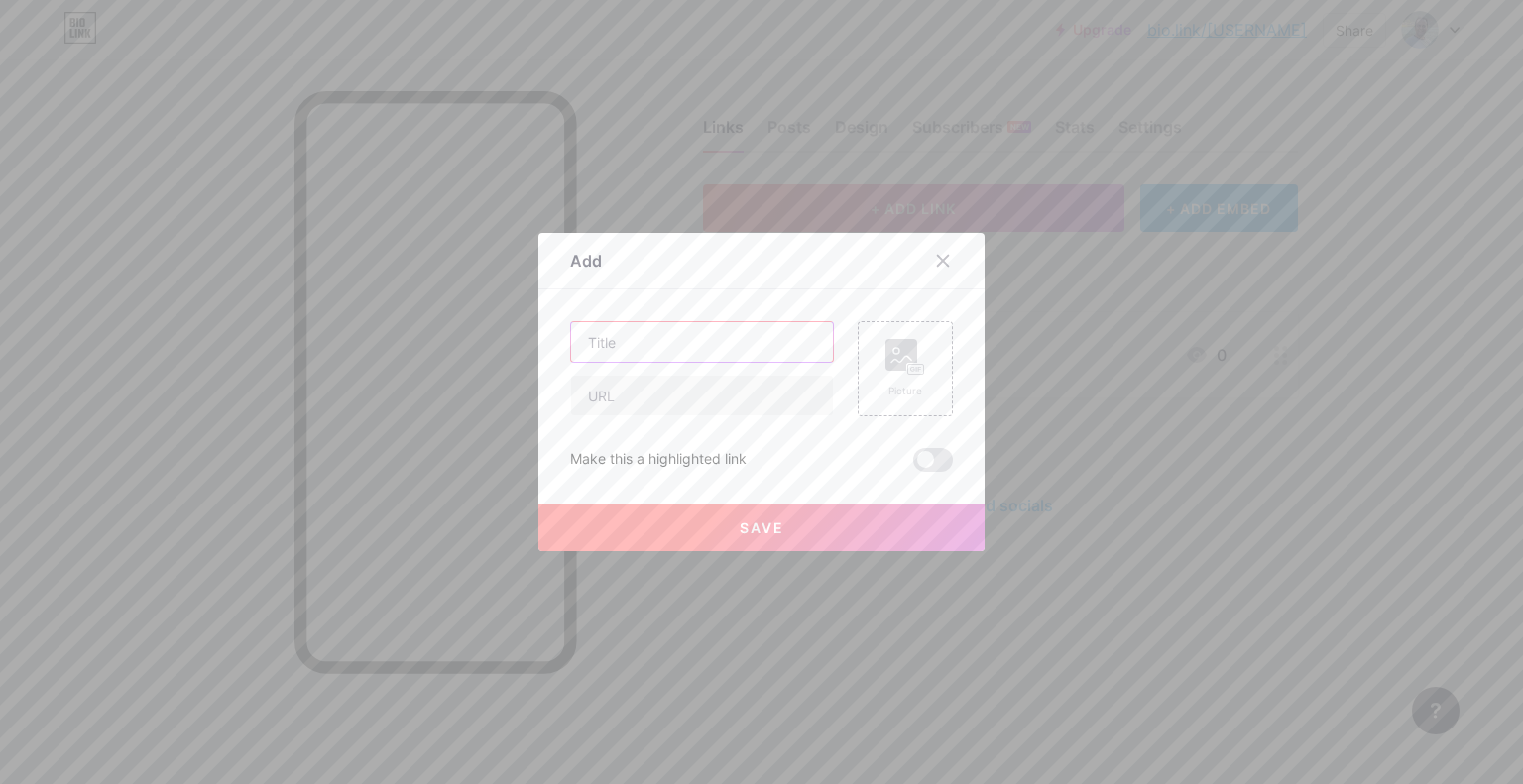 click at bounding box center (702, 342) 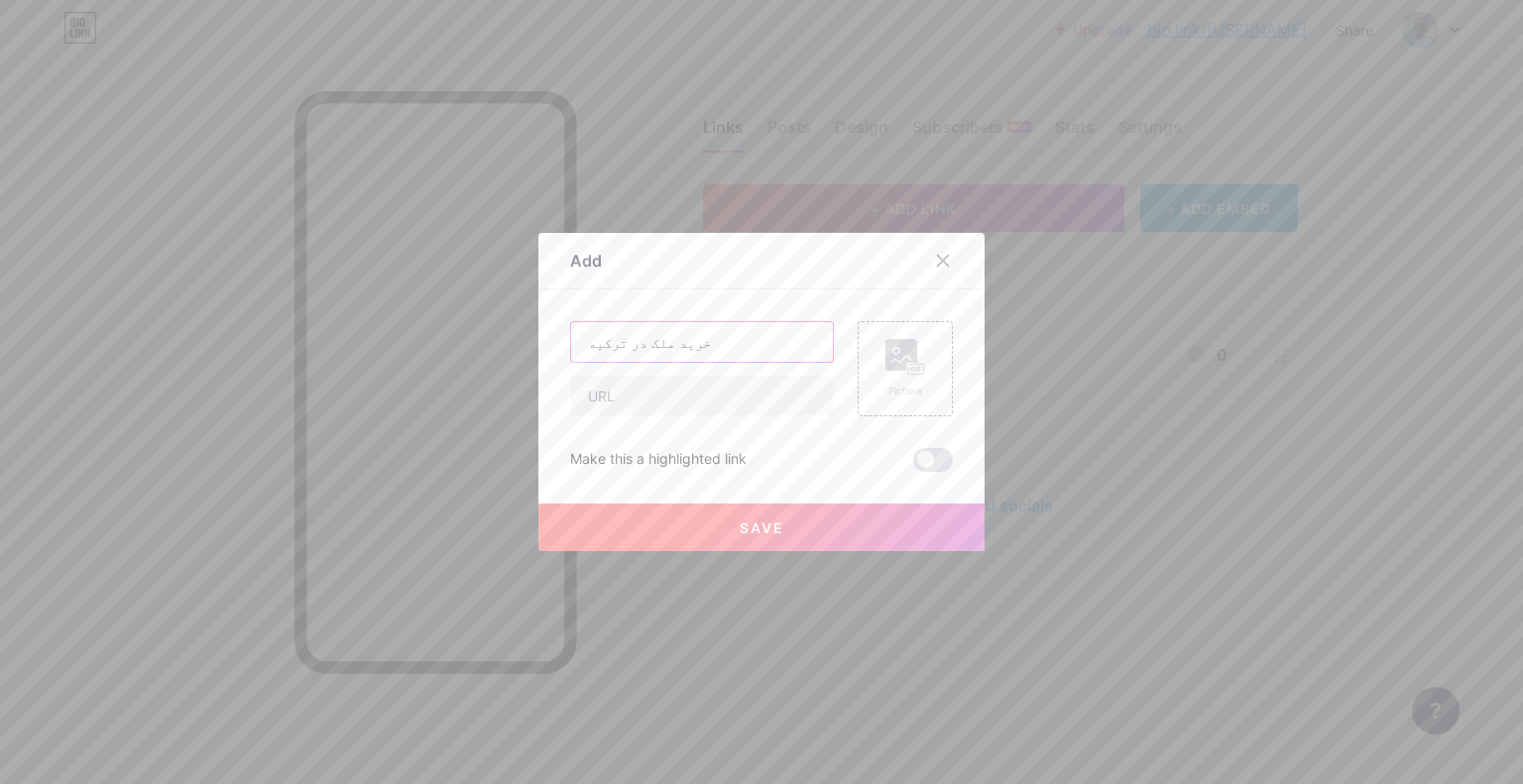type on "خرید ملک در ترکیه" 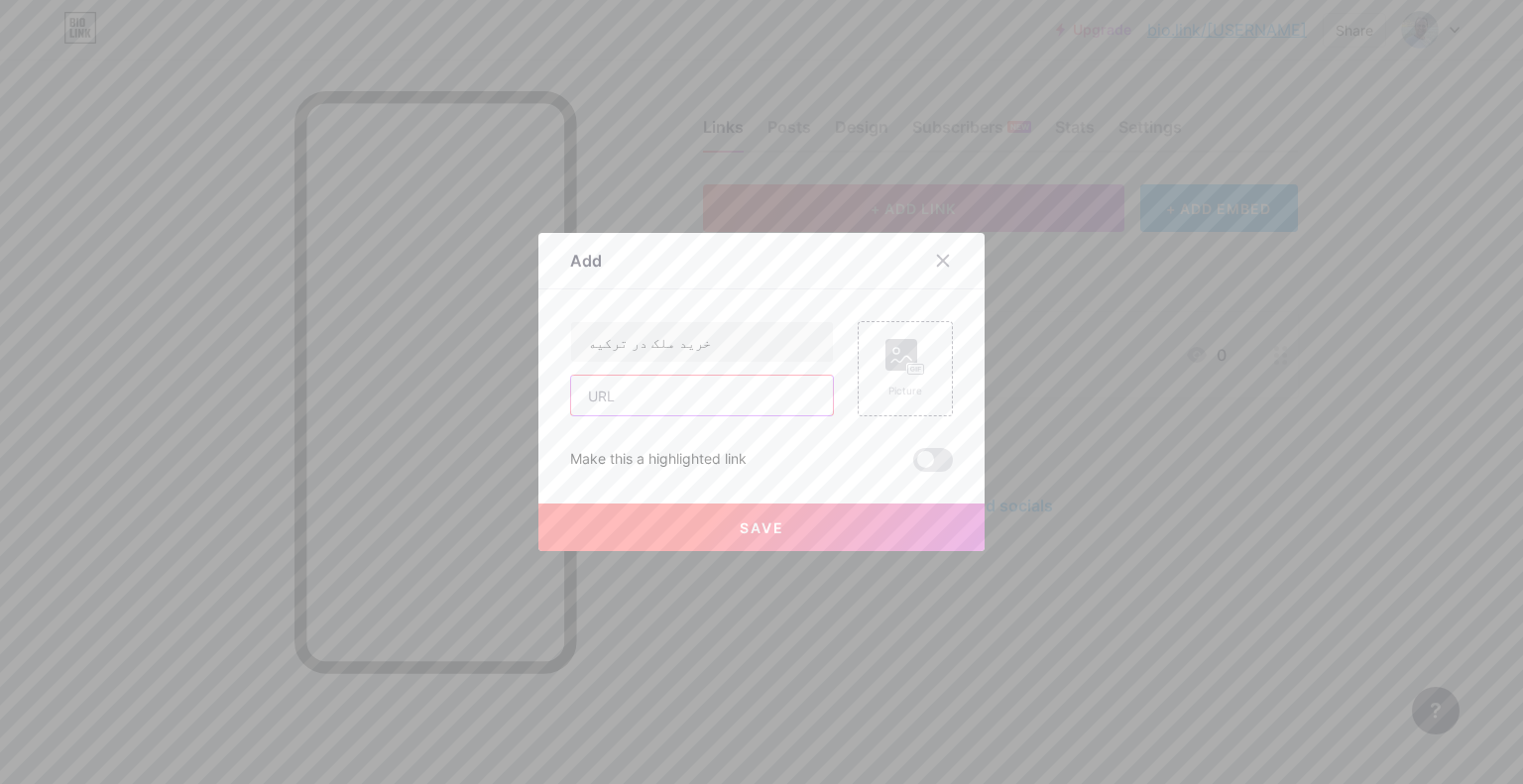 click at bounding box center (702, 395) 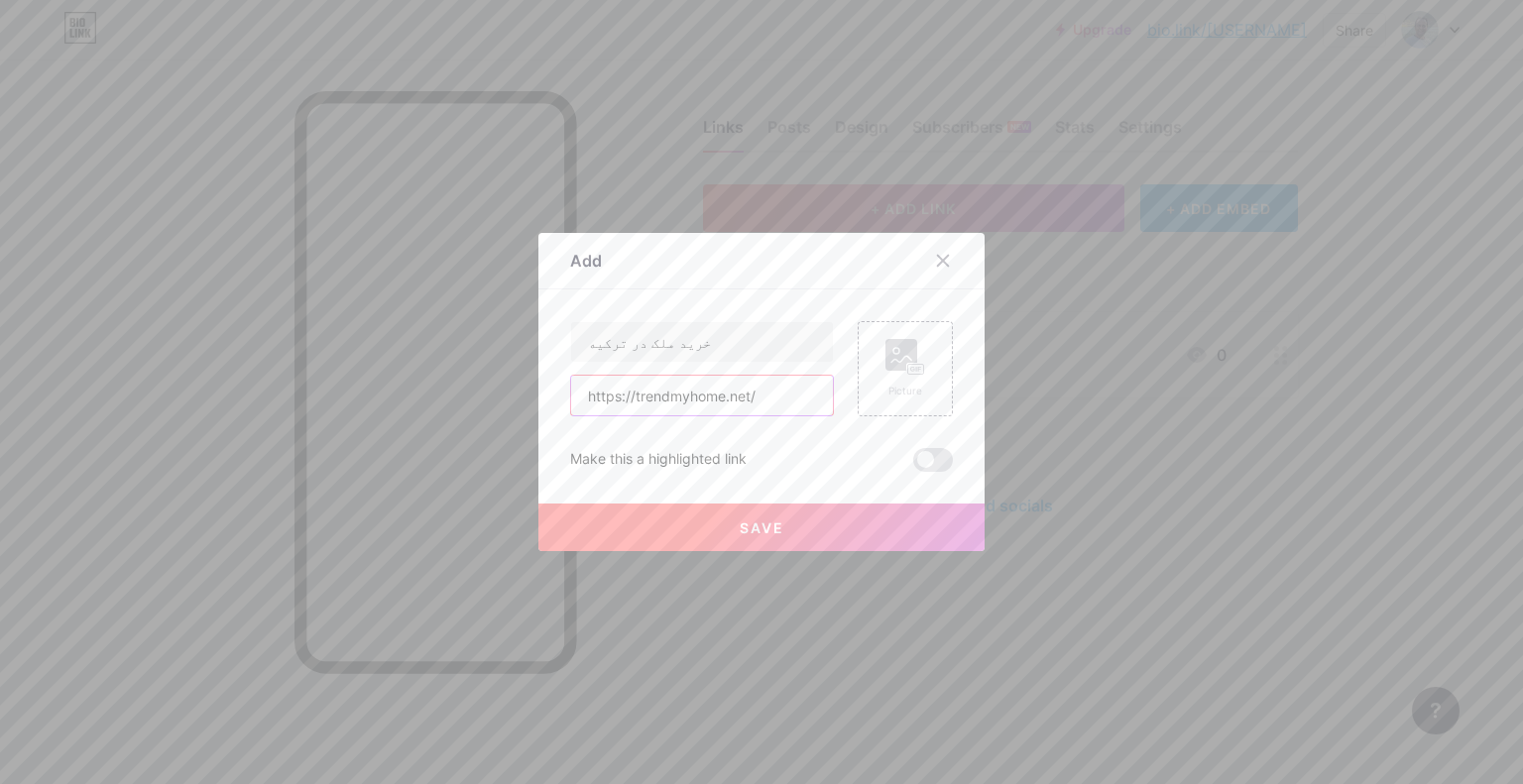 type on "https://trendmyhome.net/" 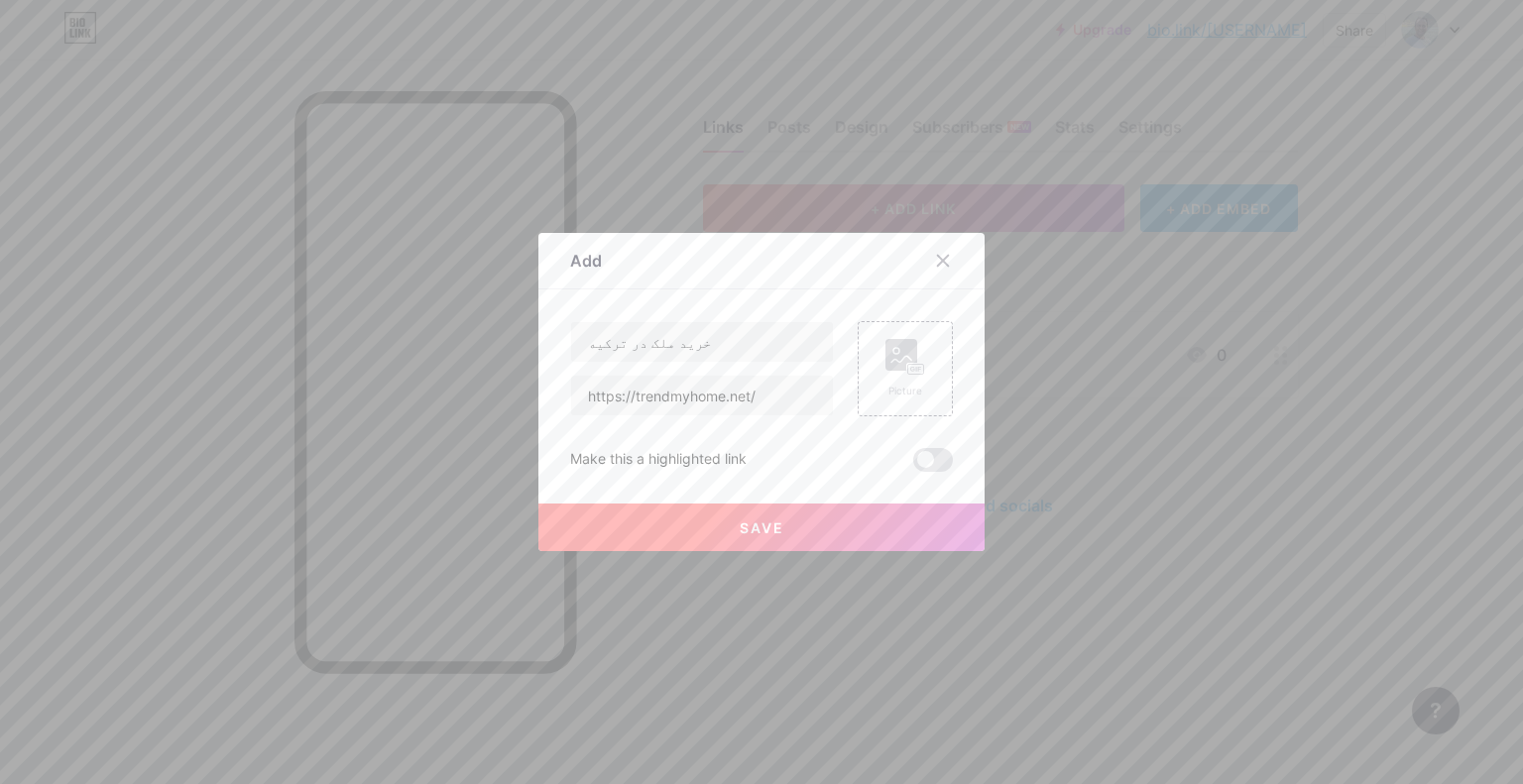 click on "Save" at bounding box center [762, 511] 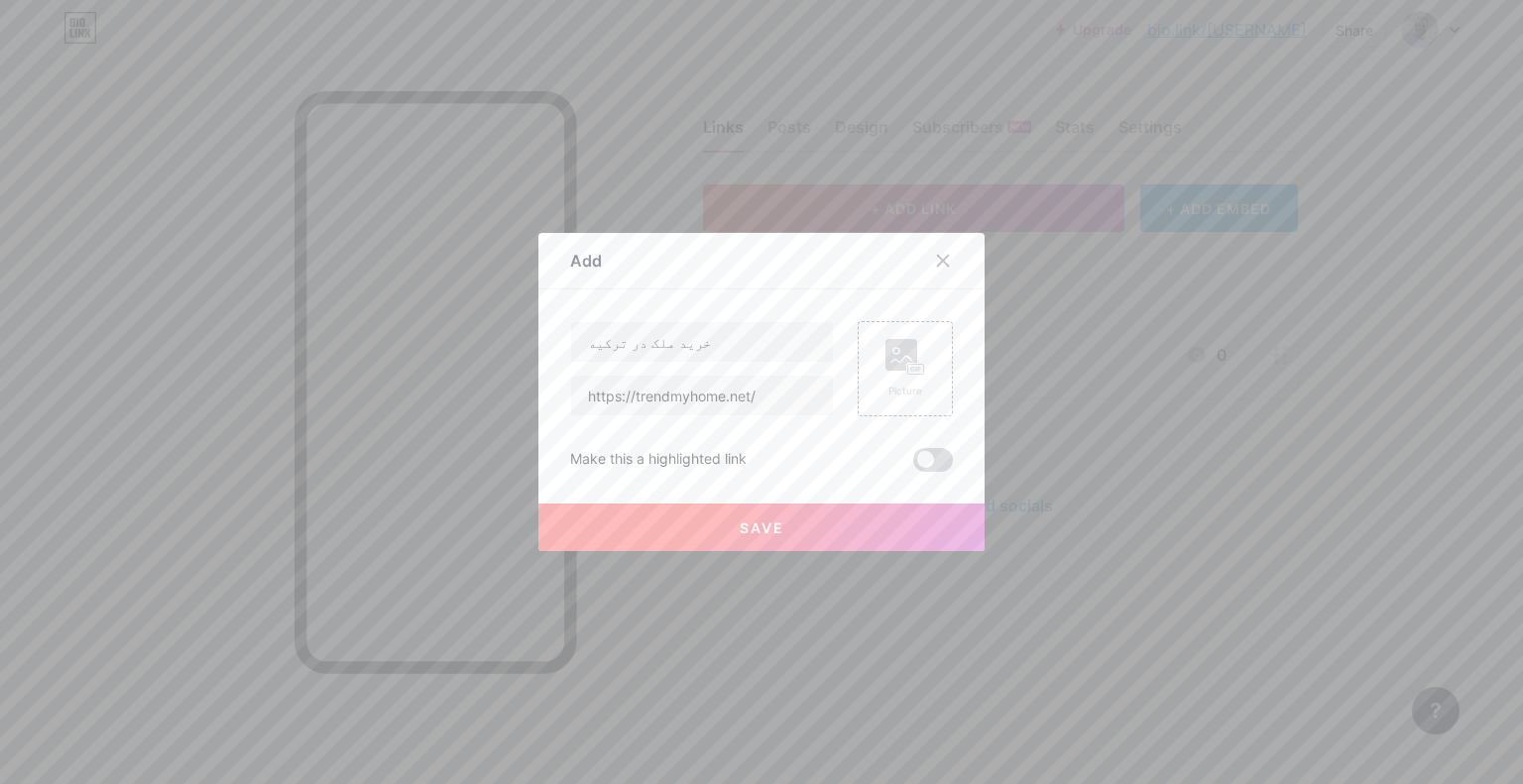 click at bounding box center (933, 460) 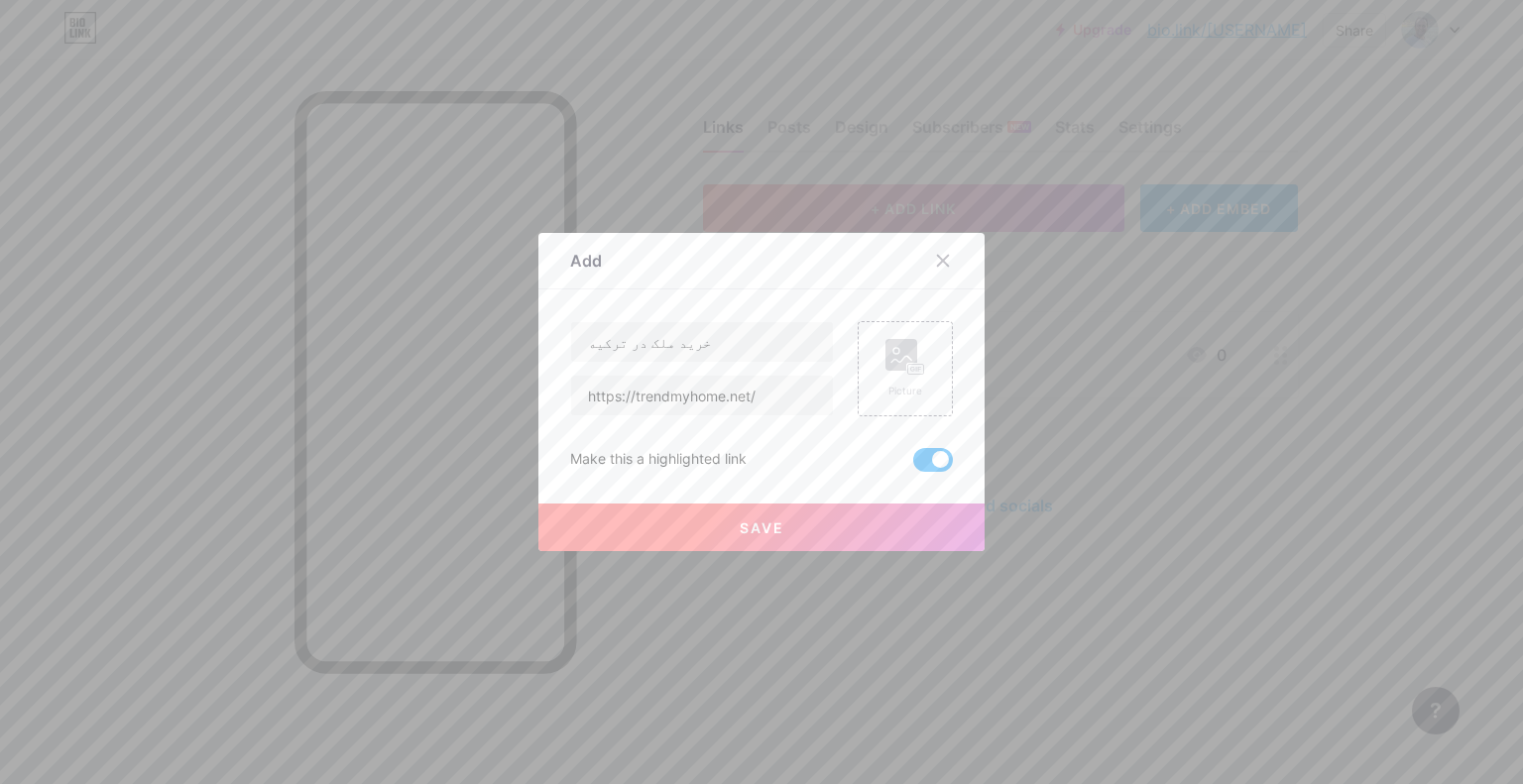 click at bounding box center [933, 460] 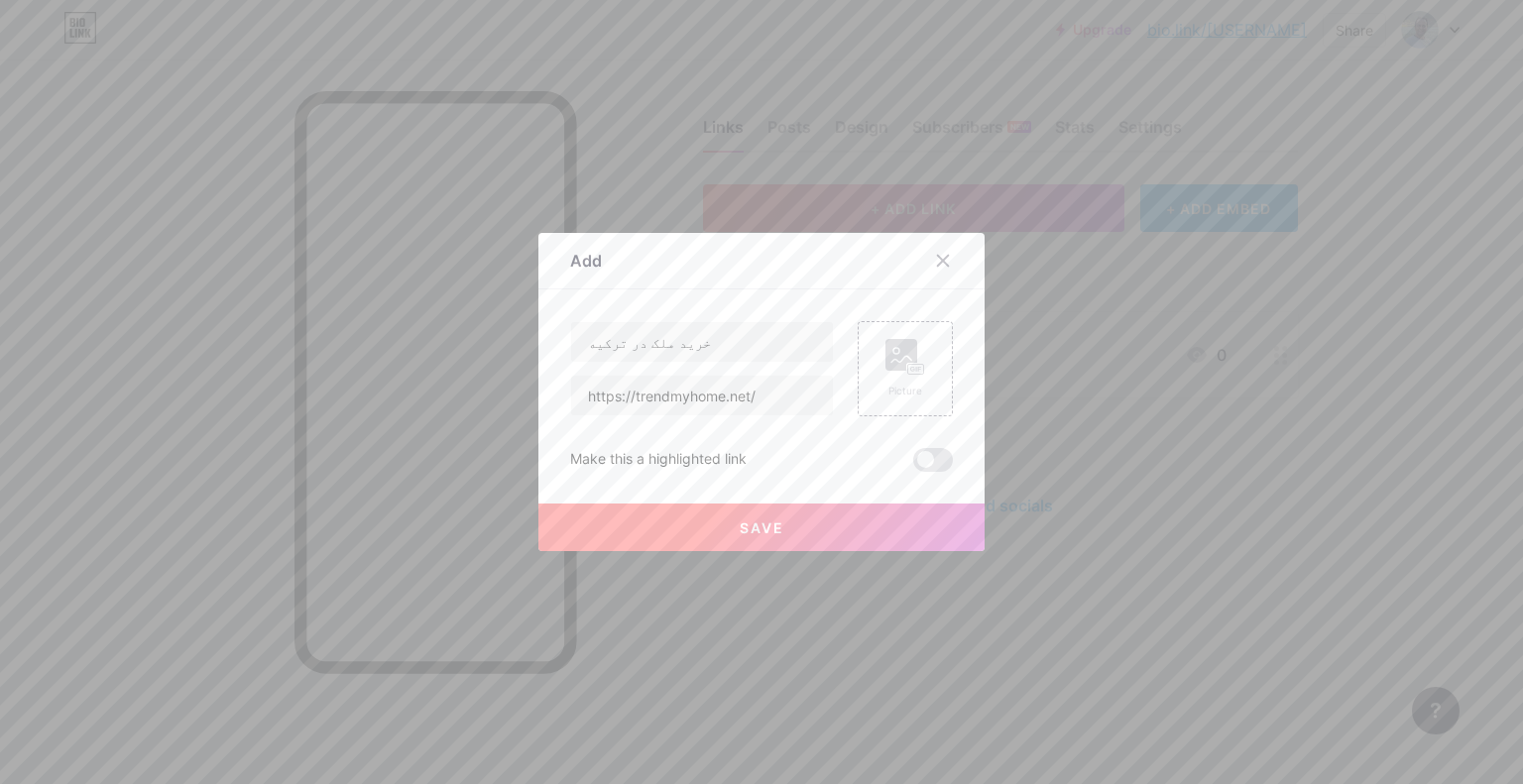 click on "Save" at bounding box center (762, 527) 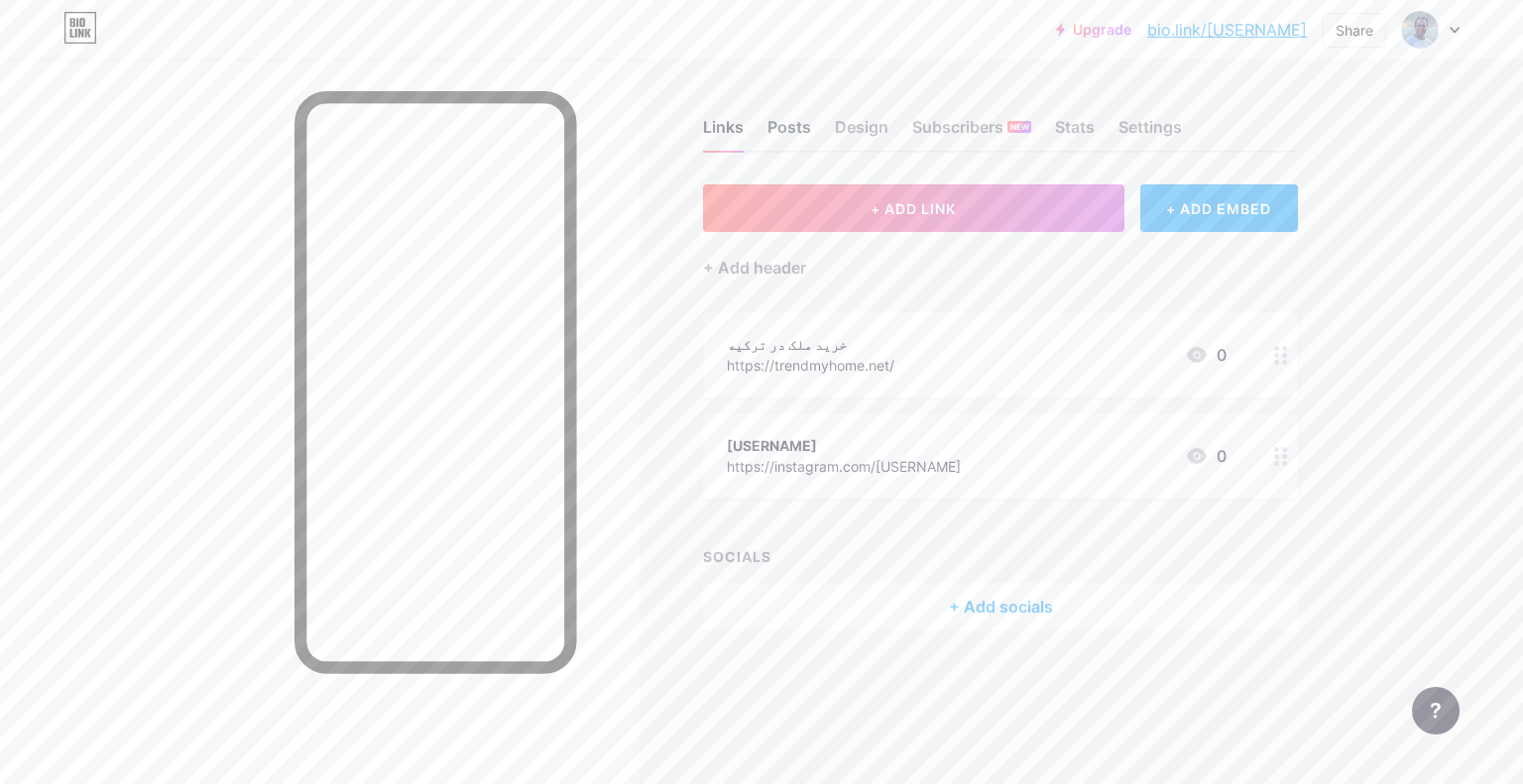 click on "Posts" at bounding box center [789, 133] 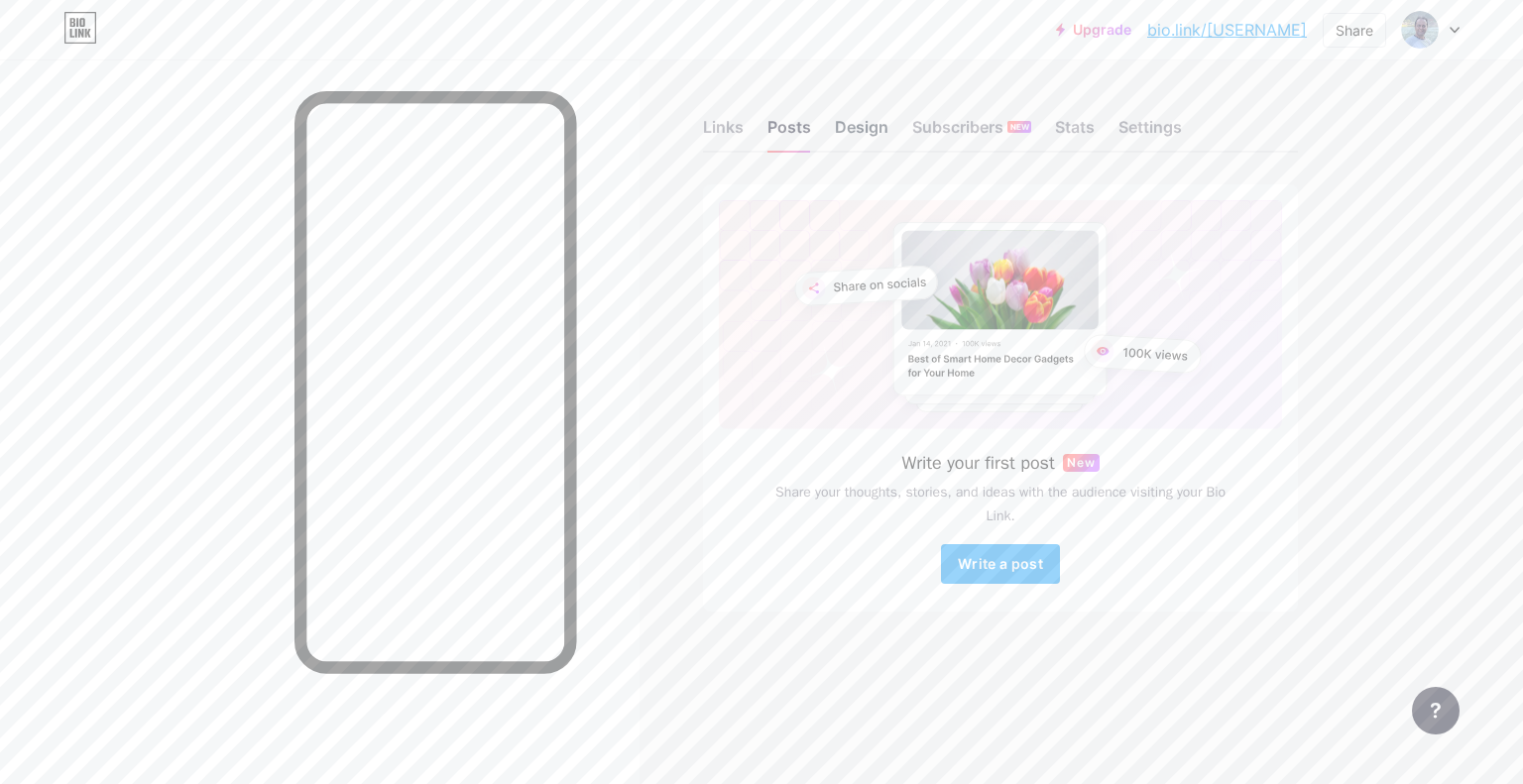 click on "Design" at bounding box center (862, 133) 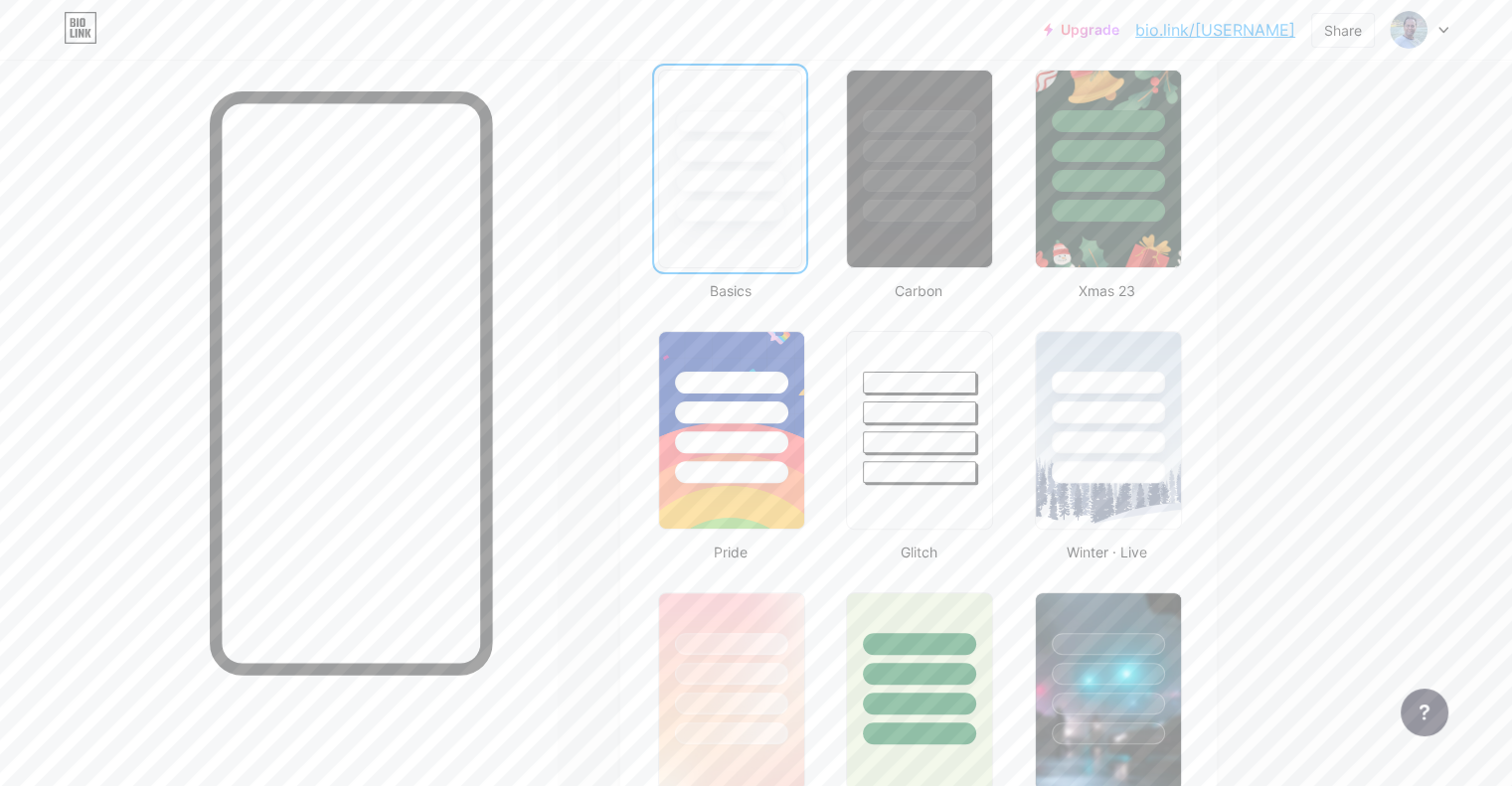 scroll, scrollTop: 497, scrollLeft: 0, axis: vertical 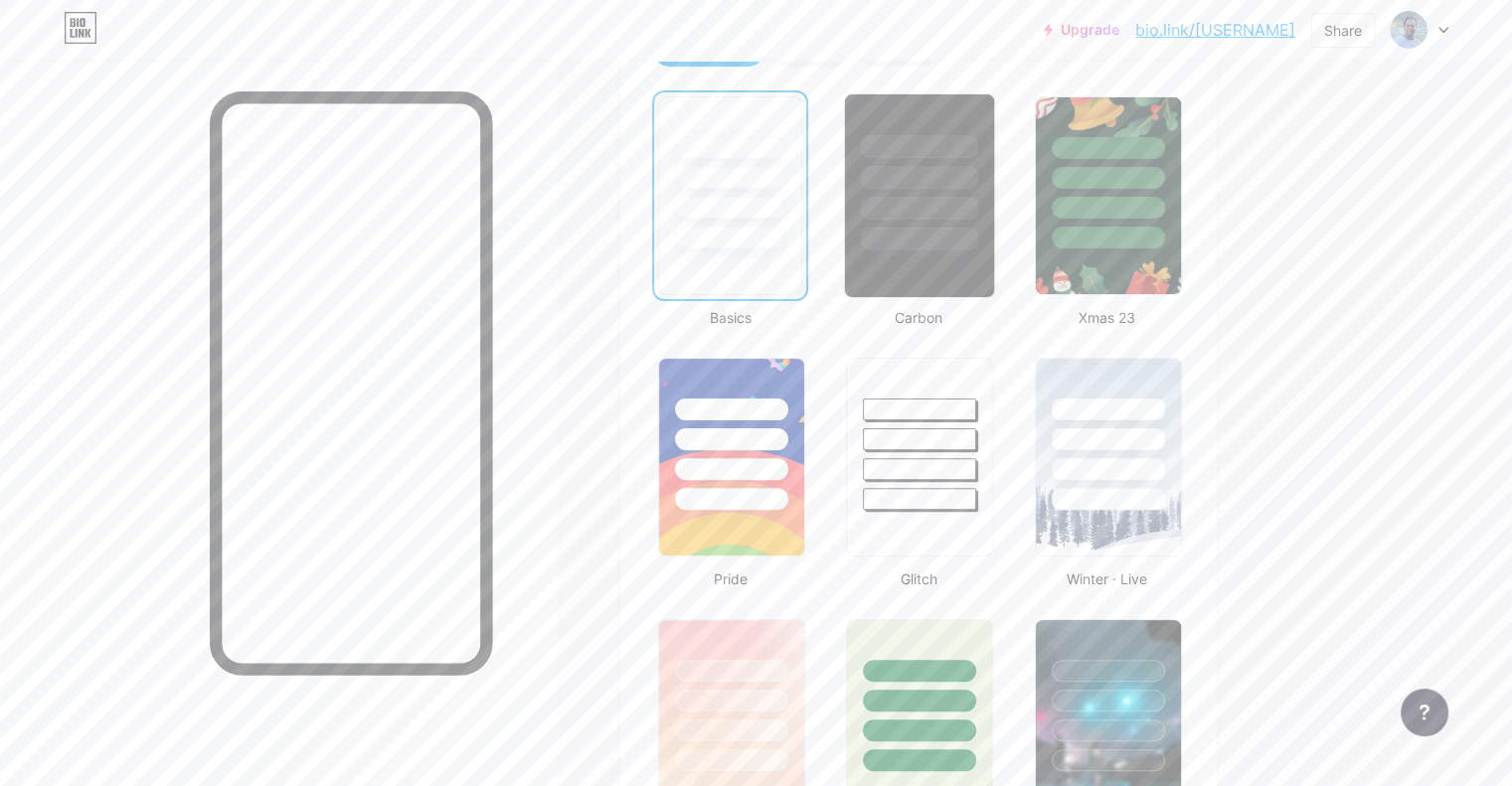 click at bounding box center (920, 172) 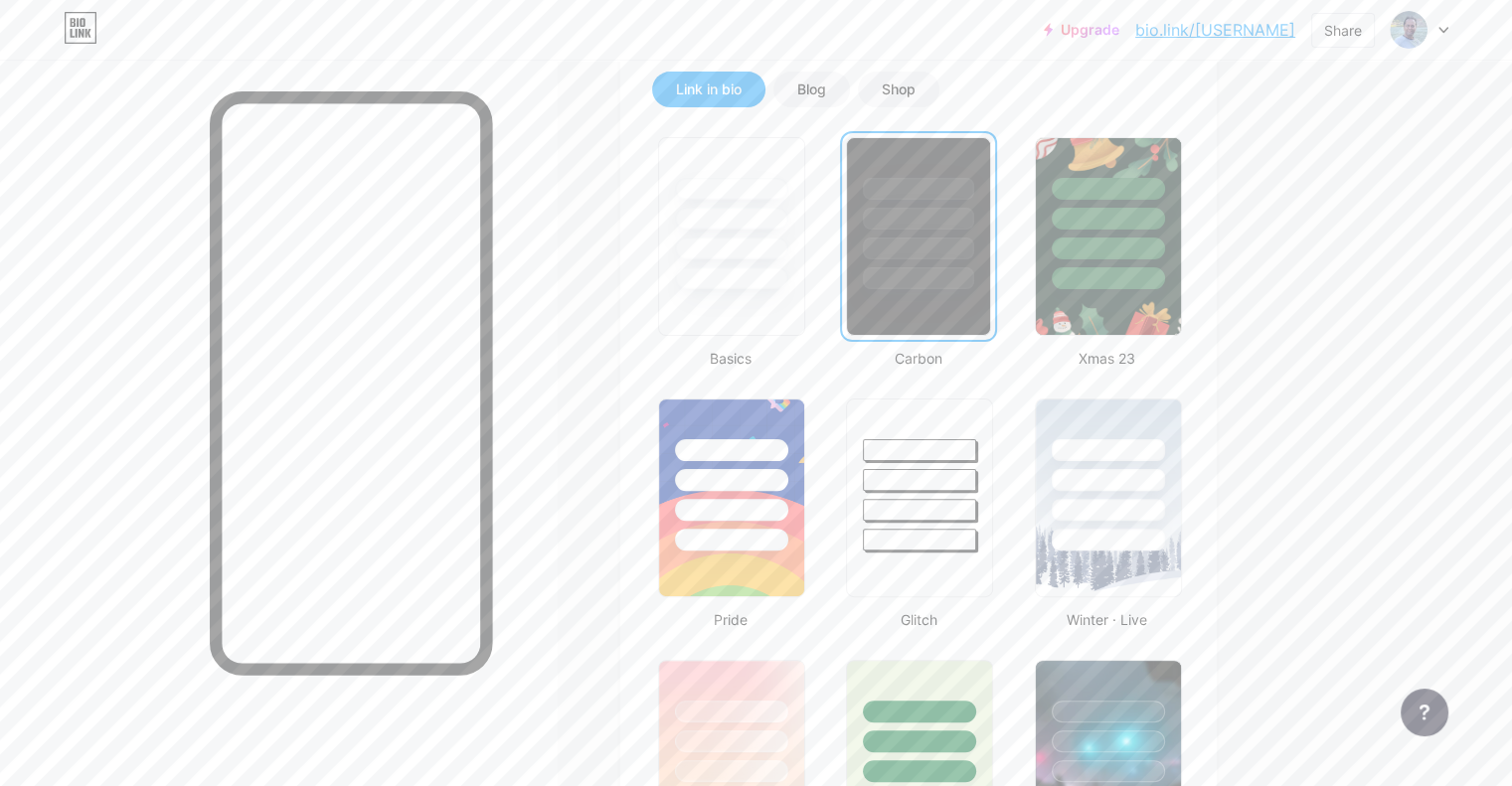 scroll, scrollTop: 298, scrollLeft: 0, axis: vertical 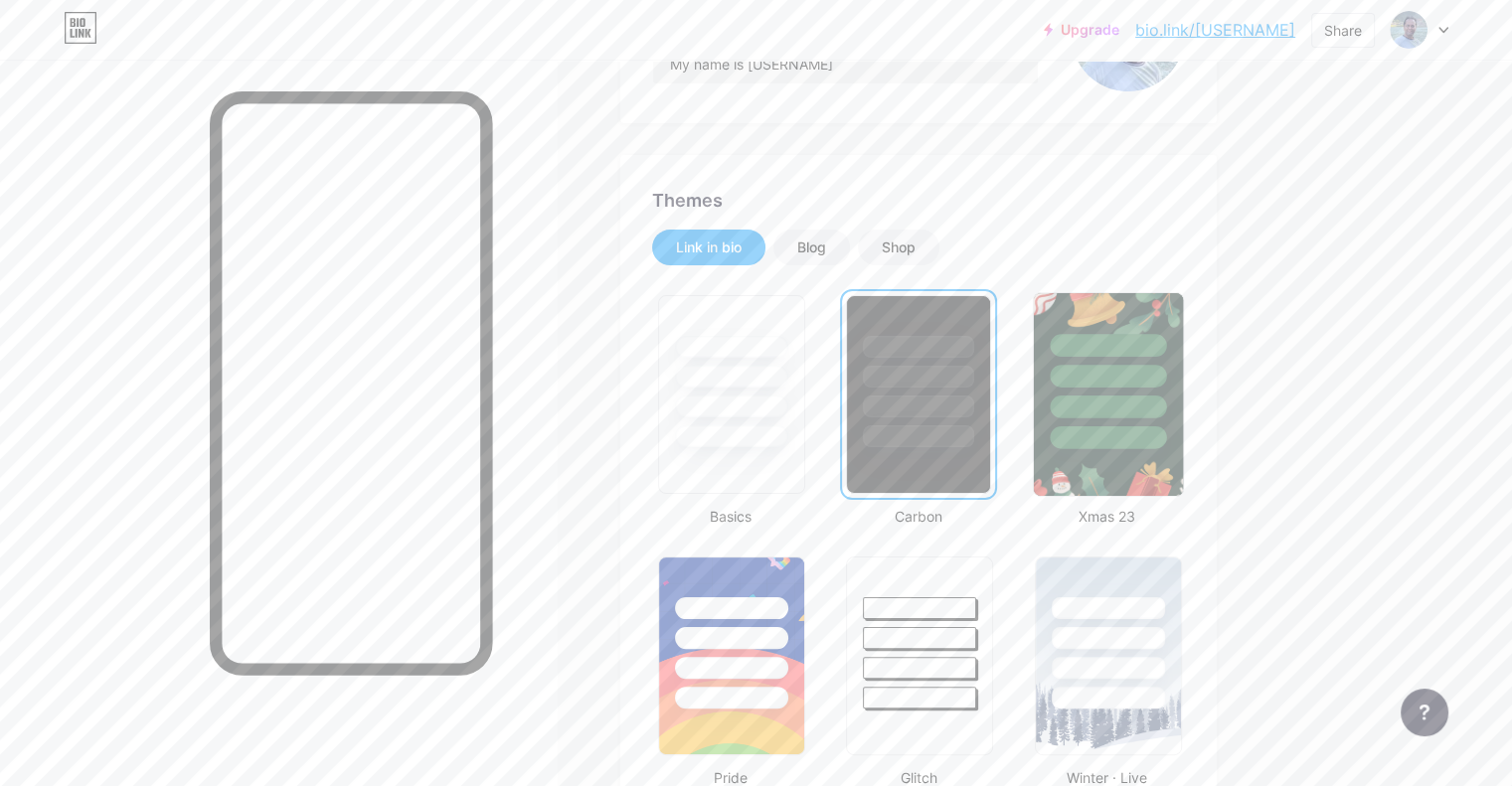 click at bounding box center (1107, 406) 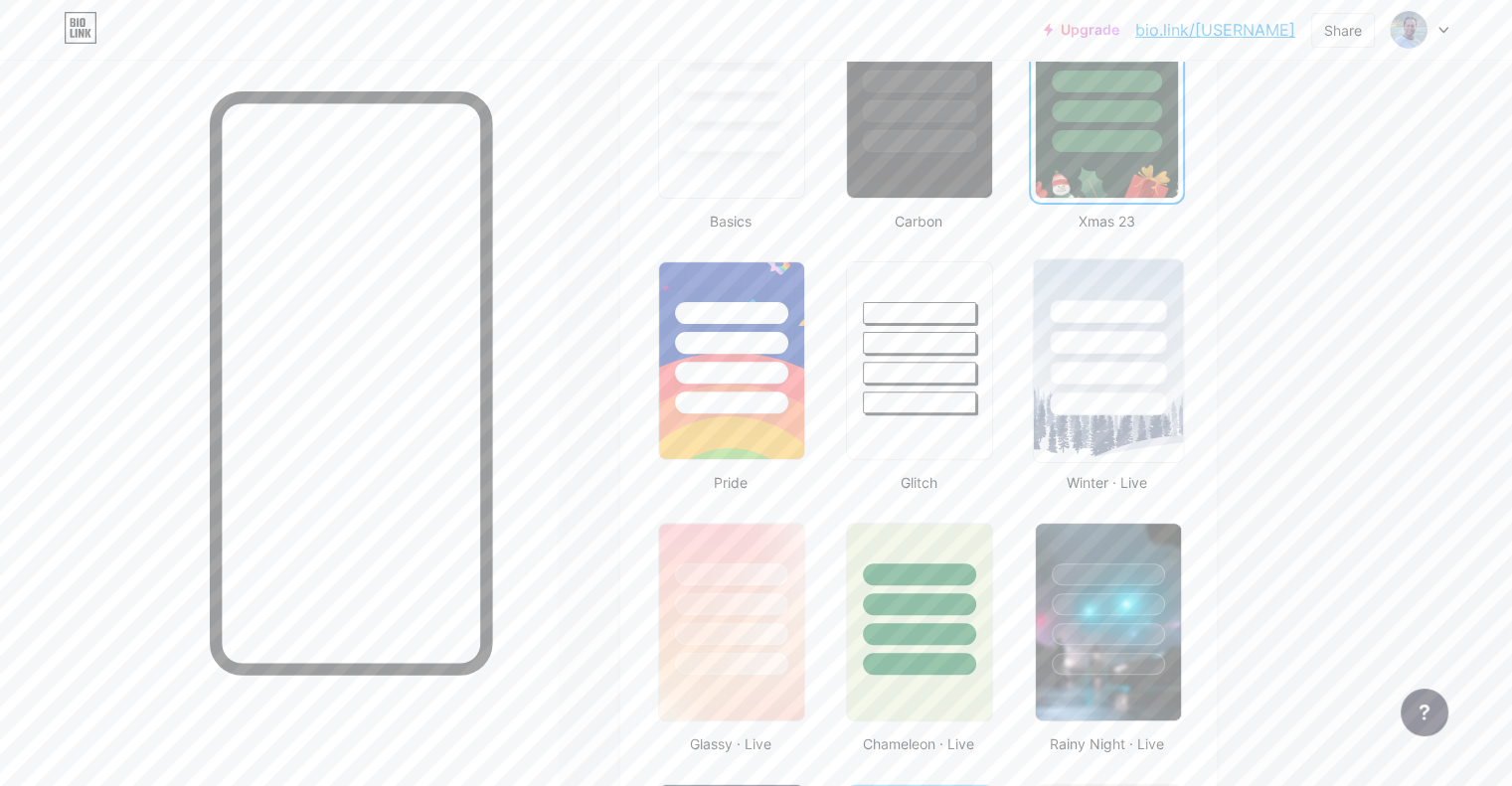 scroll, scrollTop: 596, scrollLeft: 0, axis: vertical 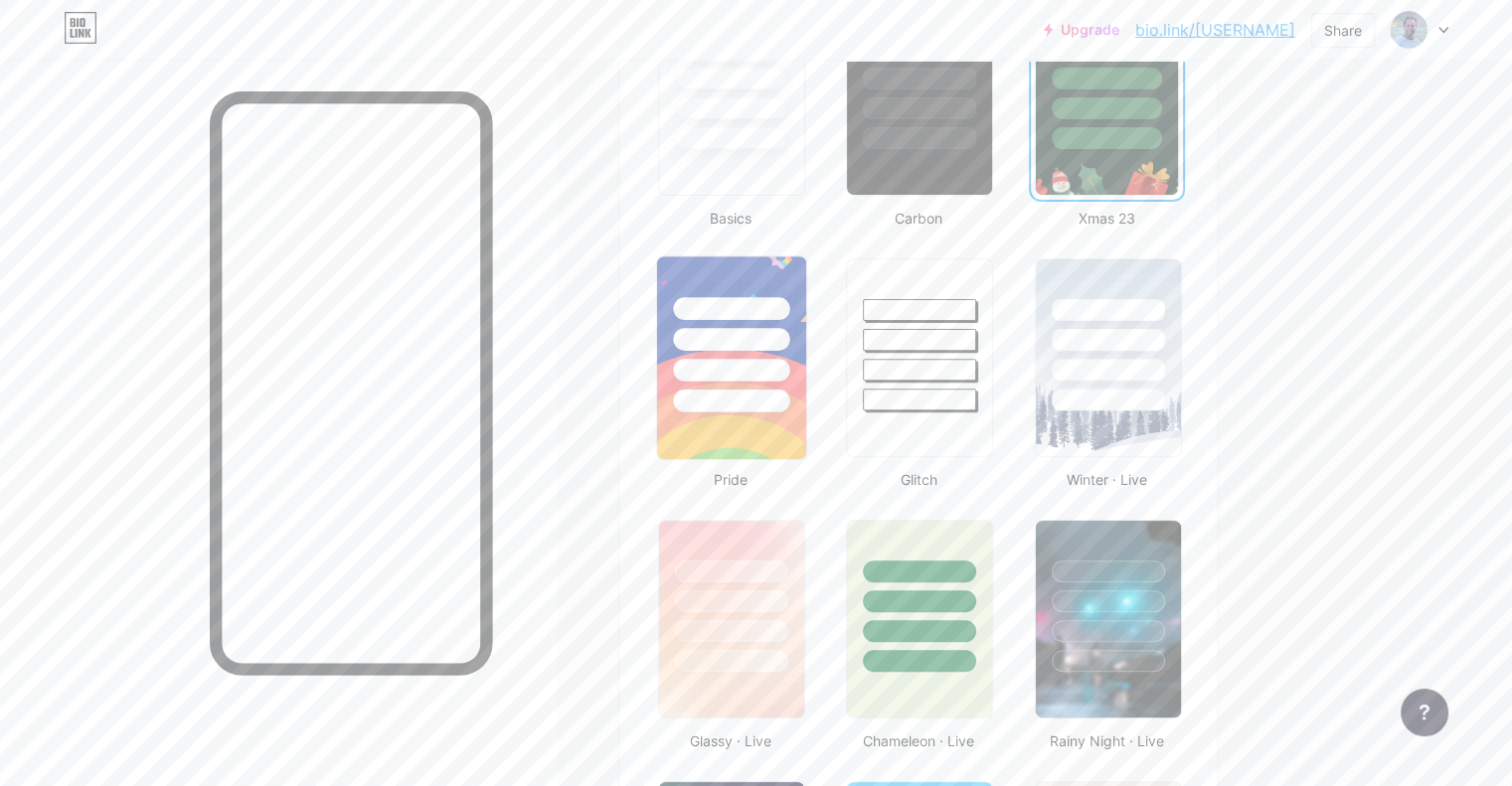 click at bounding box center [731, 400] 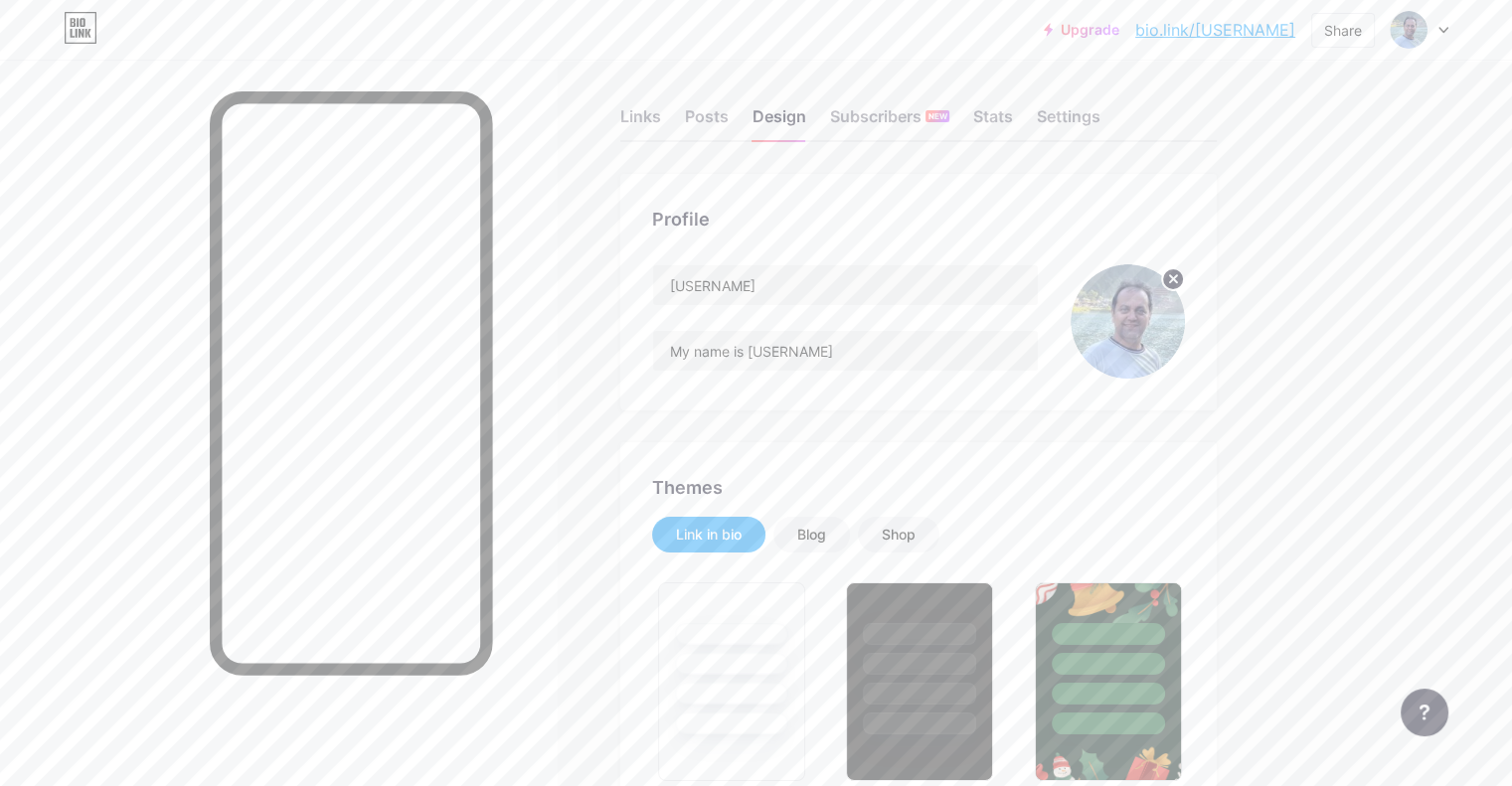 scroll, scrollTop: 0, scrollLeft: 0, axis: both 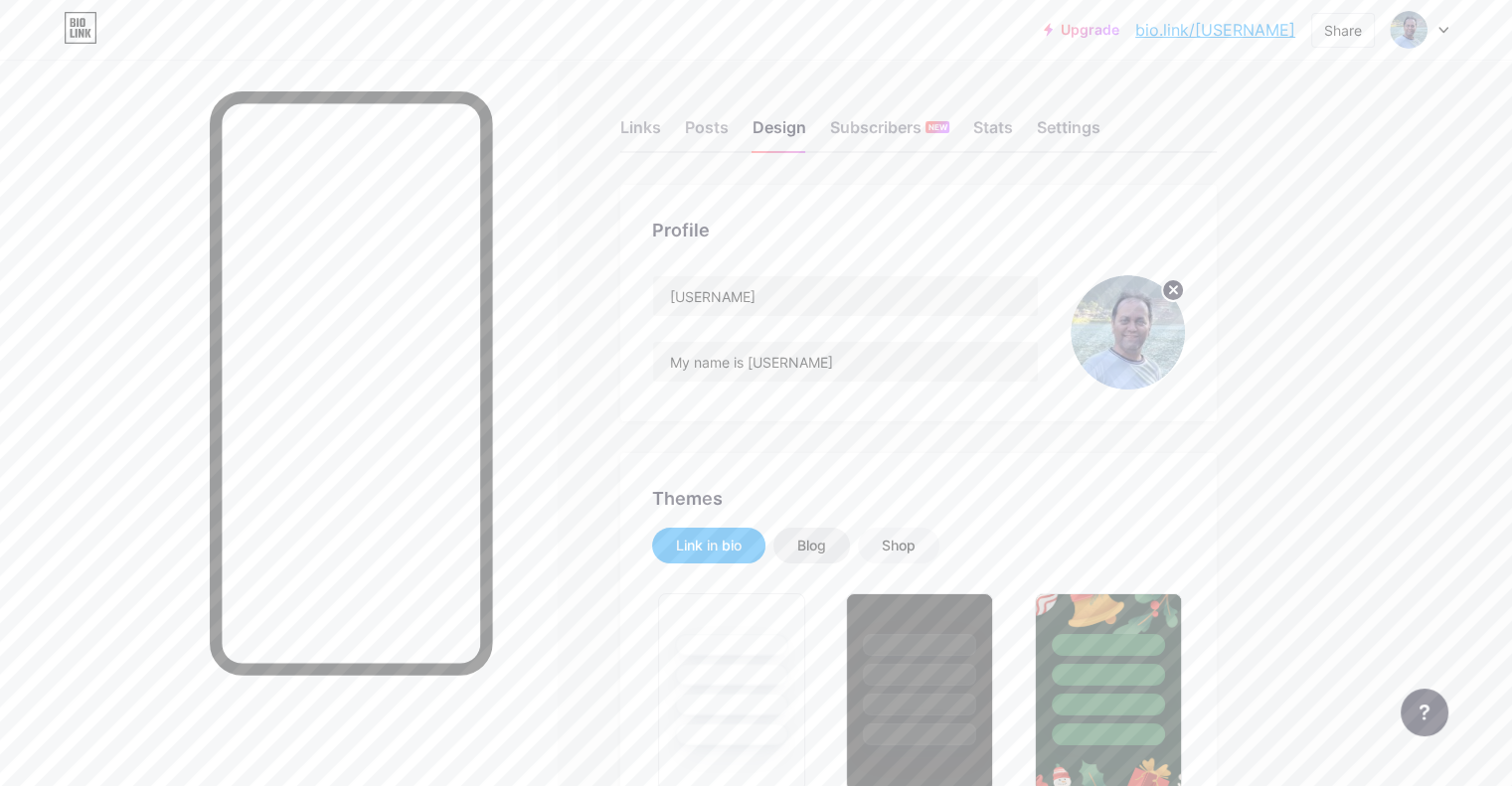 click on "Blog" at bounding box center [811, 546] 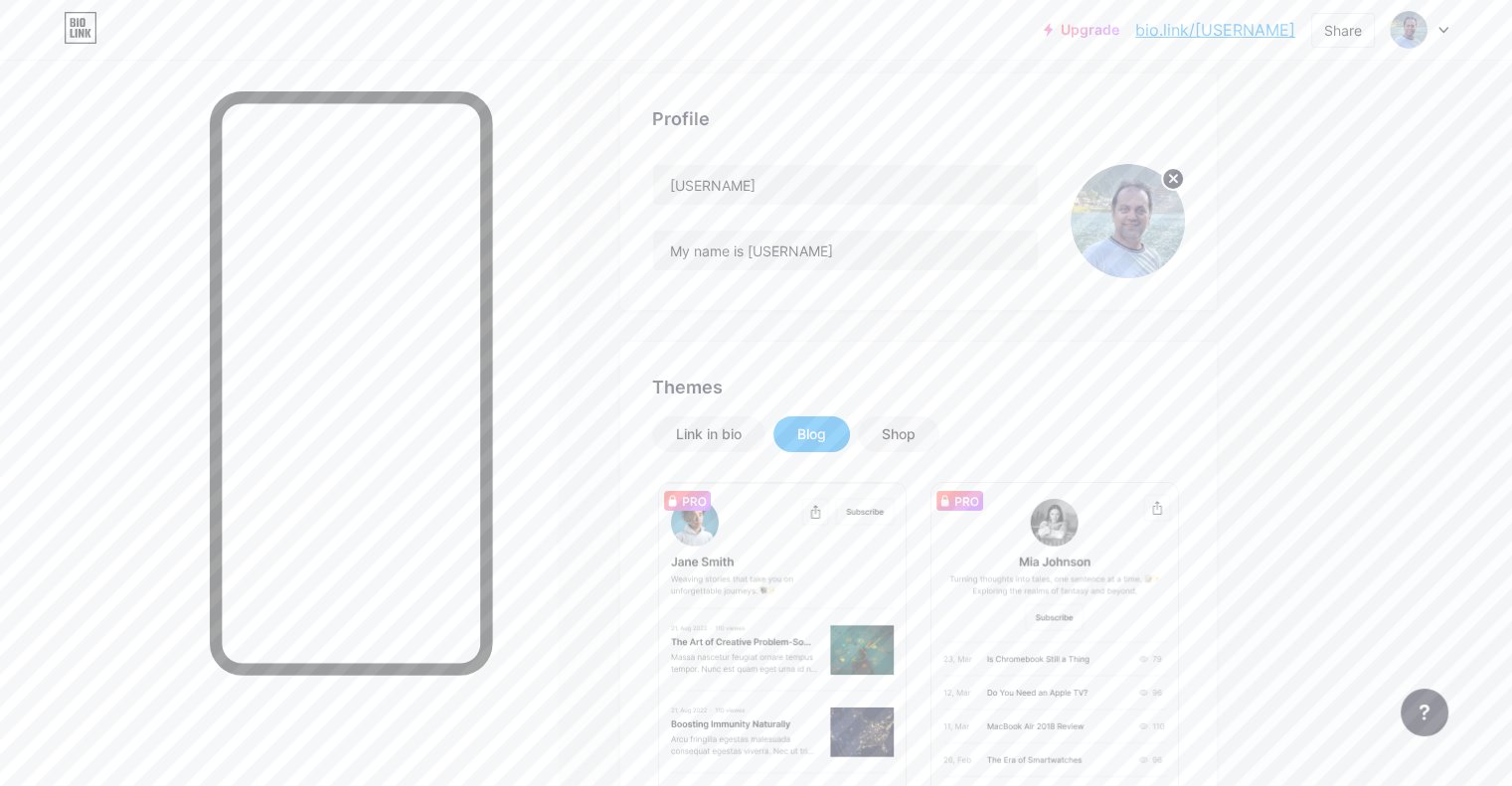 scroll, scrollTop: 99, scrollLeft: 0, axis: vertical 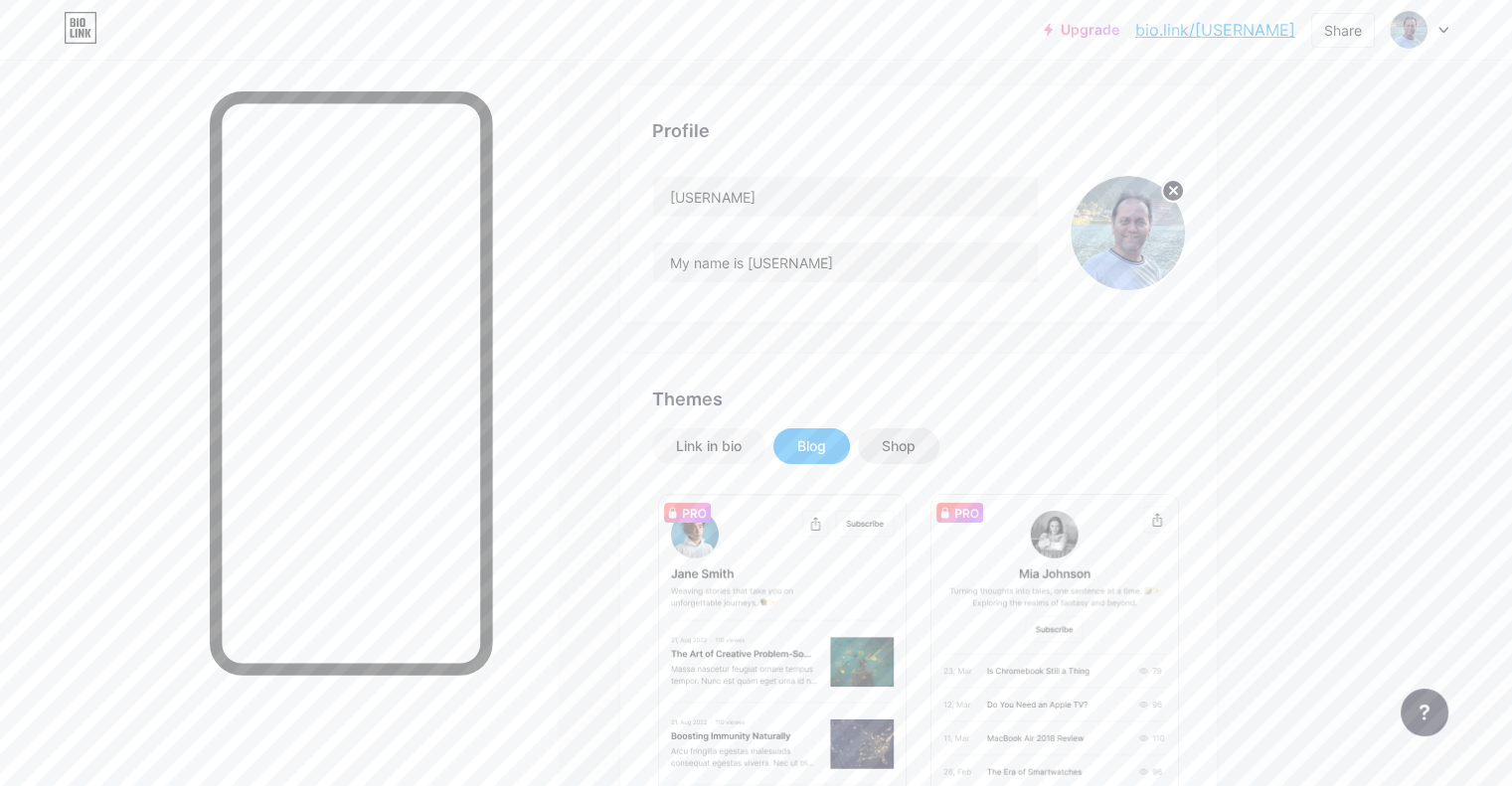 drag, startPoint x: 990, startPoint y: 447, endPoint x: 1010, endPoint y: 453, distance: 20.880613 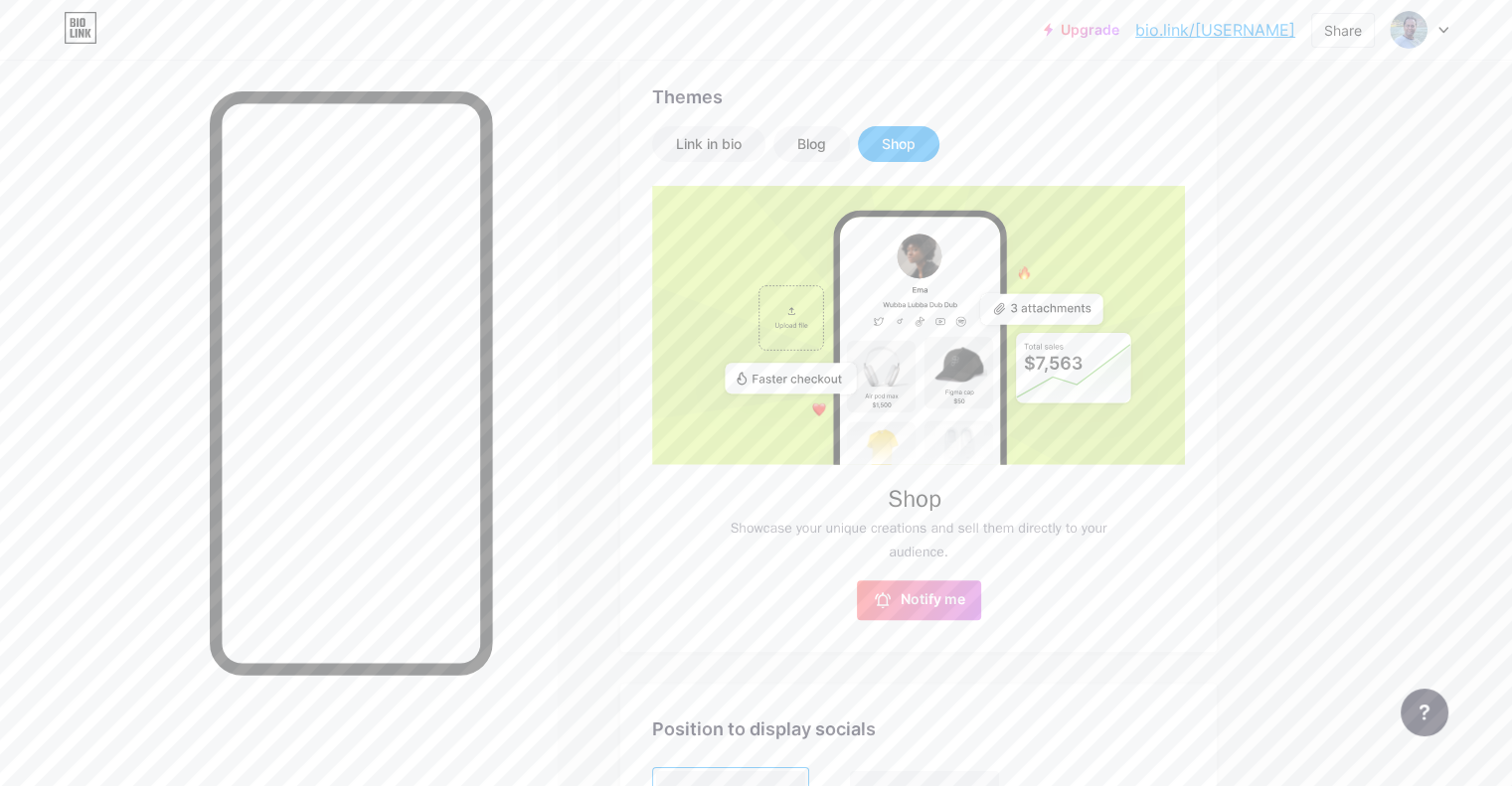 scroll, scrollTop: 397, scrollLeft: 0, axis: vertical 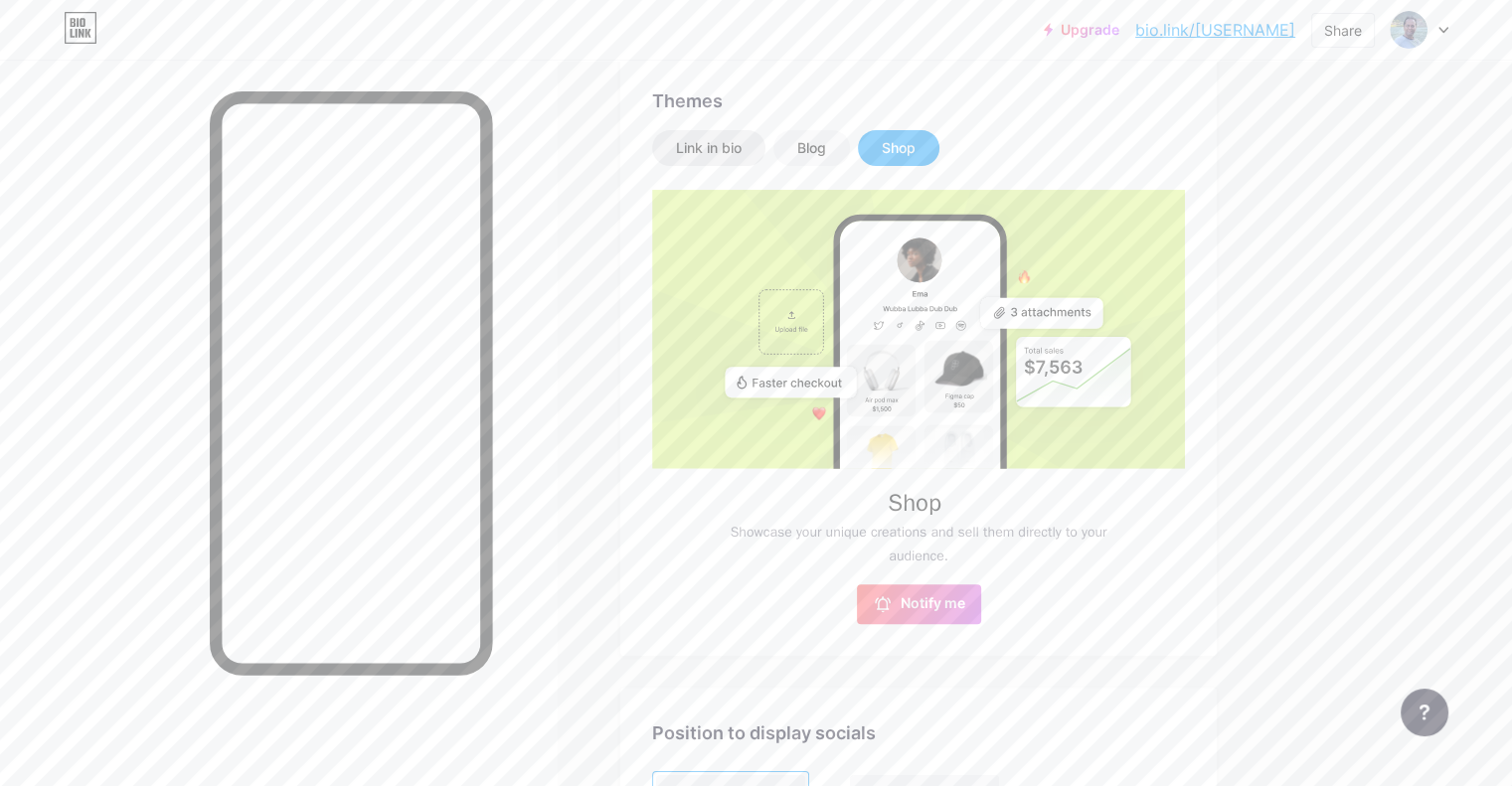 click on "Link in bio" at bounding box center (709, 148) 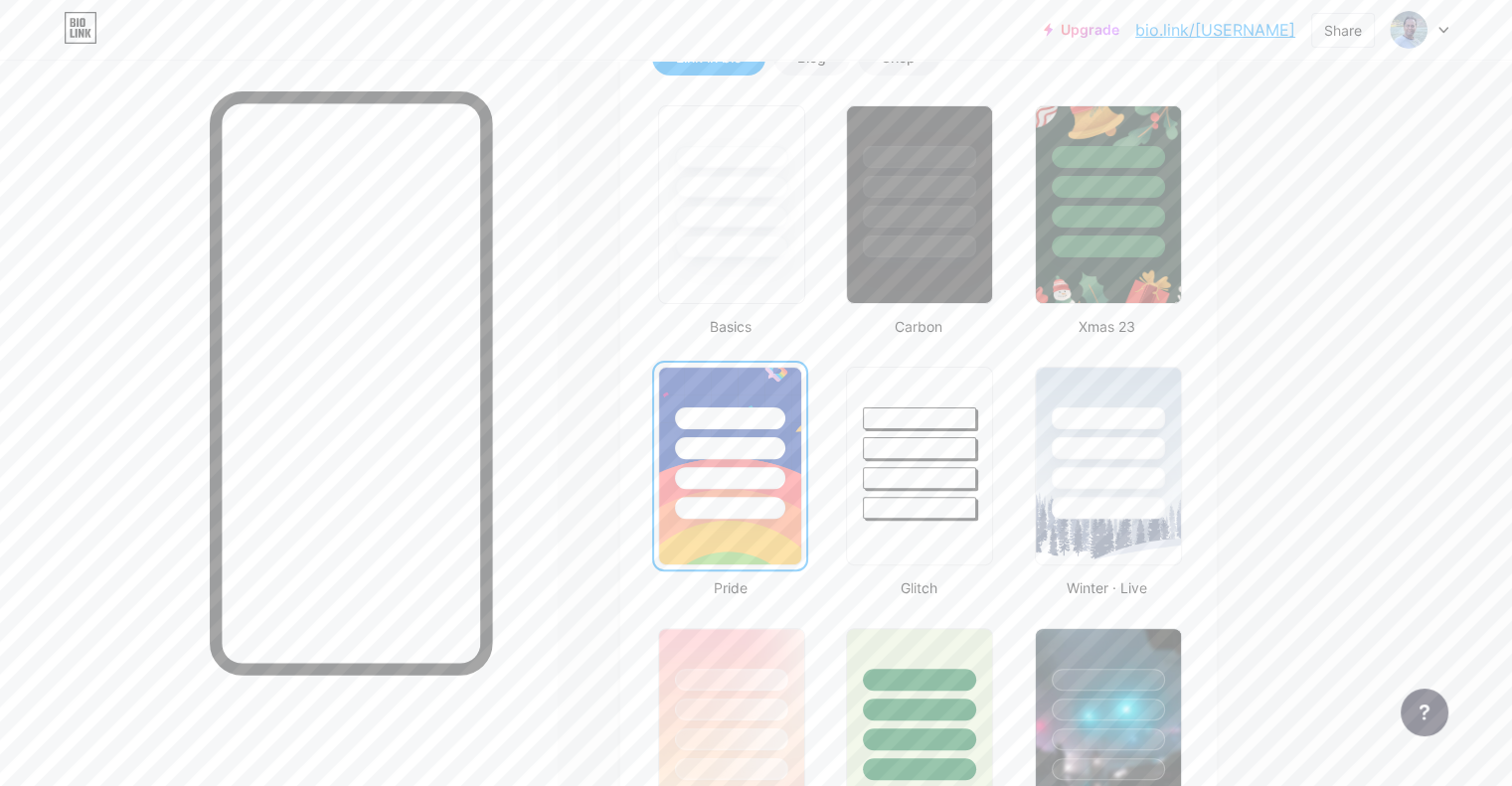 scroll, scrollTop: 497, scrollLeft: 0, axis: vertical 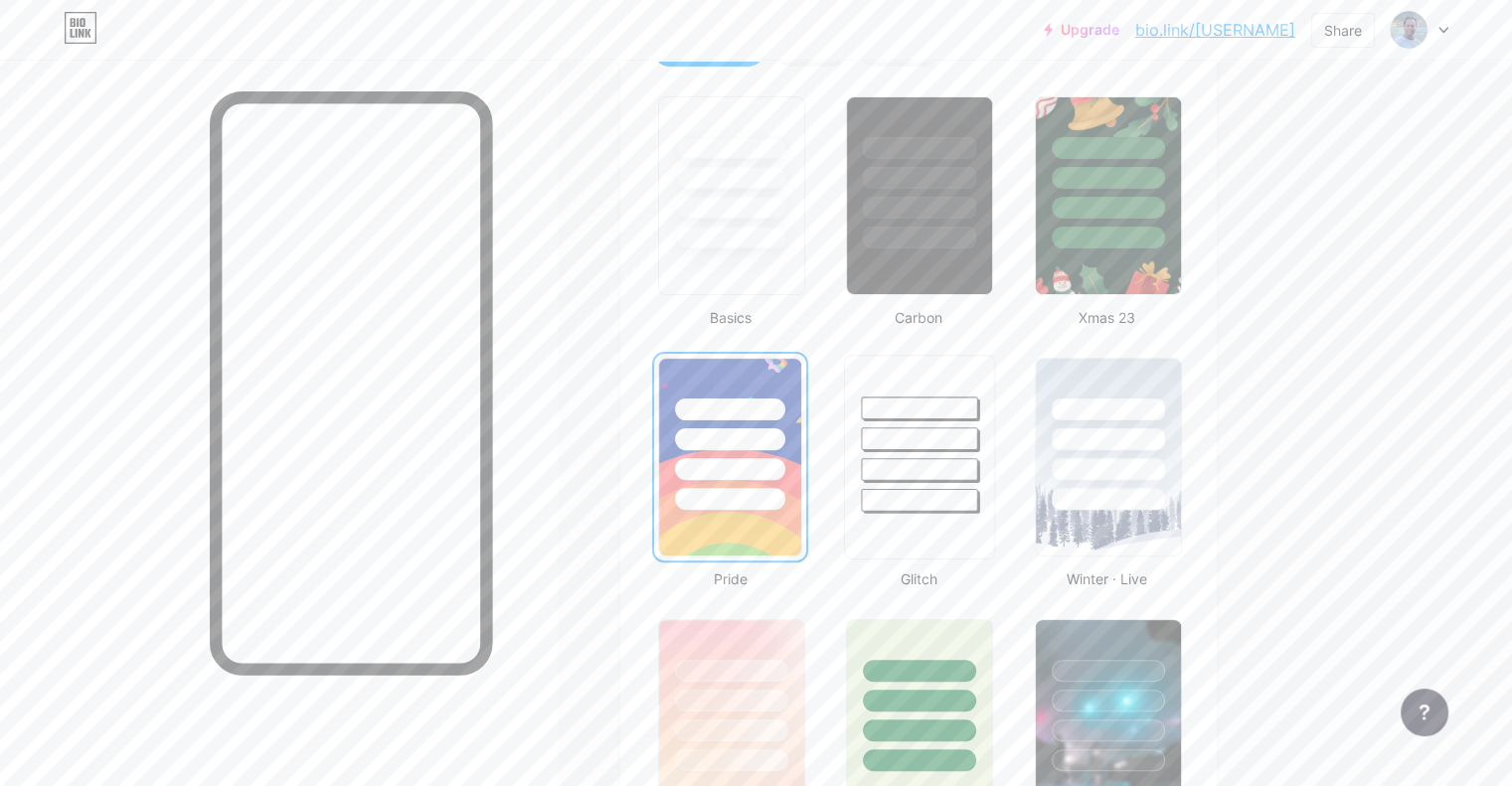 click at bounding box center [920, 433] 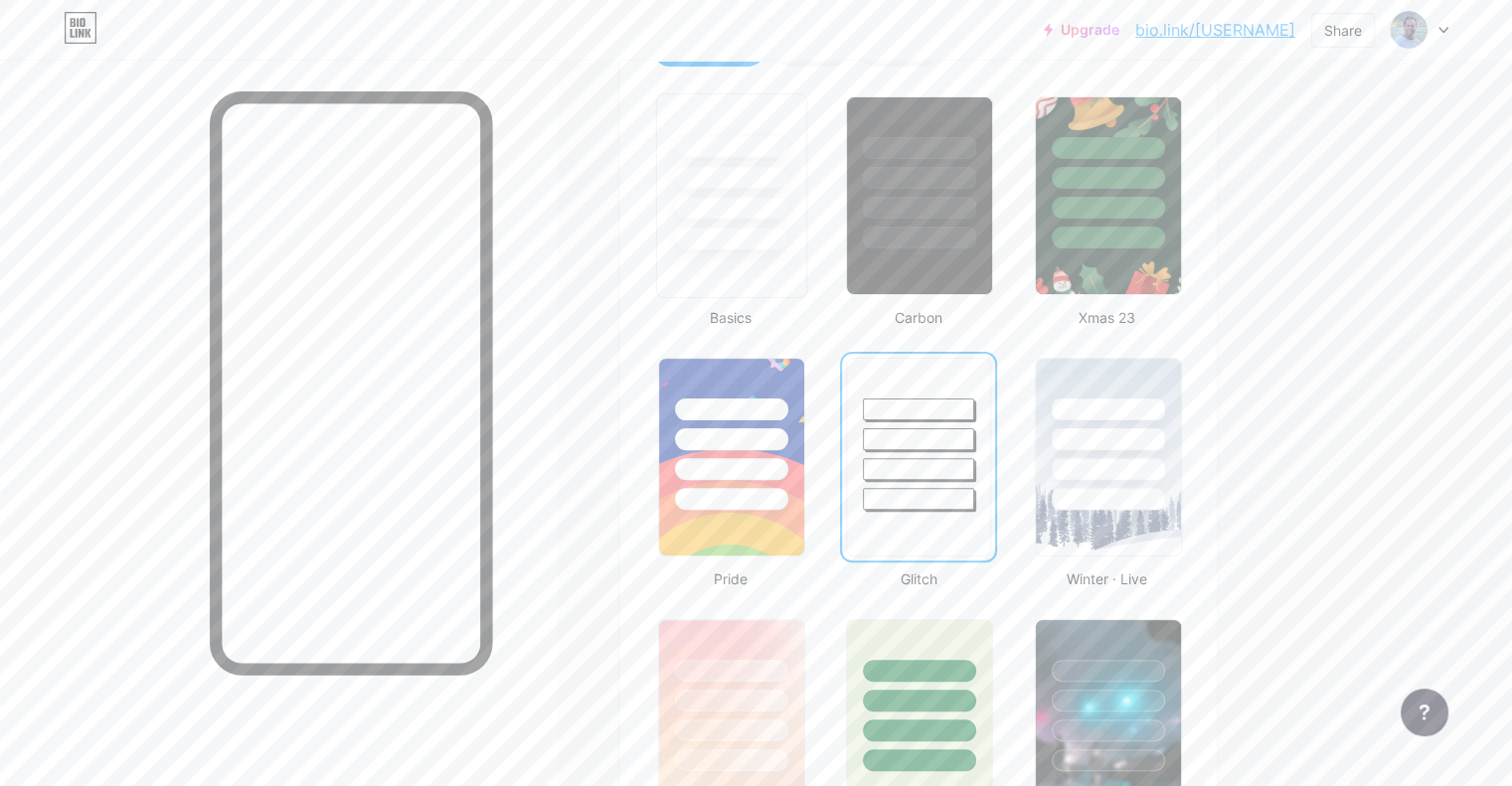 click at bounding box center [731, 238] 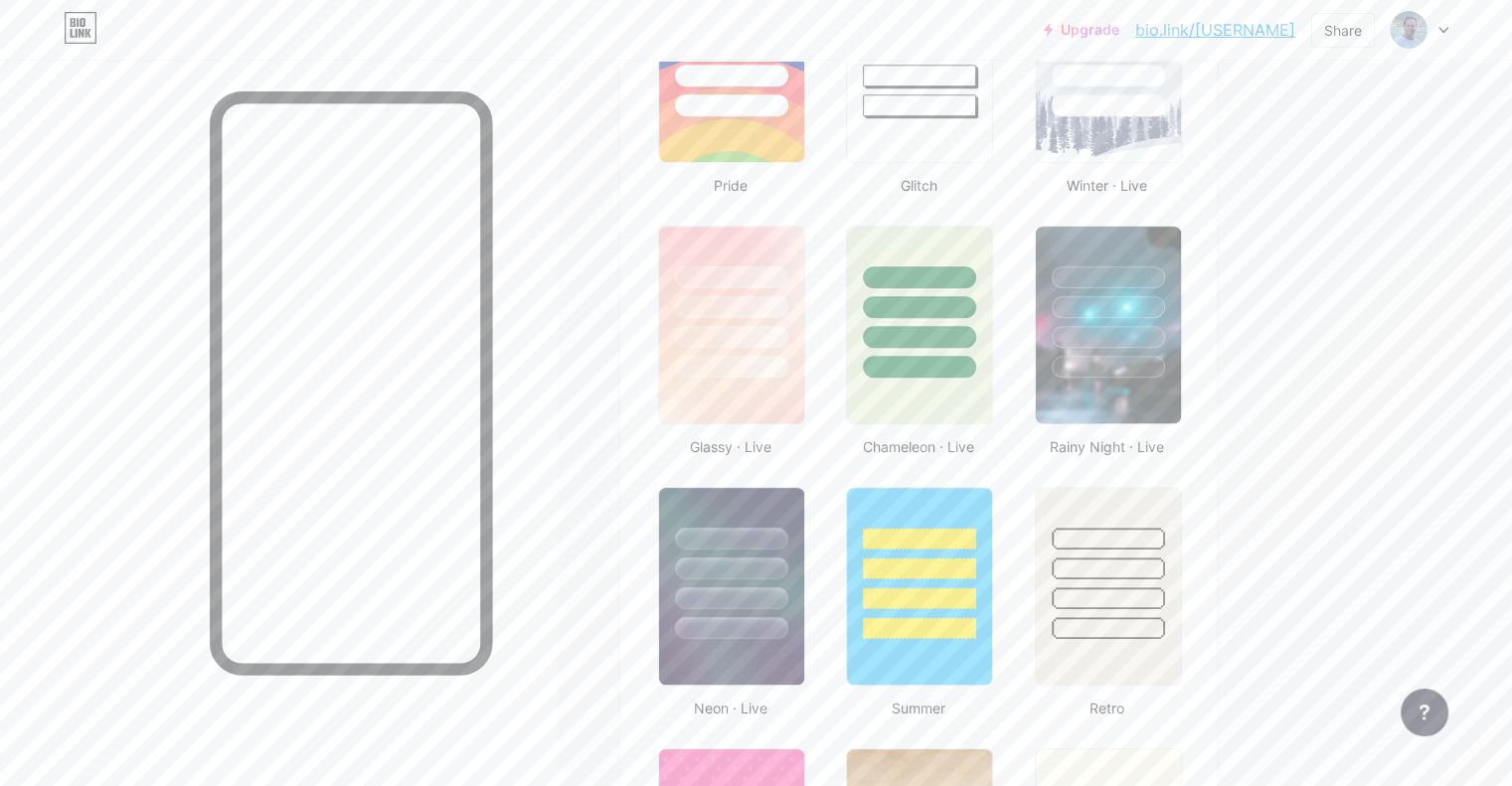 scroll, scrollTop: 894, scrollLeft: 0, axis: vertical 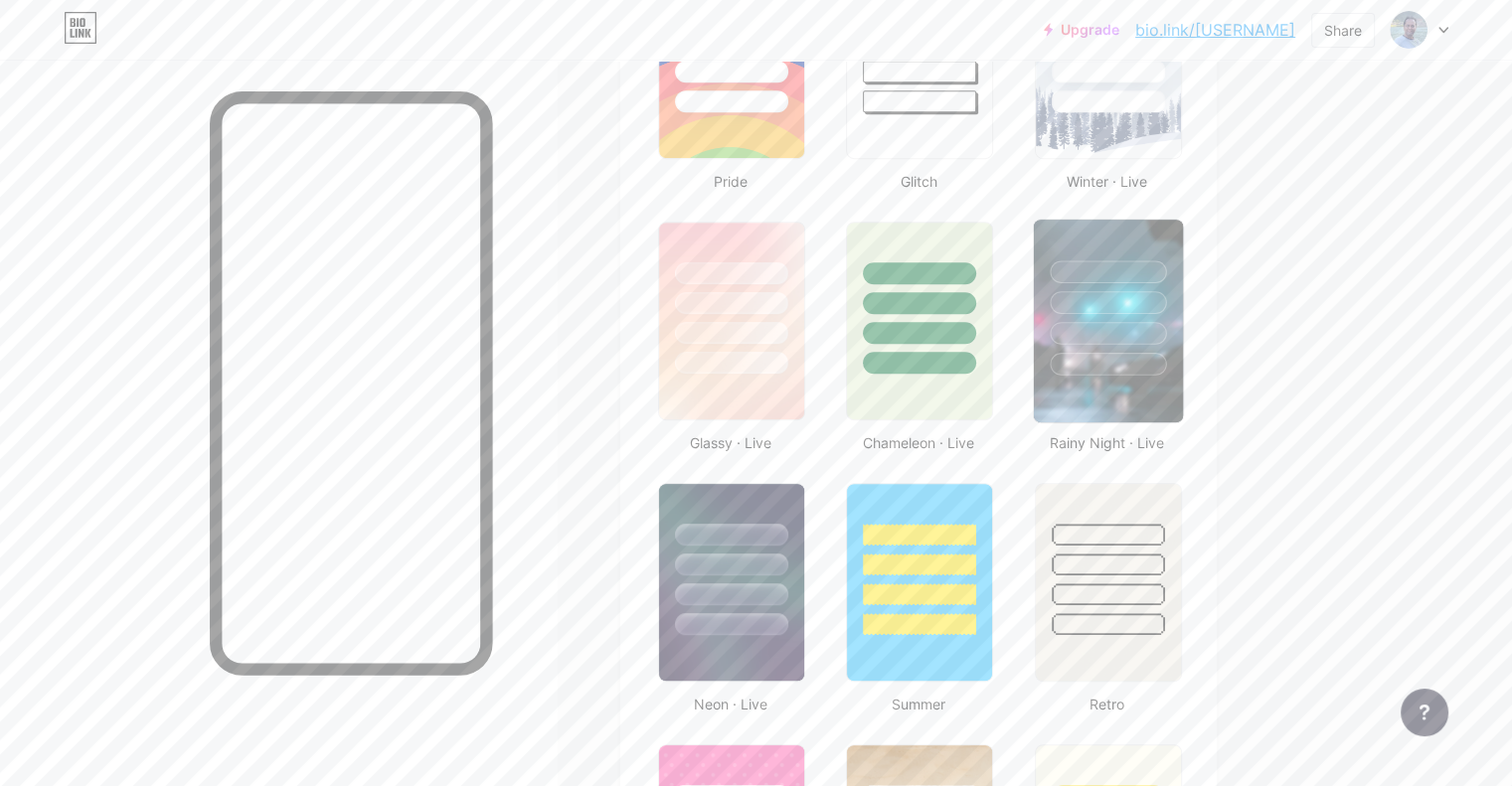 click at bounding box center (1107, 333) 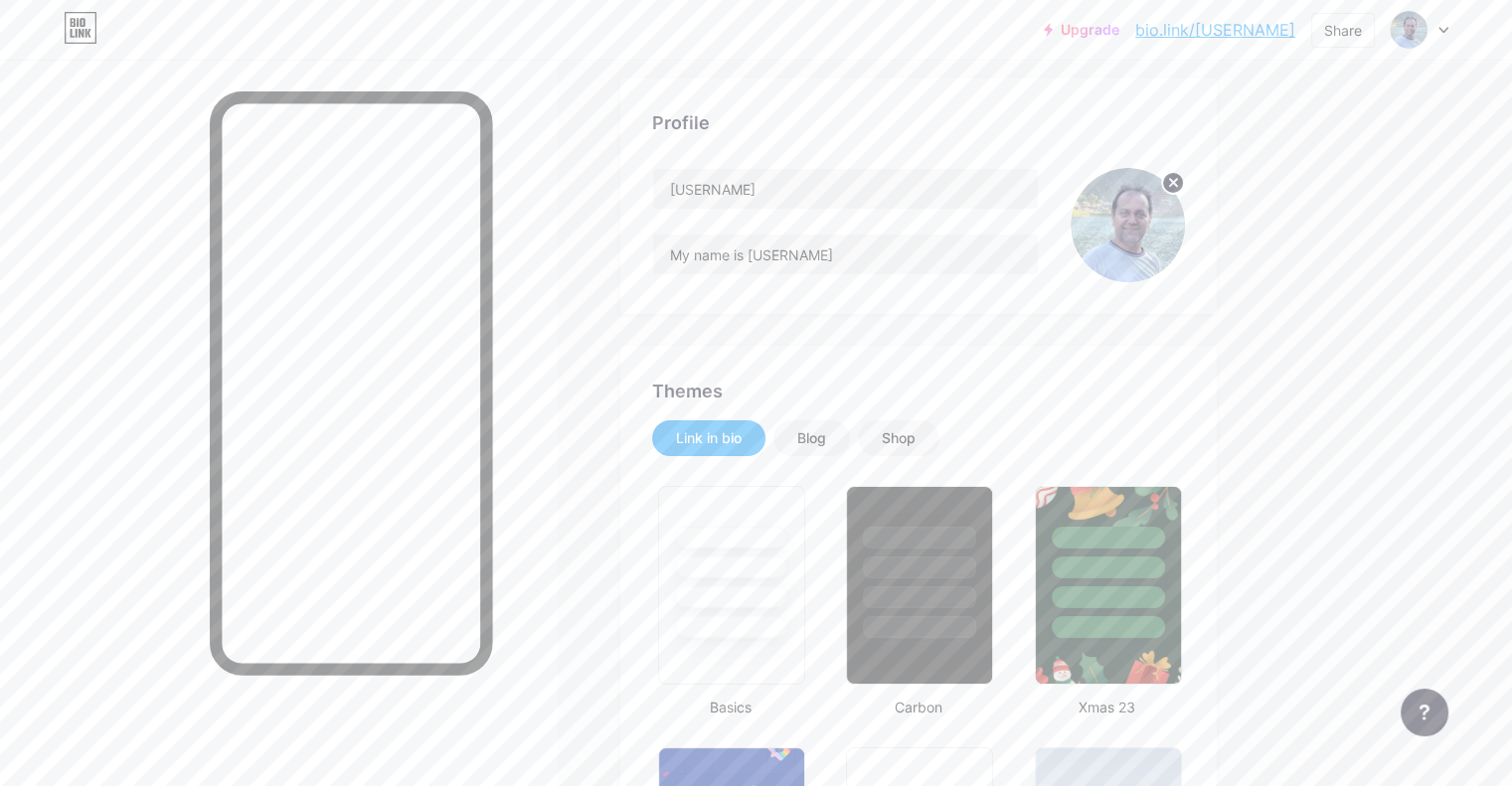 scroll, scrollTop: 99, scrollLeft: 0, axis: vertical 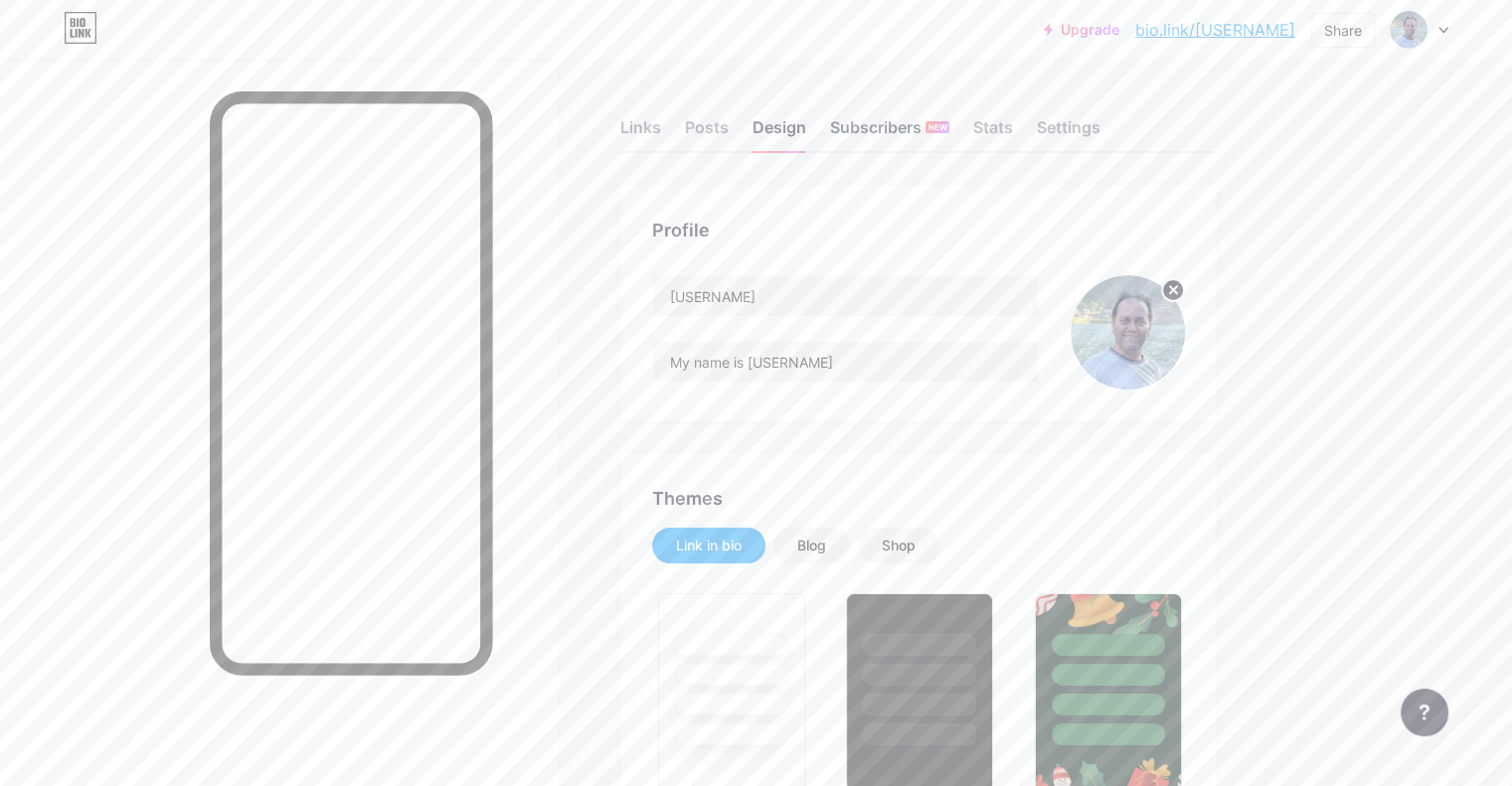 click on "Subscribers
NEW" at bounding box center [890, 133] 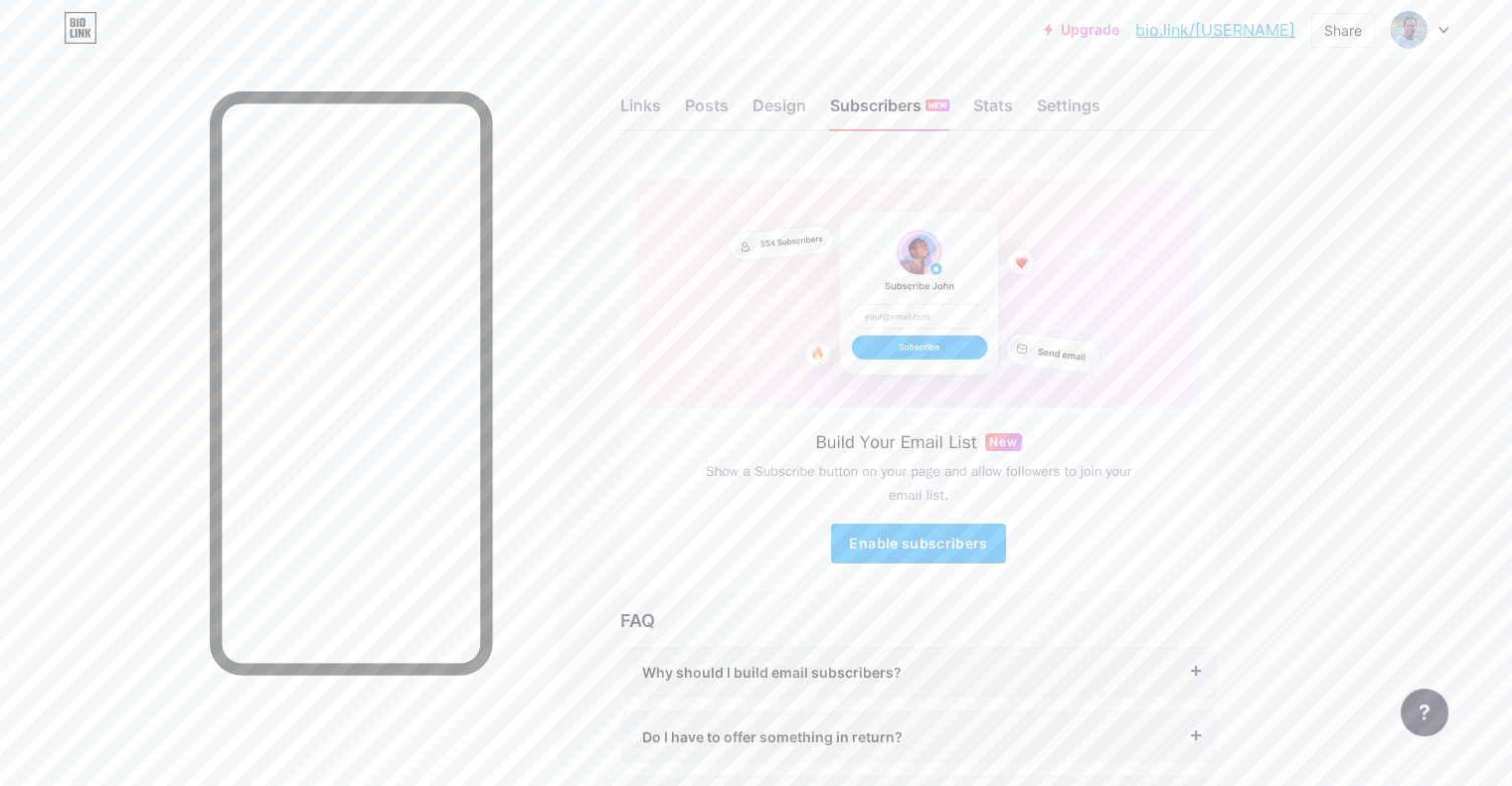 scroll, scrollTop: 0, scrollLeft: 0, axis: both 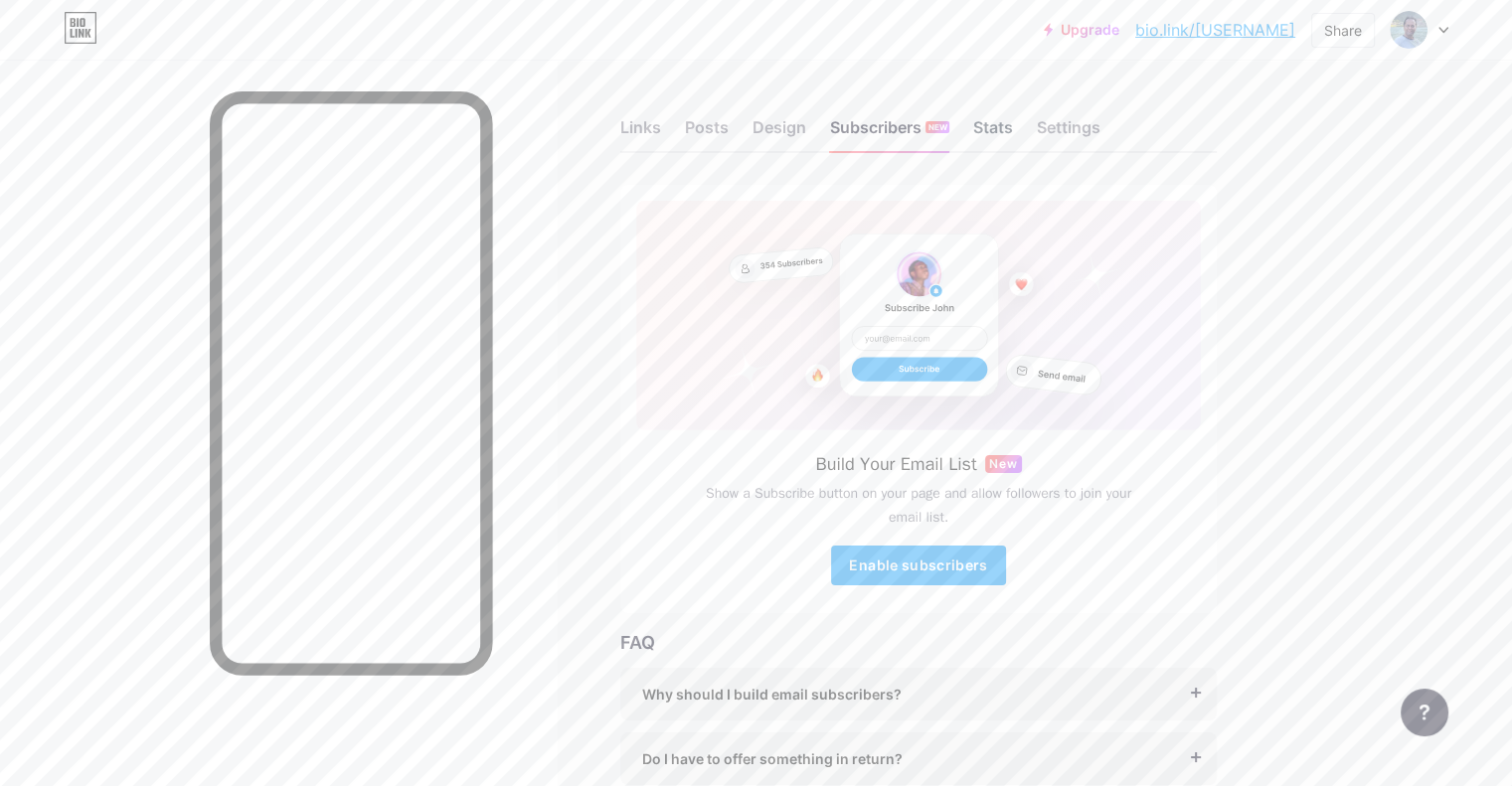 click on "Stats" at bounding box center (993, 133) 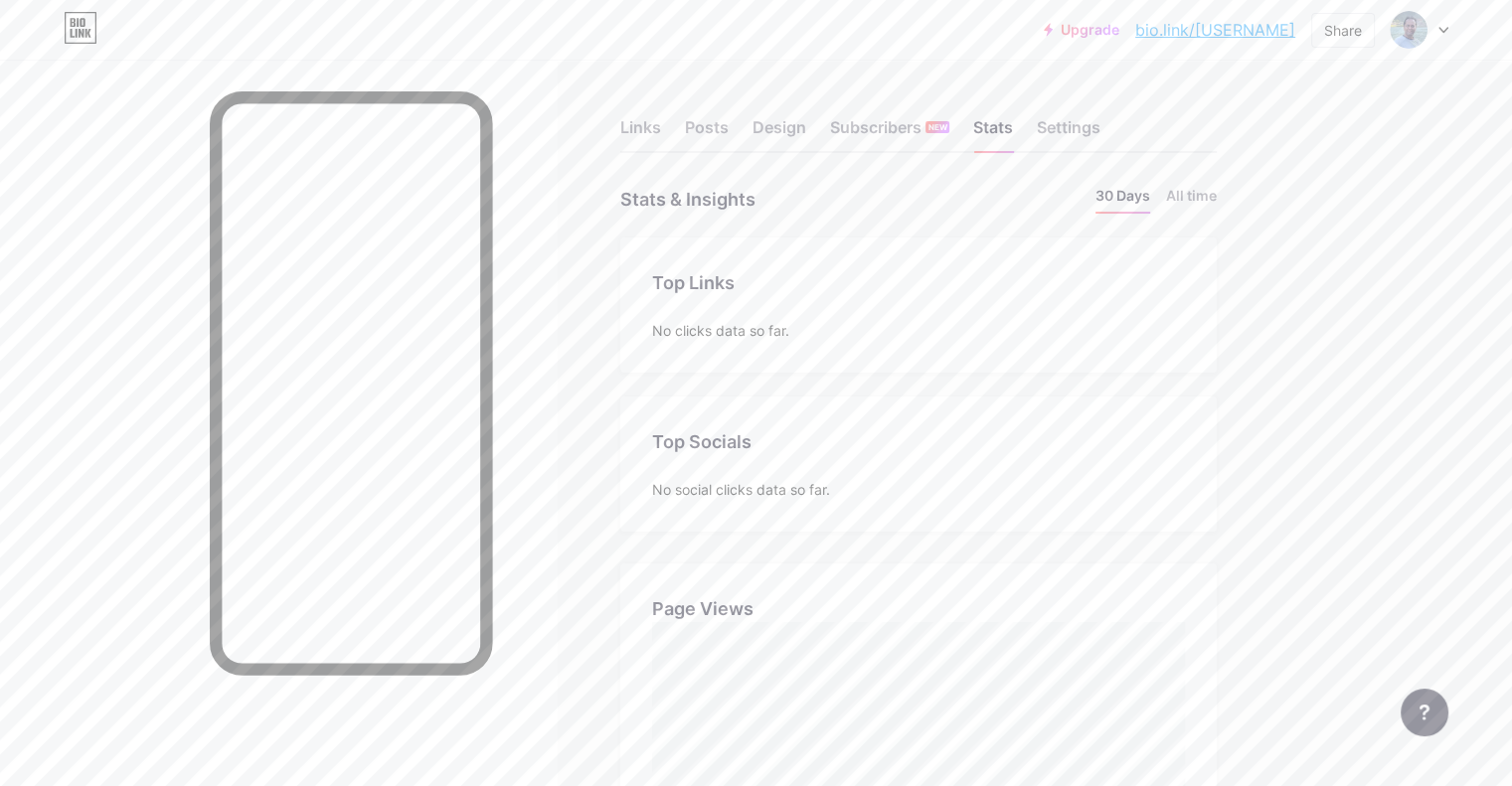 scroll, scrollTop: 992892, scrollLeft: 992571, axis: both 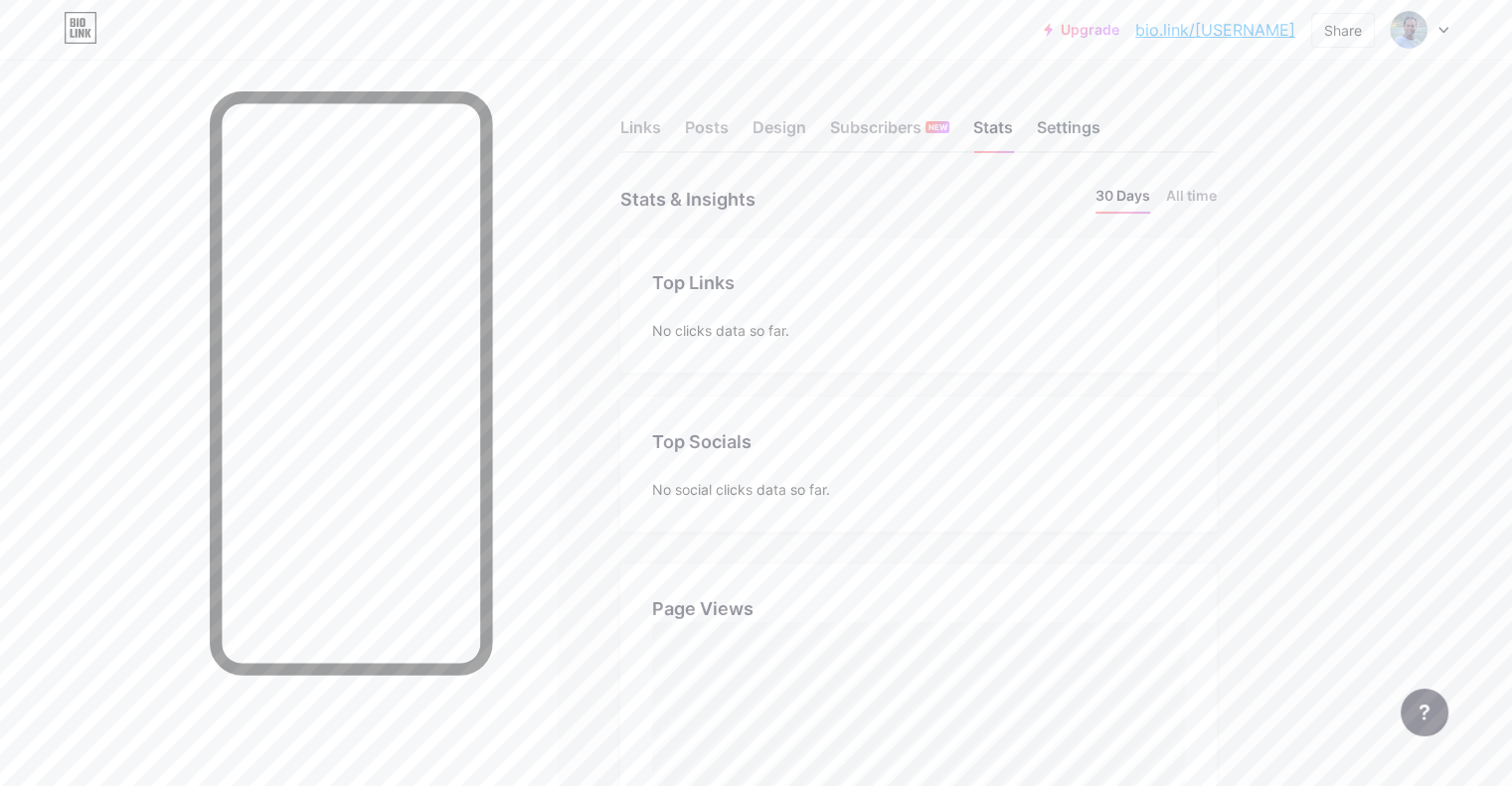 click on "Settings" at bounding box center [1069, 133] 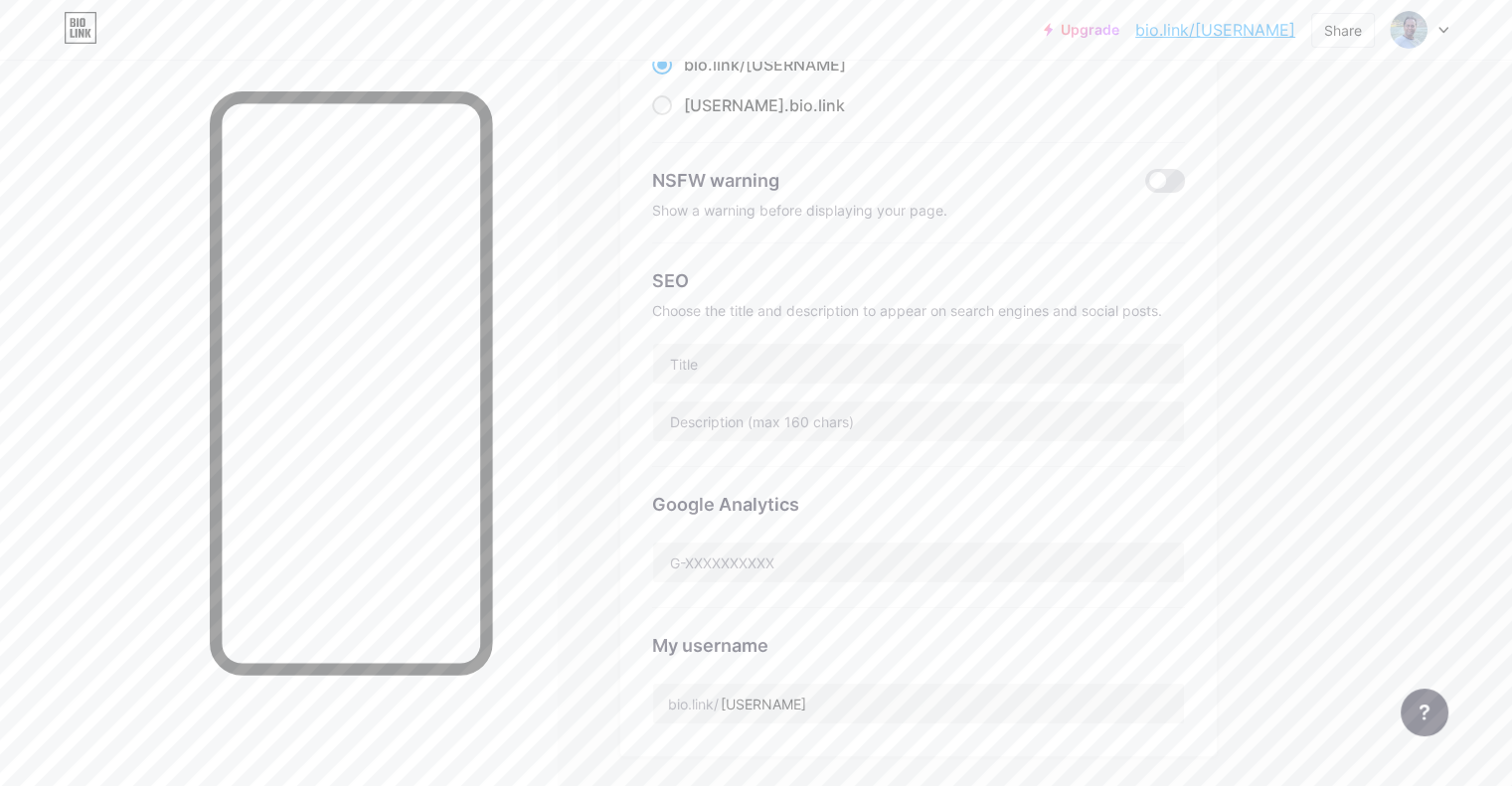 scroll, scrollTop: 298, scrollLeft: 0, axis: vertical 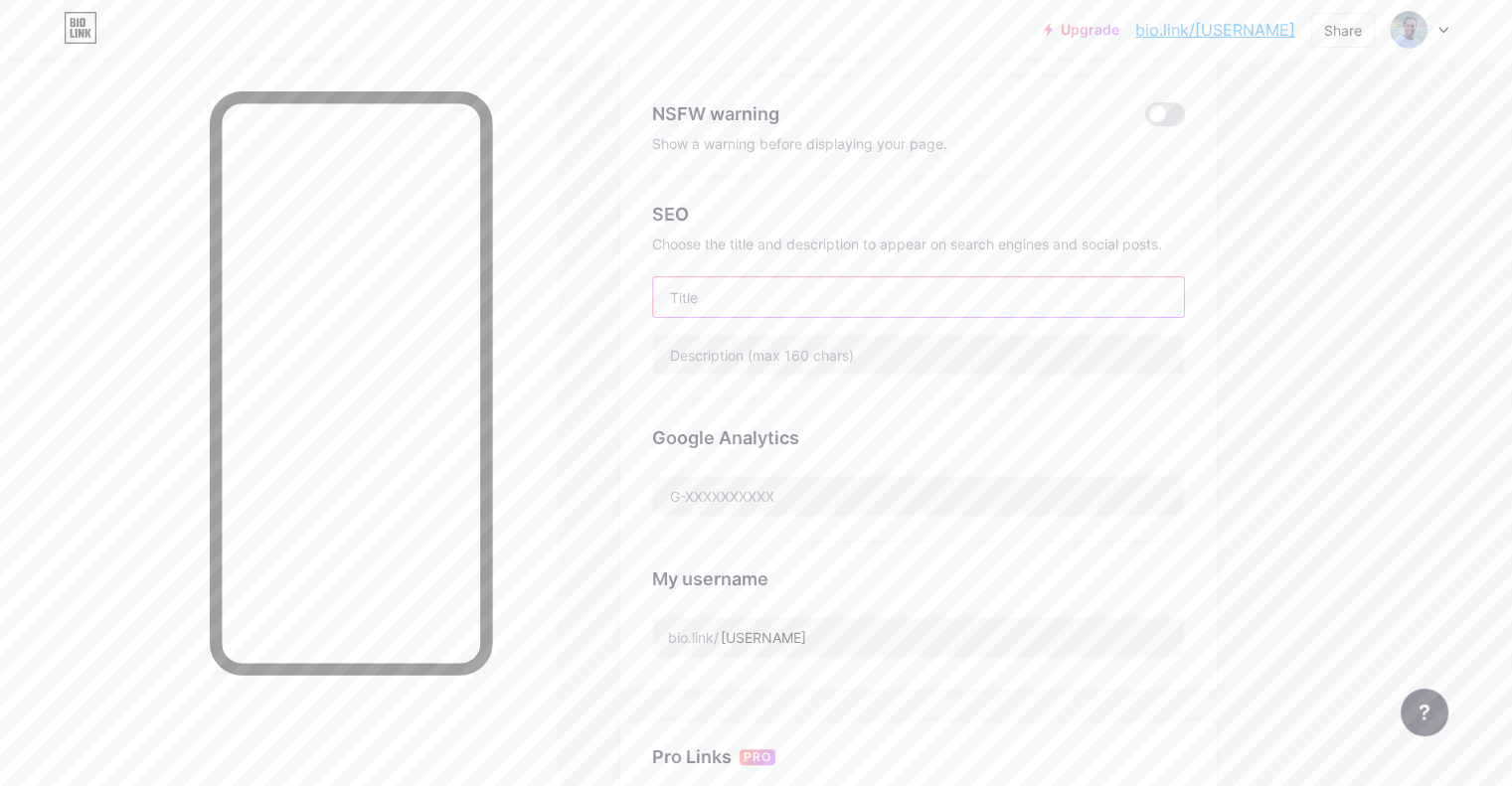 click at bounding box center (919, 297) 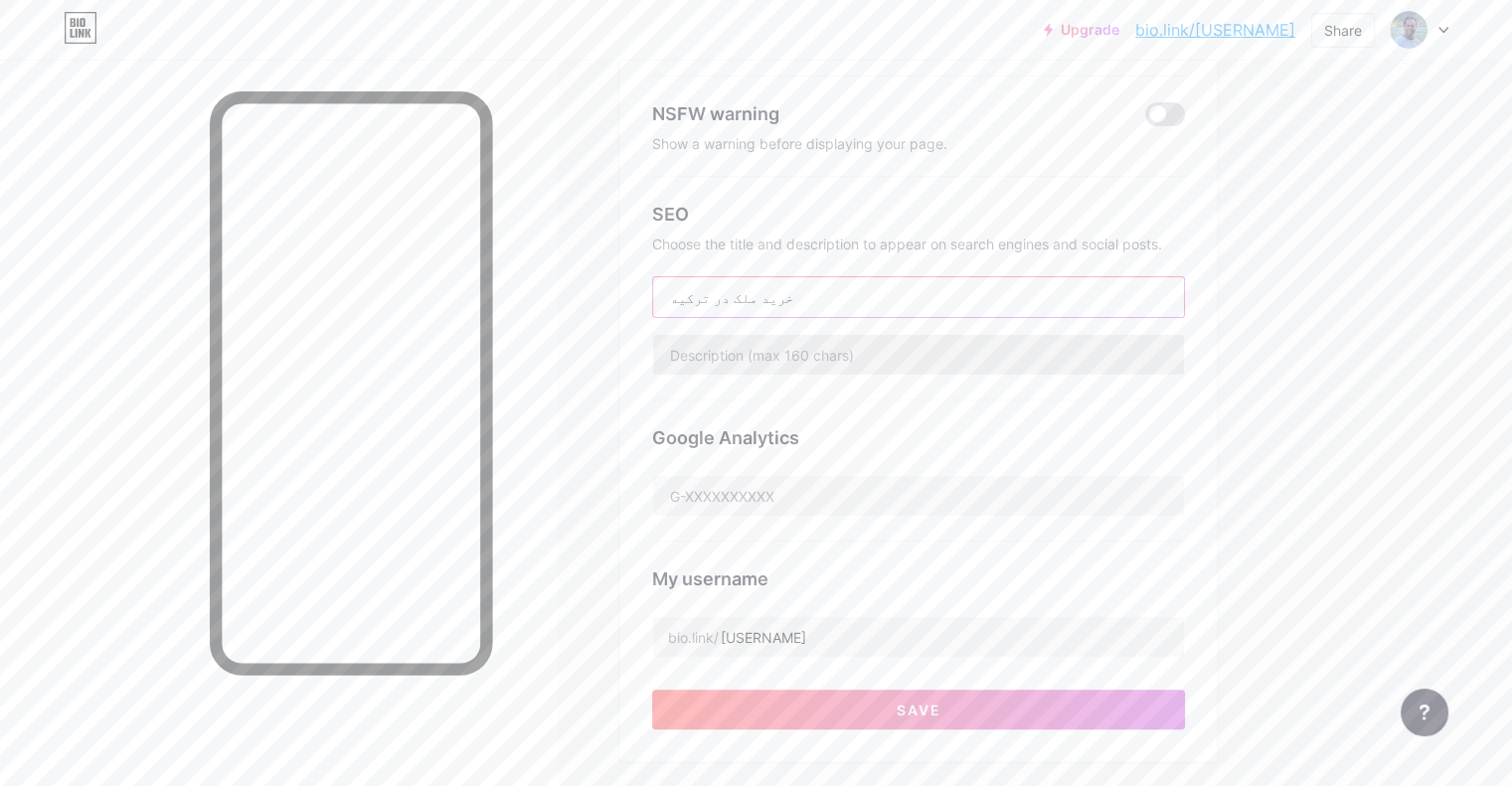 type on "خرید ملک در ترکیه" 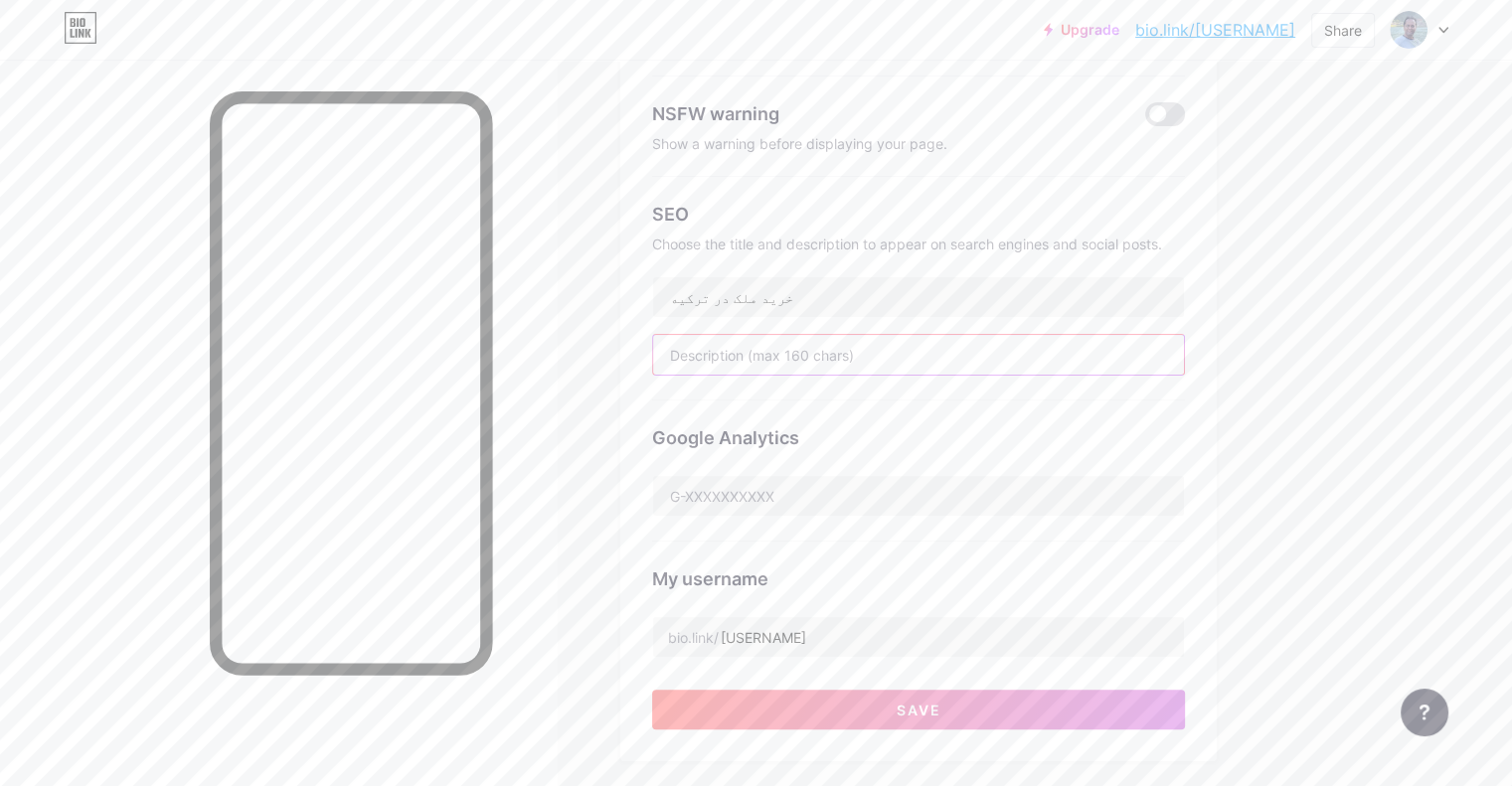 click at bounding box center (919, 355) 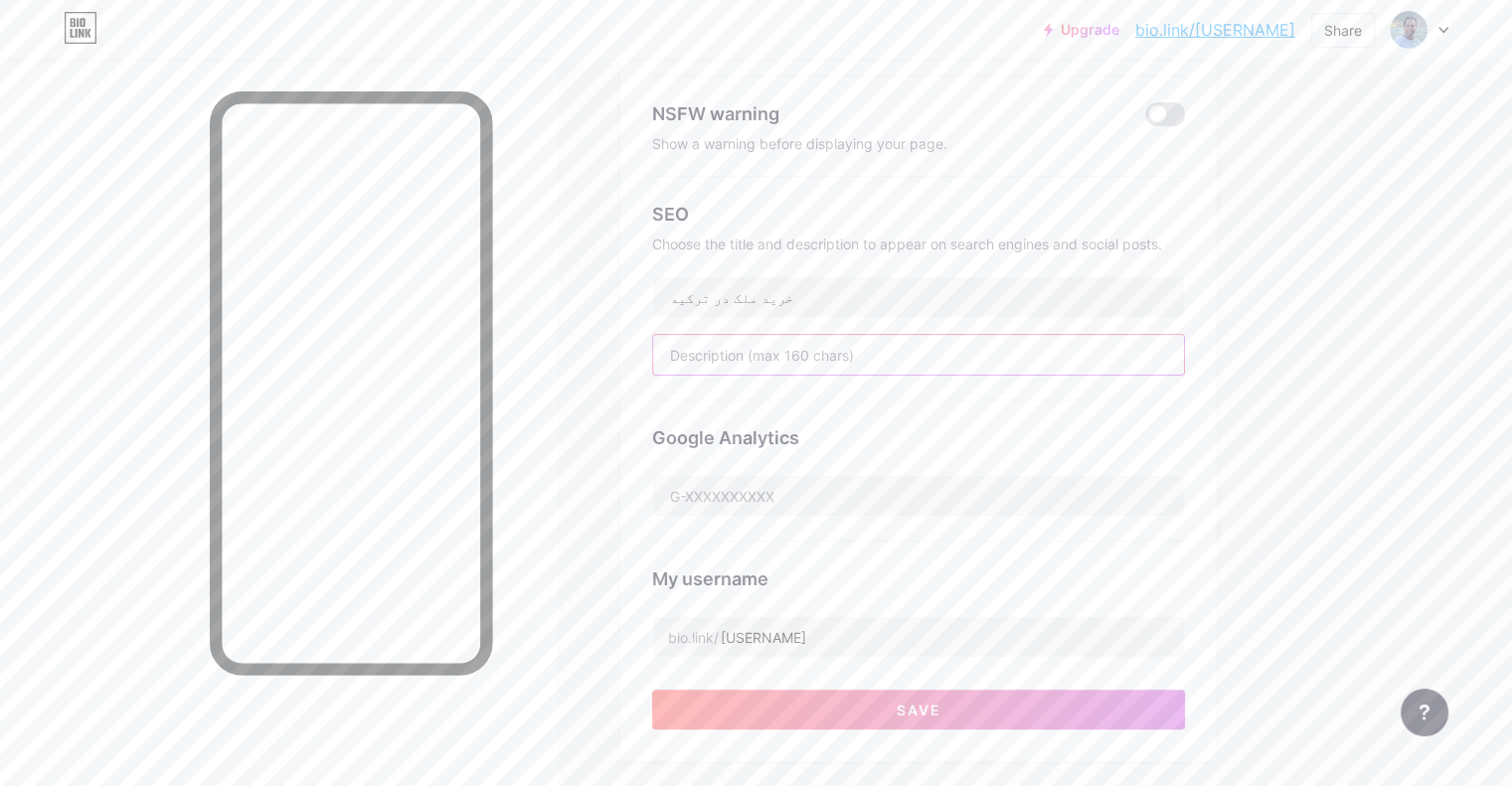 paste on "سایت فروش ملک در پروژه های مسکونی استانبول , قیمت آپارتمان در استانبول و تصاویر ملک ها , شرایط خرید ملک در ترکیه" 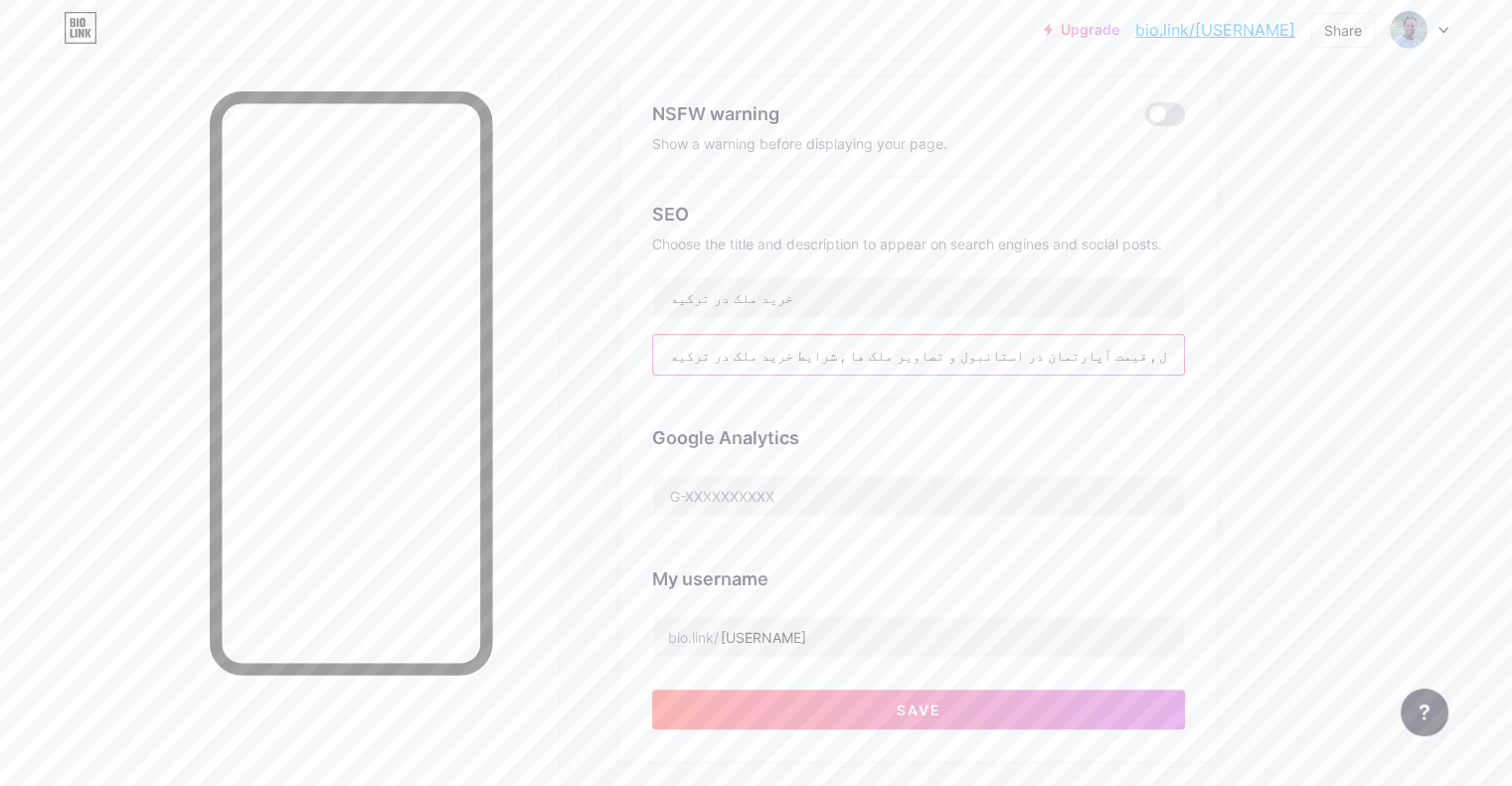 scroll, scrollTop: 0, scrollLeft: 85, axis: horizontal 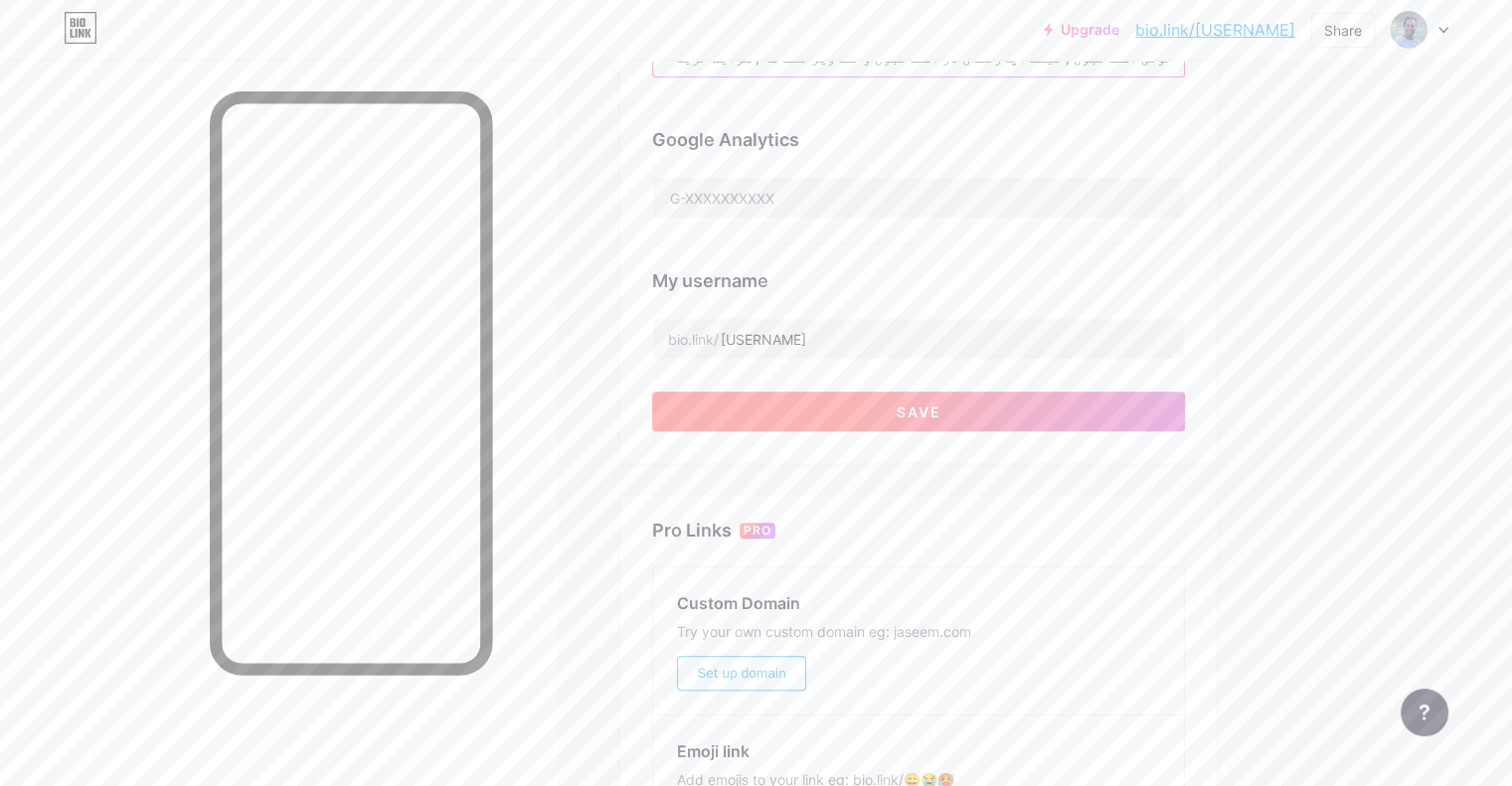 type on "سایت فروش ملک در پروژه های مسکونی استانبول , قیمت آپارتمان در استانبول و تصاویر ملک ها , شرایط خرید ملک در ترکیه" 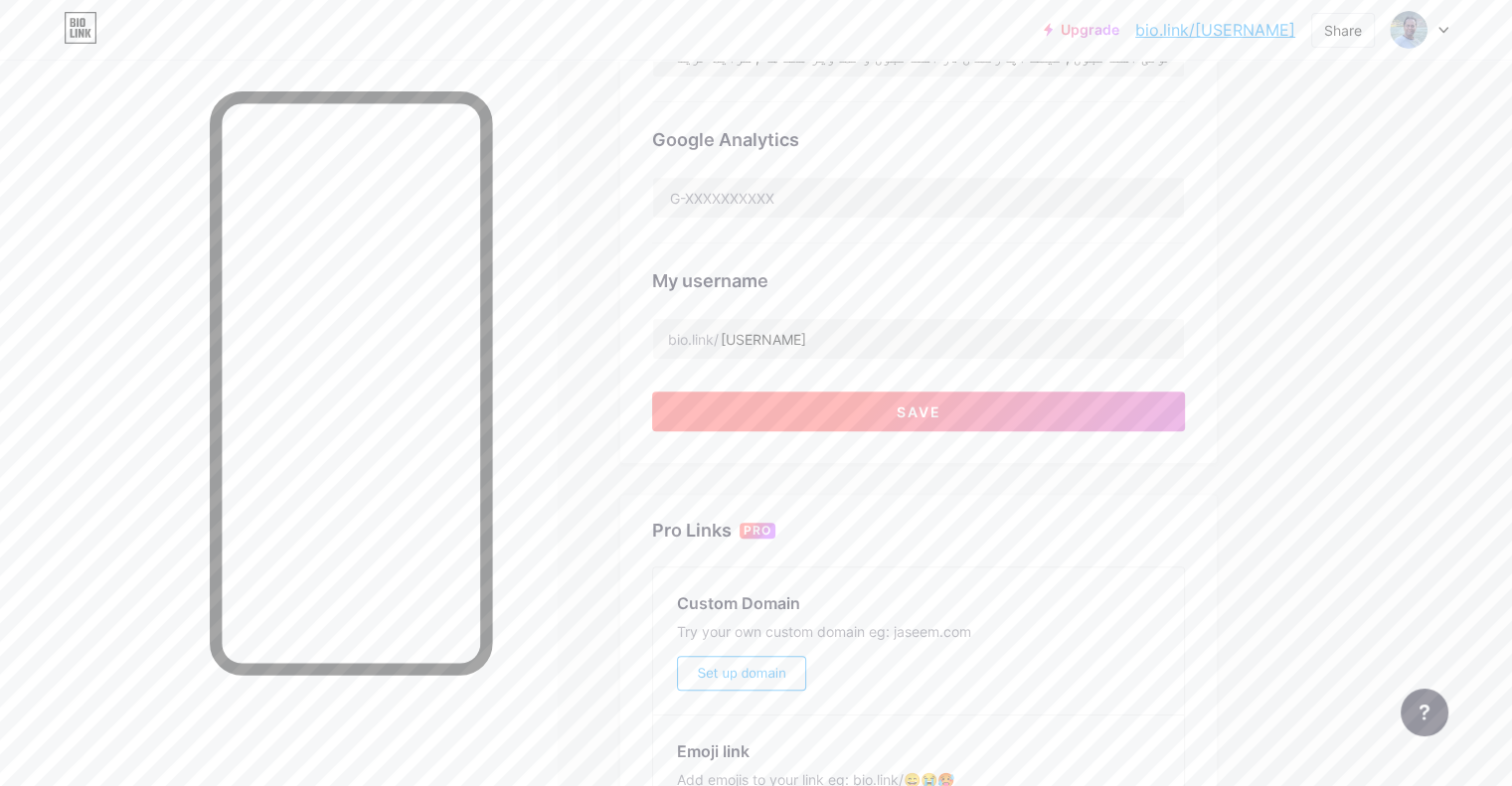 scroll, scrollTop: 0, scrollLeft: 0, axis: both 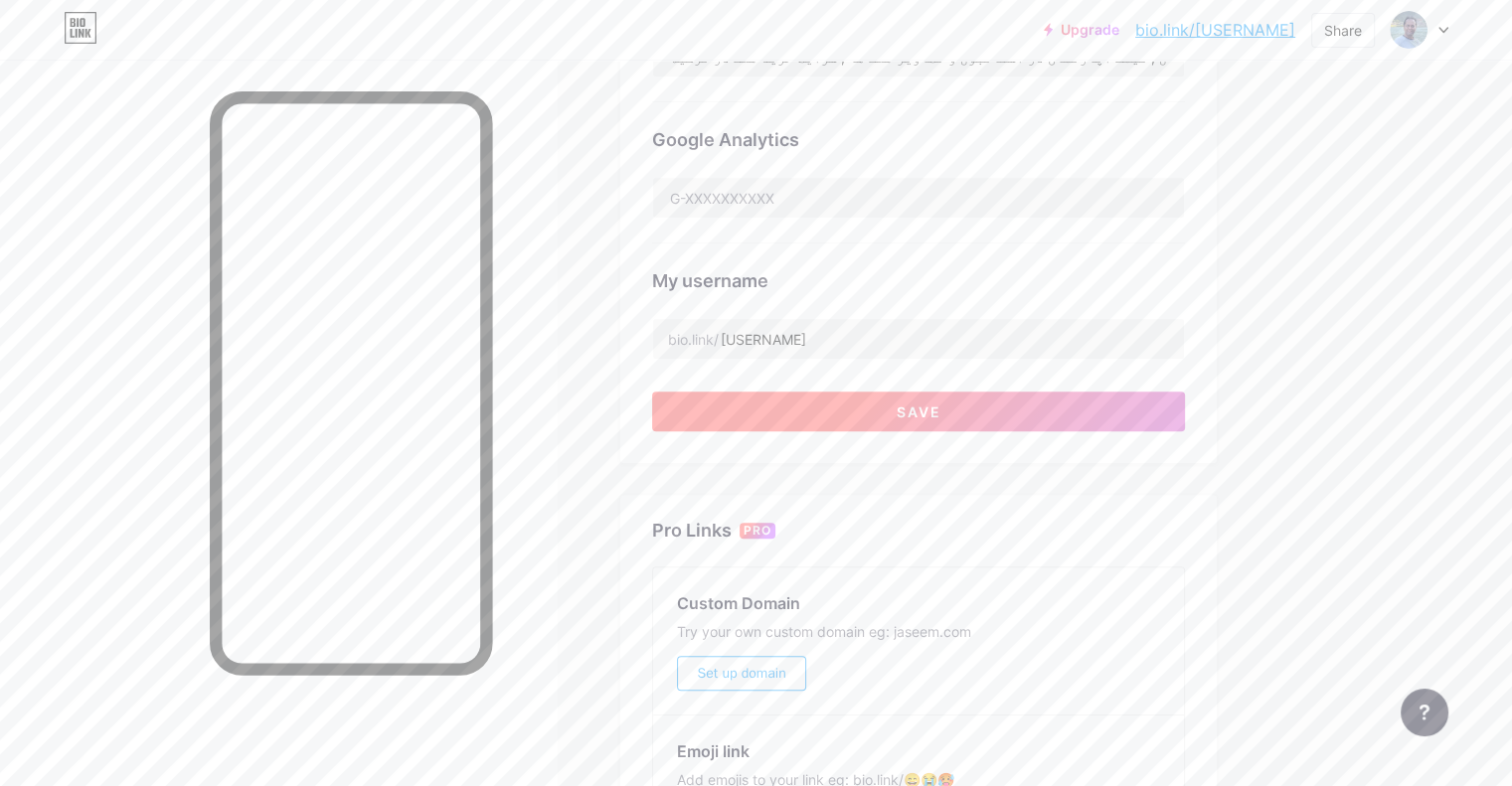click on "Save" at bounding box center [919, 411] 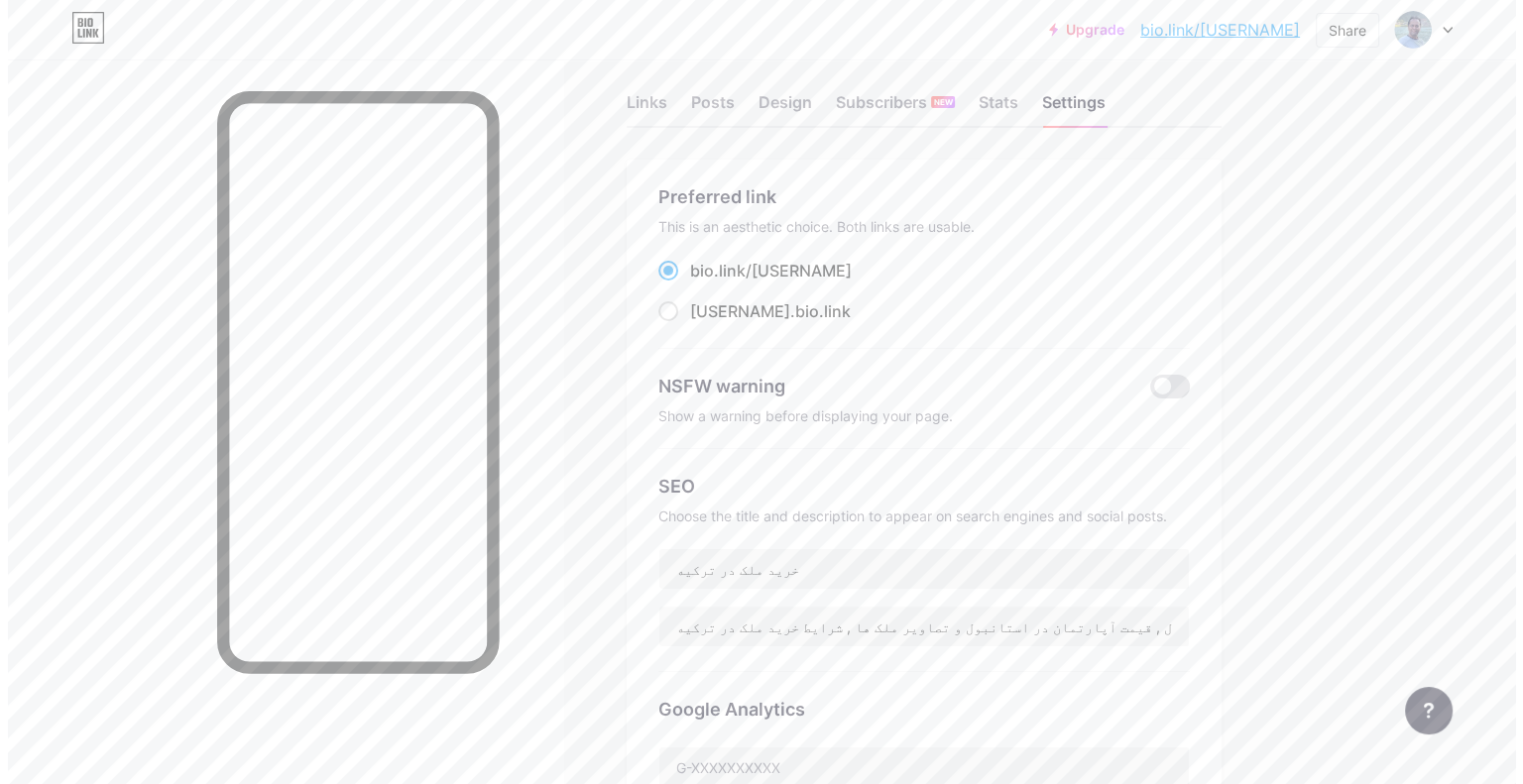 scroll, scrollTop: 0, scrollLeft: 0, axis: both 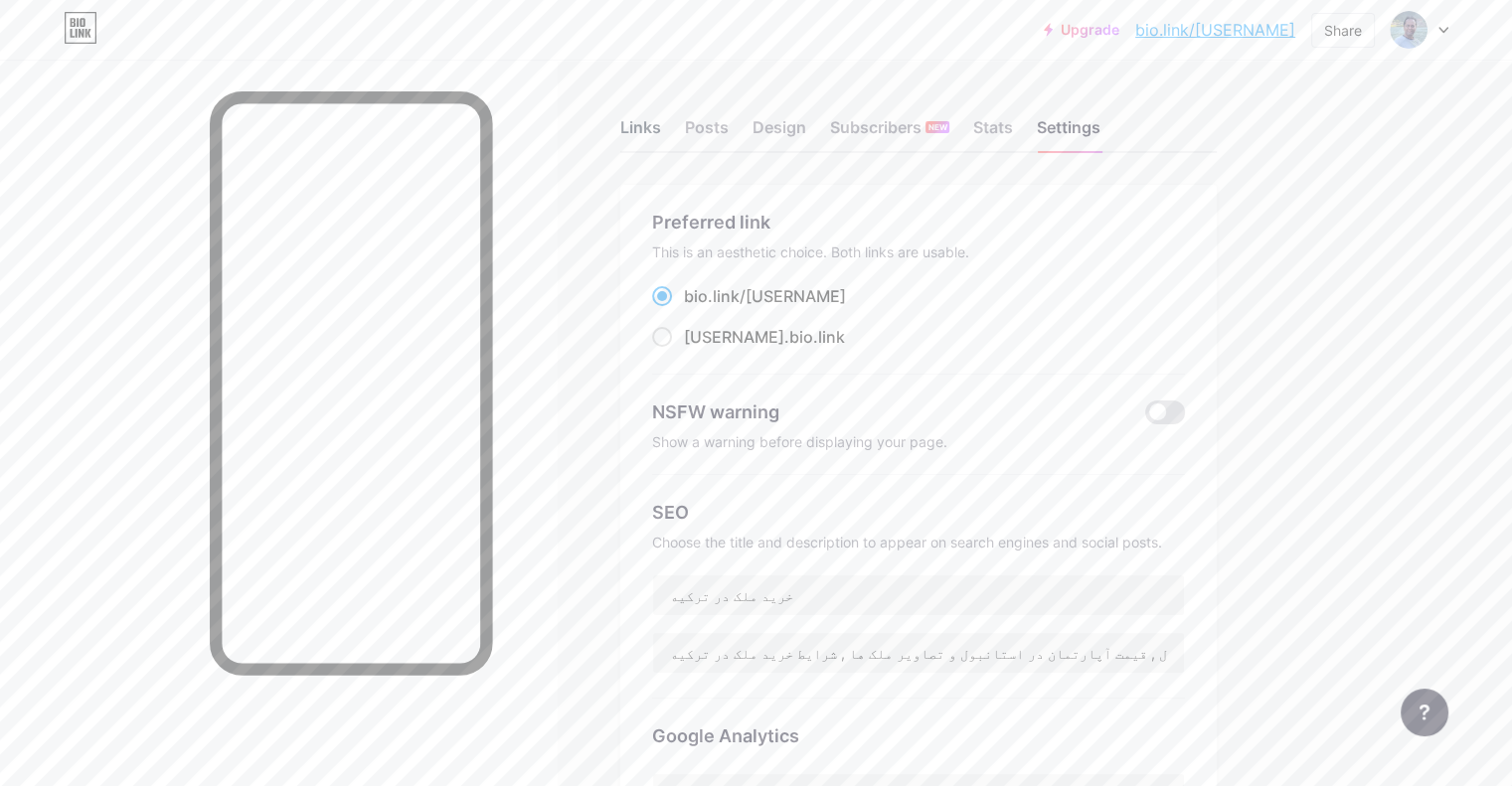 click on "Links" at bounding box center (640, 133) 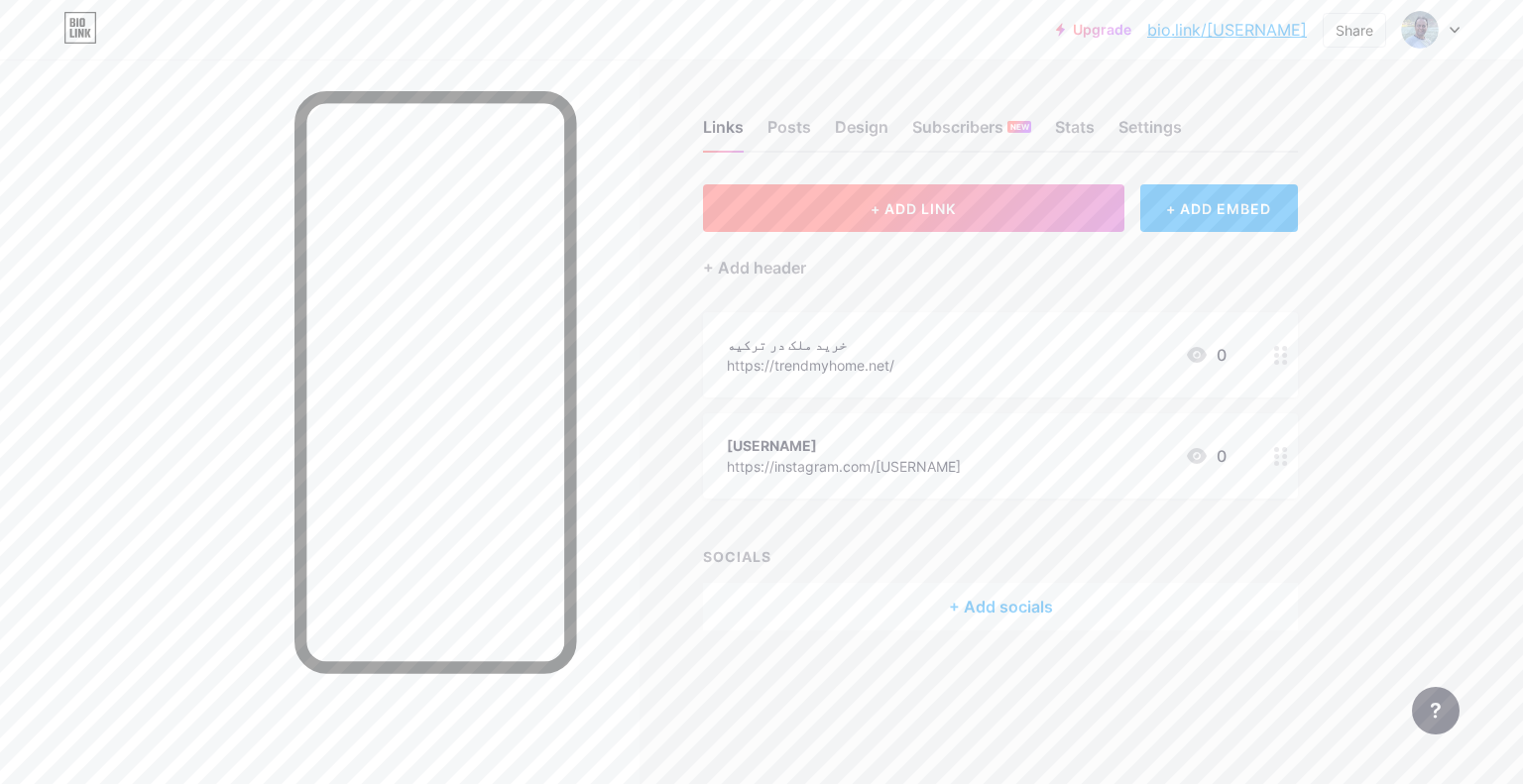 click on "+ ADD LINK" at bounding box center (913, 208) 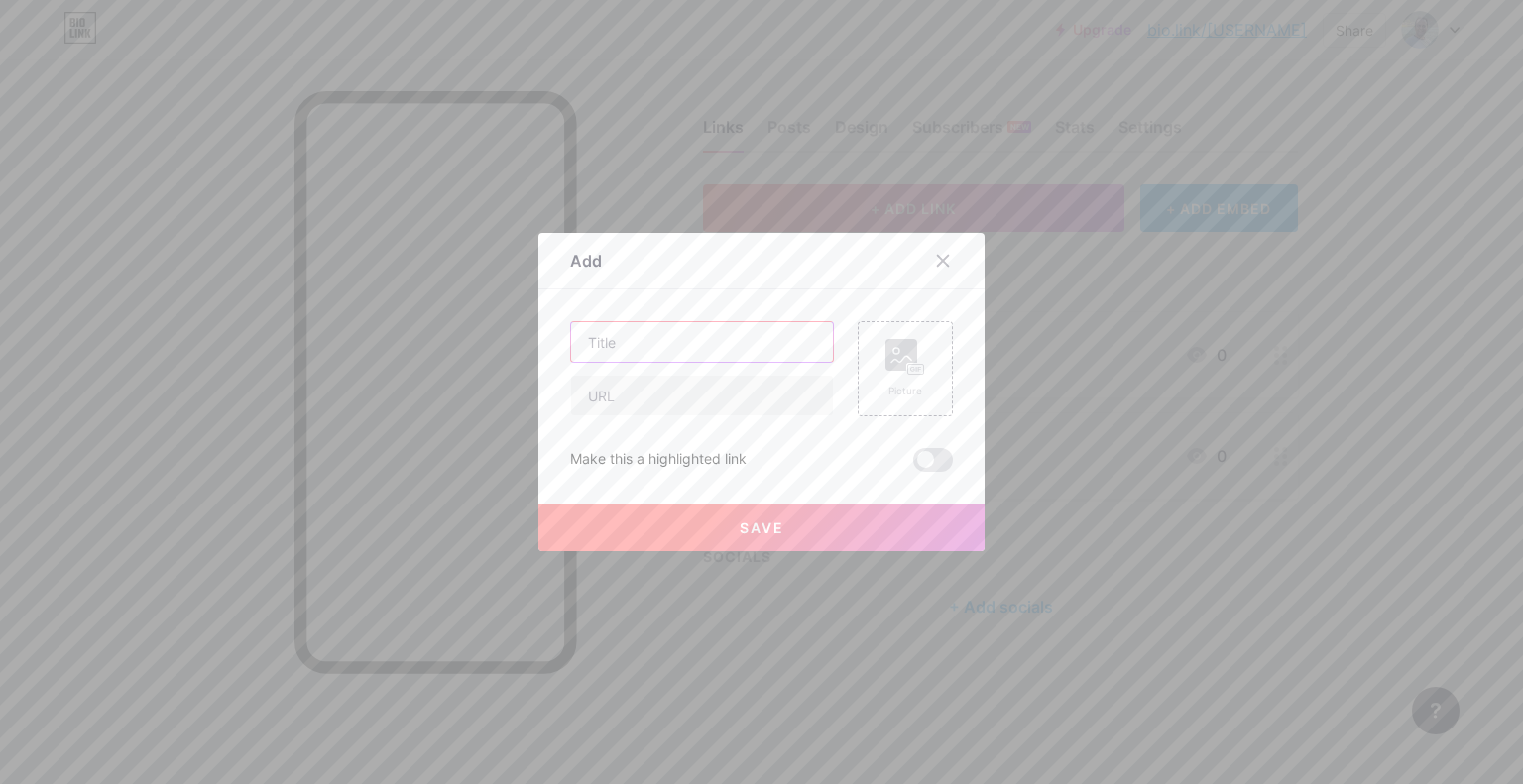 click at bounding box center (702, 342) 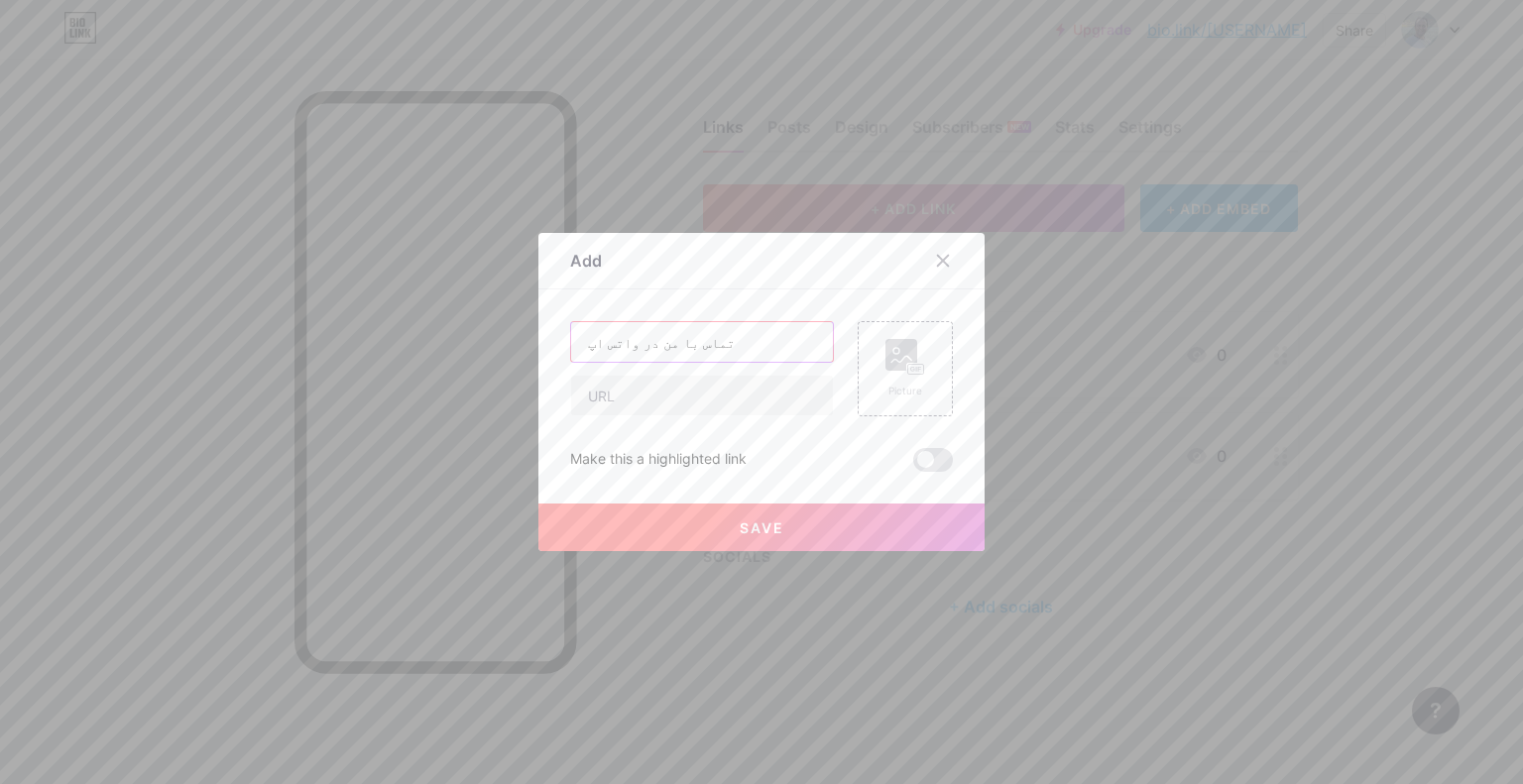 type on "تماس با من در واتس اپ" 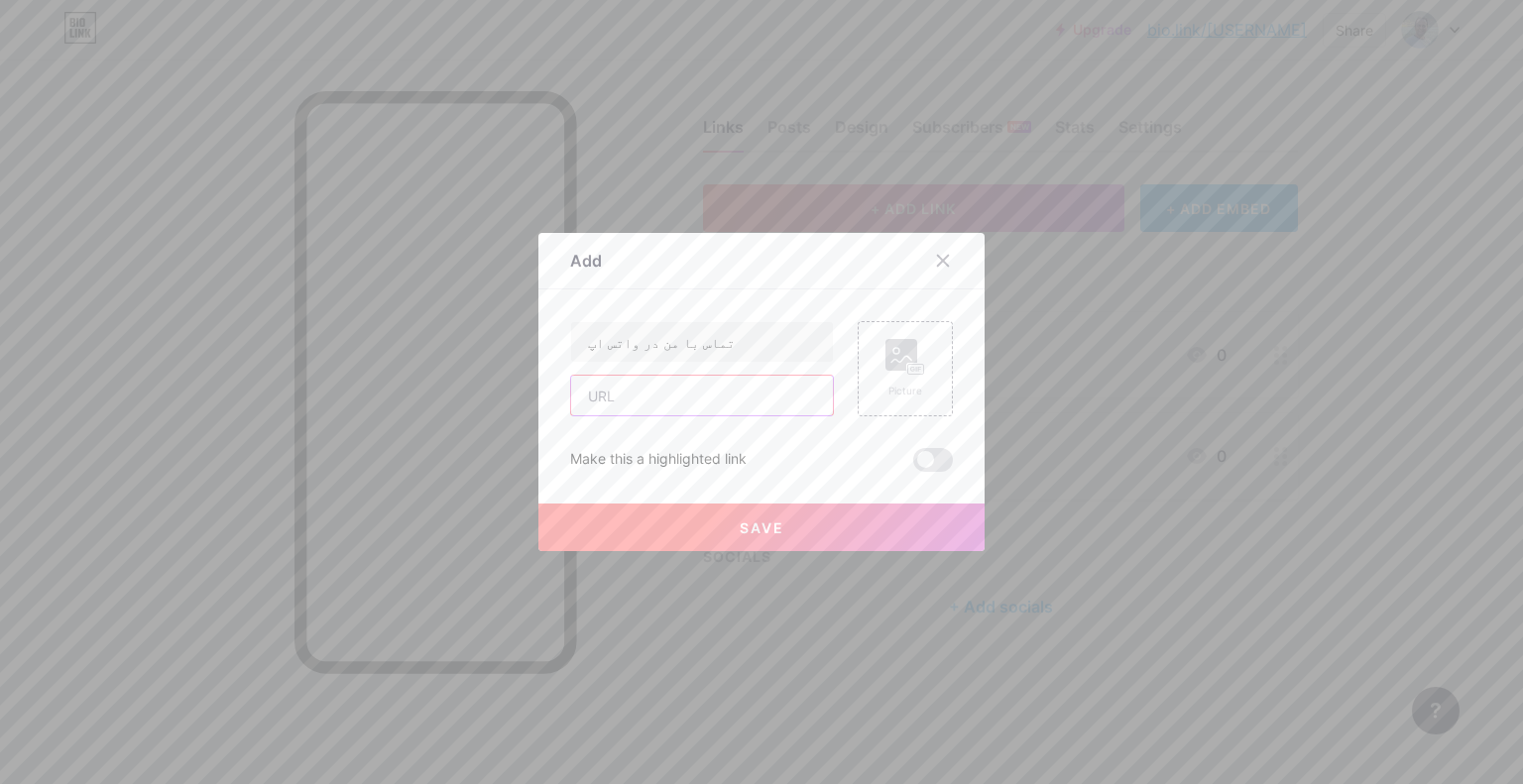 click at bounding box center [702, 395] 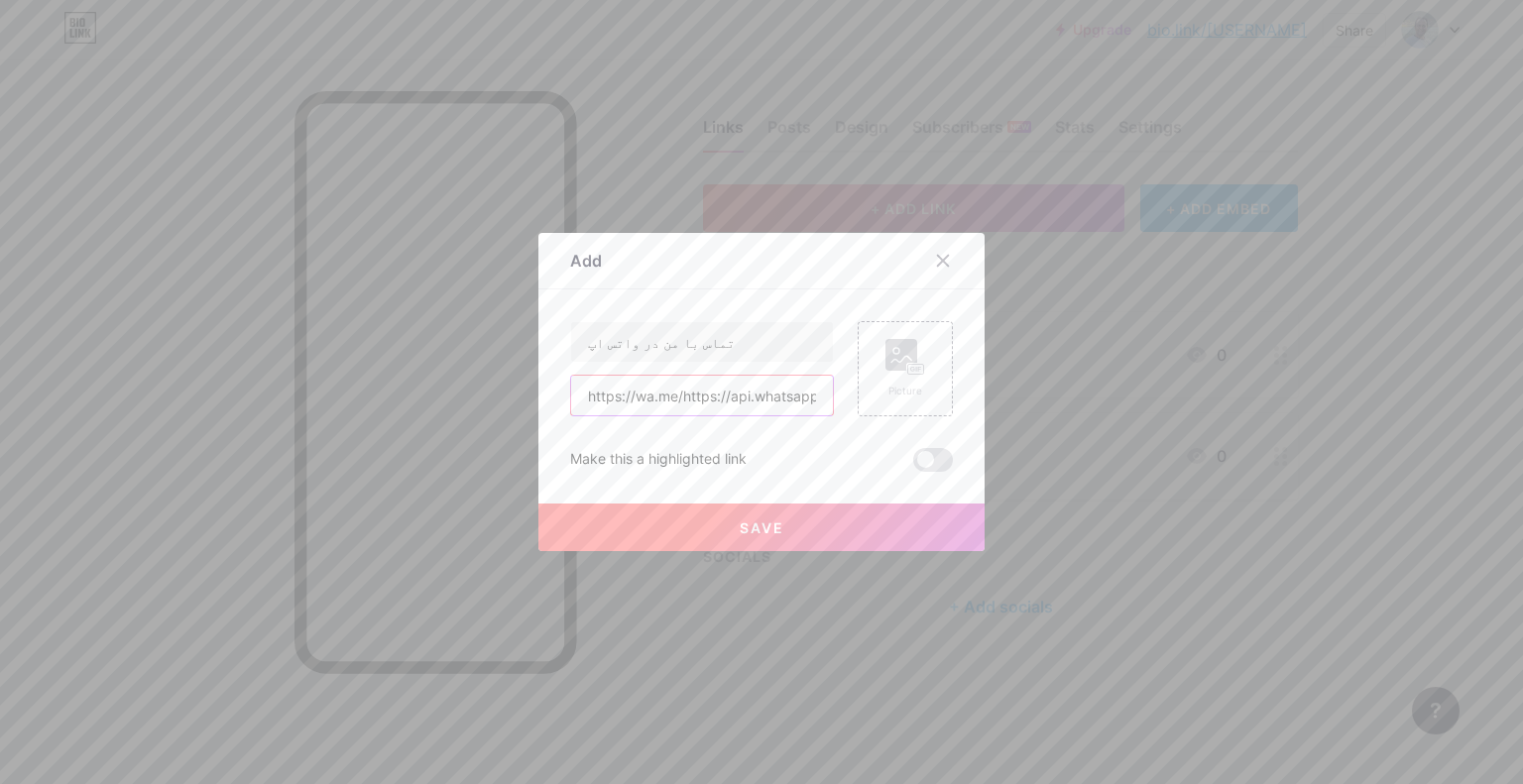 scroll, scrollTop: 0, scrollLeft: 242, axis: horizontal 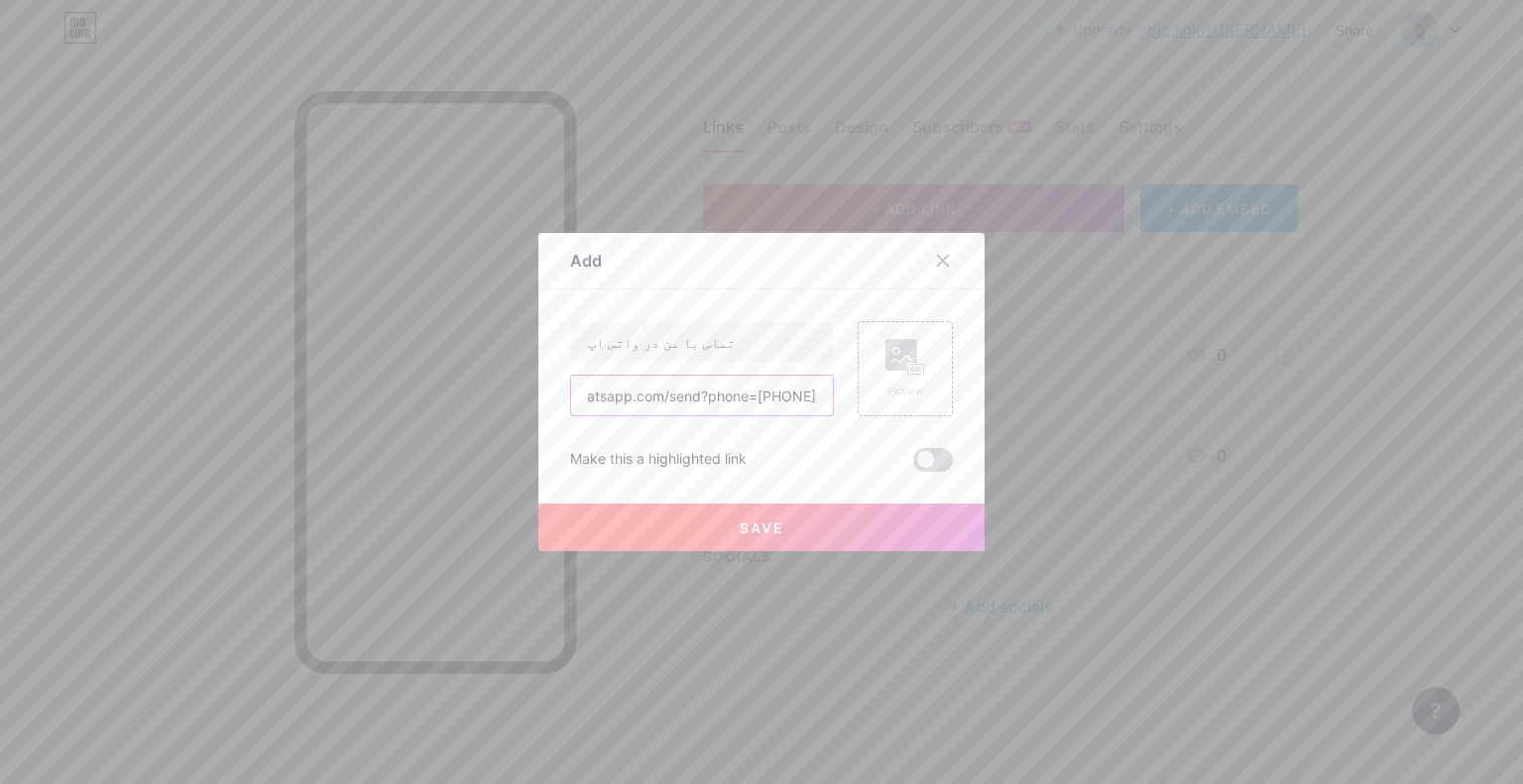 type on "https://wa.me/https://api.whatsapp.com/send?phone=[PHONE]" 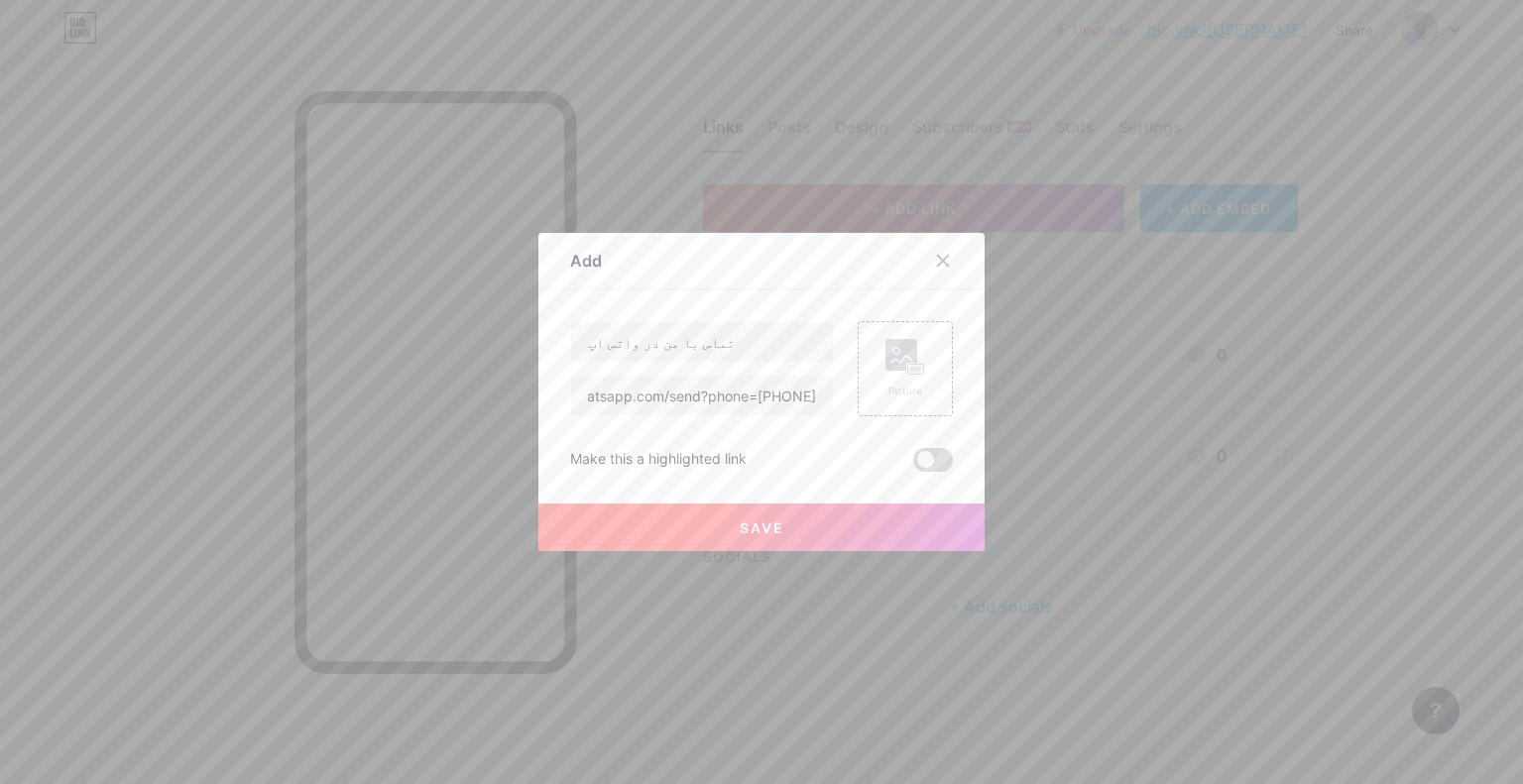 click at bounding box center [933, 460] 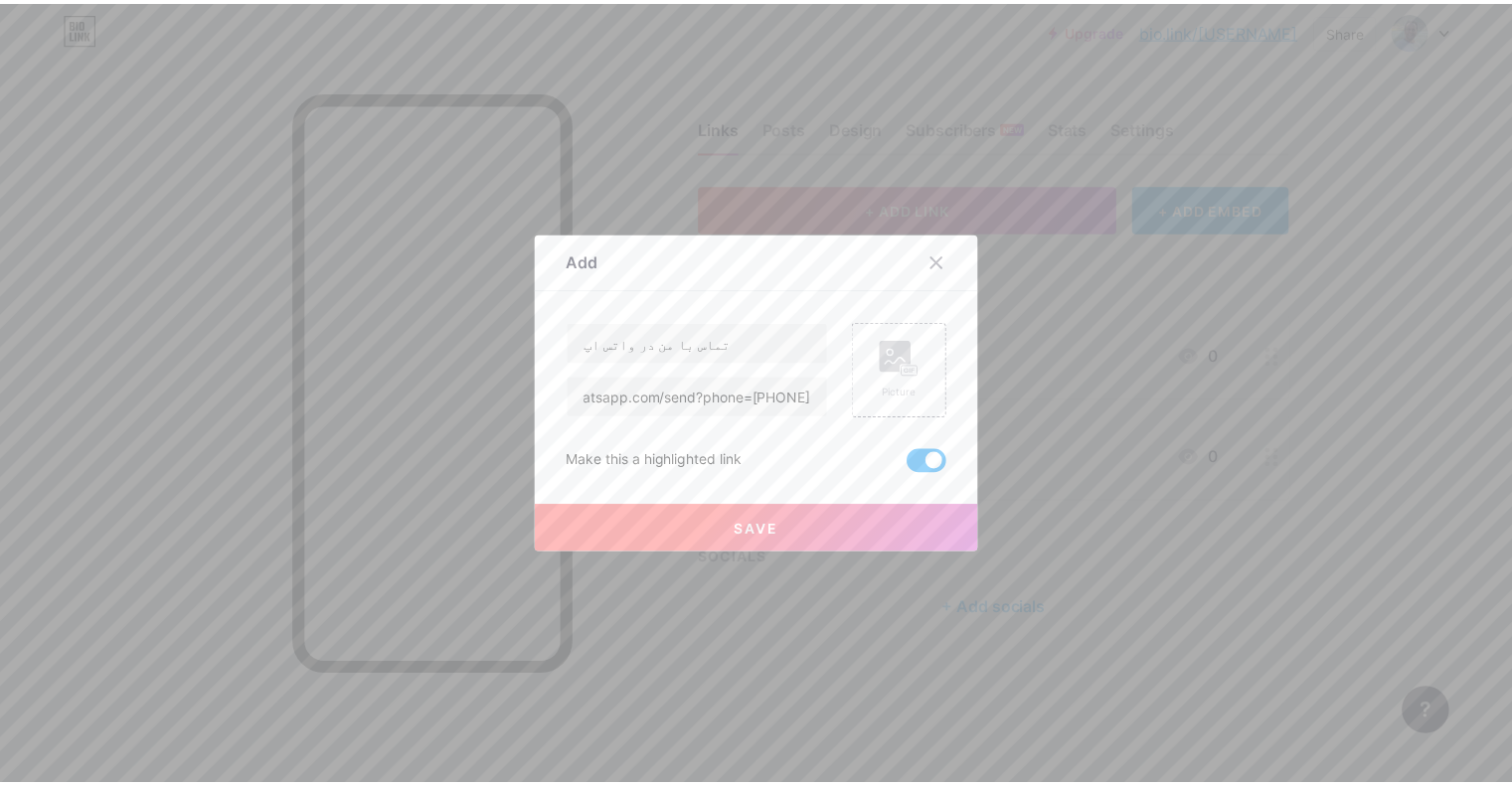 scroll, scrollTop: 0, scrollLeft: 0, axis: both 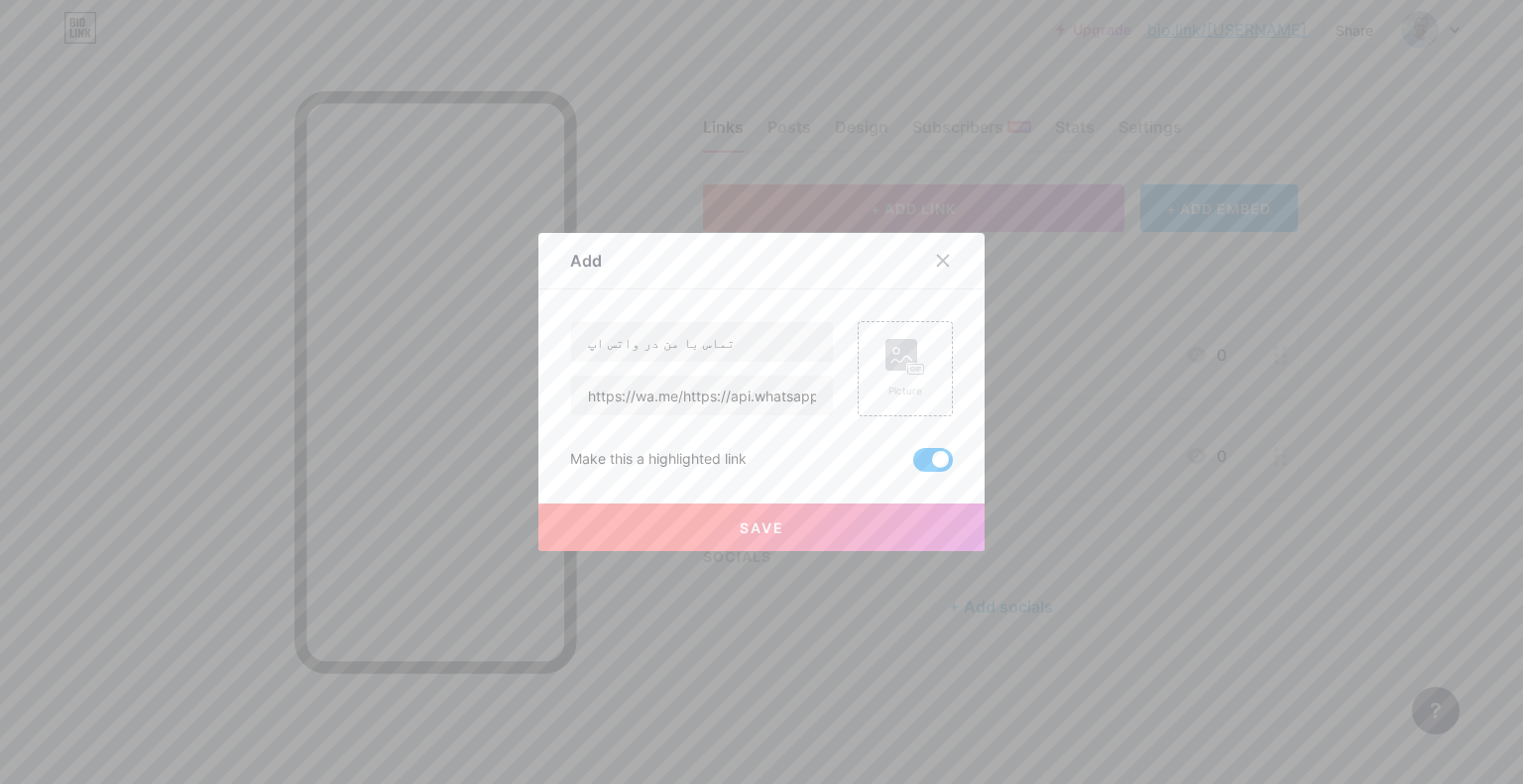 click on "Save" at bounding box center [762, 527] 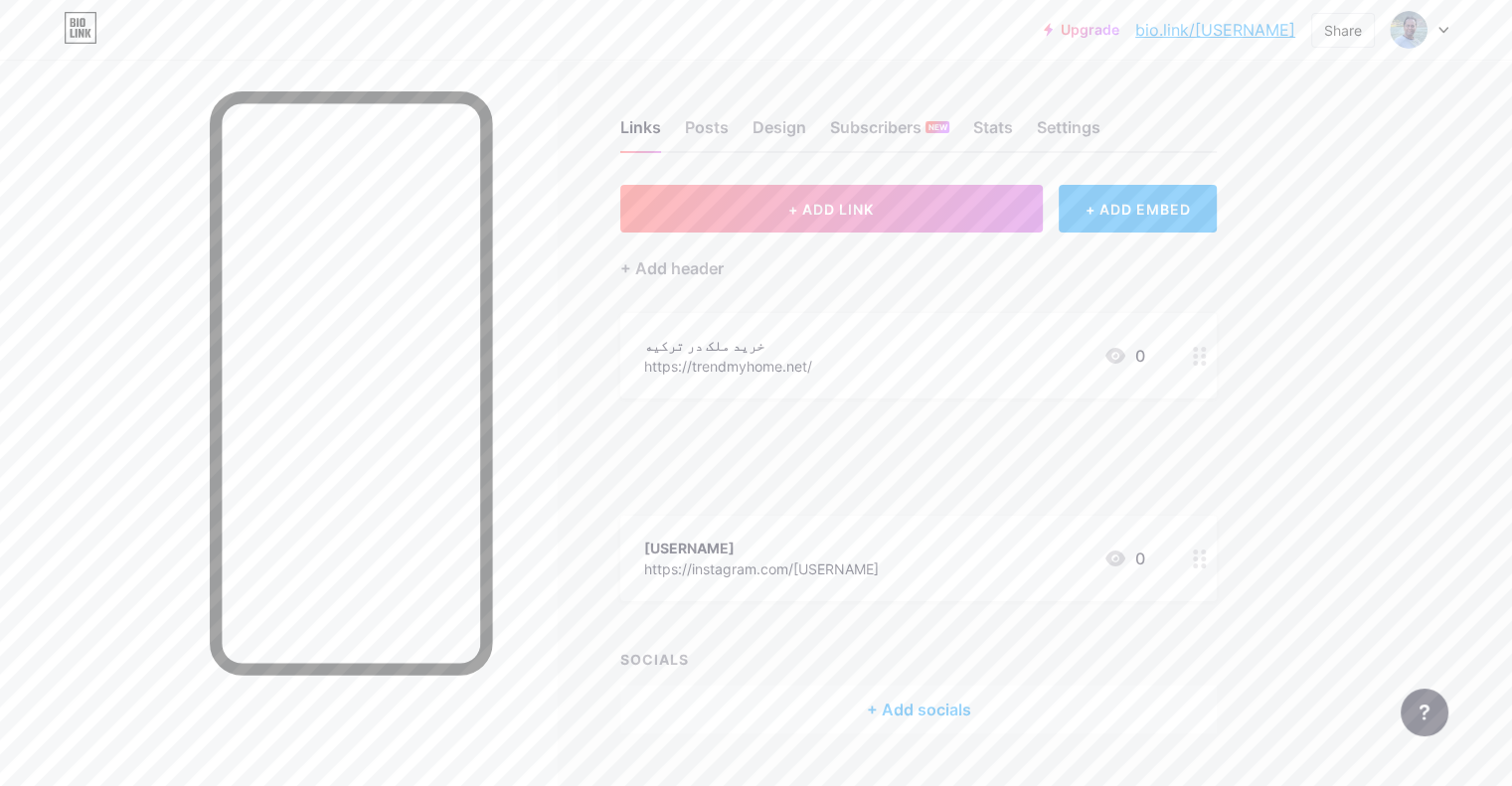 type 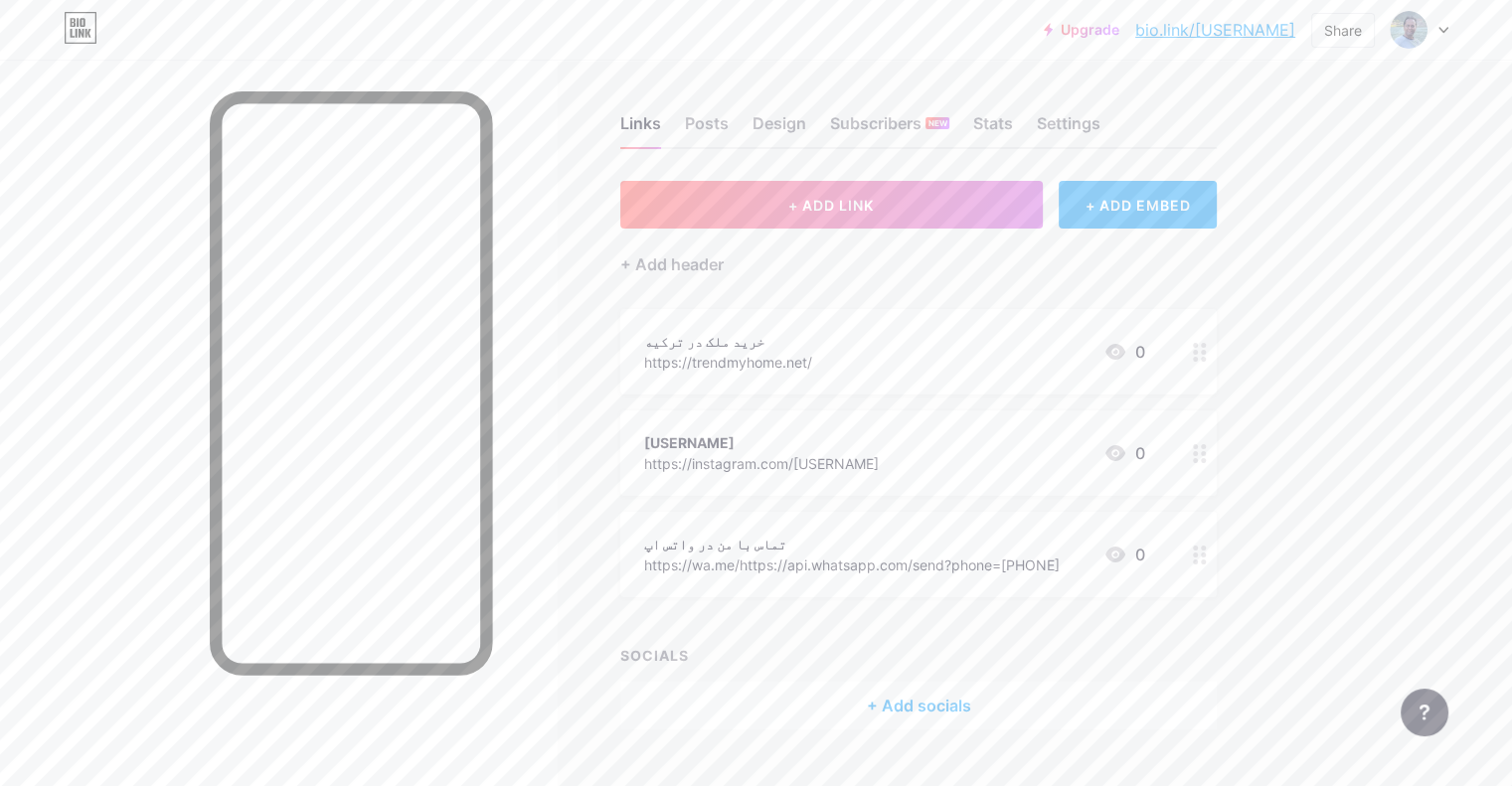 scroll, scrollTop: 0, scrollLeft: 0, axis: both 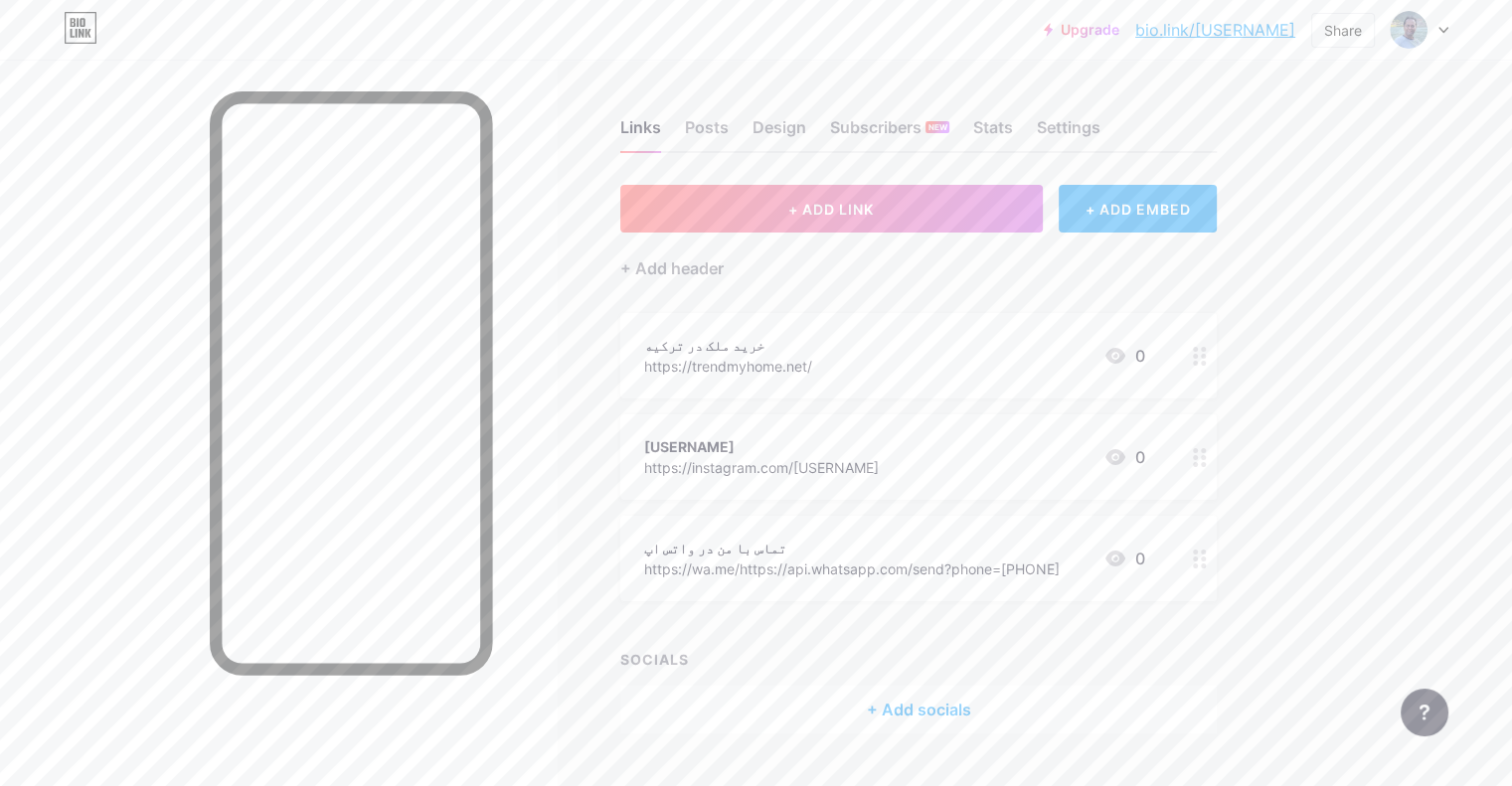 click on "https://instagram.com/[USERNAME]" at bounding box center (761, 467) 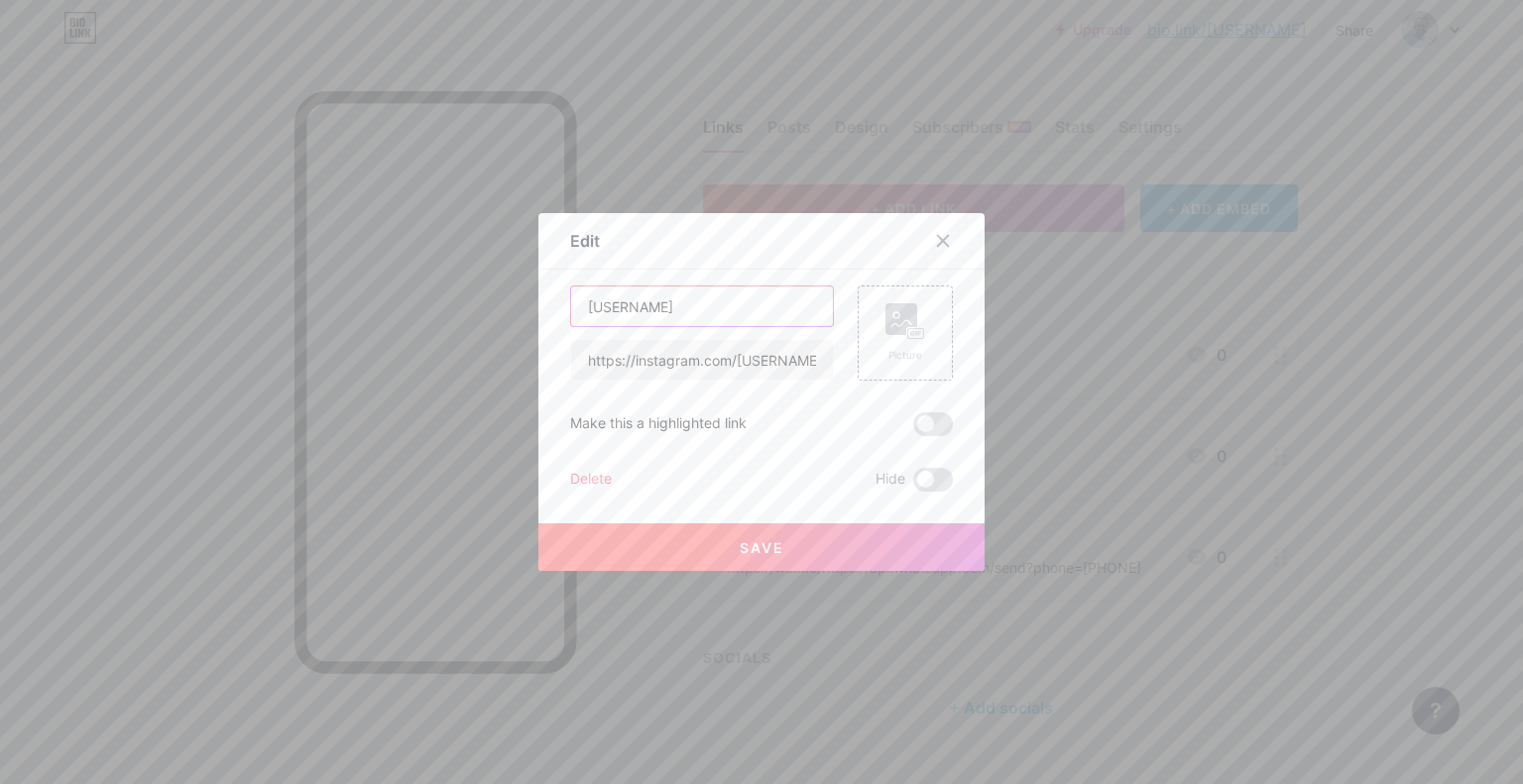 click on "[USERNAME]" at bounding box center (702, 306) 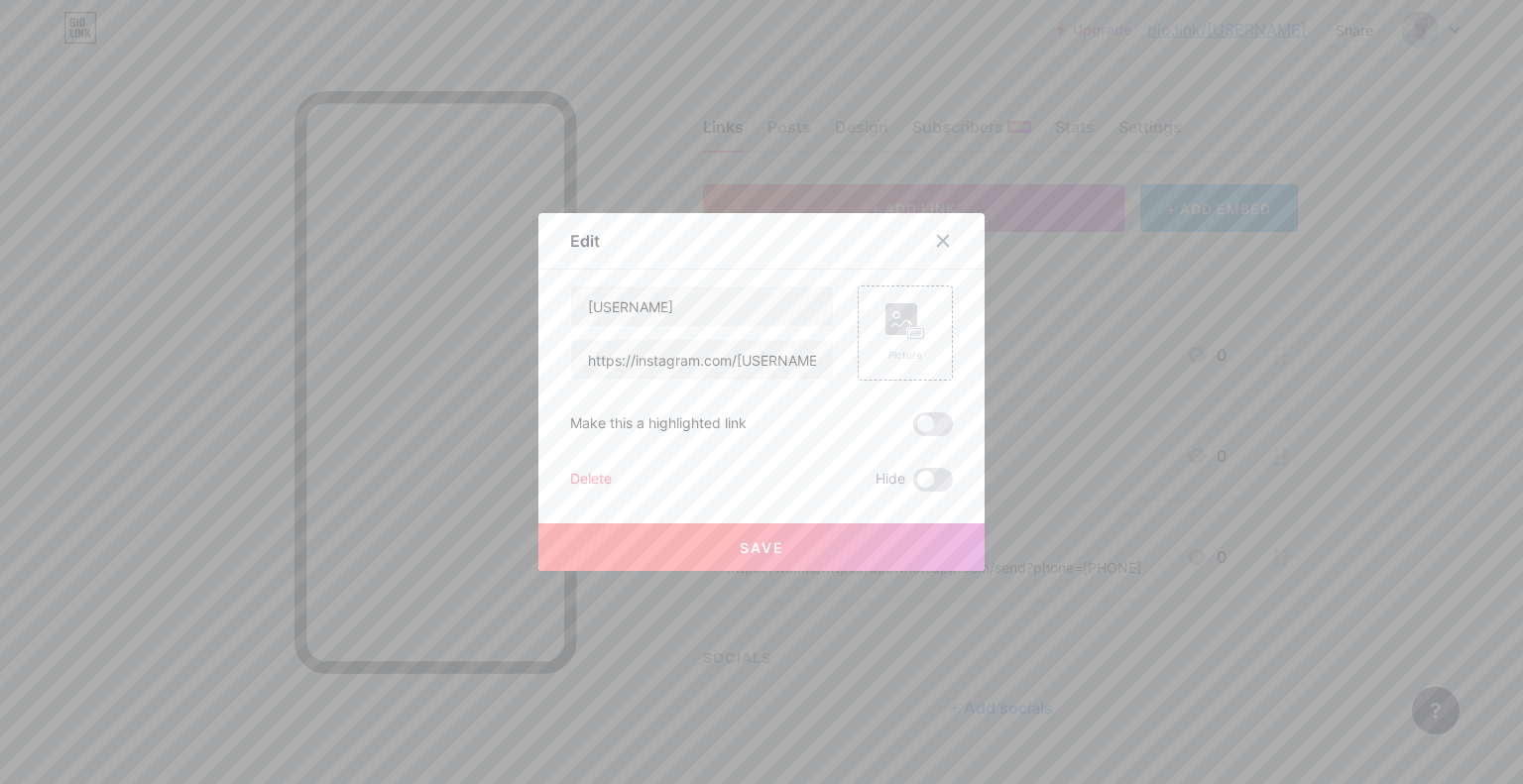 click on "Save" at bounding box center [762, 547] 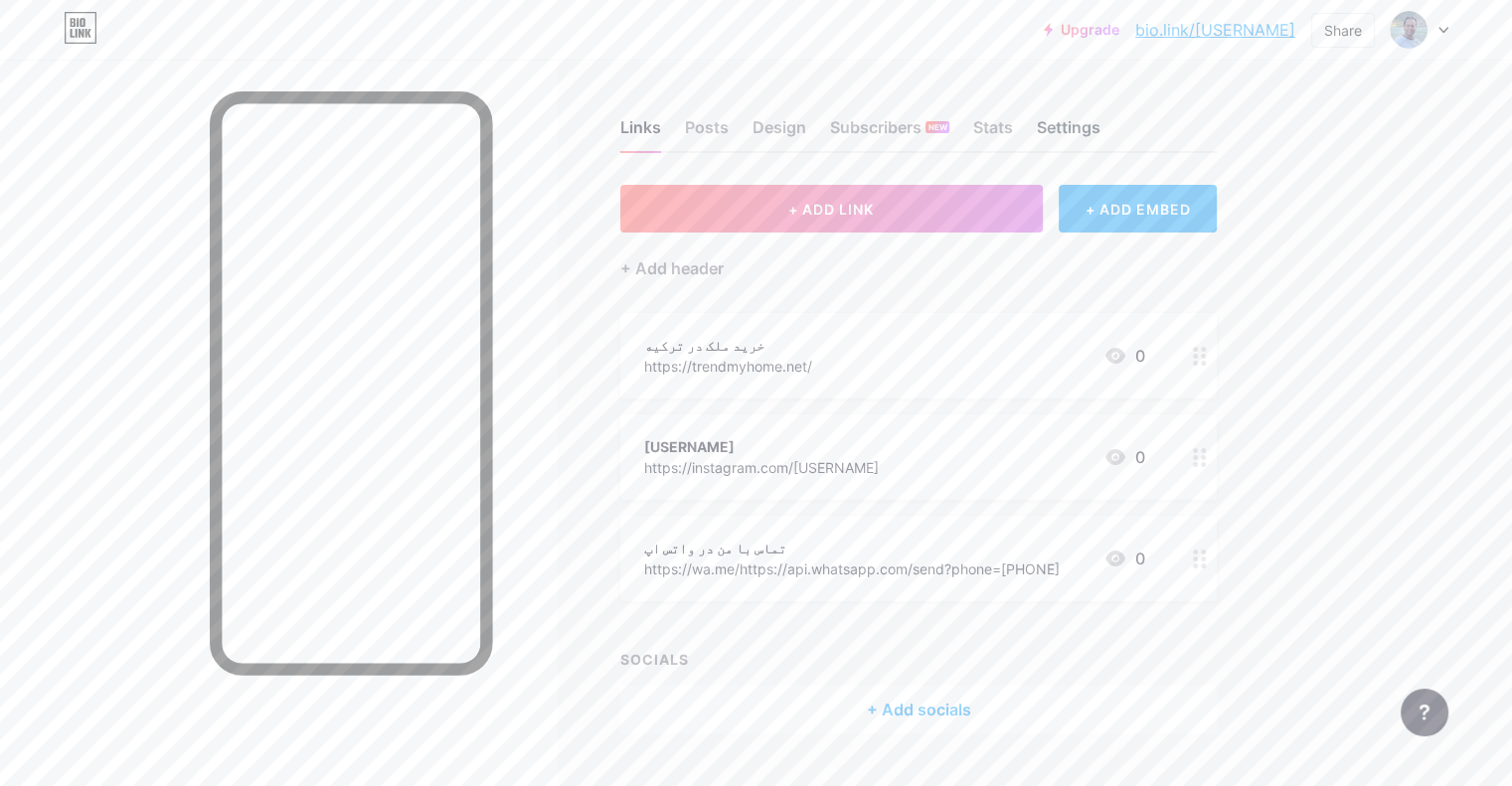 click on "Settings" at bounding box center [1069, 133] 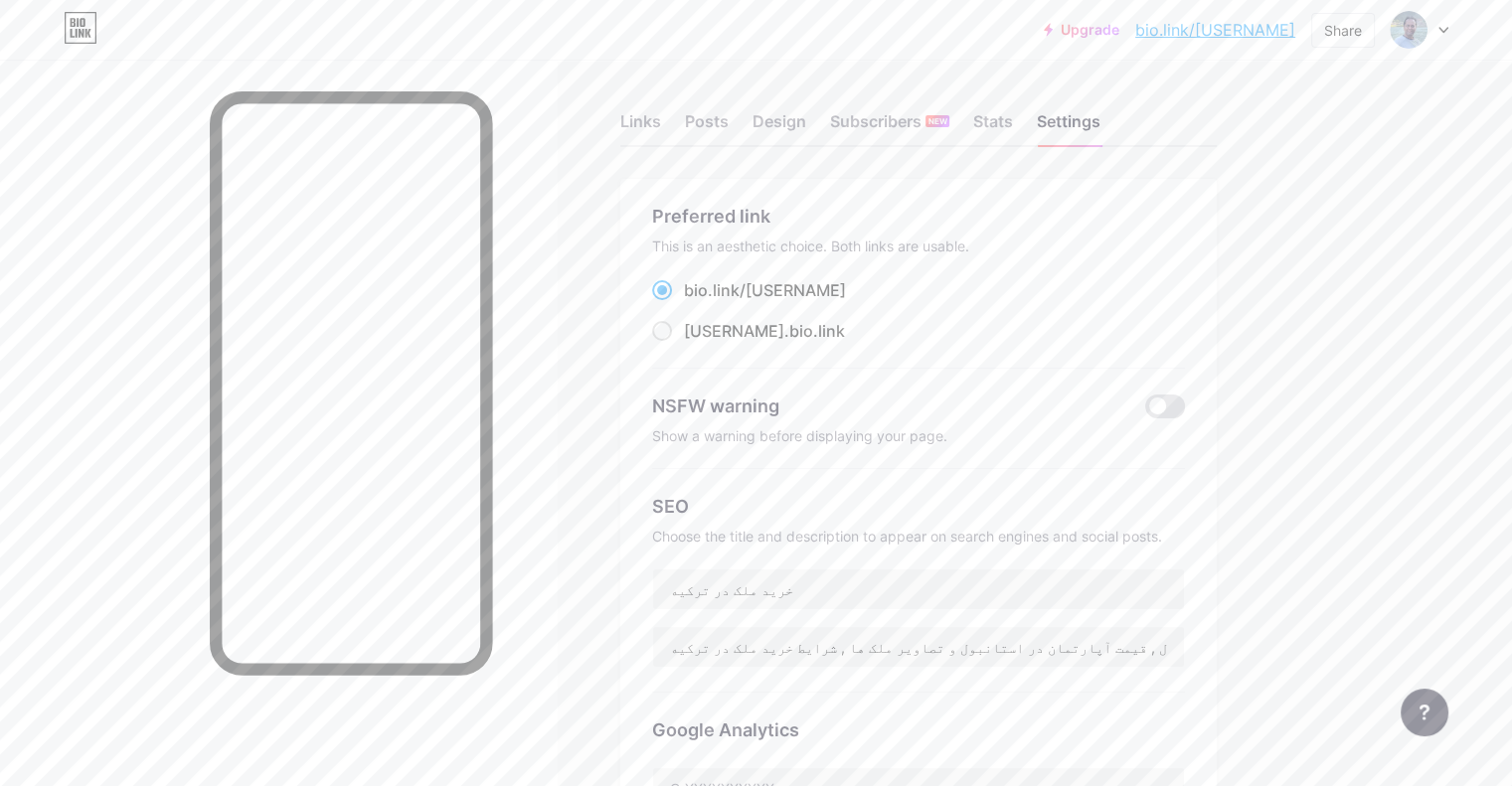scroll, scrollTop: 0, scrollLeft: 0, axis: both 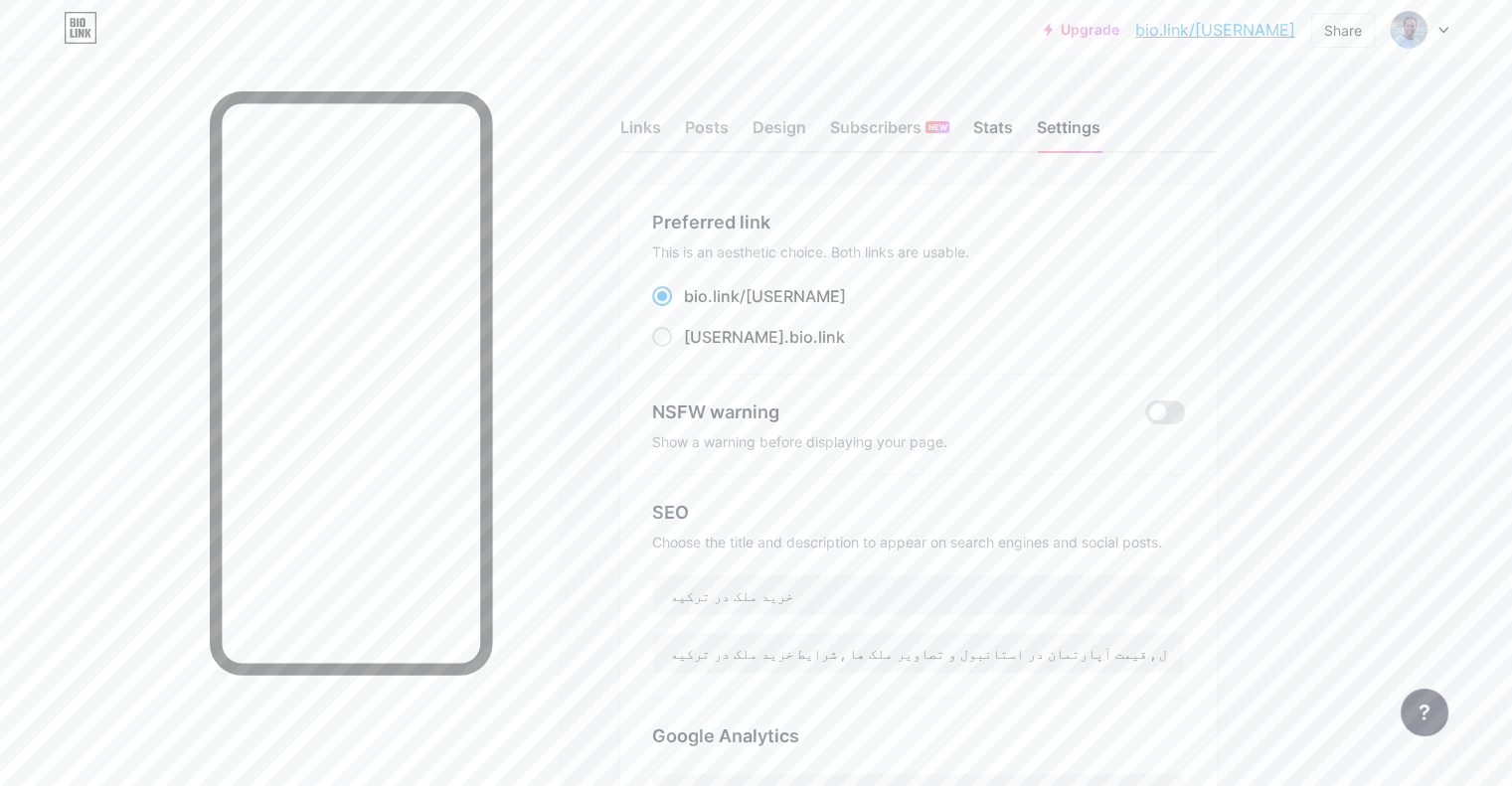 click on "Stats" at bounding box center [993, 133] 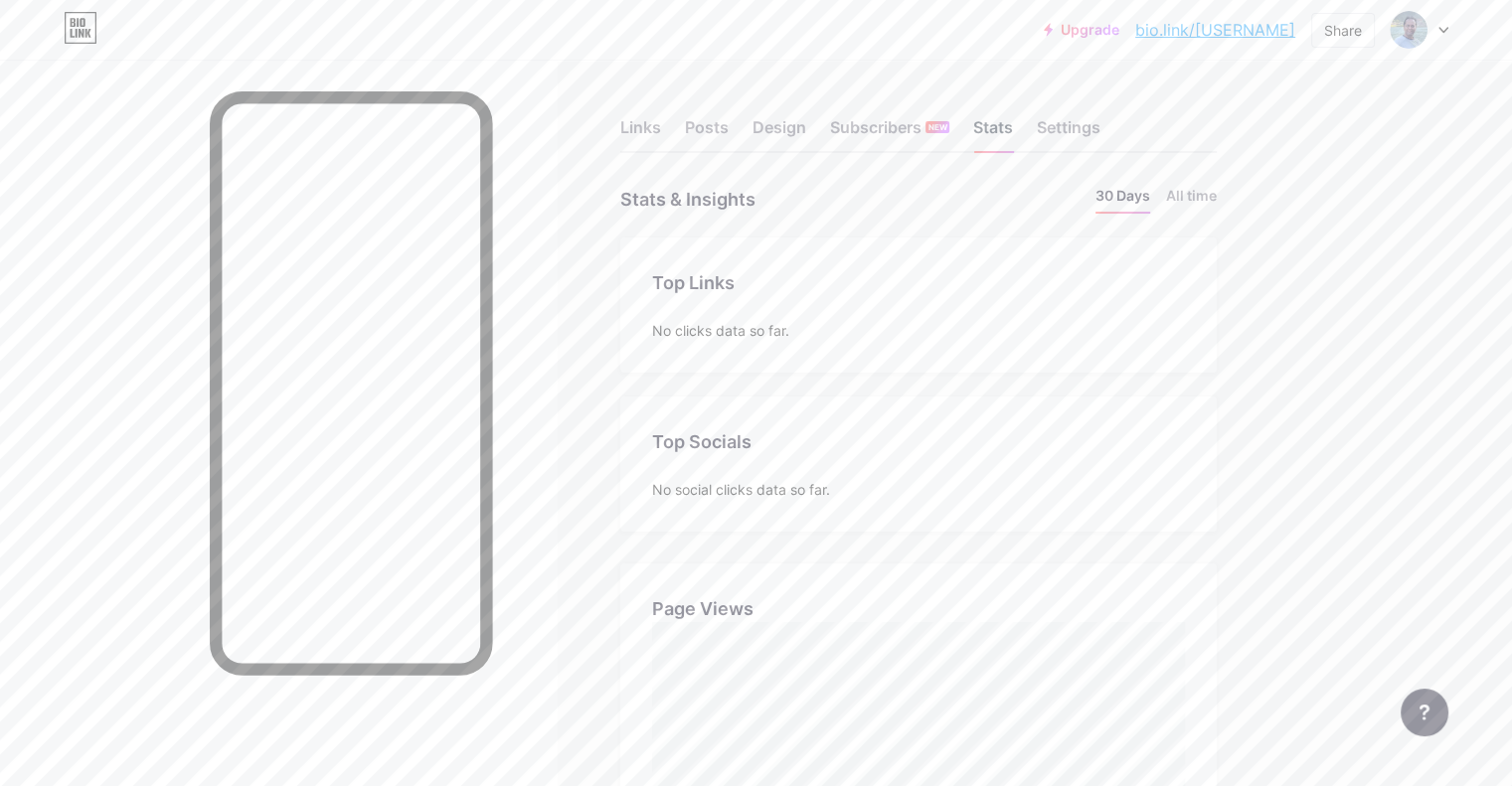 scroll, scrollTop: 992892, scrollLeft: 992571, axis: both 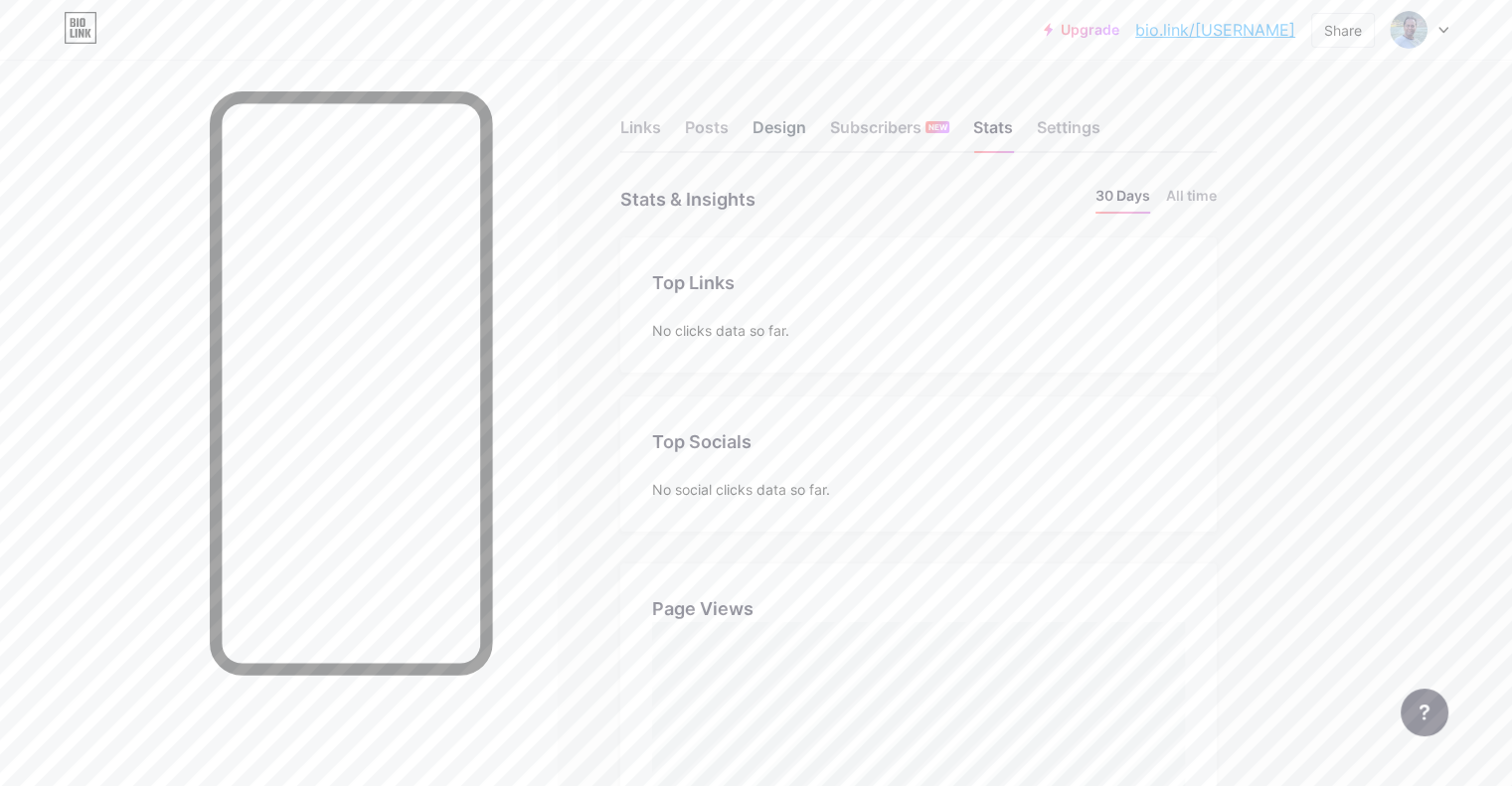 click on "Design" at bounding box center [779, 133] 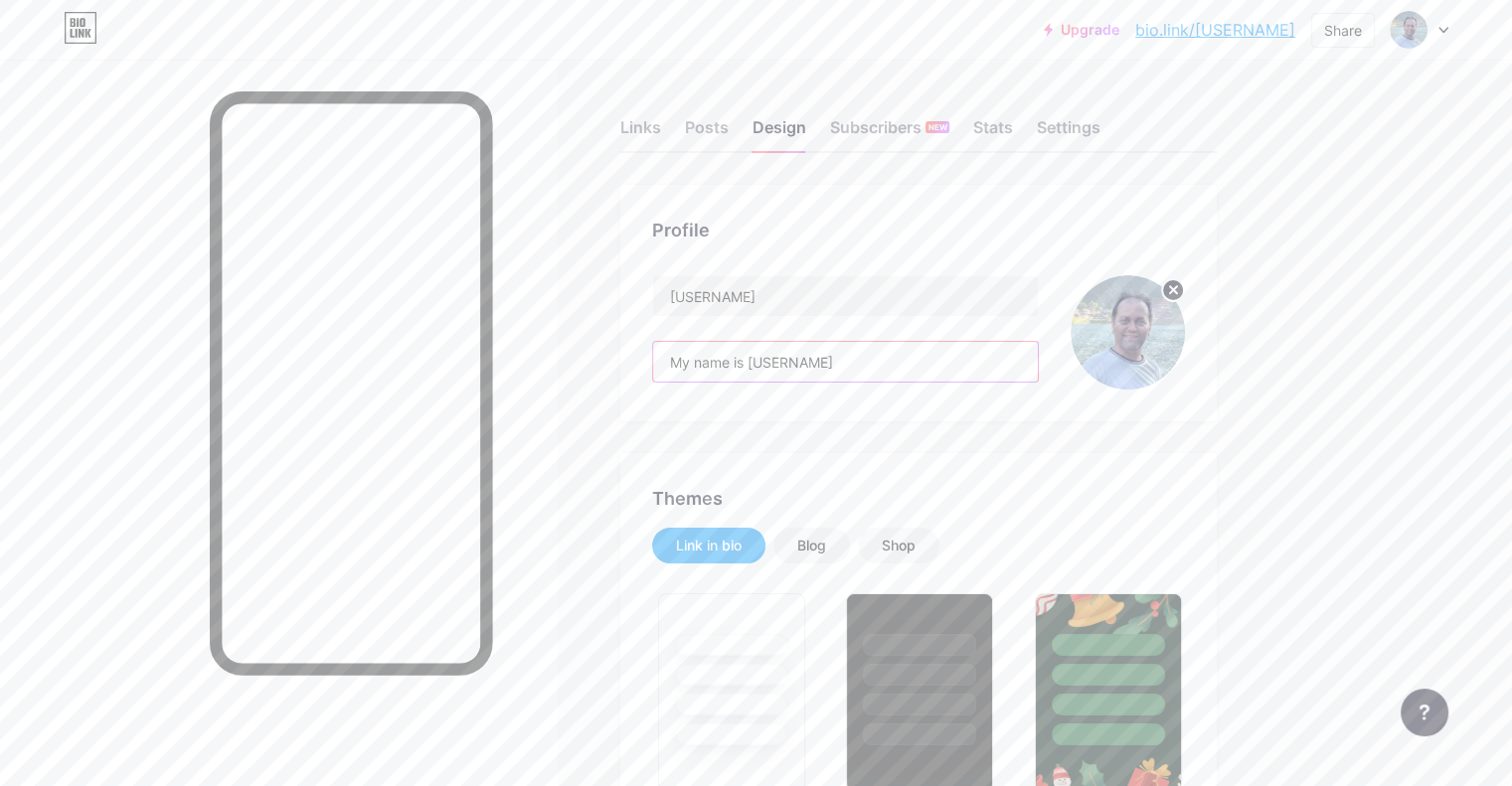 click on "My name is [USERNAME]" at bounding box center (845, 362) 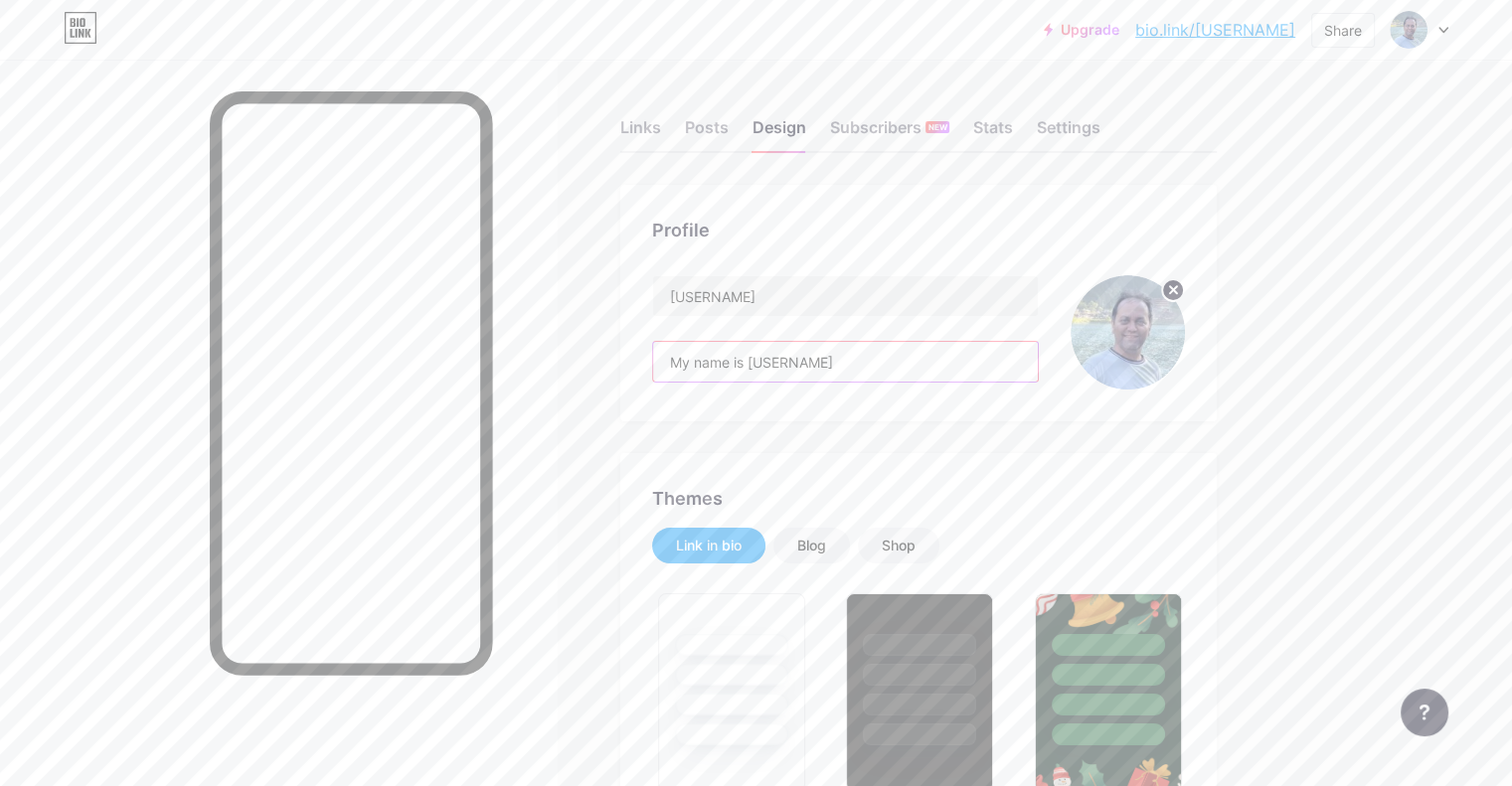 click on "My name is [USERNAME]" at bounding box center (845, 362) 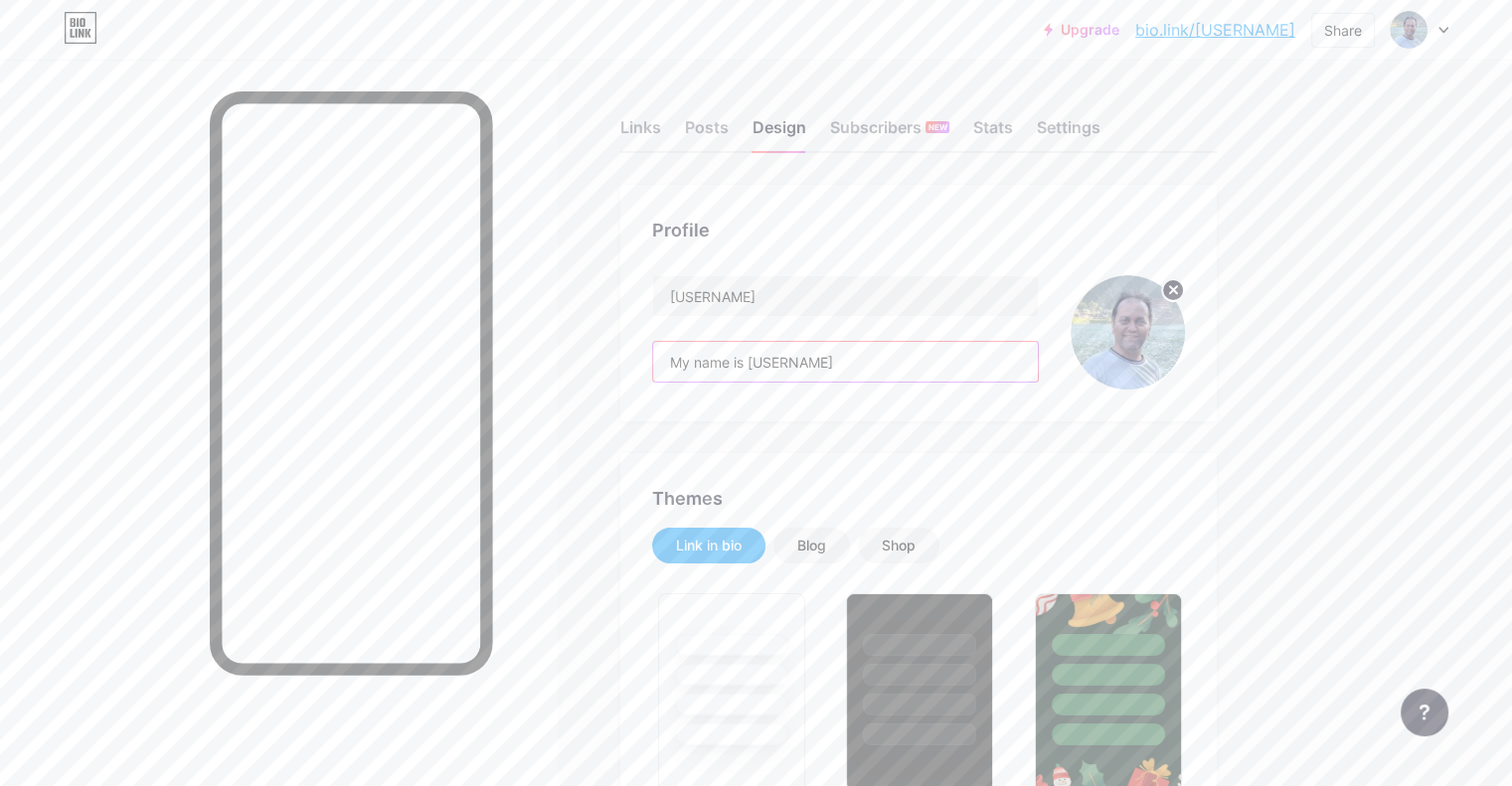 paste on "من یک مشاور املاک حرفه‌ای در قلب استانبول هستم؛ جایی که رویاهایتان به خانه تبدیل می‌شود!" 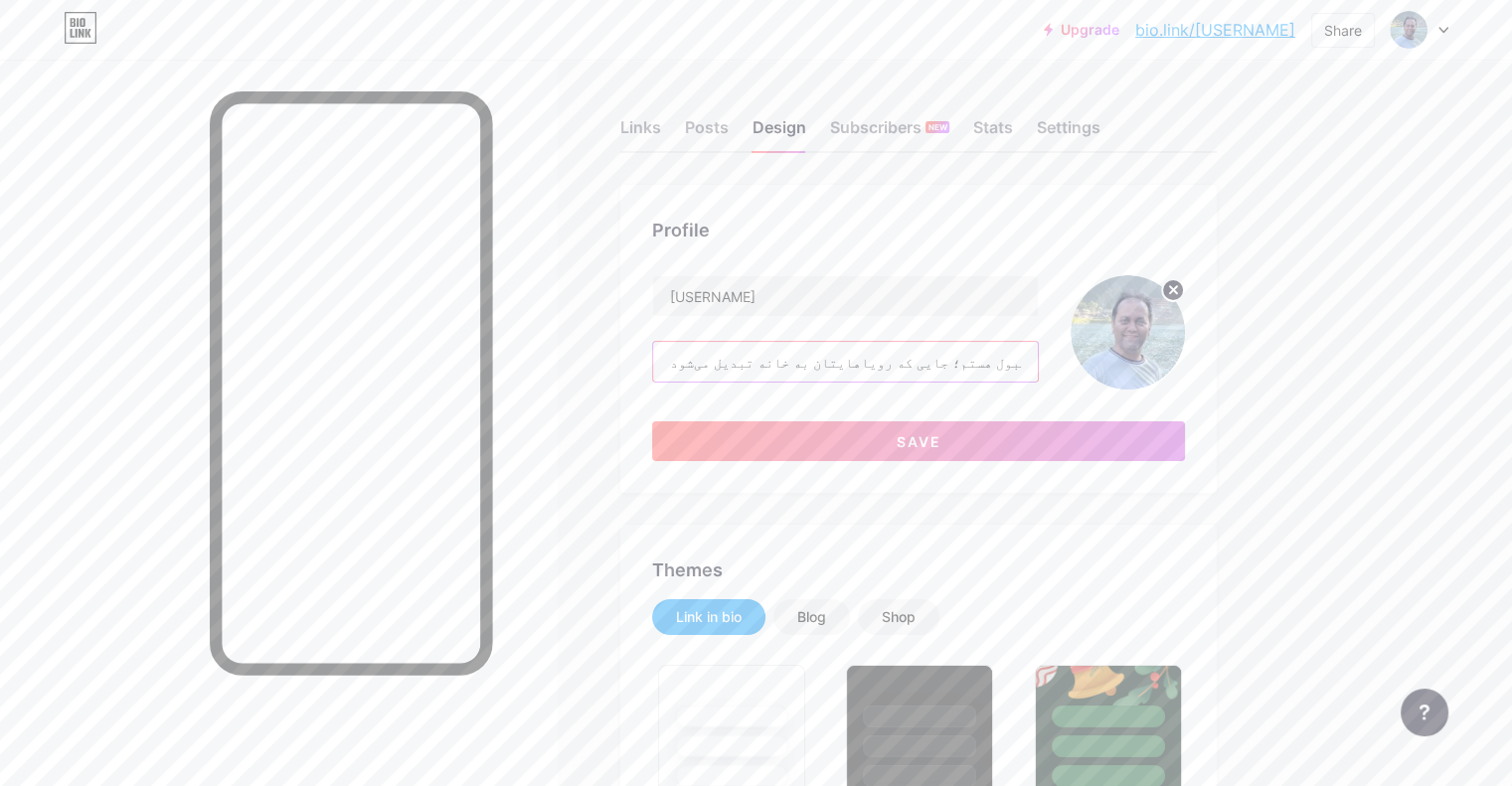 scroll, scrollTop: 0, scrollLeft: 83, axis: horizontal 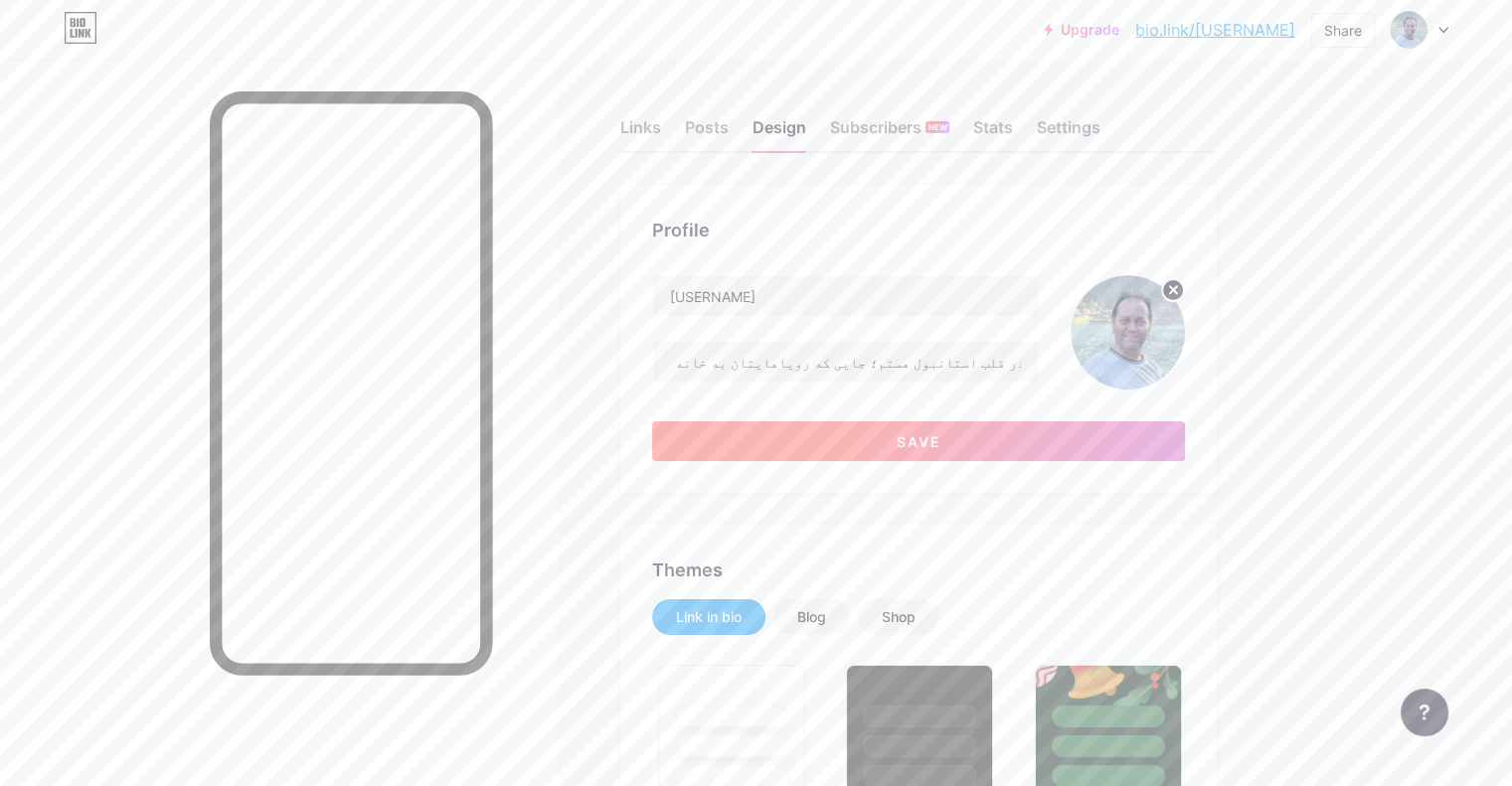 click on "Save" at bounding box center [919, 441] 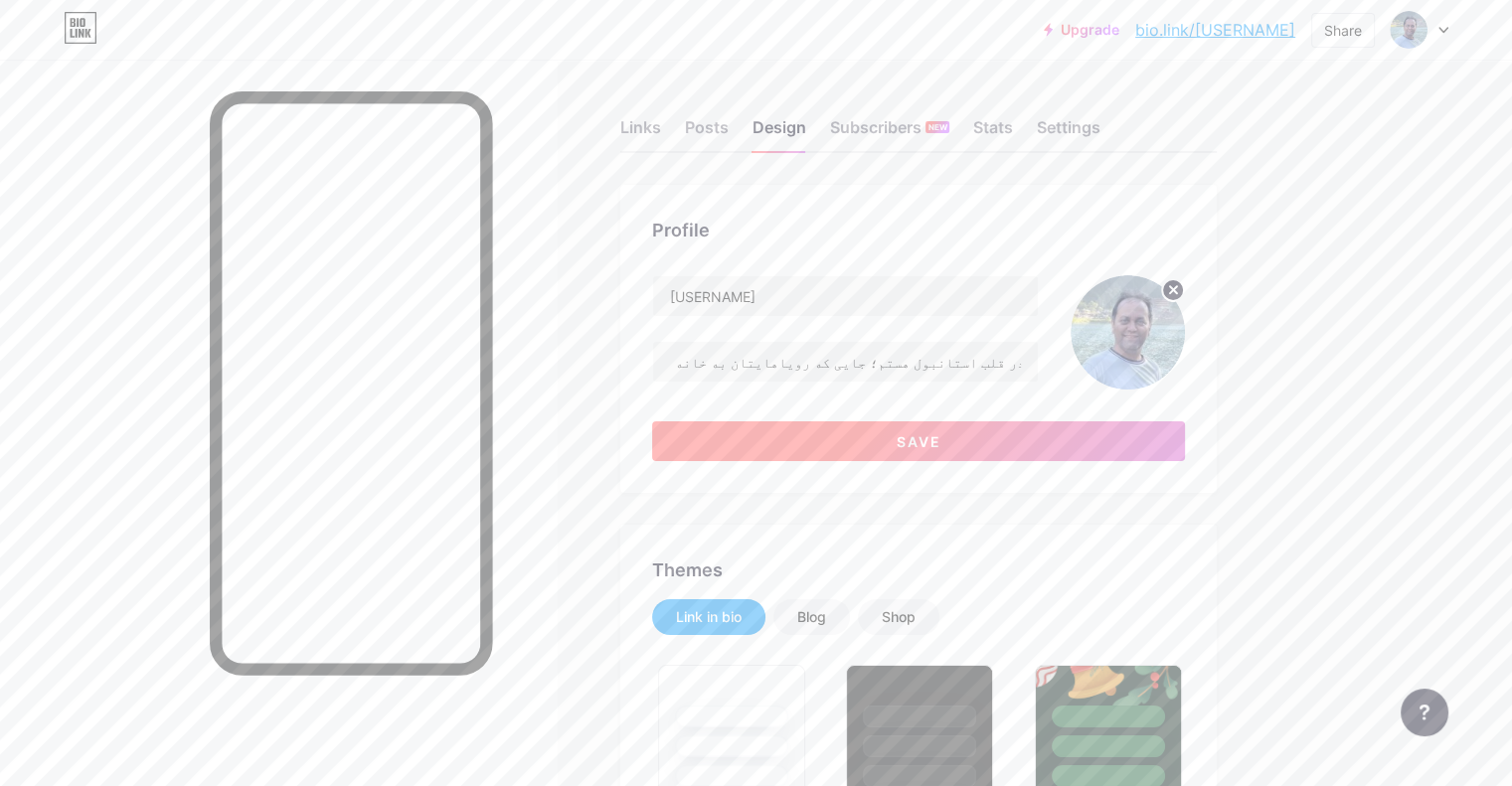 scroll, scrollTop: 0, scrollLeft: 0, axis: both 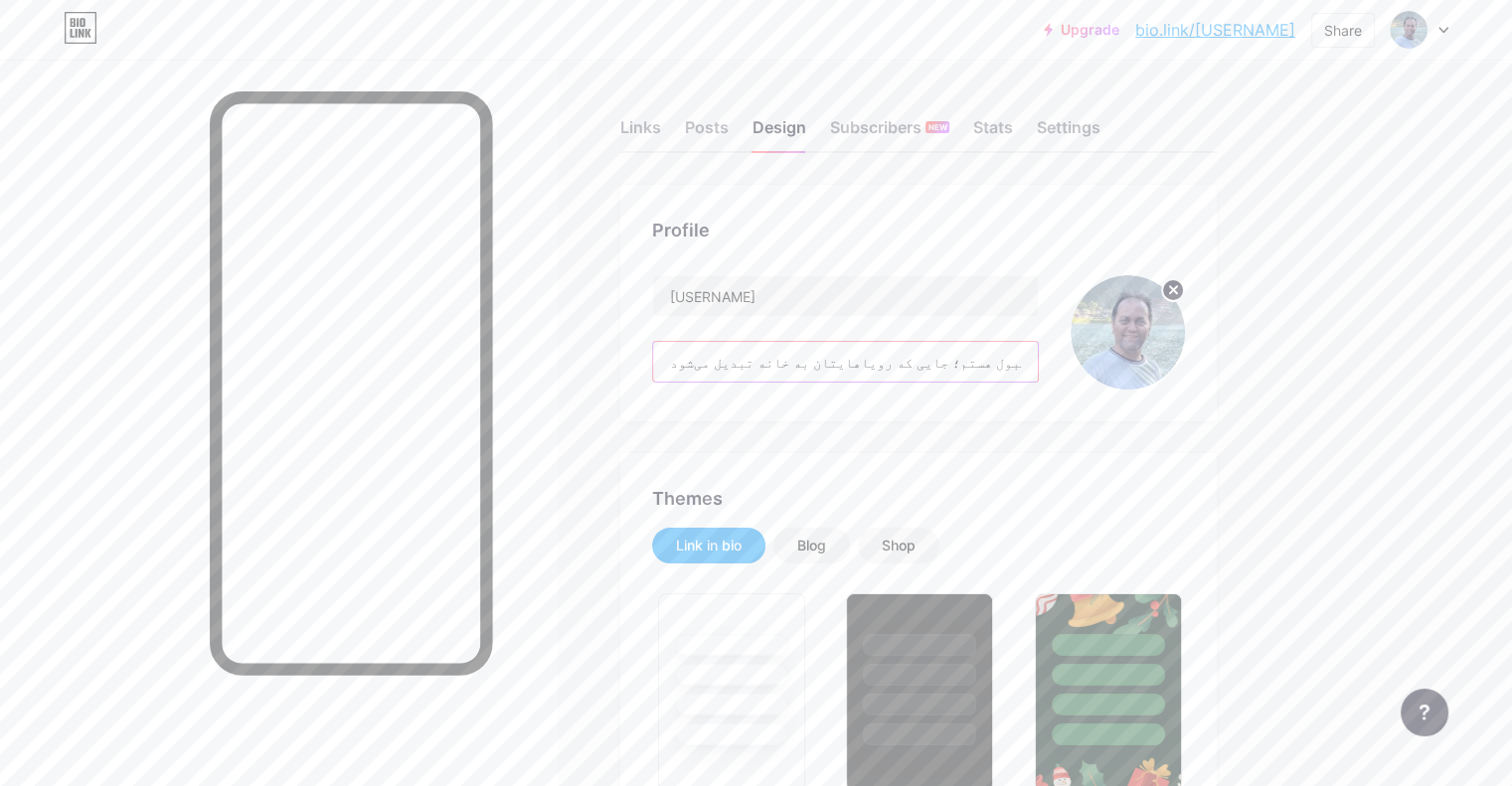 click on "من یک مشاور املاک حرفه‌ای در قلب استانبول هستم؛ جایی که رویاهایتان به خانه تبدیل می‌شود!" at bounding box center [845, 362] 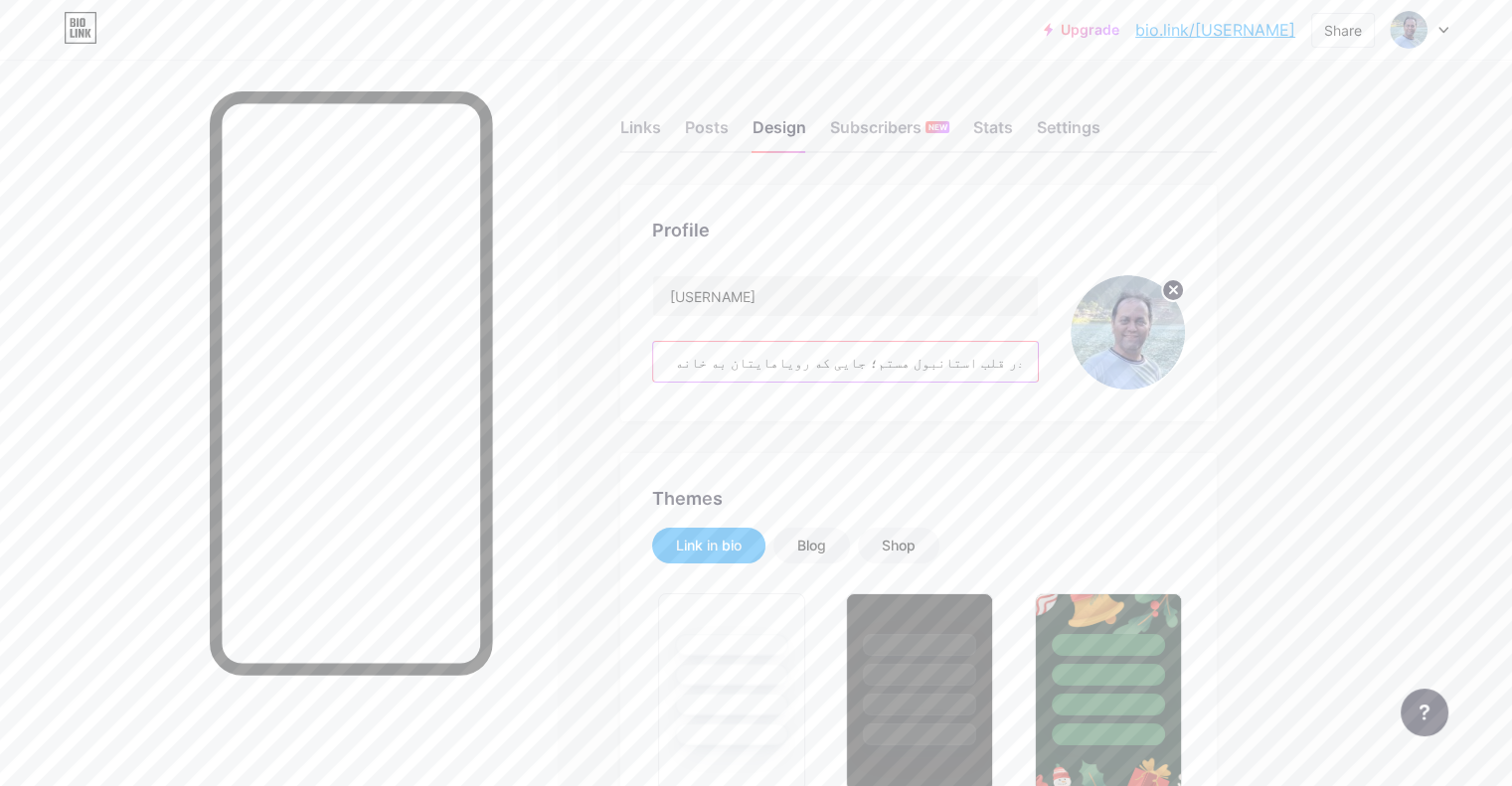 scroll, scrollTop: 0, scrollLeft: 80, axis: horizontal 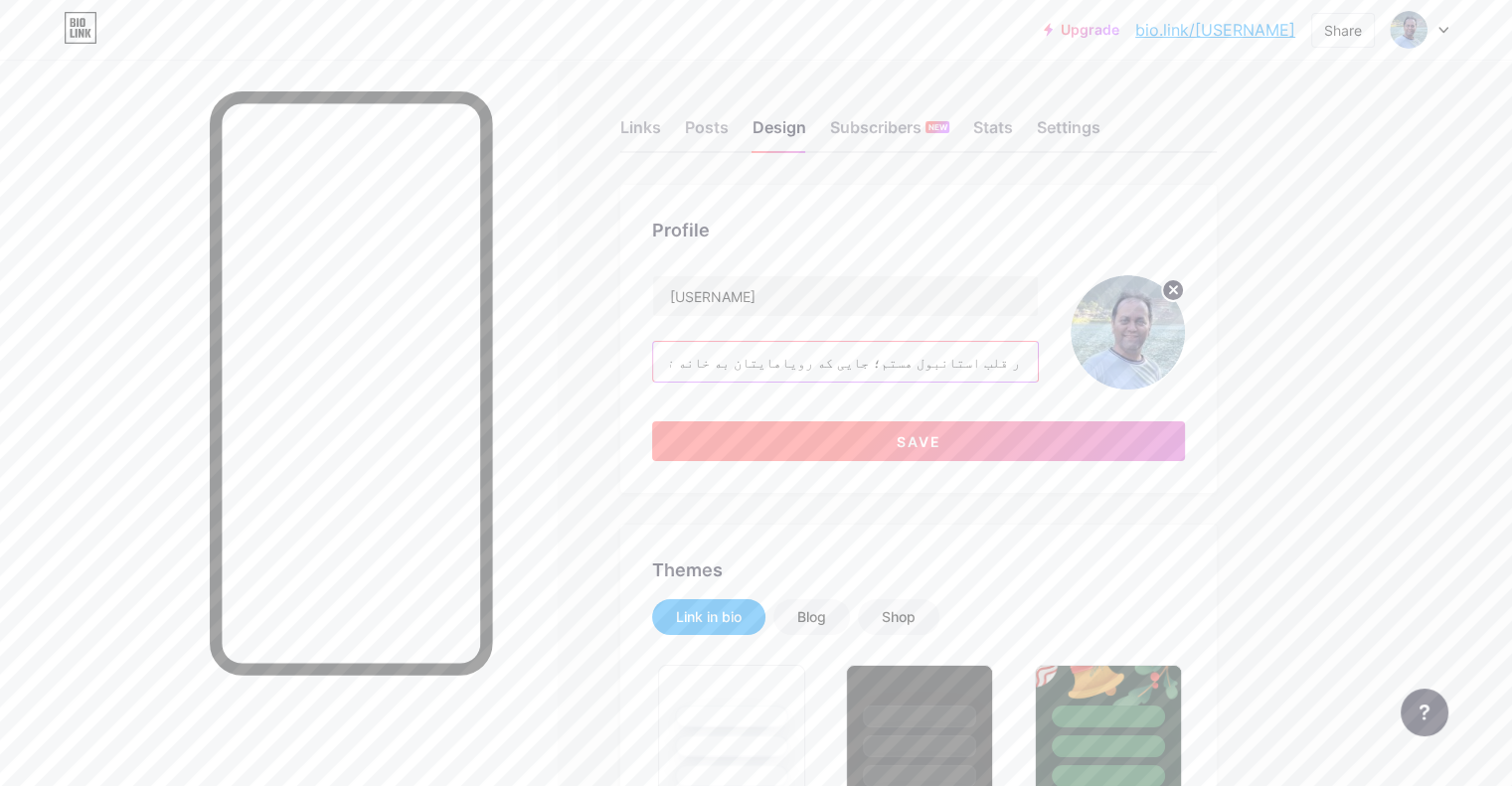 type on "من یک مشاور املاک حرفه‌ای در قلب استانبول هستم؛ جایی که رویاهایتان به خانه تبدیل می‌شود" 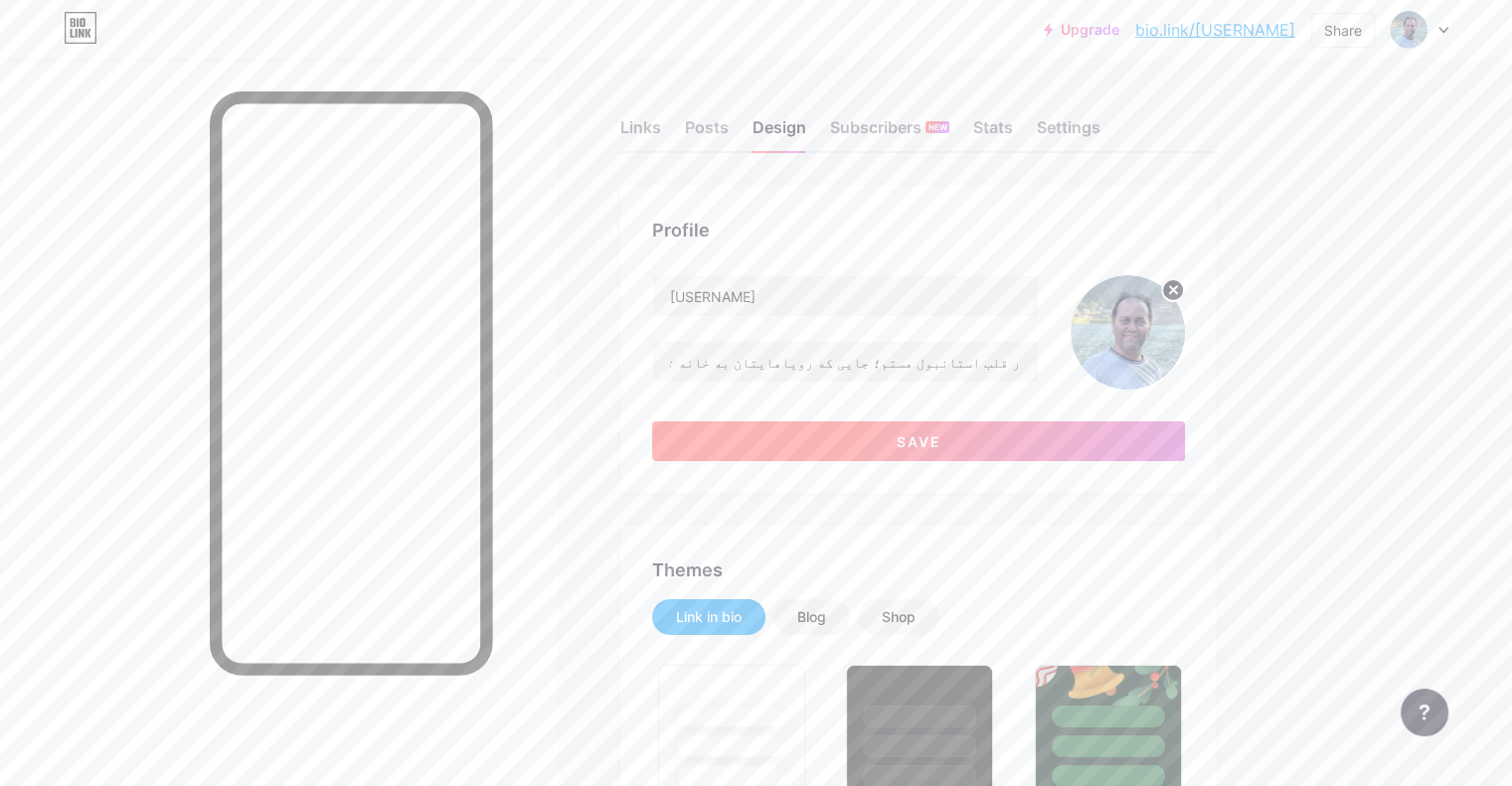click on "Save" at bounding box center [919, 441] 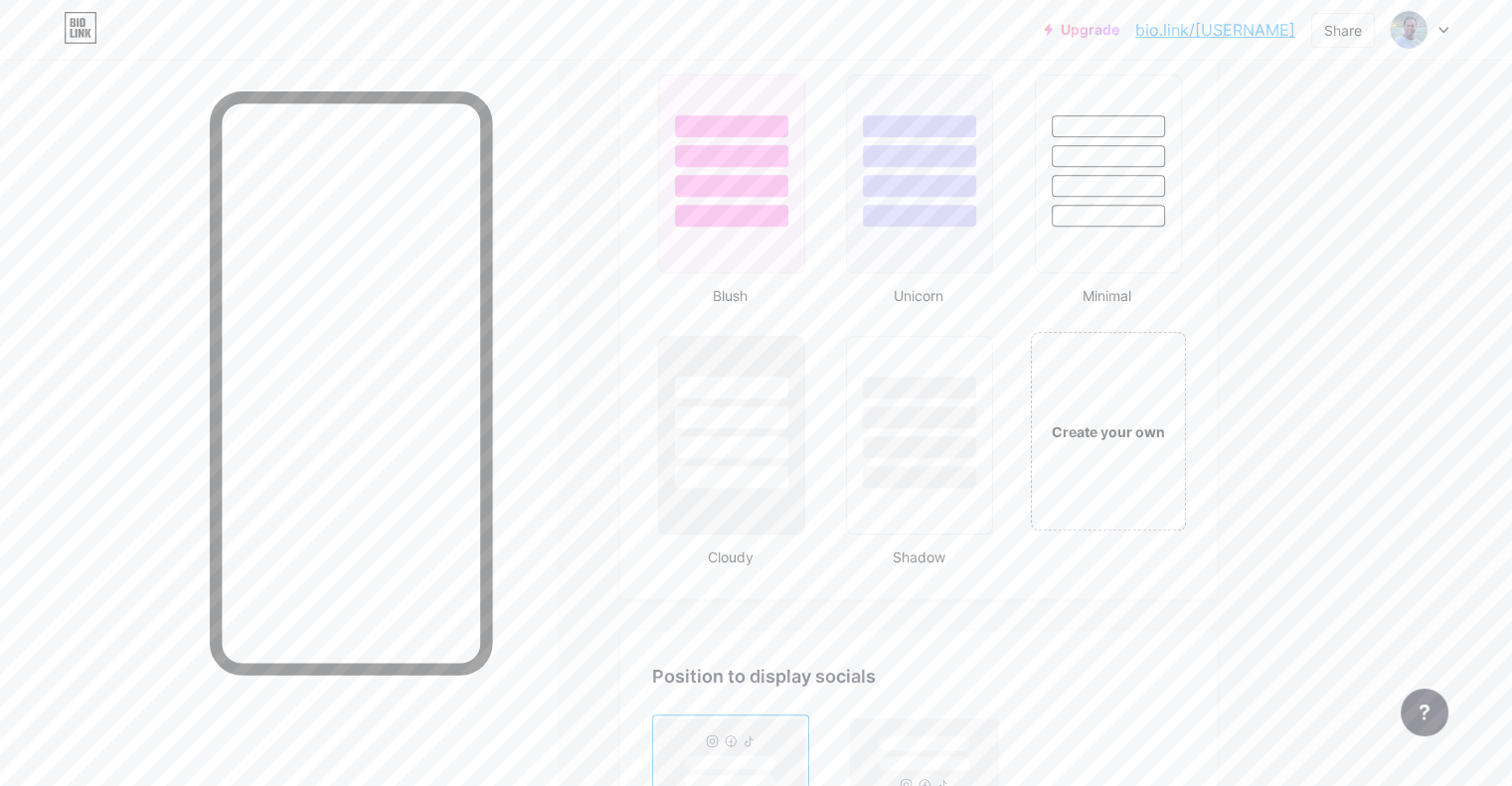 scroll, scrollTop: 2087, scrollLeft: 0, axis: vertical 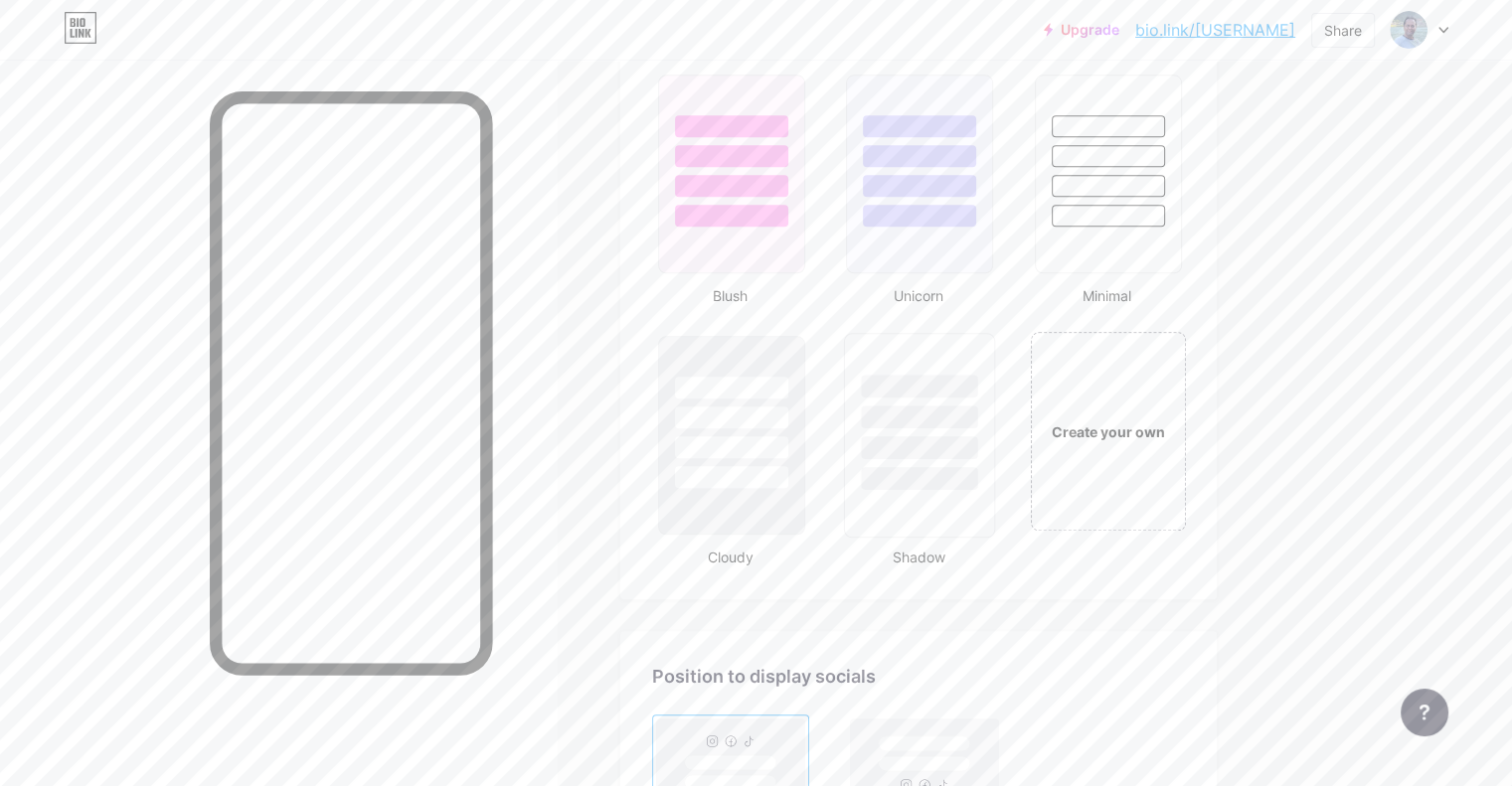 click at bounding box center [920, 411] 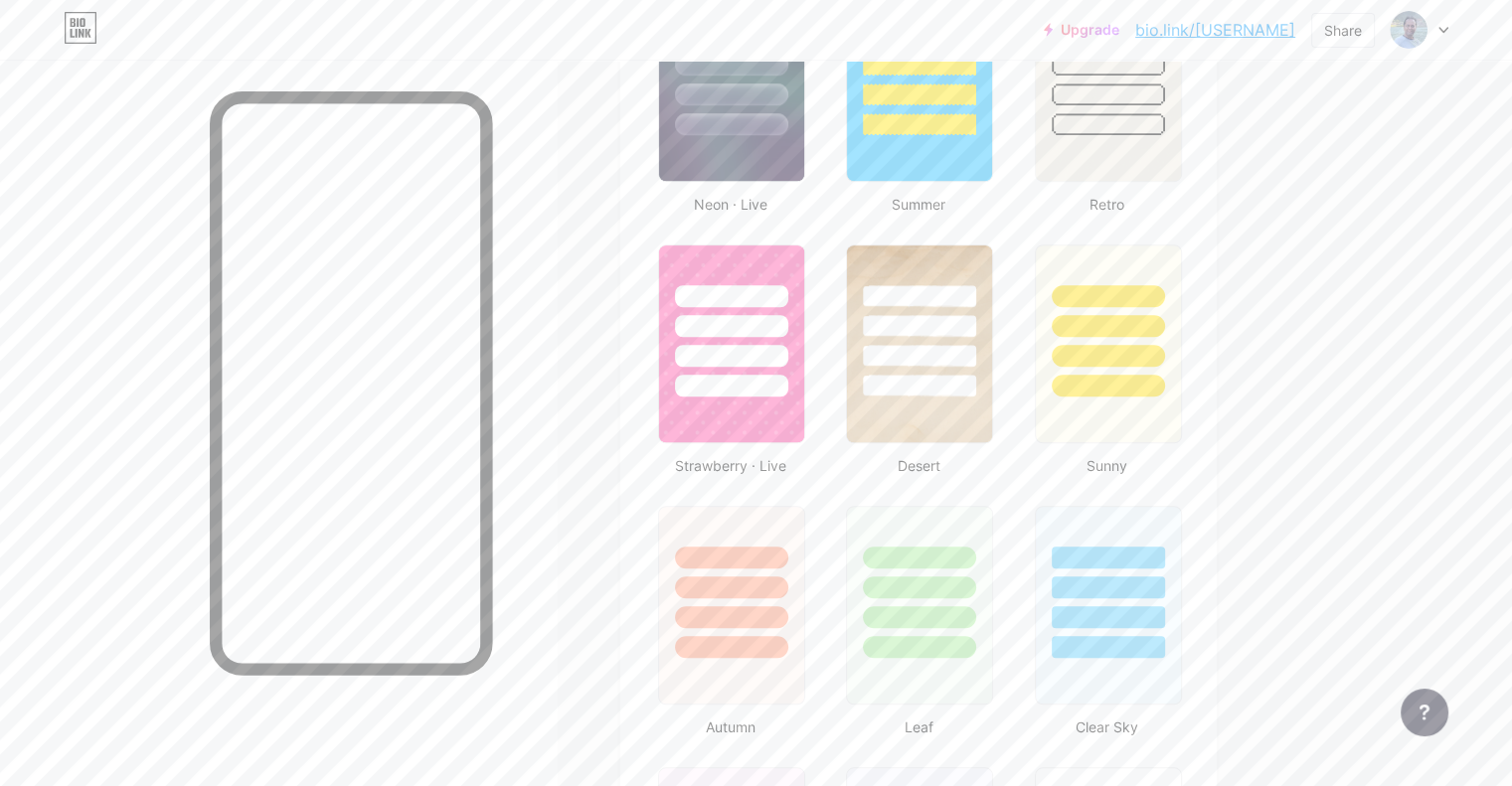 scroll, scrollTop: 1391, scrollLeft: 0, axis: vertical 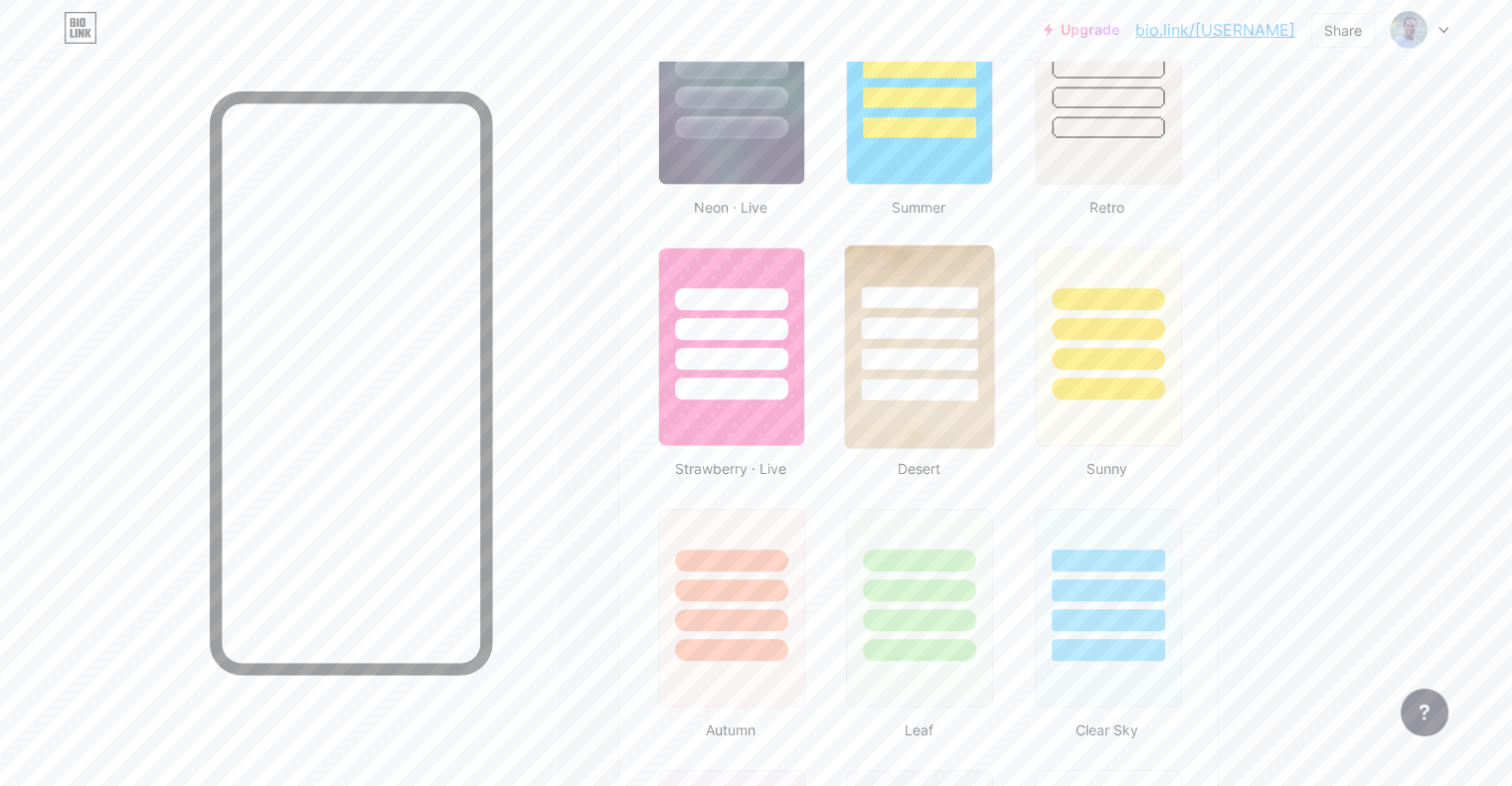 click at bounding box center [920, 359] 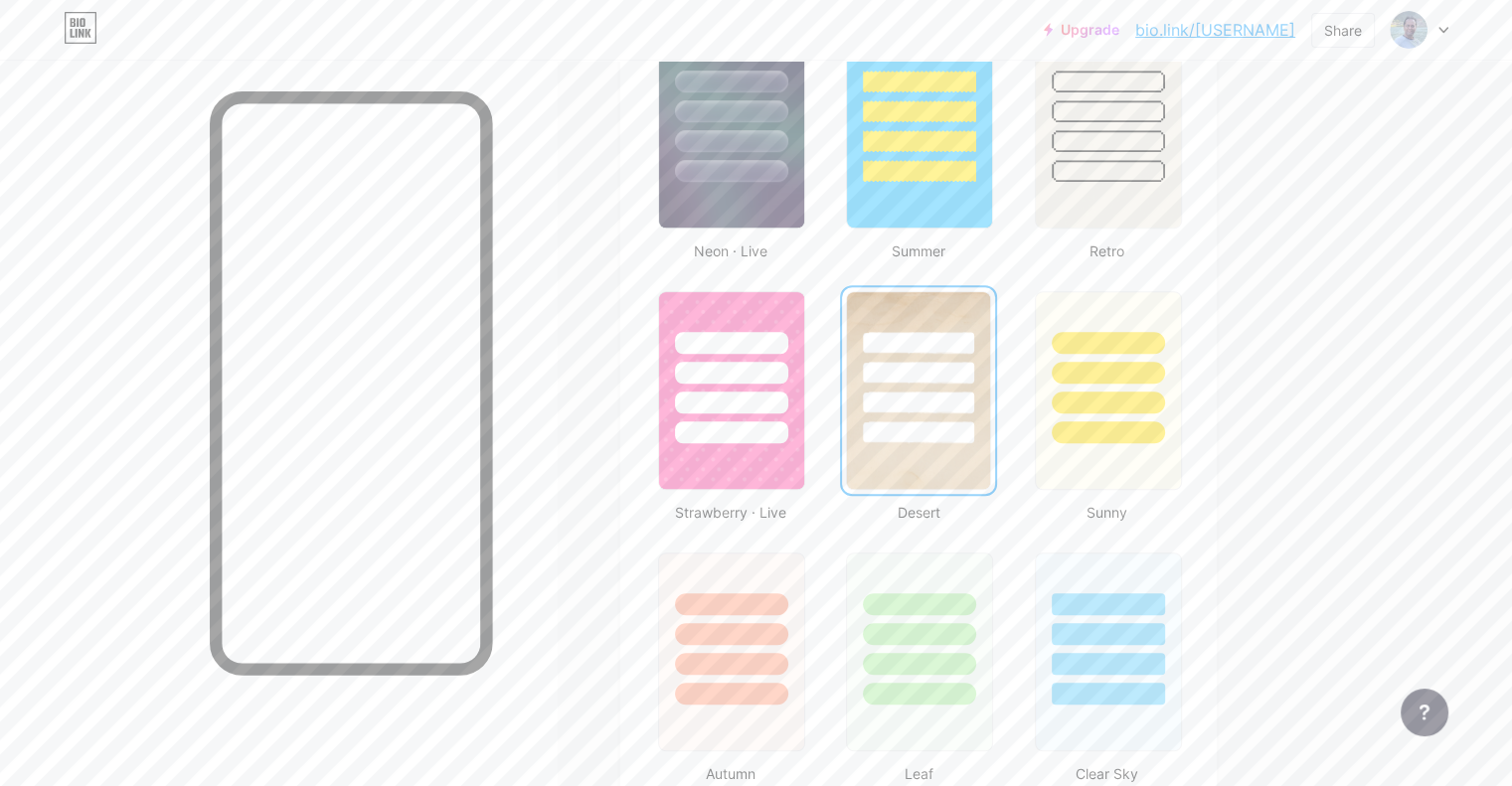 scroll, scrollTop: 1192, scrollLeft: 0, axis: vertical 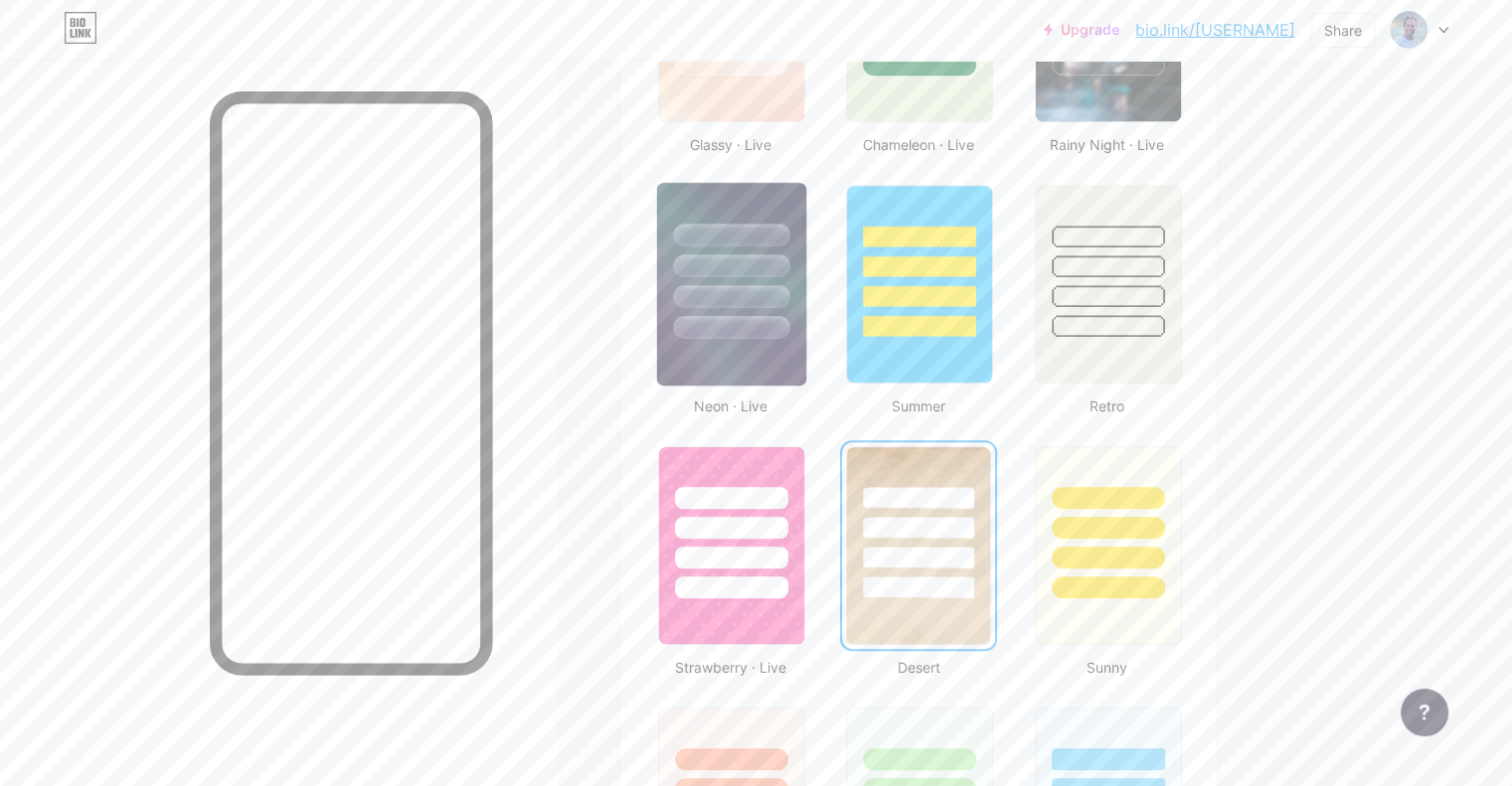 click at bounding box center (731, 296) 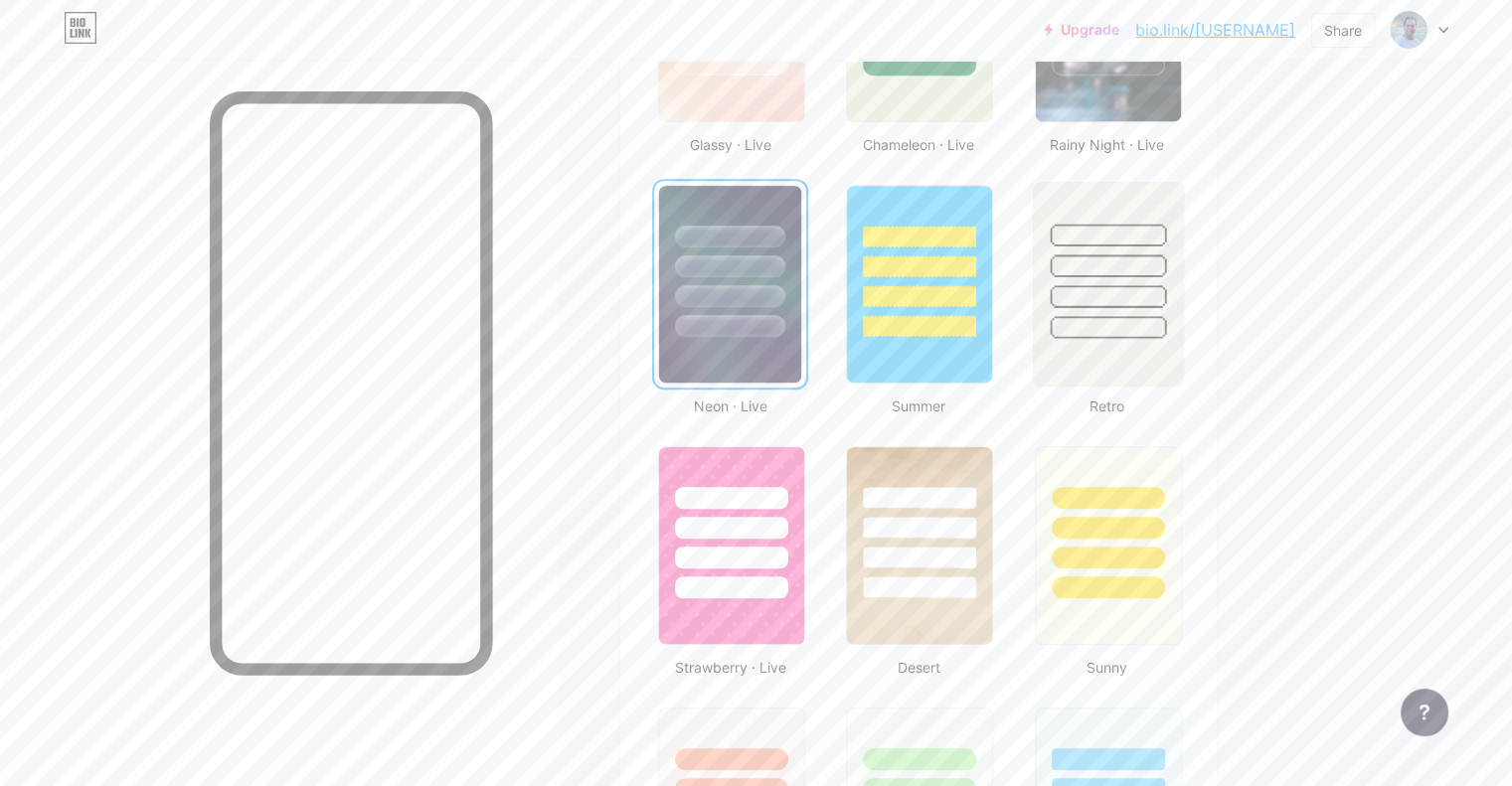 click at bounding box center [1107, 327] 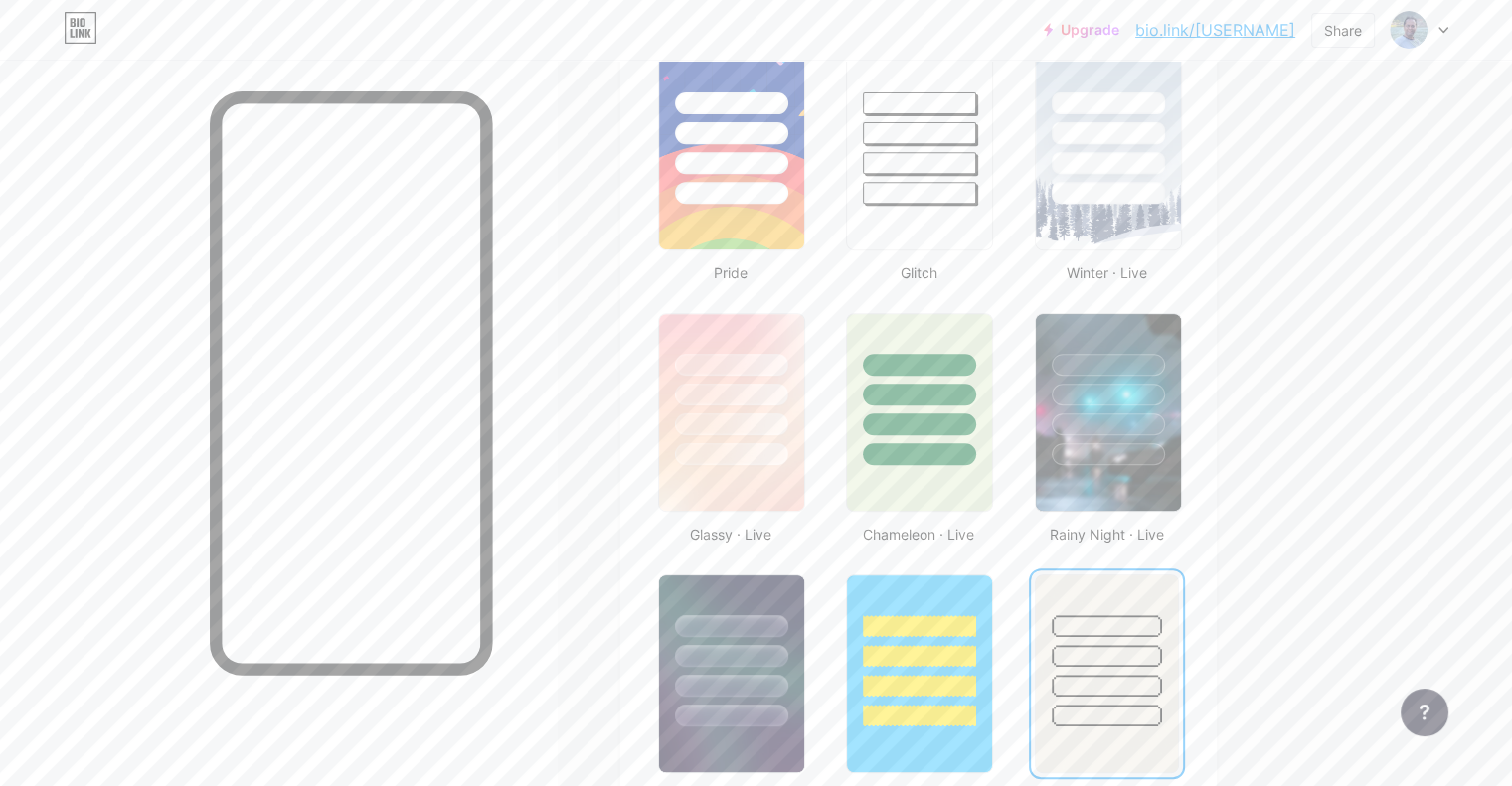 scroll, scrollTop: 795, scrollLeft: 0, axis: vertical 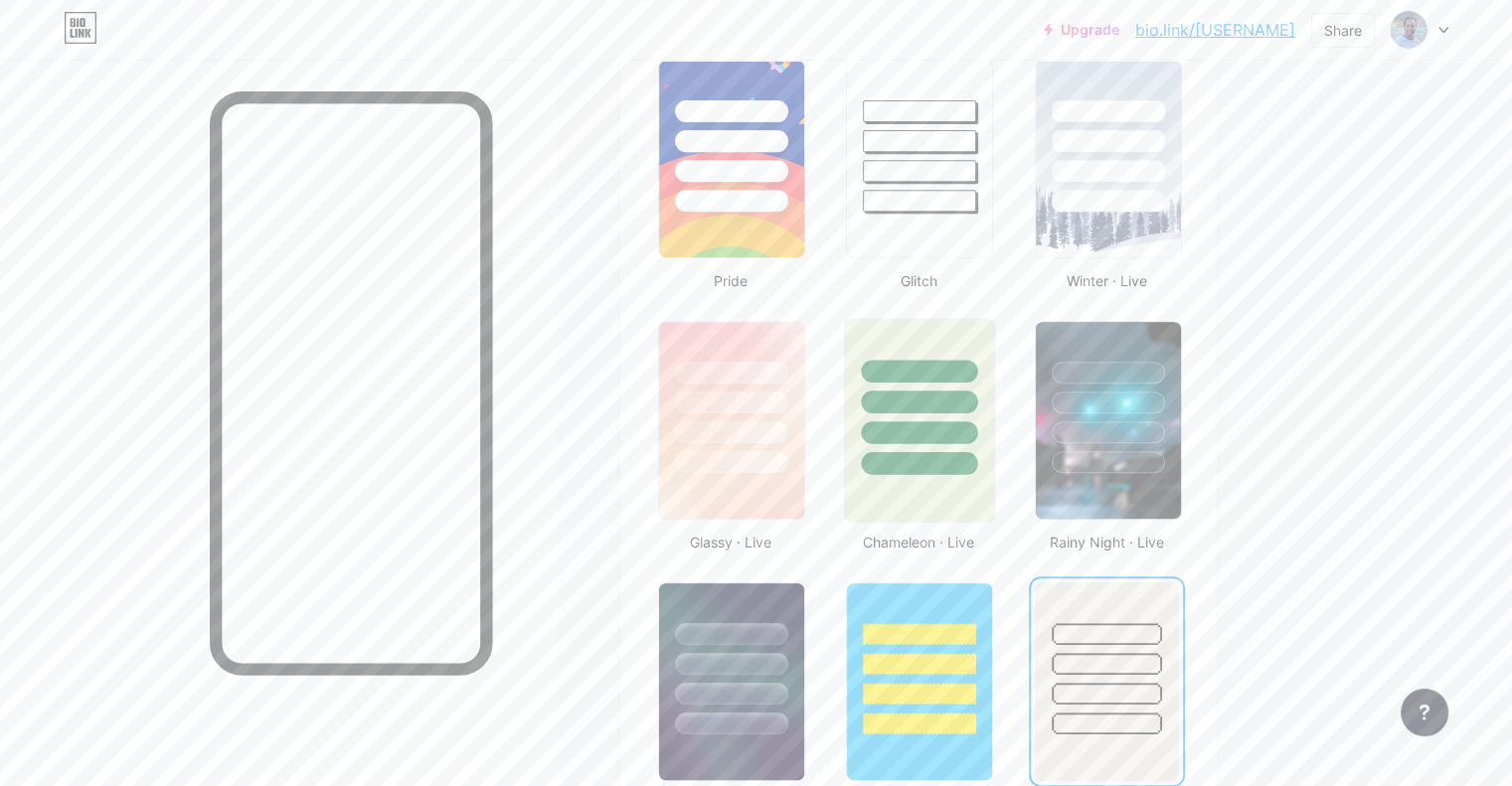 click at bounding box center [920, 401] 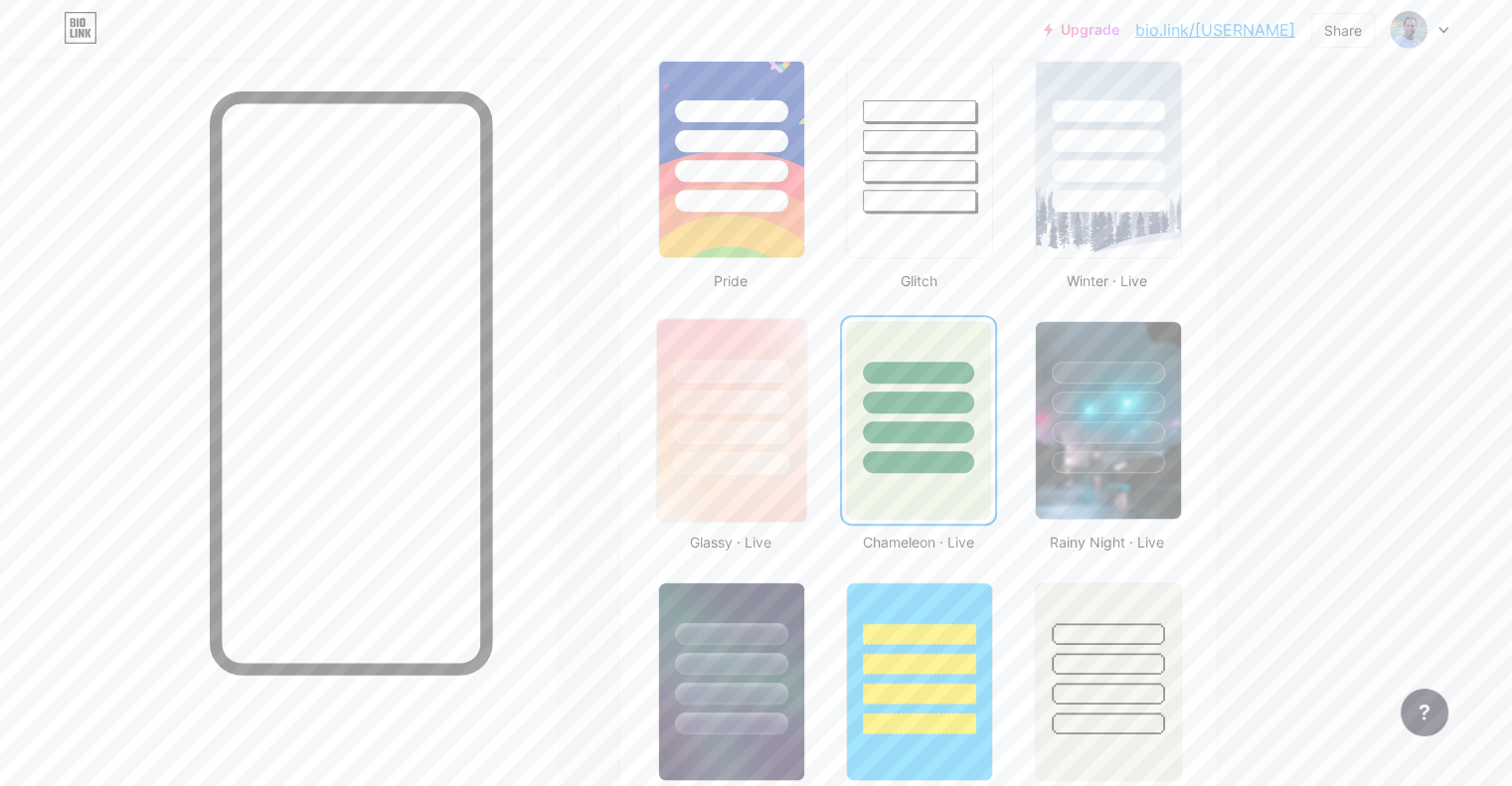 click at bounding box center [731, 401] 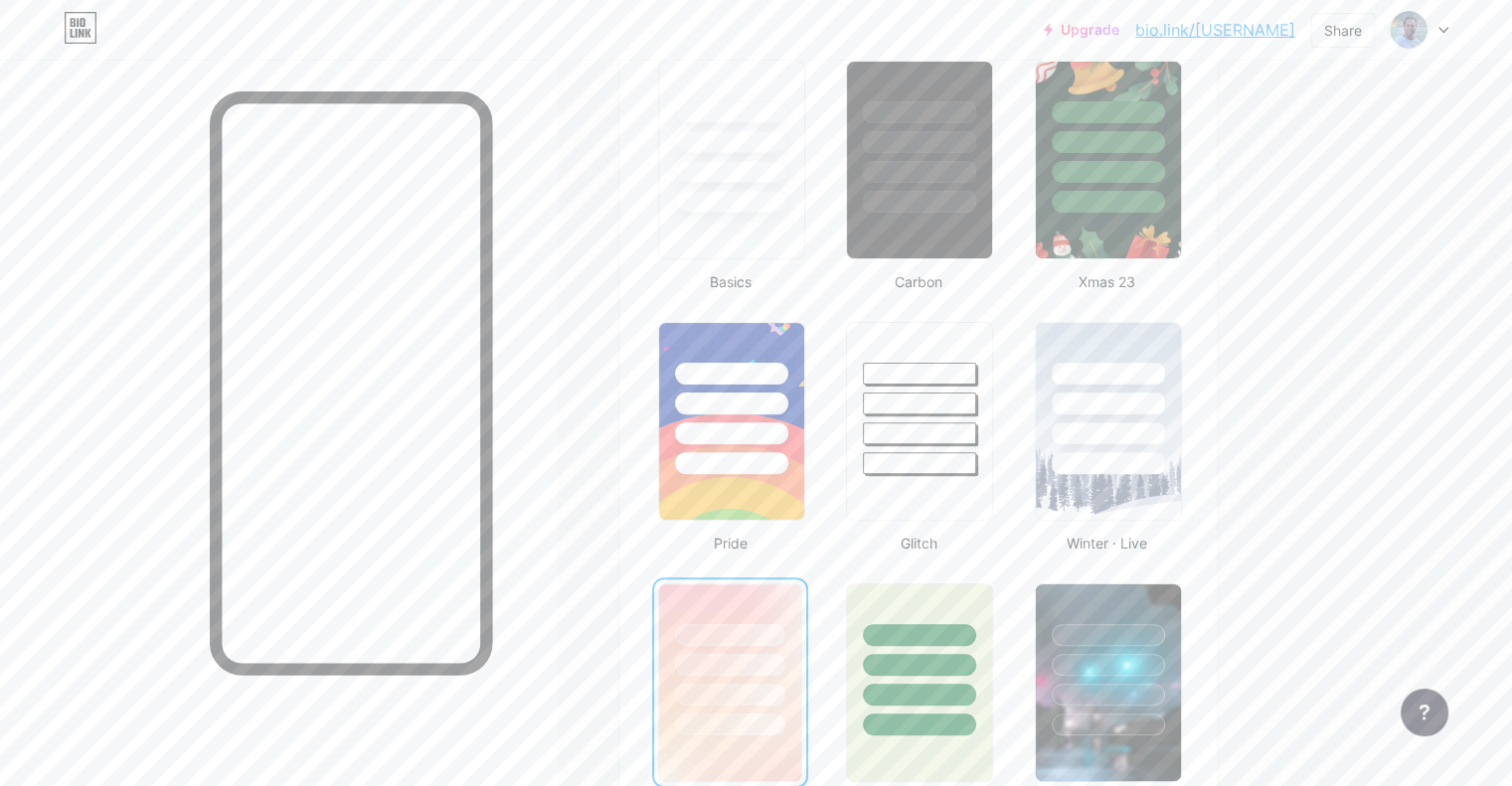 scroll, scrollTop: 497, scrollLeft: 0, axis: vertical 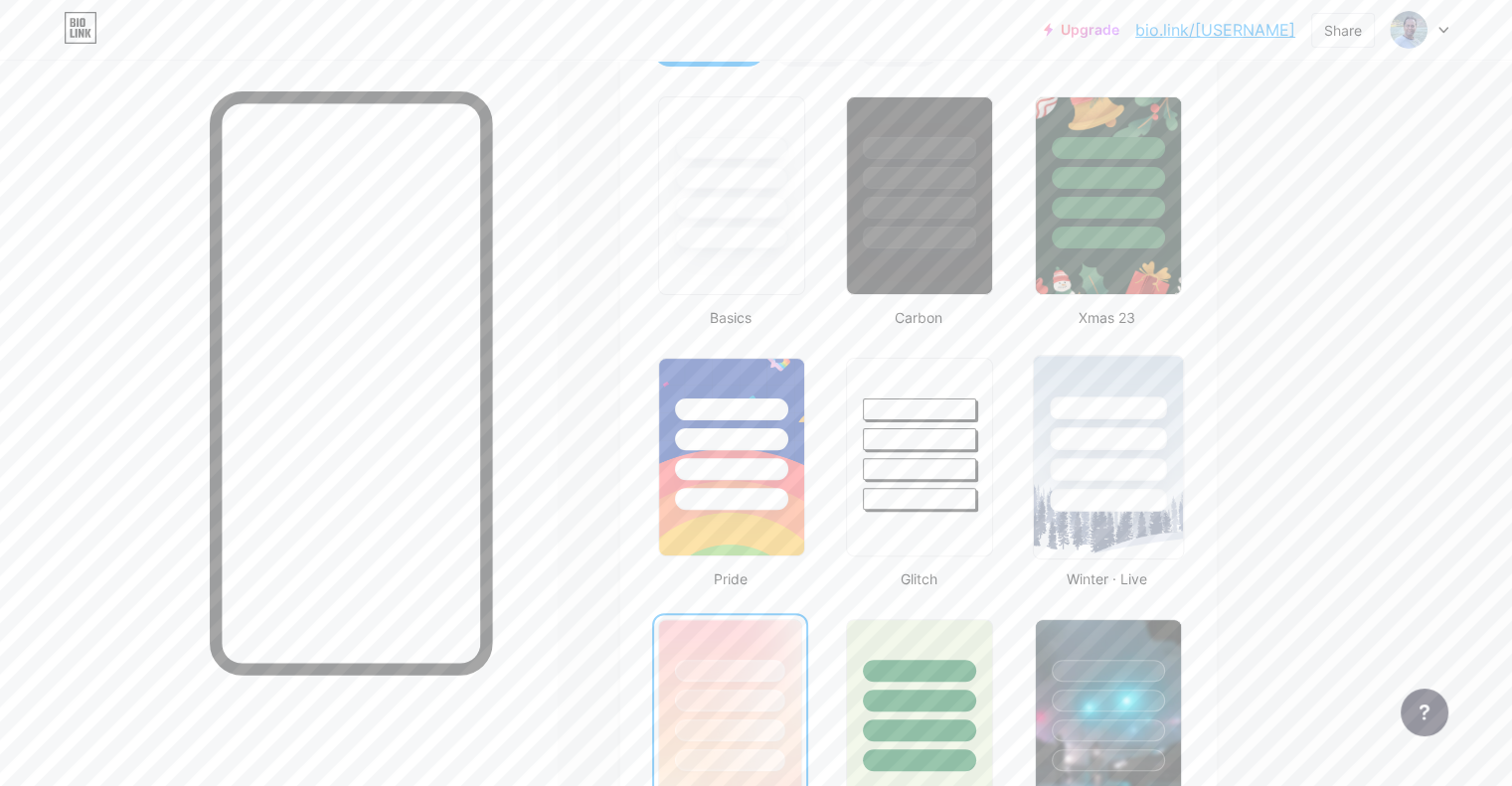 click at bounding box center [1107, 469] 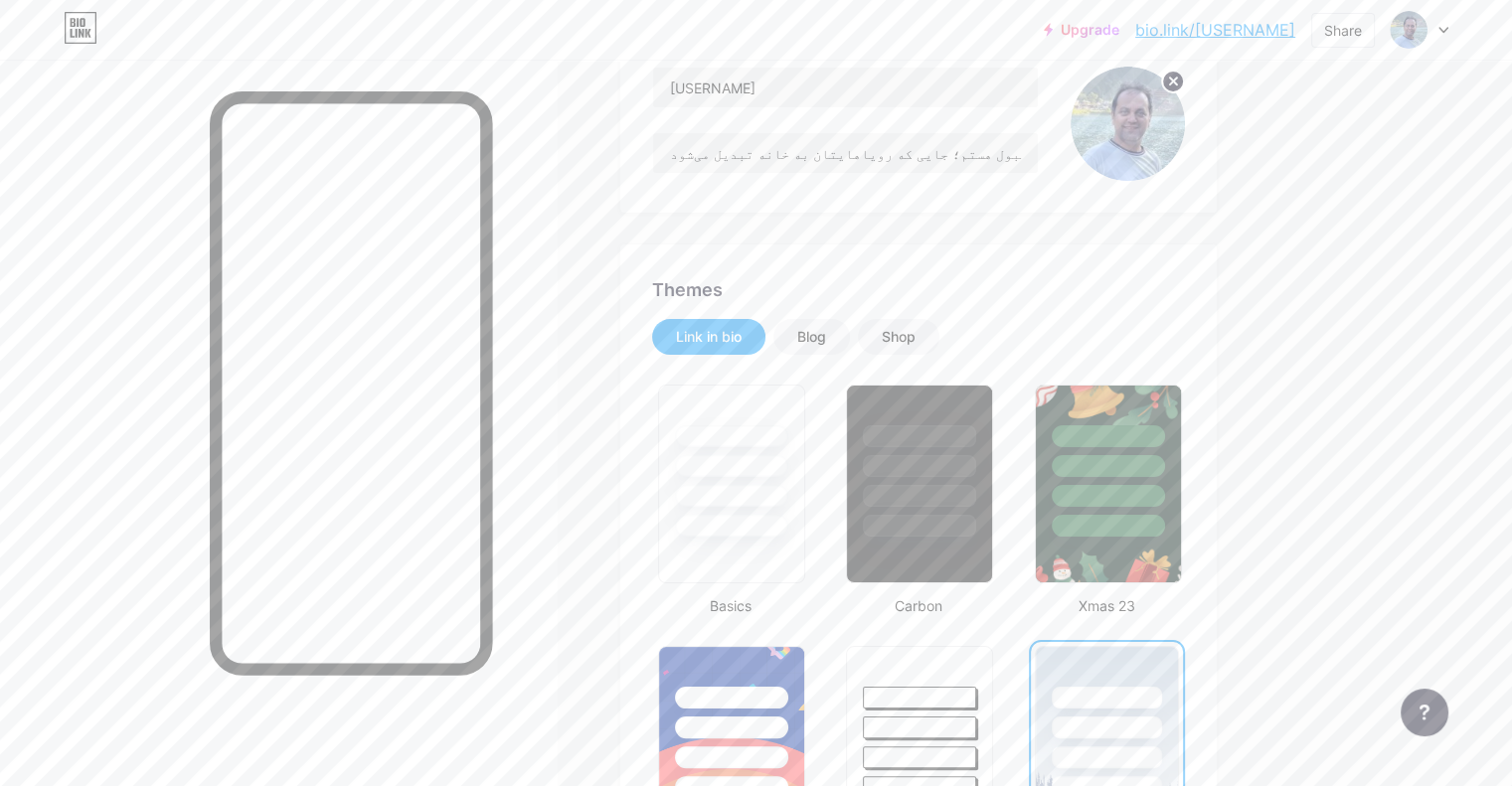 scroll, scrollTop: 199, scrollLeft: 0, axis: vertical 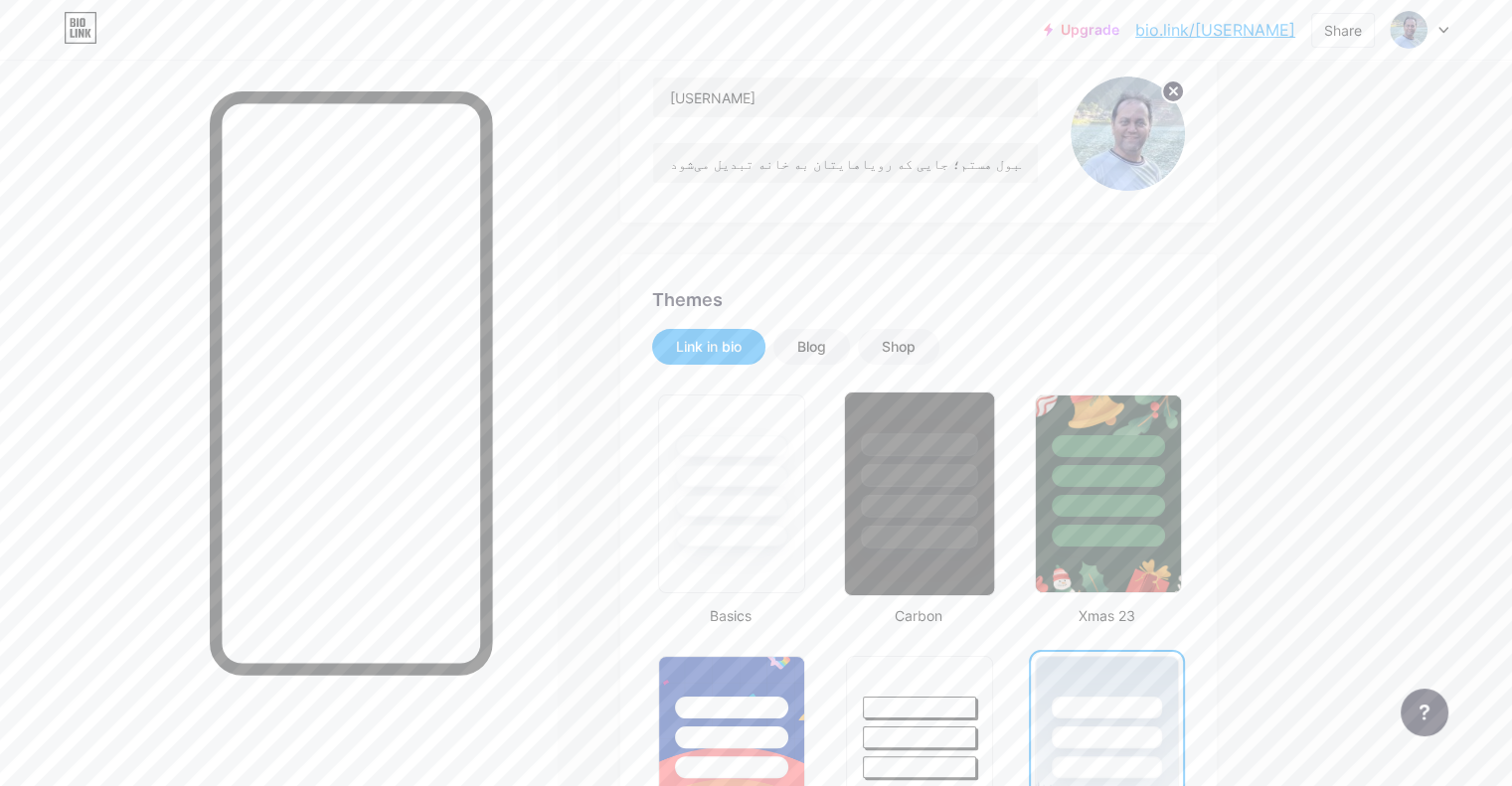 click at bounding box center [920, 475] 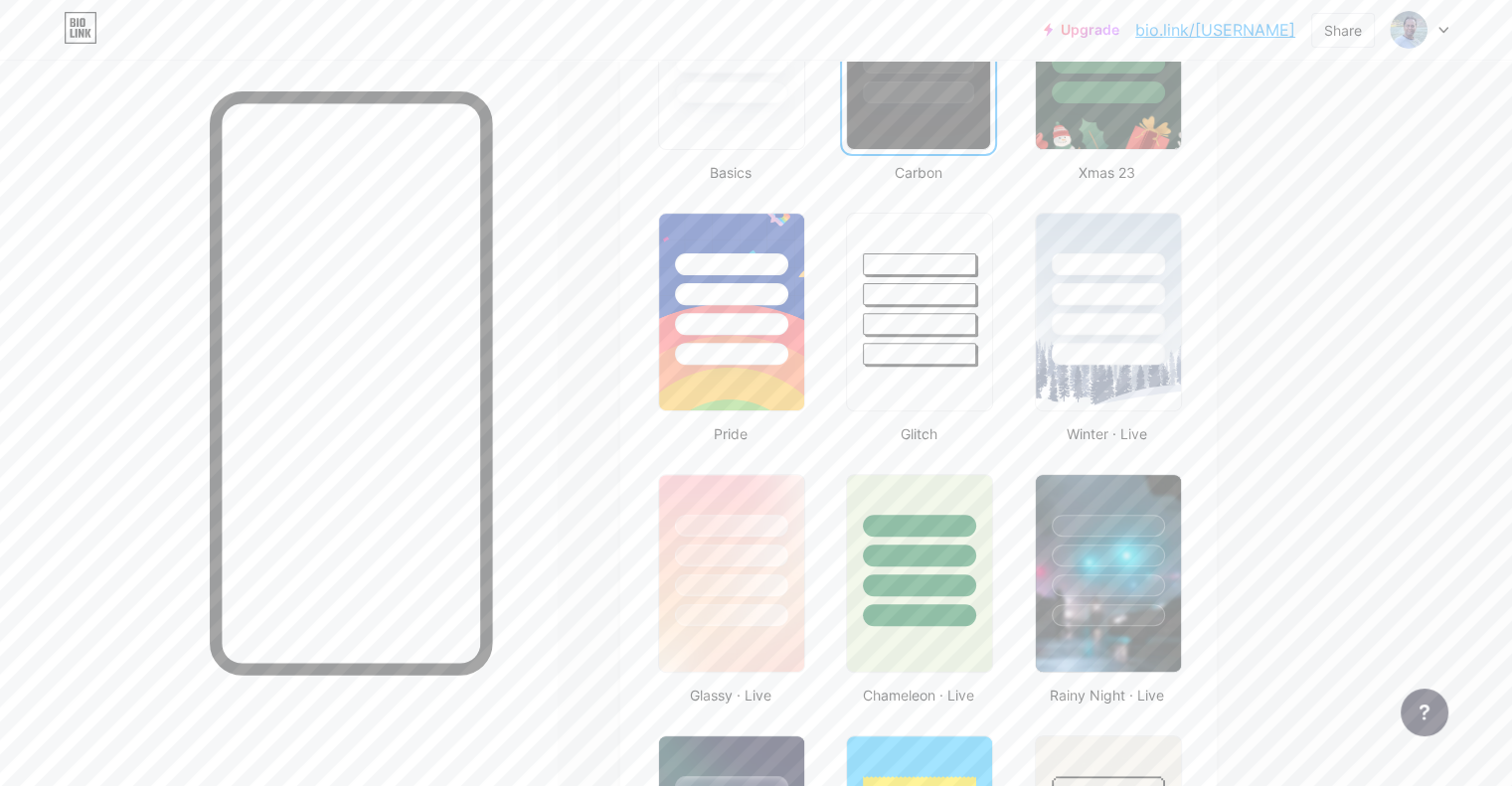 scroll, scrollTop: 795, scrollLeft: 0, axis: vertical 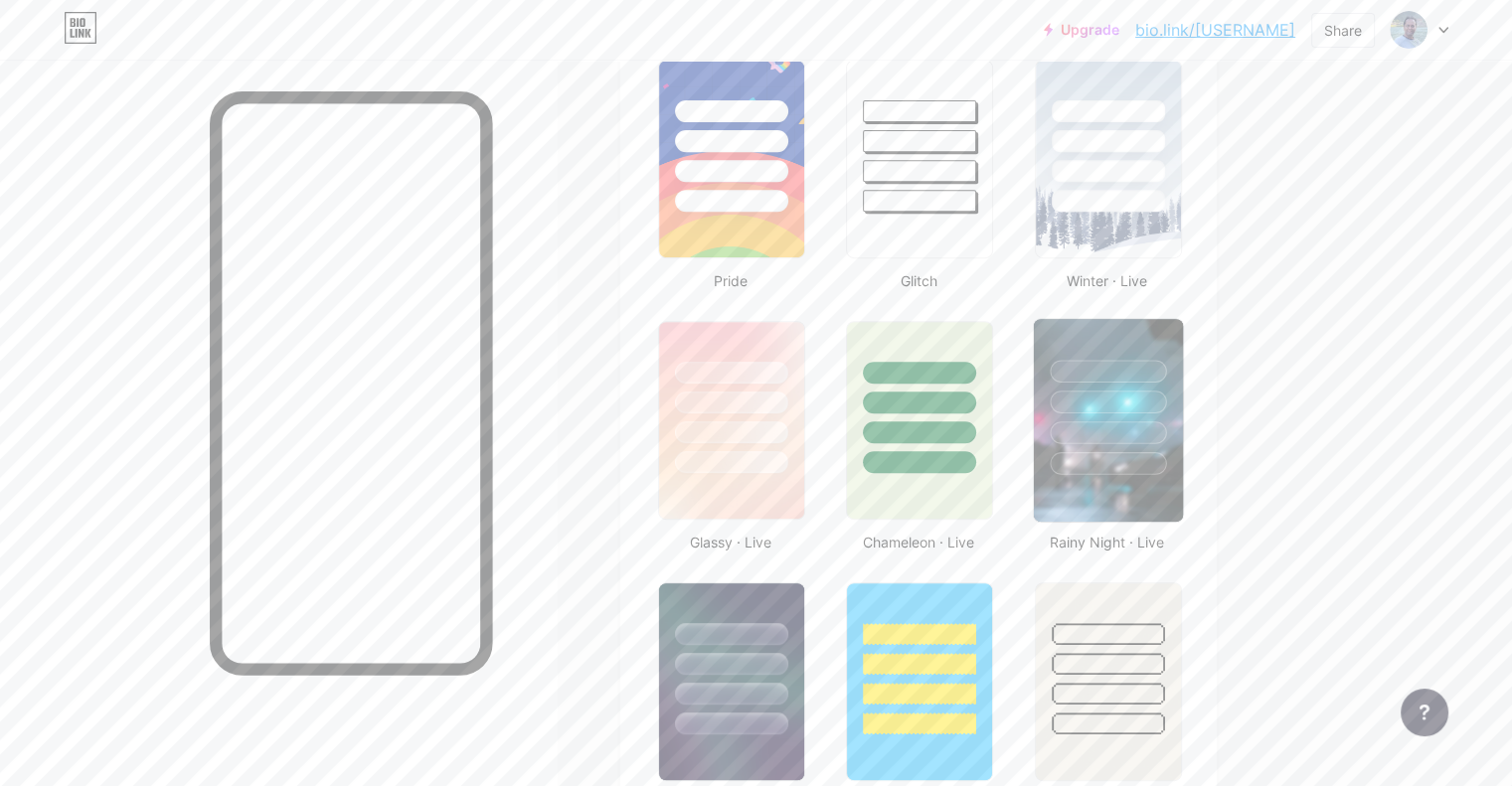 click at bounding box center [1107, 401] 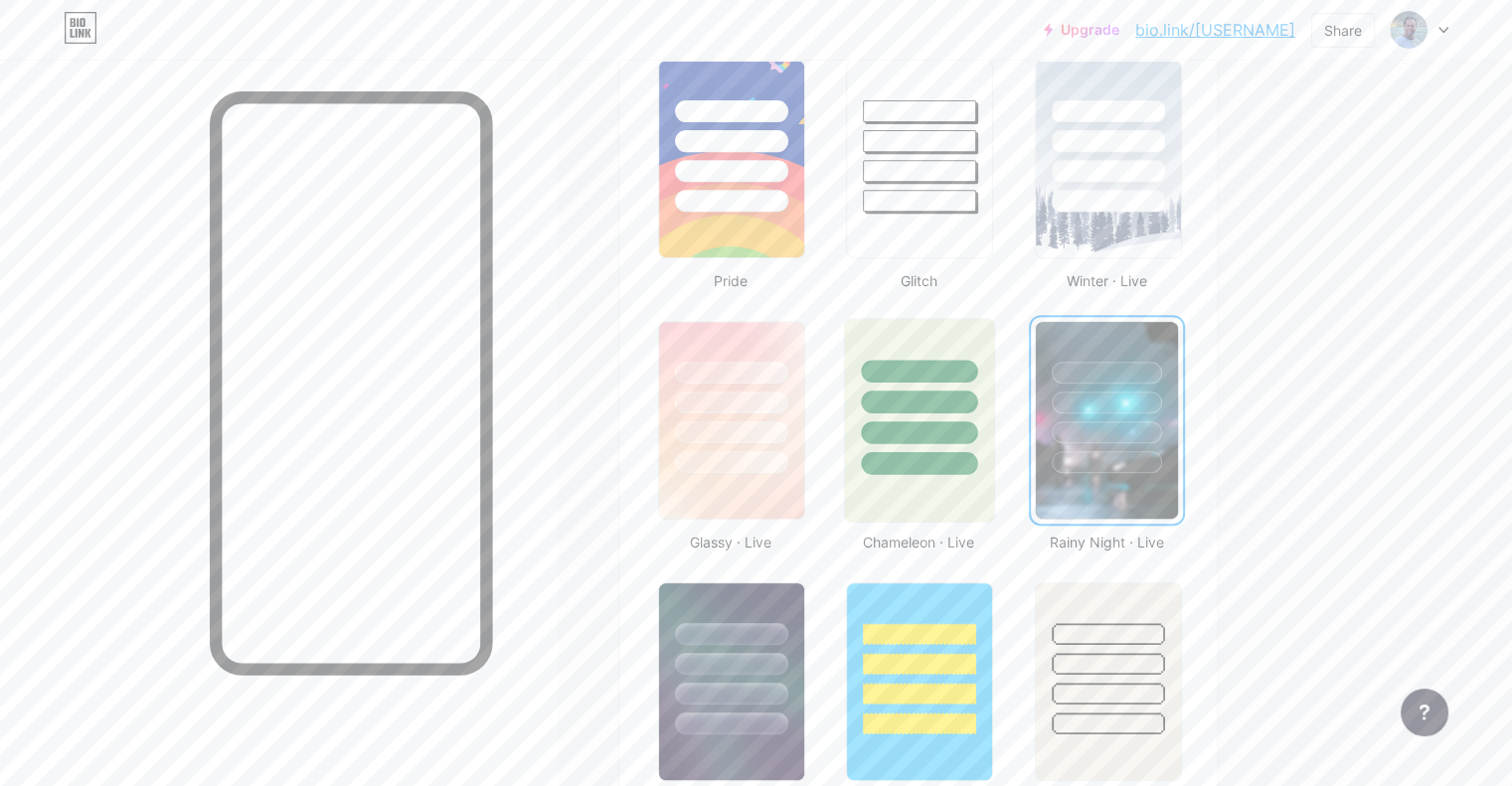 click at bounding box center [920, 396] 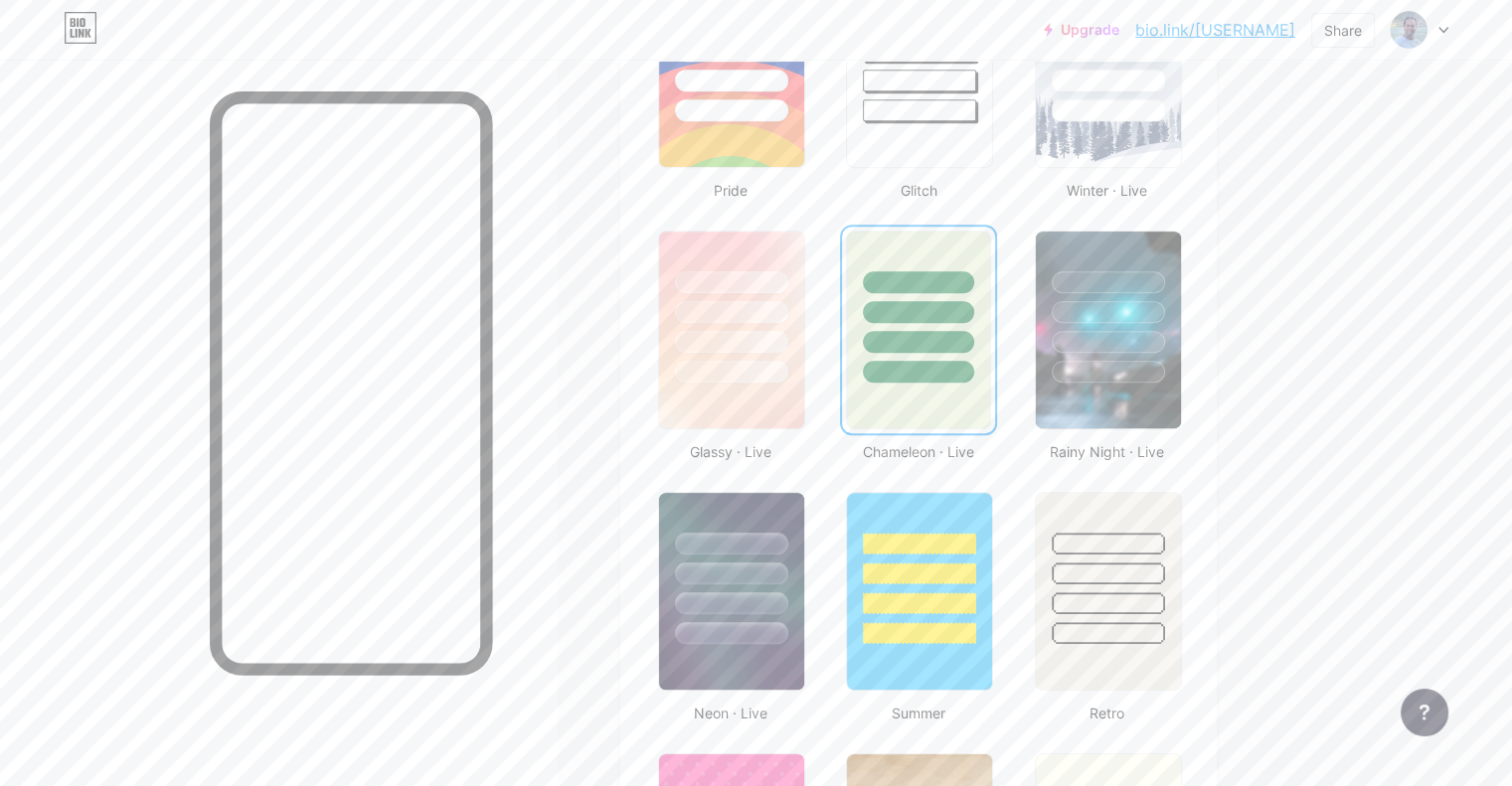 scroll, scrollTop: 894, scrollLeft: 0, axis: vertical 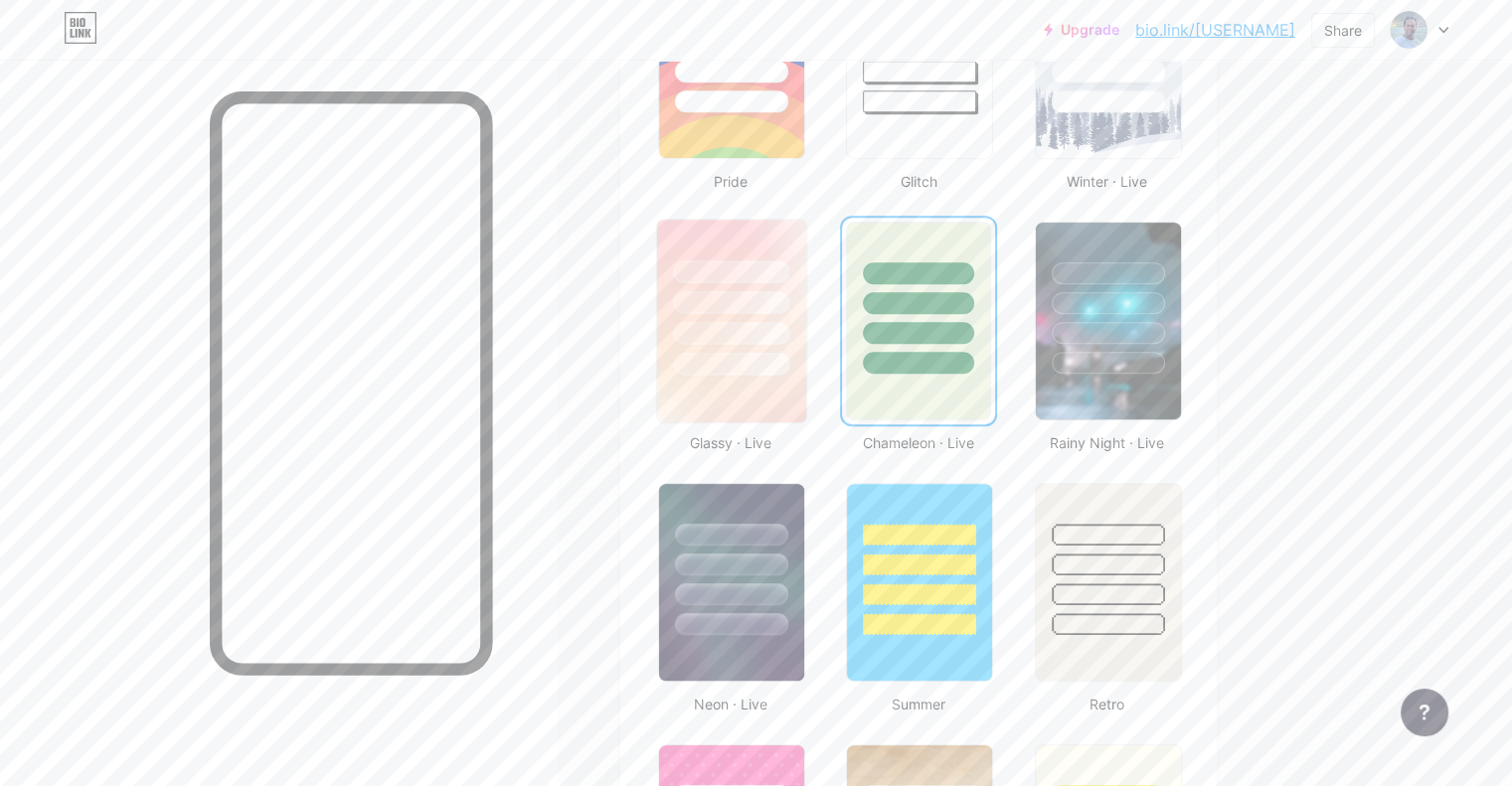 click at bounding box center (732, 297) 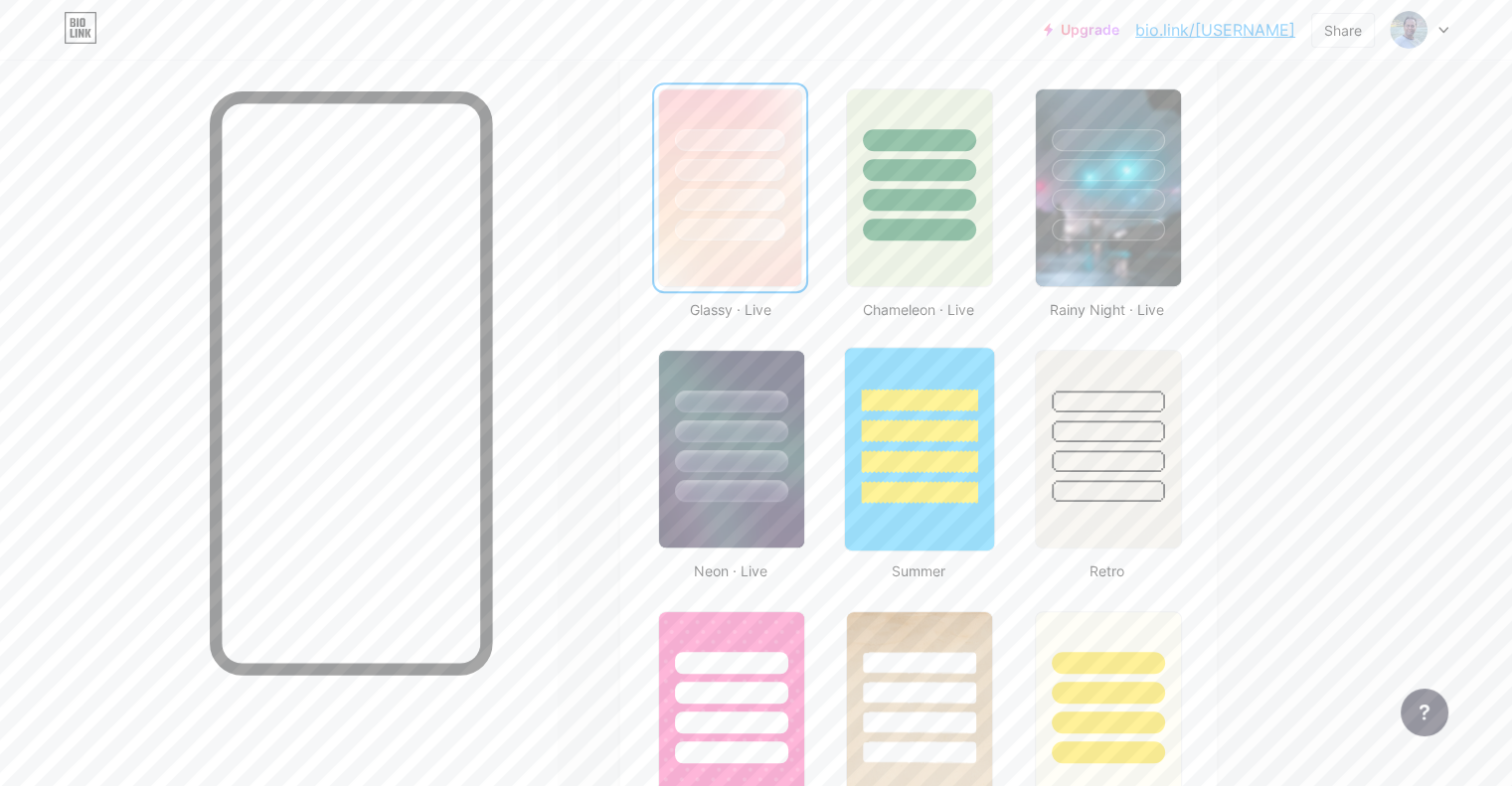scroll, scrollTop: 1093, scrollLeft: 0, axis: vertical 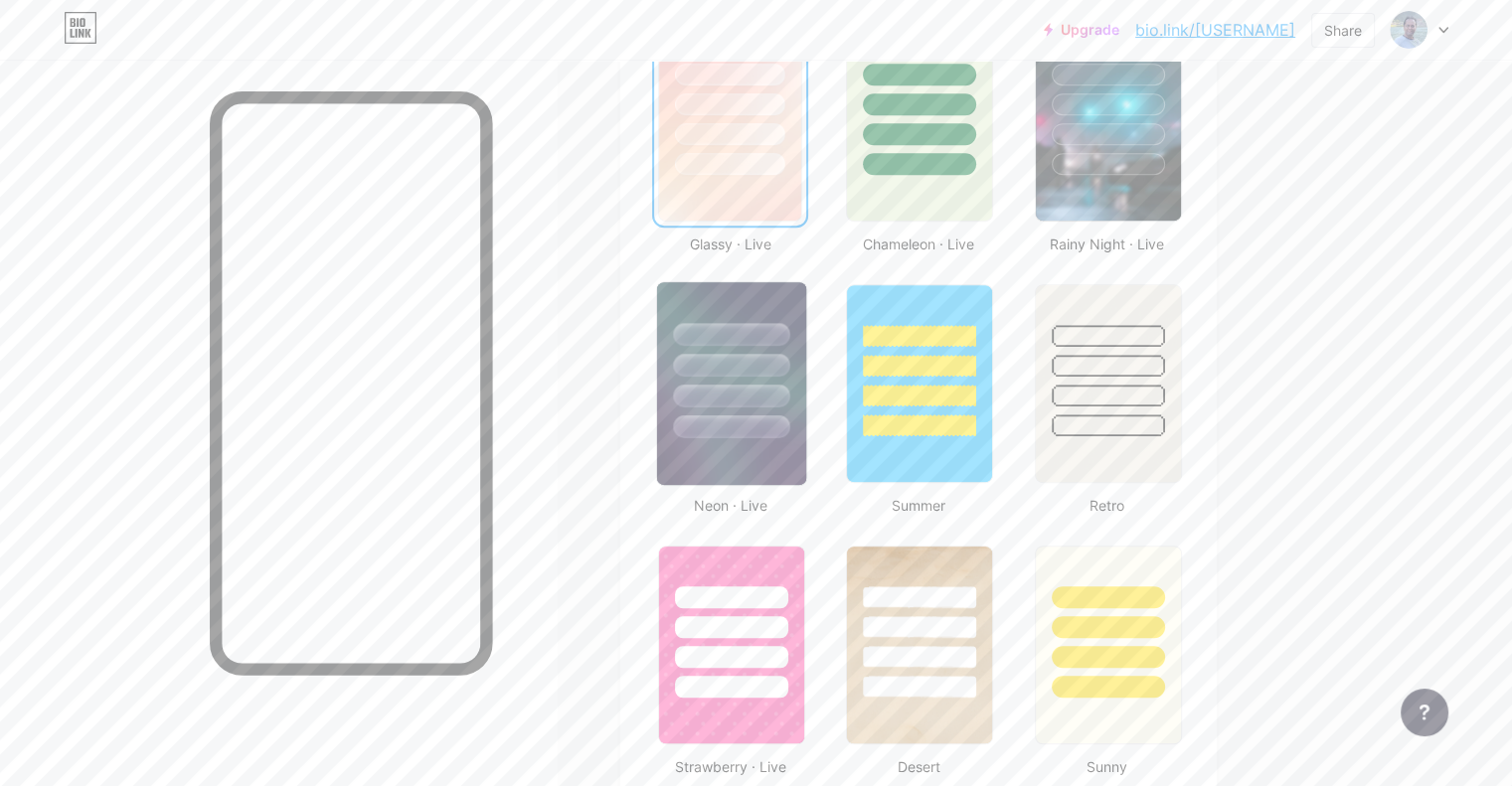 click at bounding box center (731, 426) 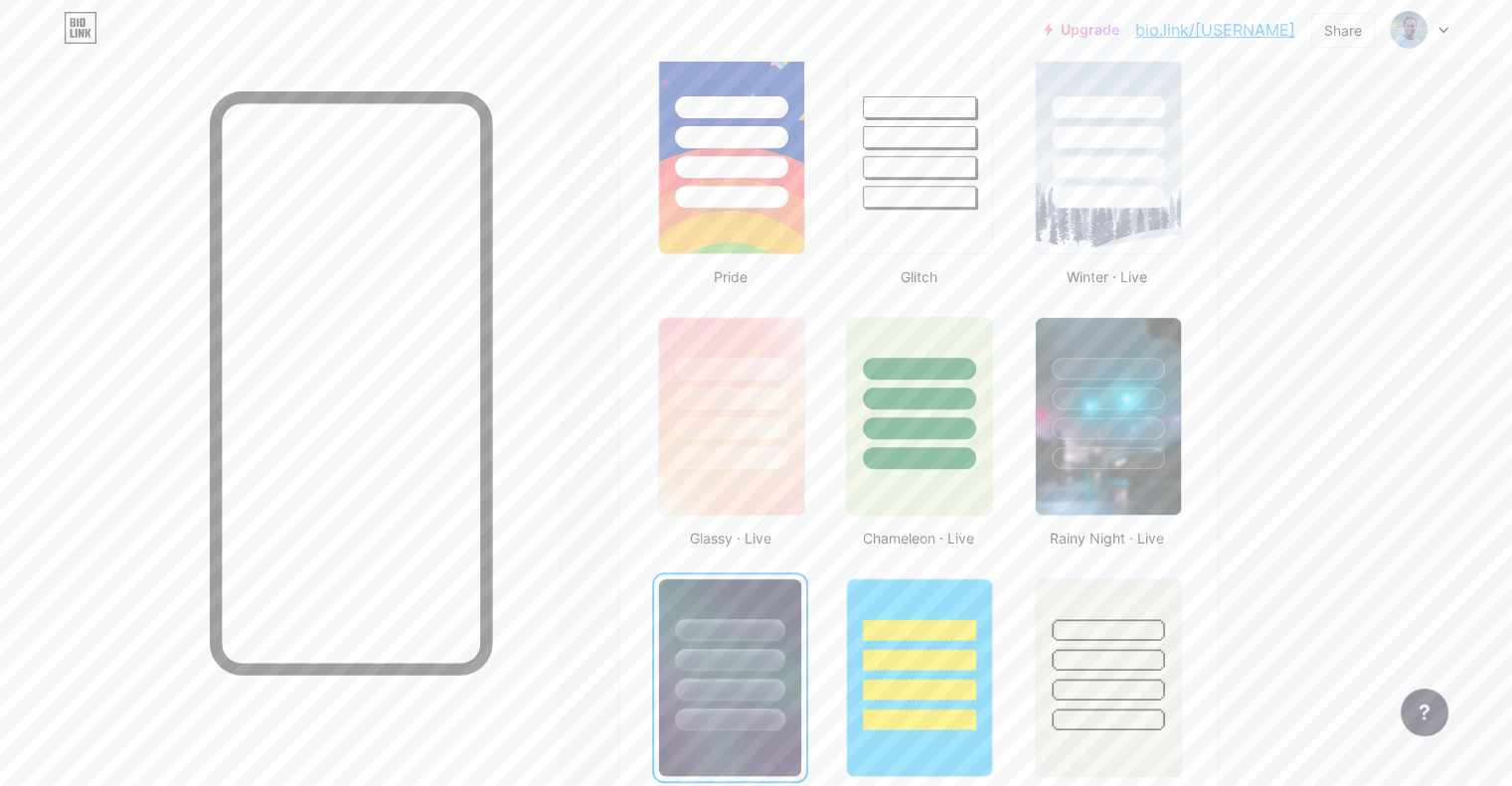 scroll, scrollTop: 795, scrollLeft: 0, axis: vertical 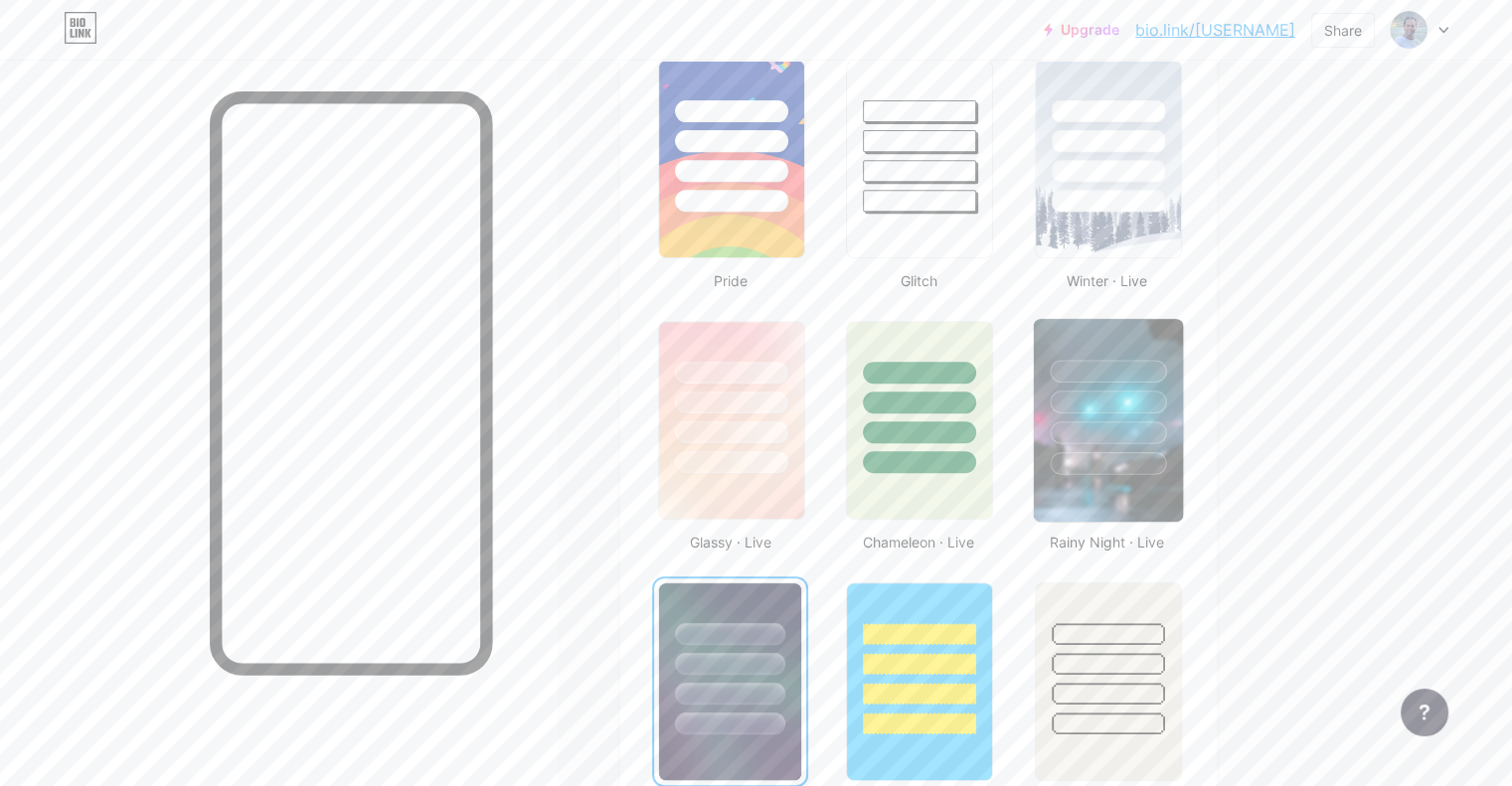 click at bounding box center [1107, 396] 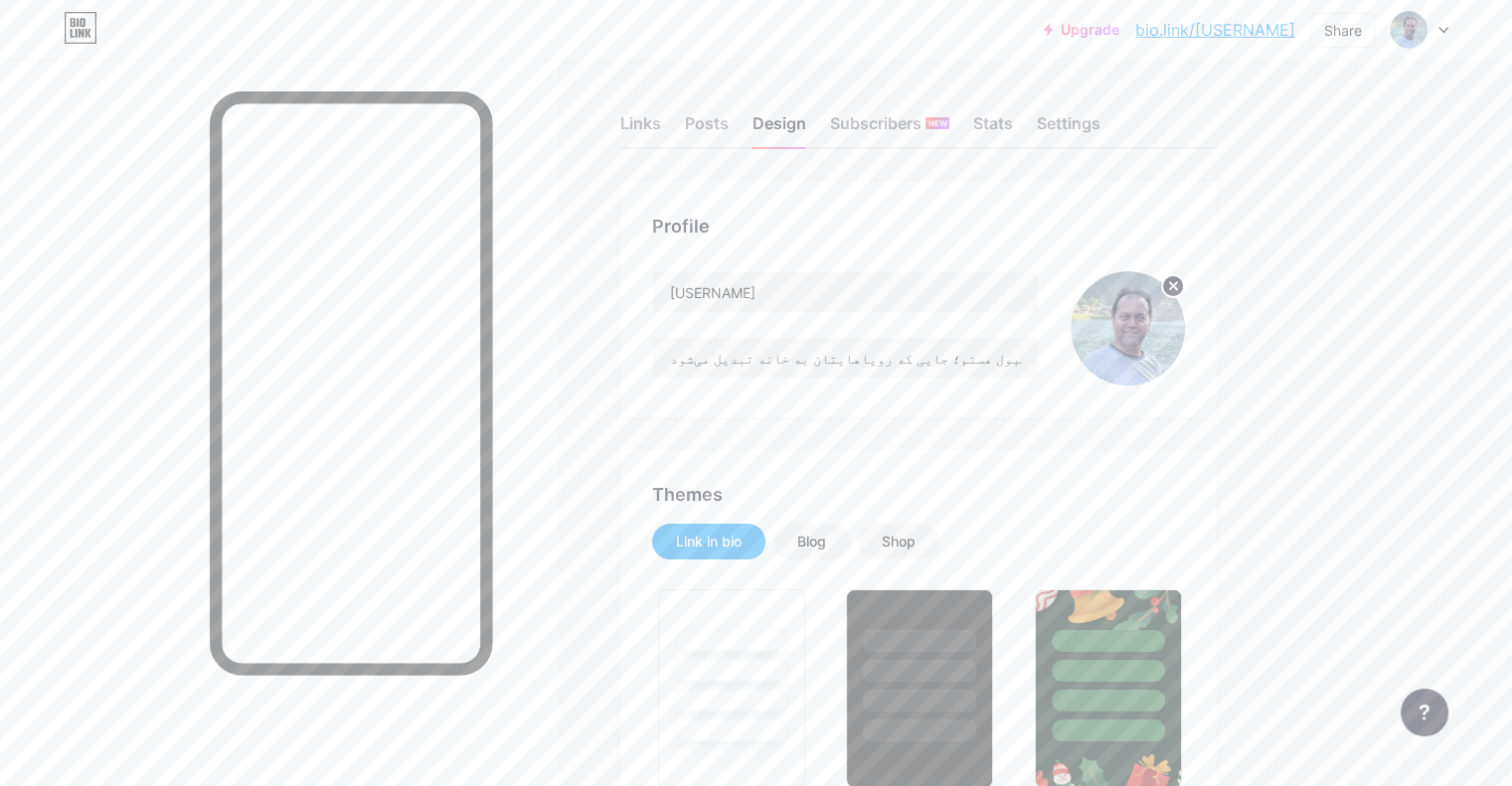 scroll, scrollTop: 0, scrollLeft: 0, axis: both 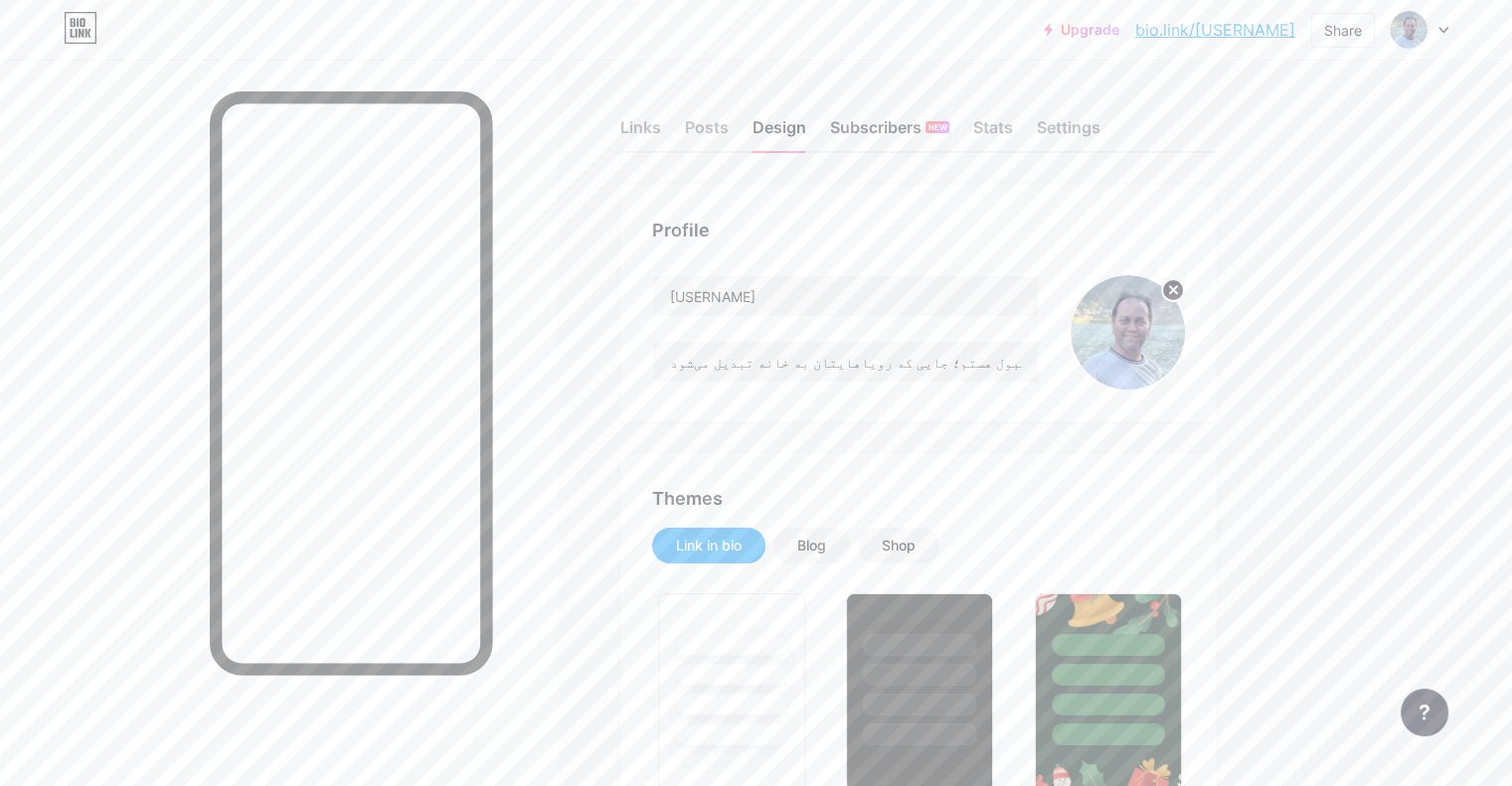 click on "NEW" at bounding box center (937, 127) 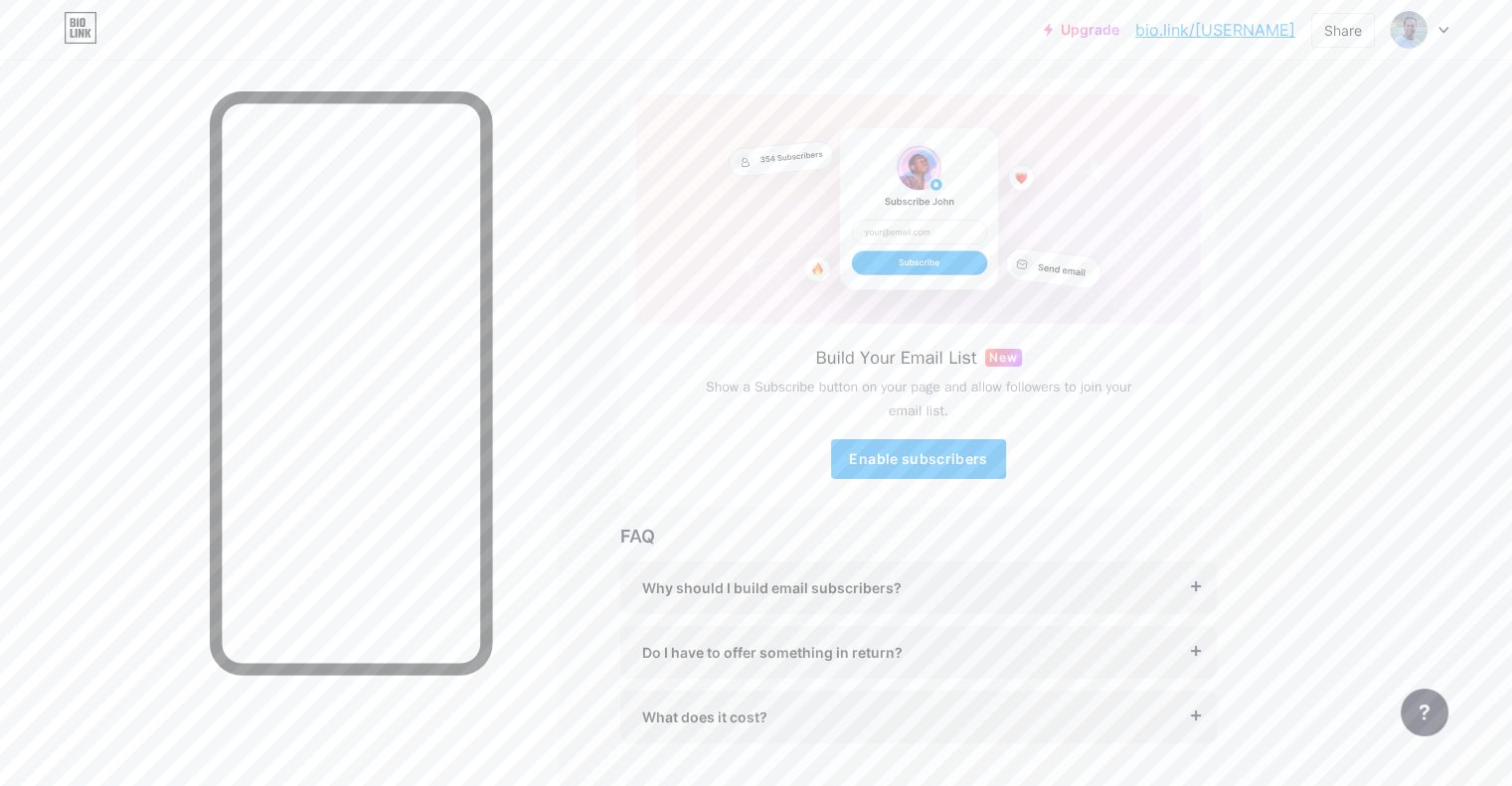scroll, scrollTop: 162, scrollLeft: 0, axis: vertical 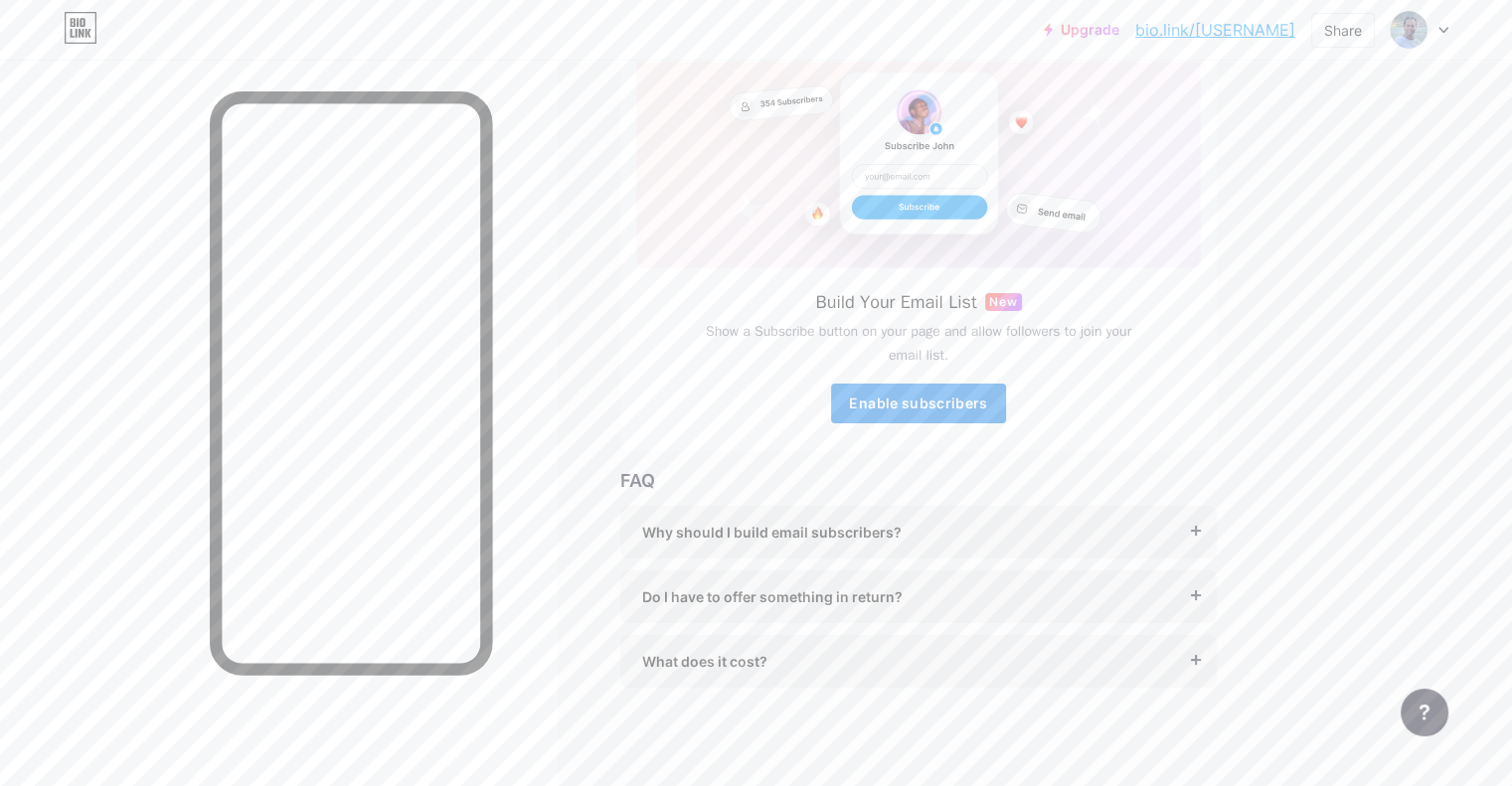 click on "Enable subscribers" at bounding box center (919, 403) 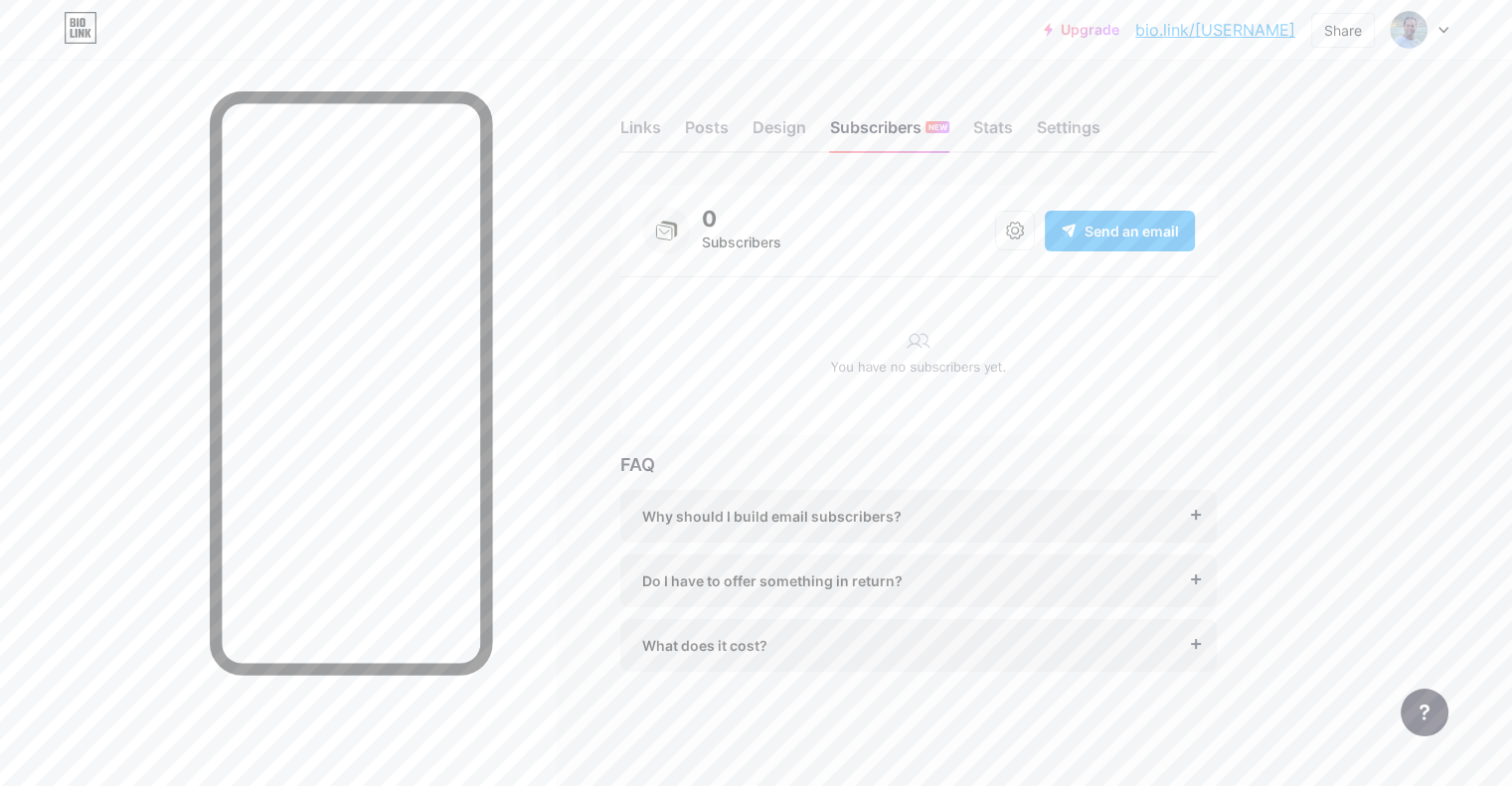 scroll, scrollTop: 0, scrollLeft: 0, axis: both 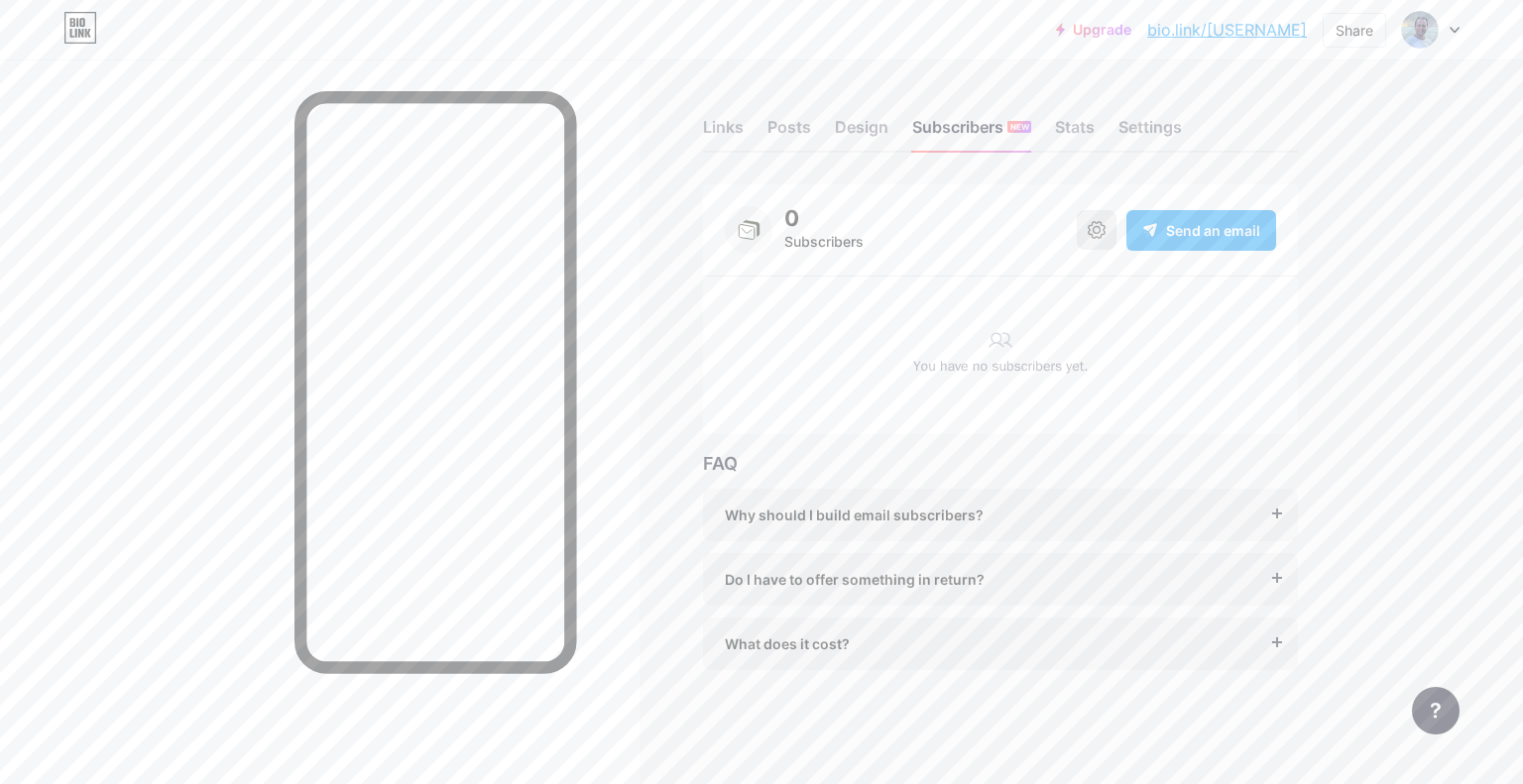 click 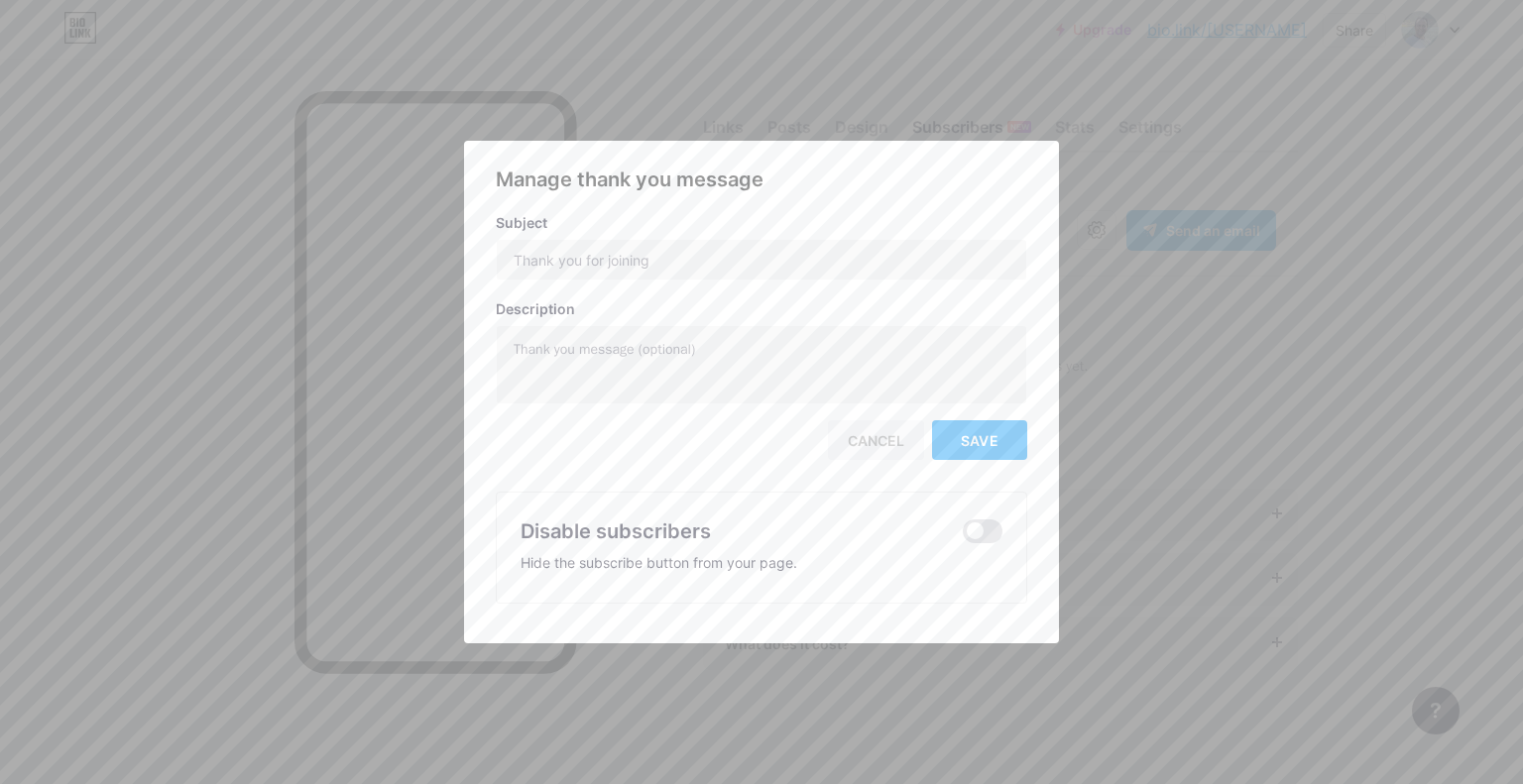 click on "Cancel" at bounding box center [876, 440] 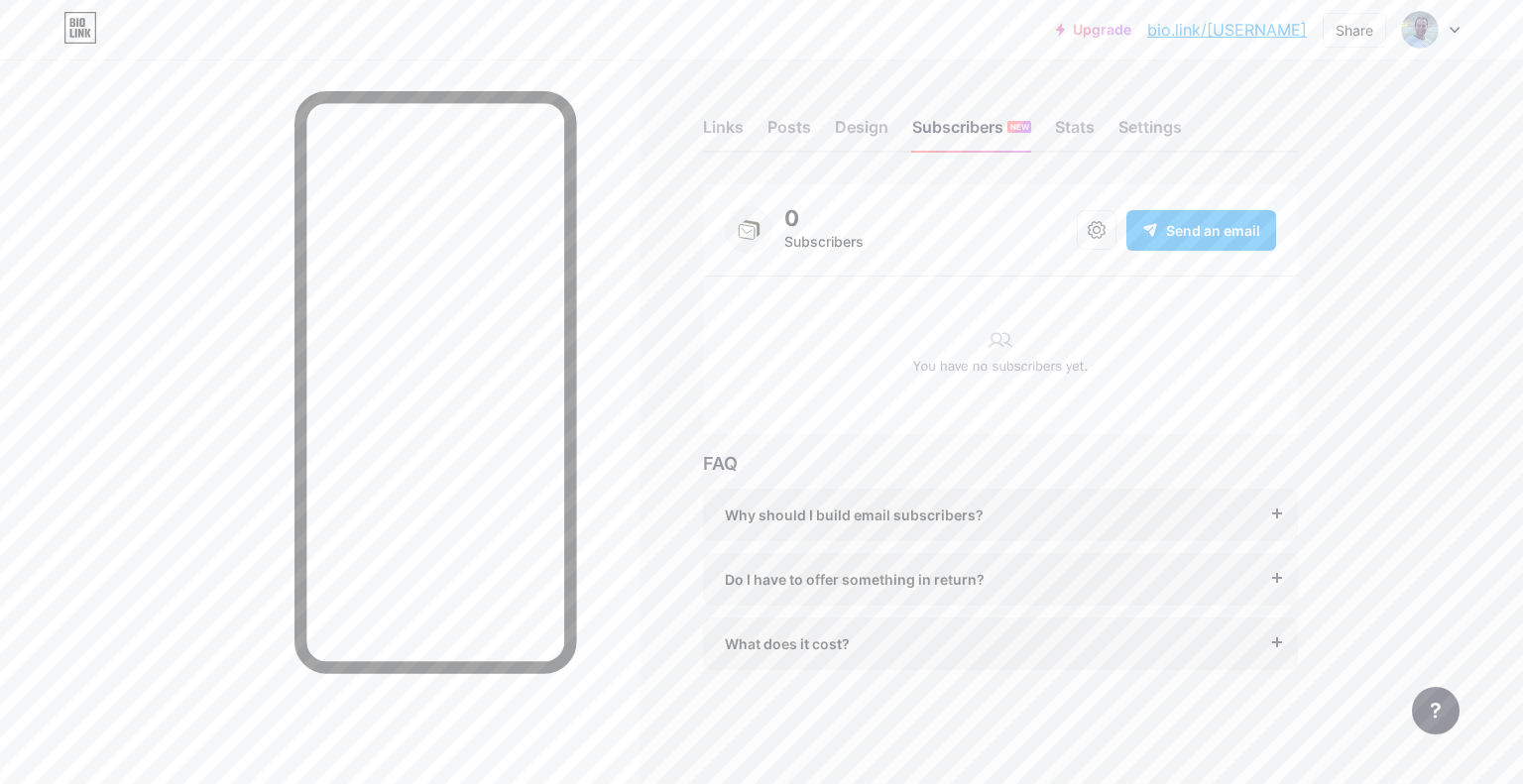 click on "Why should I build email subscribers?" at bounding box center [1000, 514] 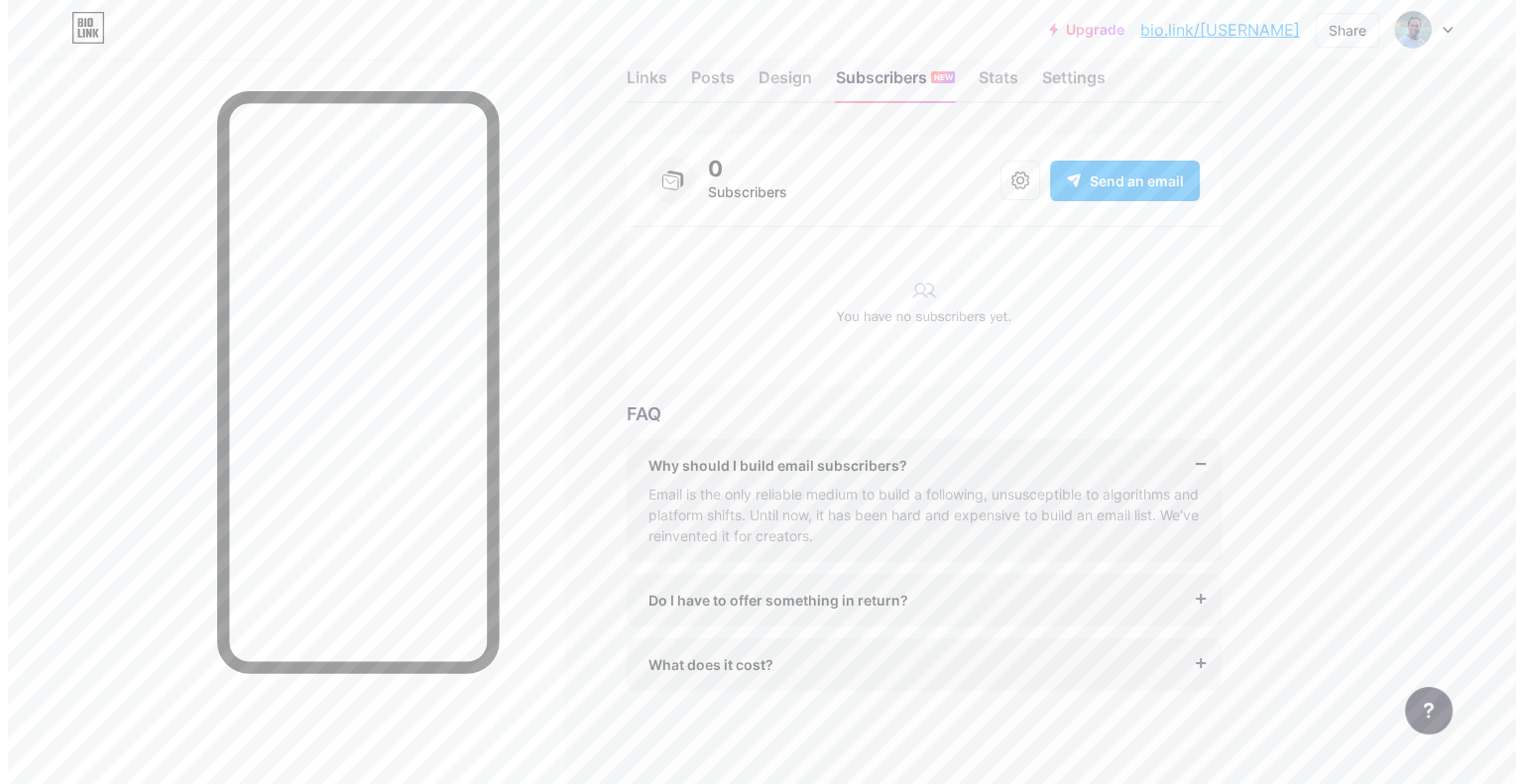 scroll, scrollTop: 55, scrollLeft: 0, axis: vertical 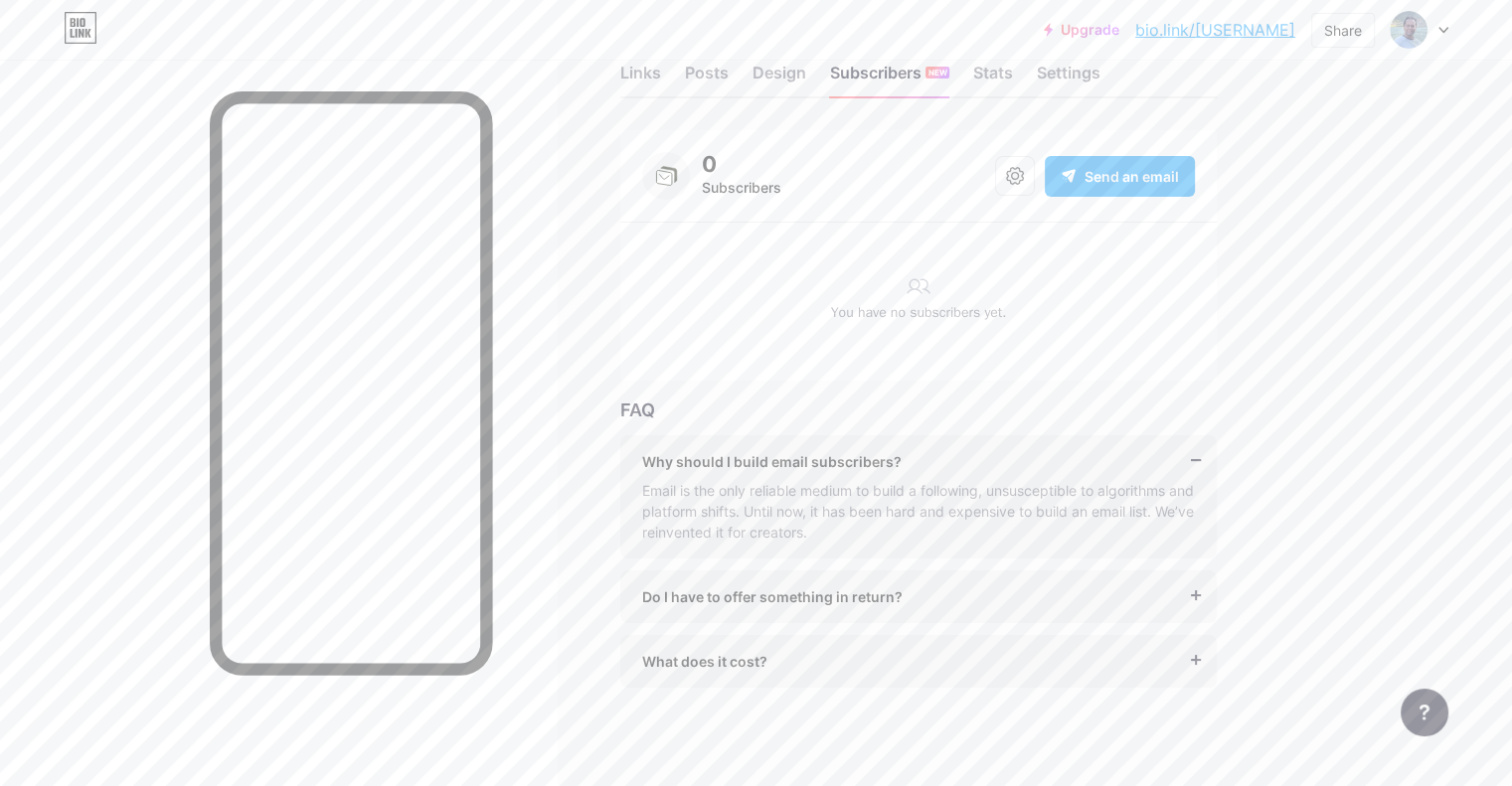 click on "What does it cost?" at bounding box center [919, 661] 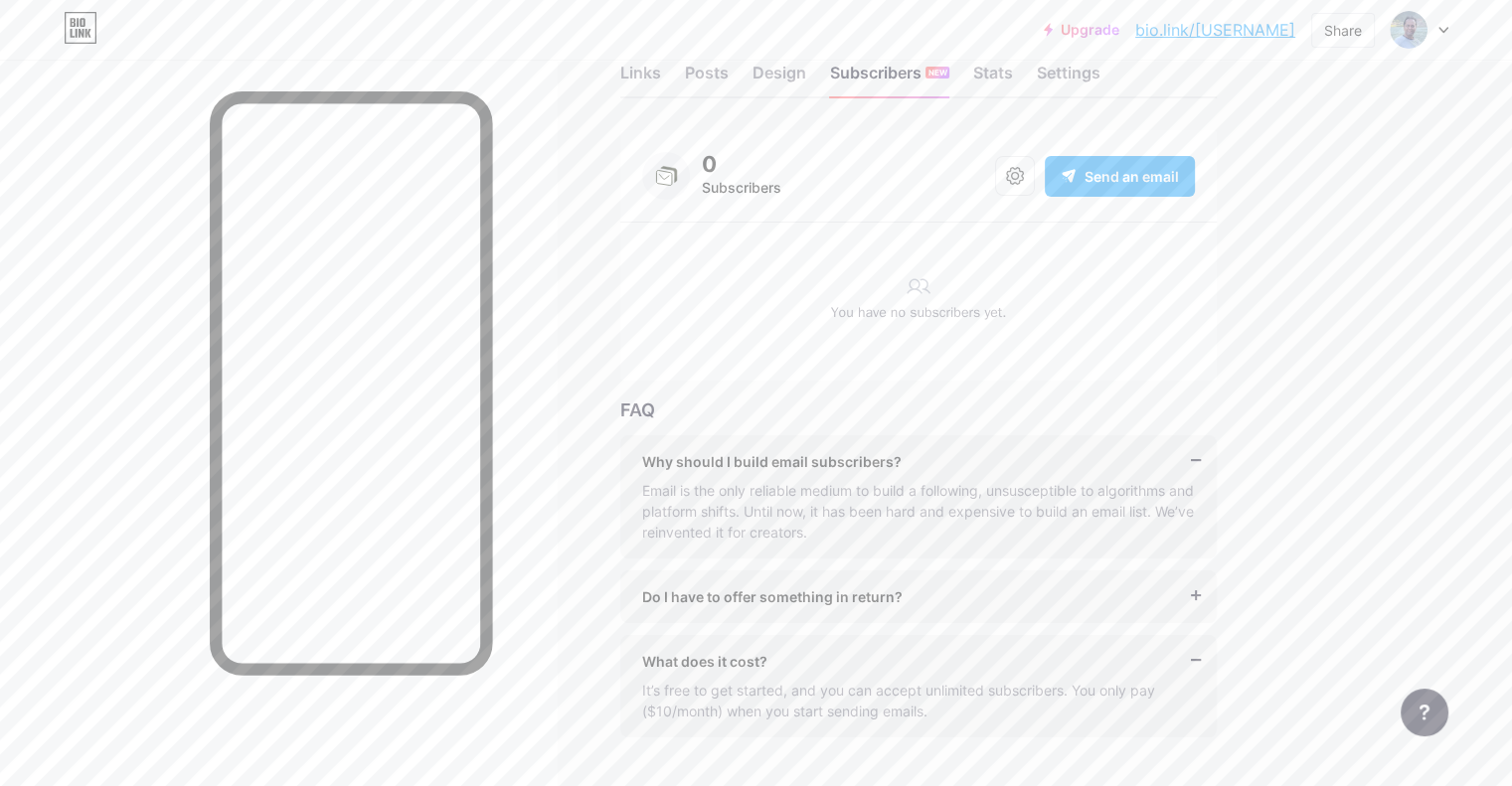 click on "Links
Posts
Design
Subscribers
NEW
Stats
Settings             0   Subscribers
Send an email     You have no subscribers yet.         FAQ   Why should I build email subscribers?   Email is the only reliable medium to build a following, unsusceptible to algorithms and platform shifts. Until now, it has been hard and expensive to build an email list. We’ve reinvented it for creators. Do I have to offer something in return?   It’s better if you do, but most creators start off by asking their visitors to subscribe for future updates. What does it cost?   It’s free to get started, and you can accept unlimited subscribers. You only pay ($10/month) when you start sending emails.             Feature requests             Help center         Contact support" at bounding box center [650, 420] 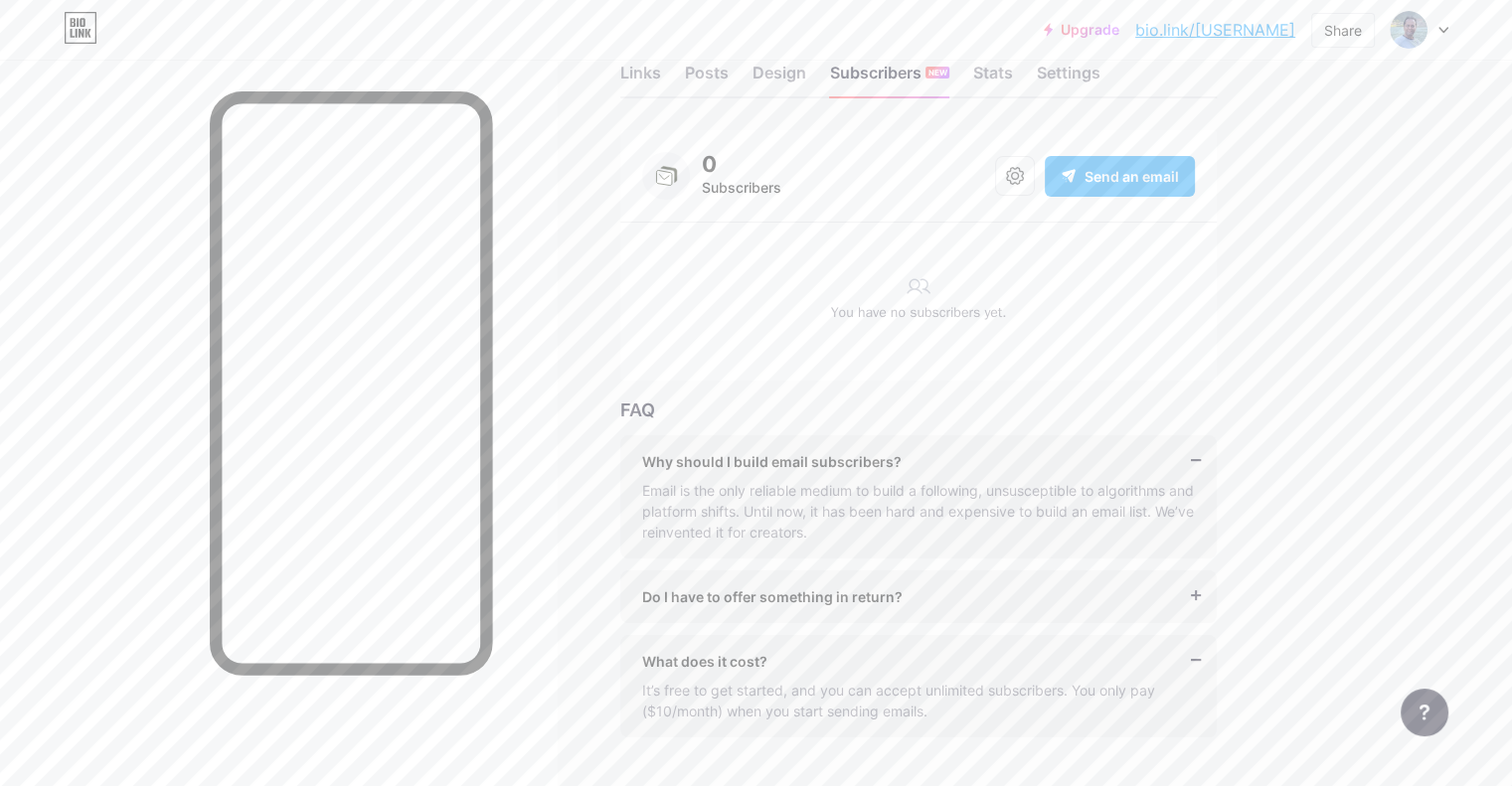click on "Send an email" at bounding box center [1119, 176] 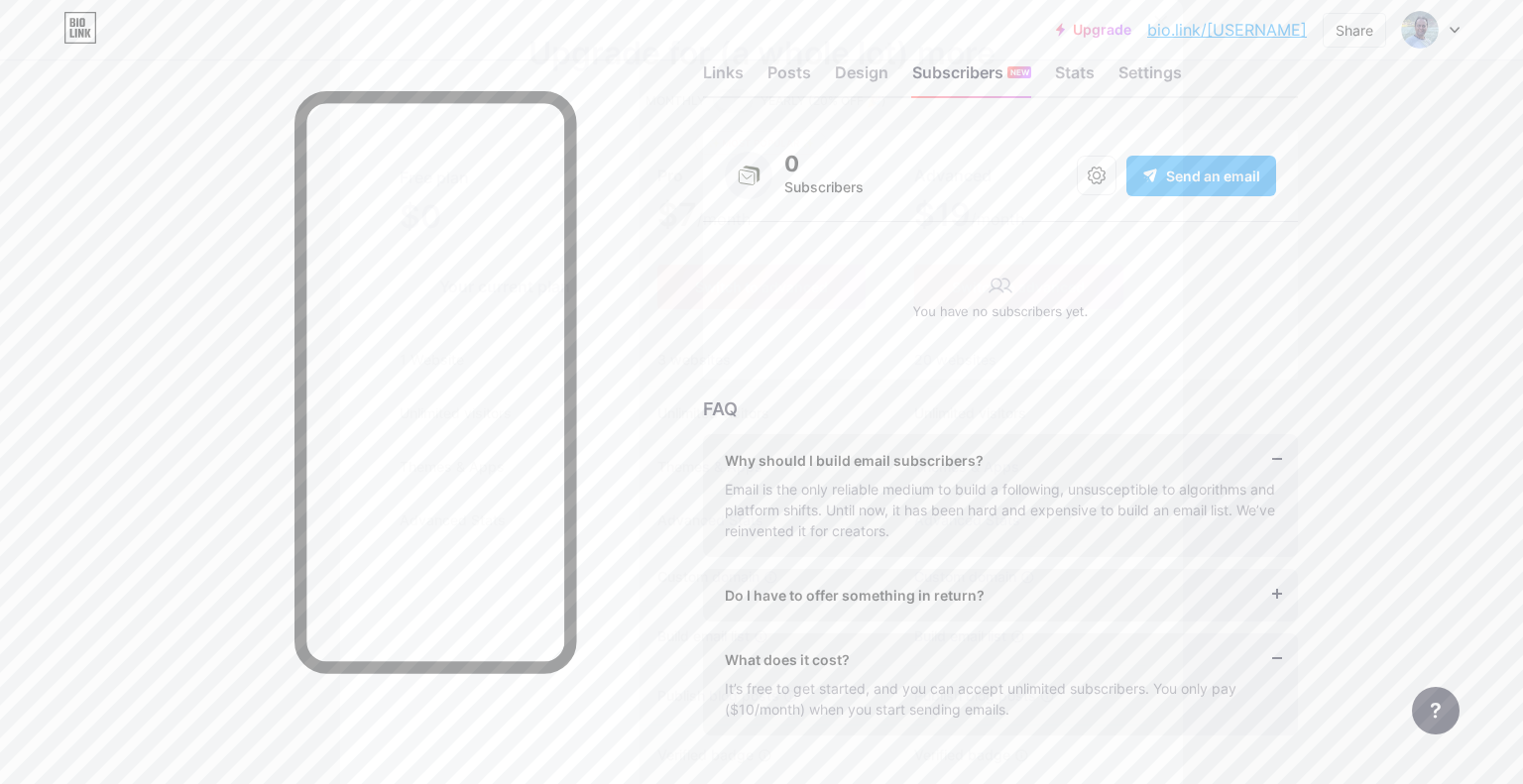 scroll, scrollTop: 66, scrollLeft: 0, axis: vertical 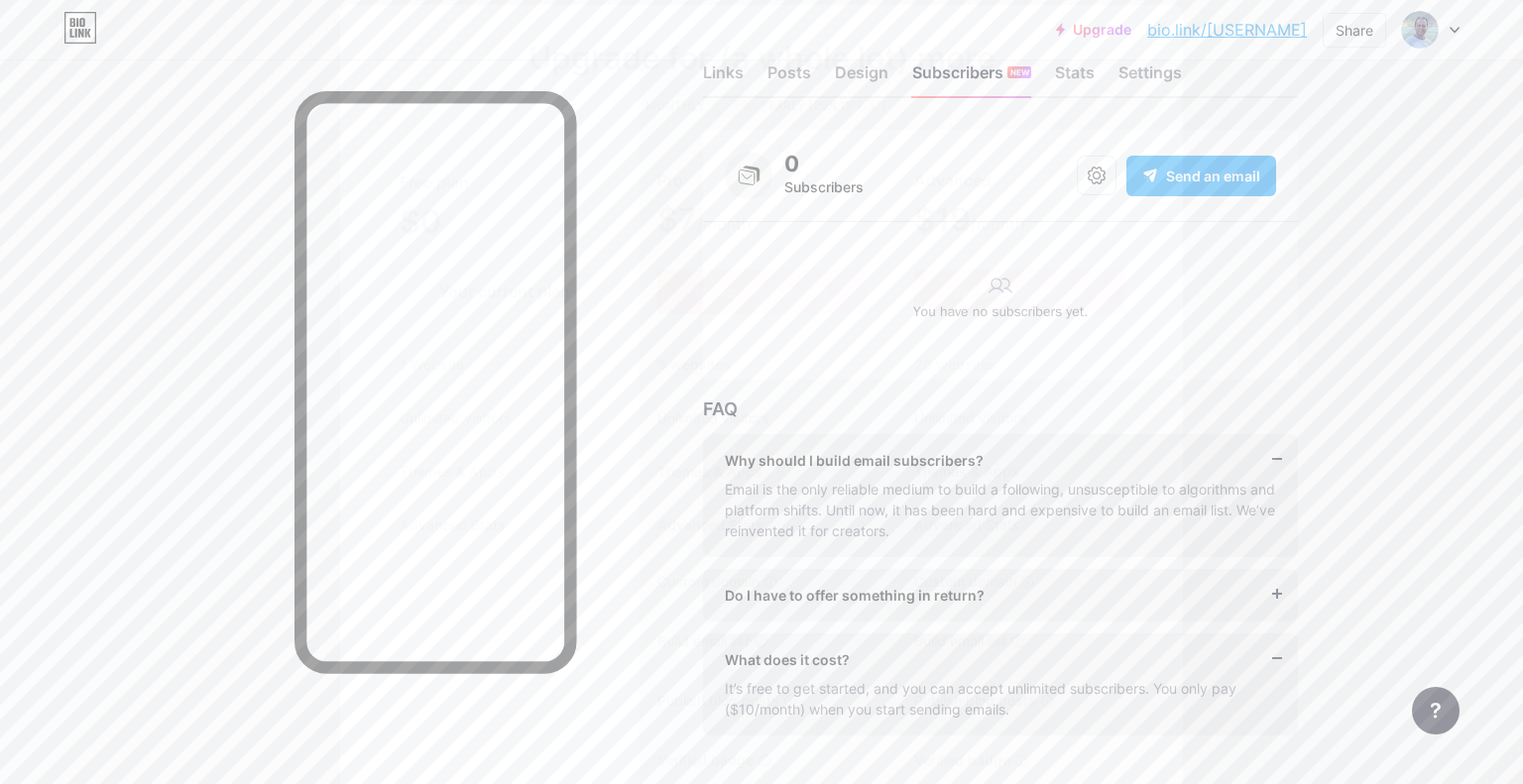 click at bounding box center [733, 106] 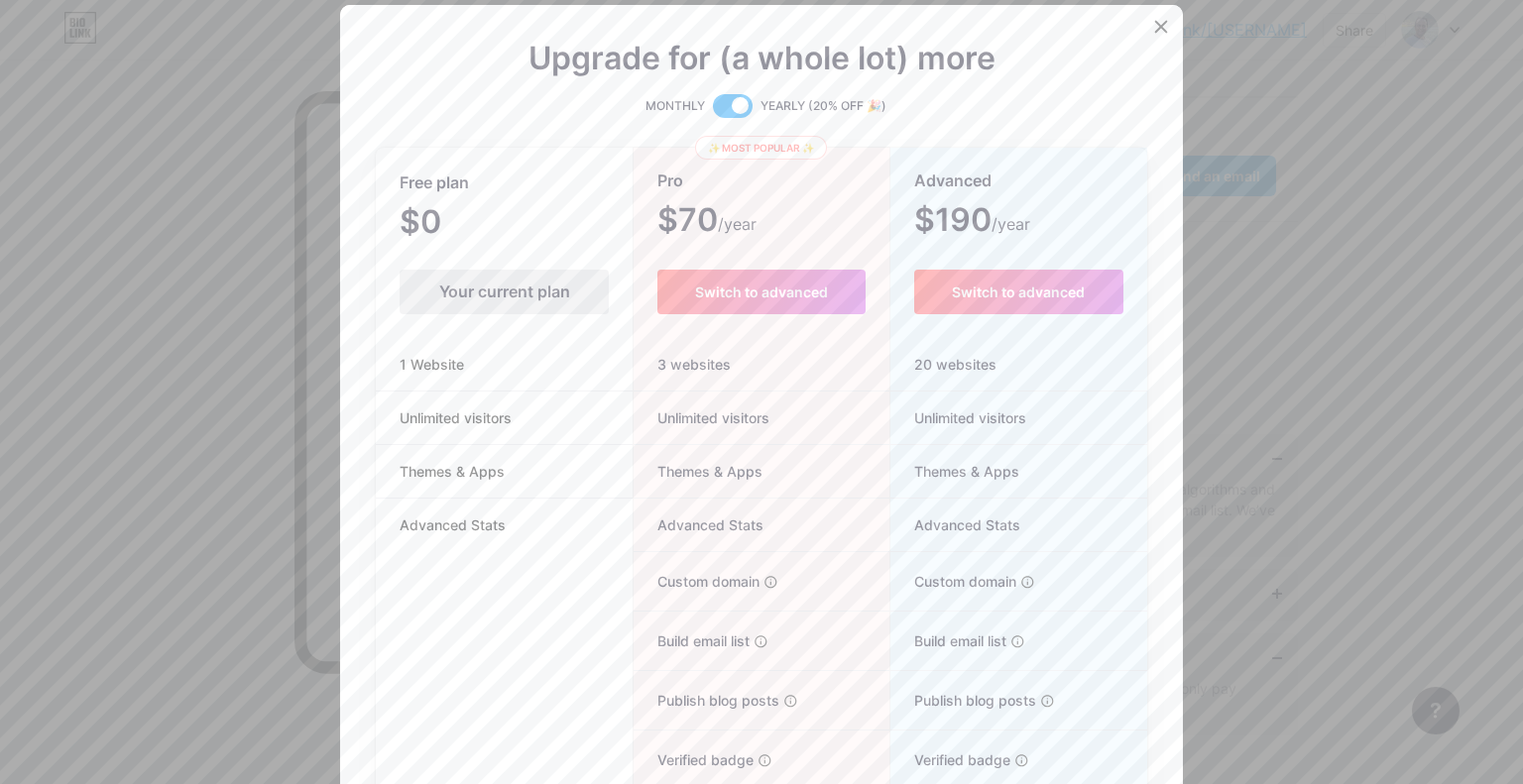 click at bounding box center [733, 106] 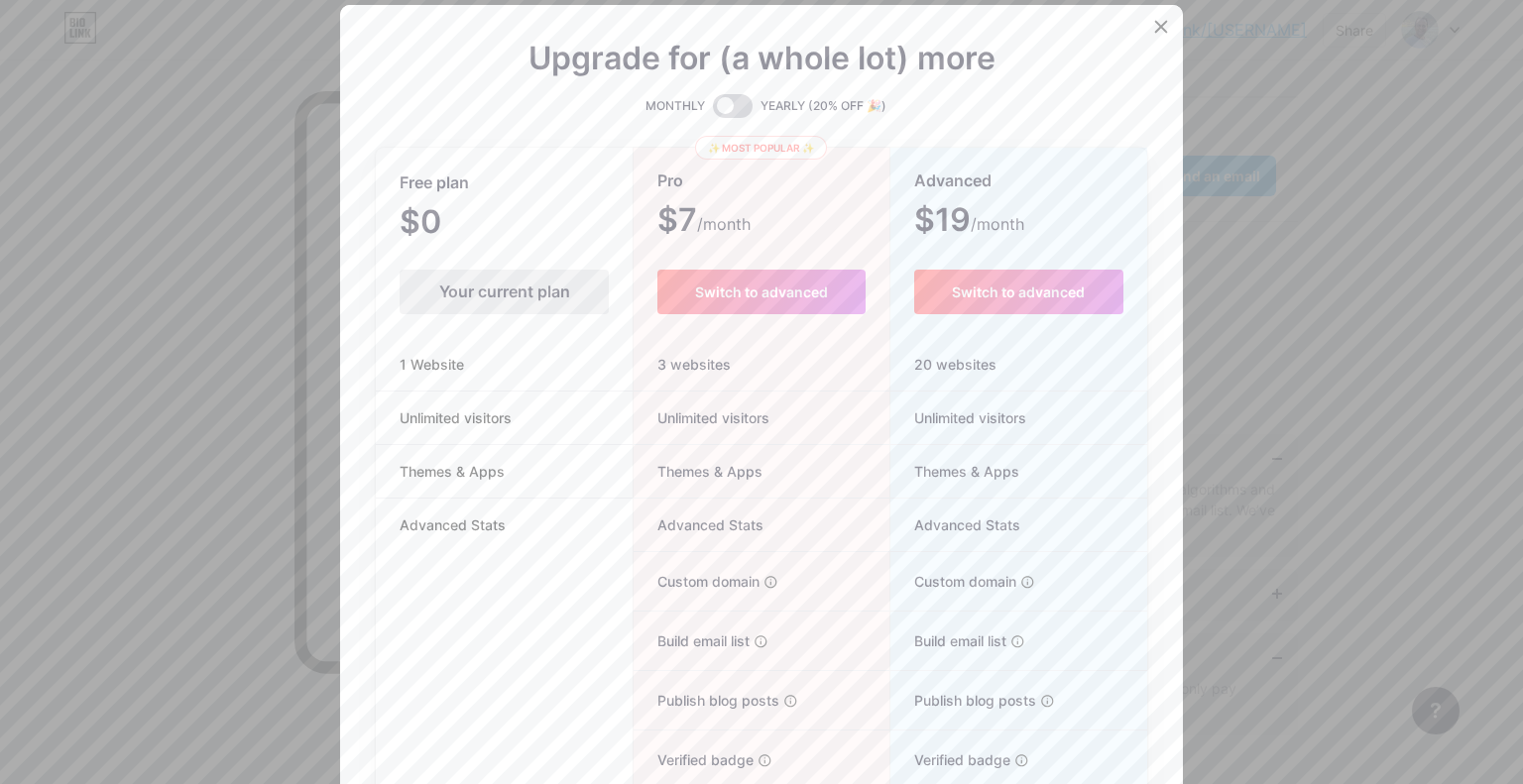 click at bounding box center [733, 106] 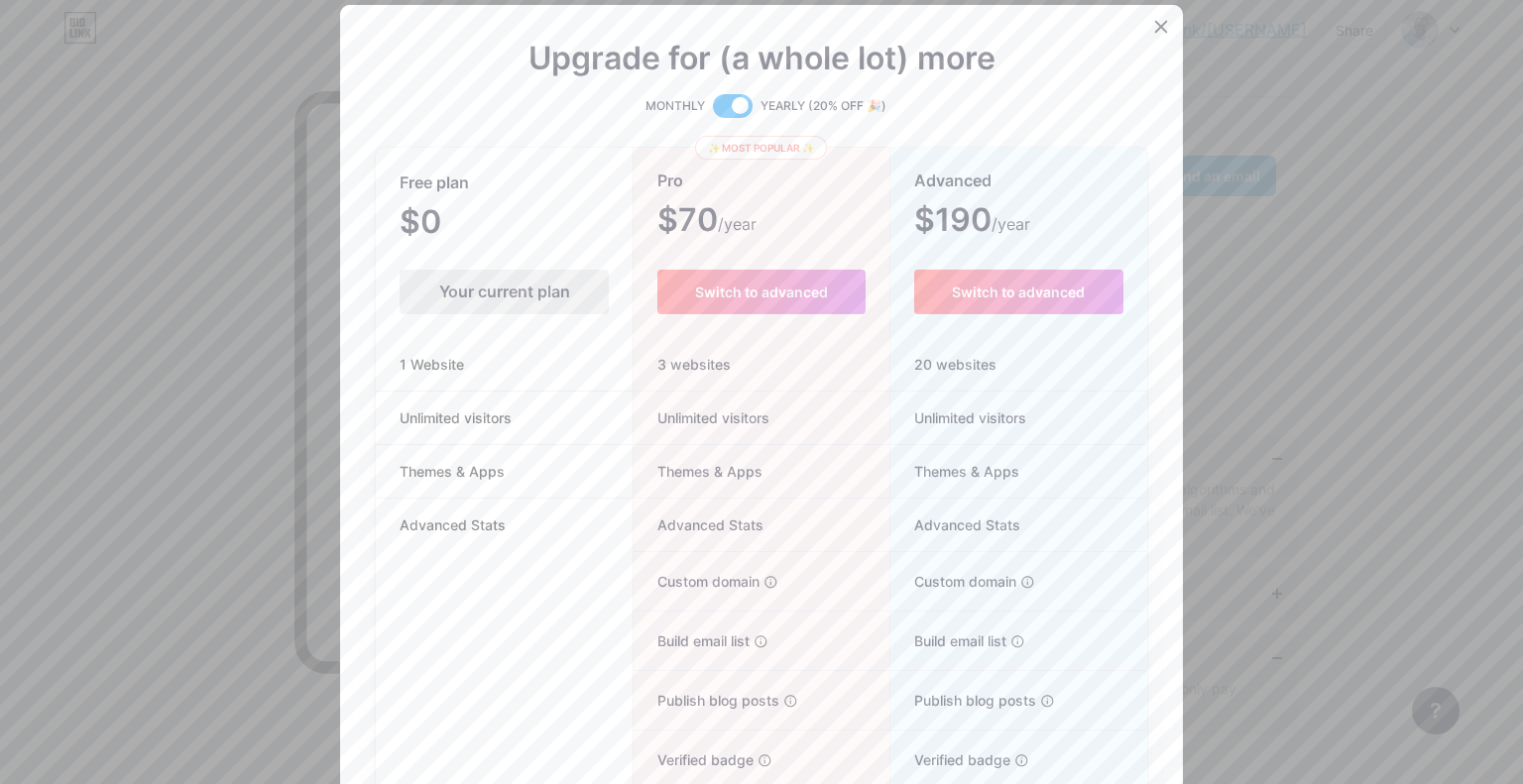 click at bounding box center [733, 106] 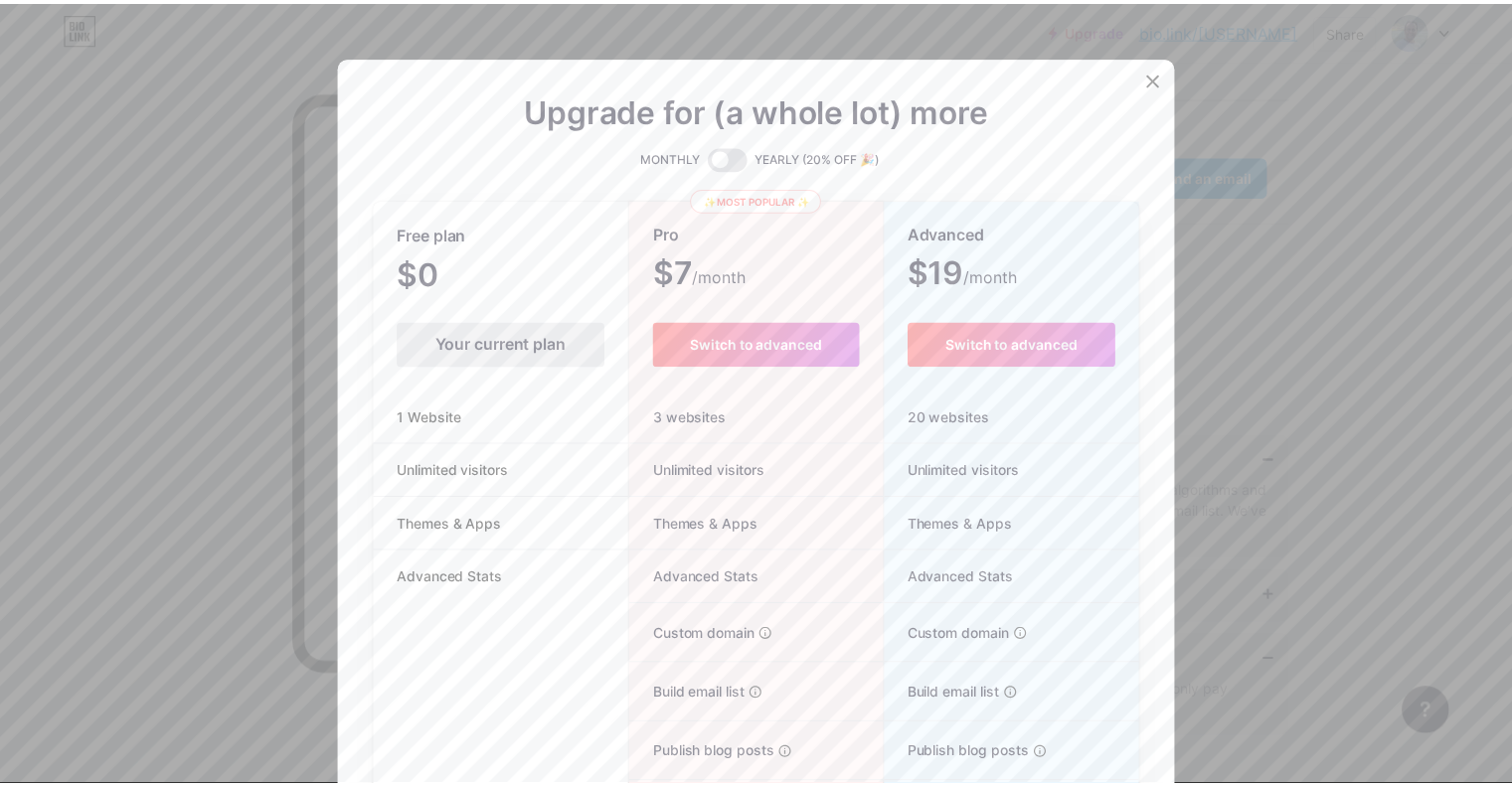 scroll, scrollTop: 0, scrollLeft: 0, axis: both 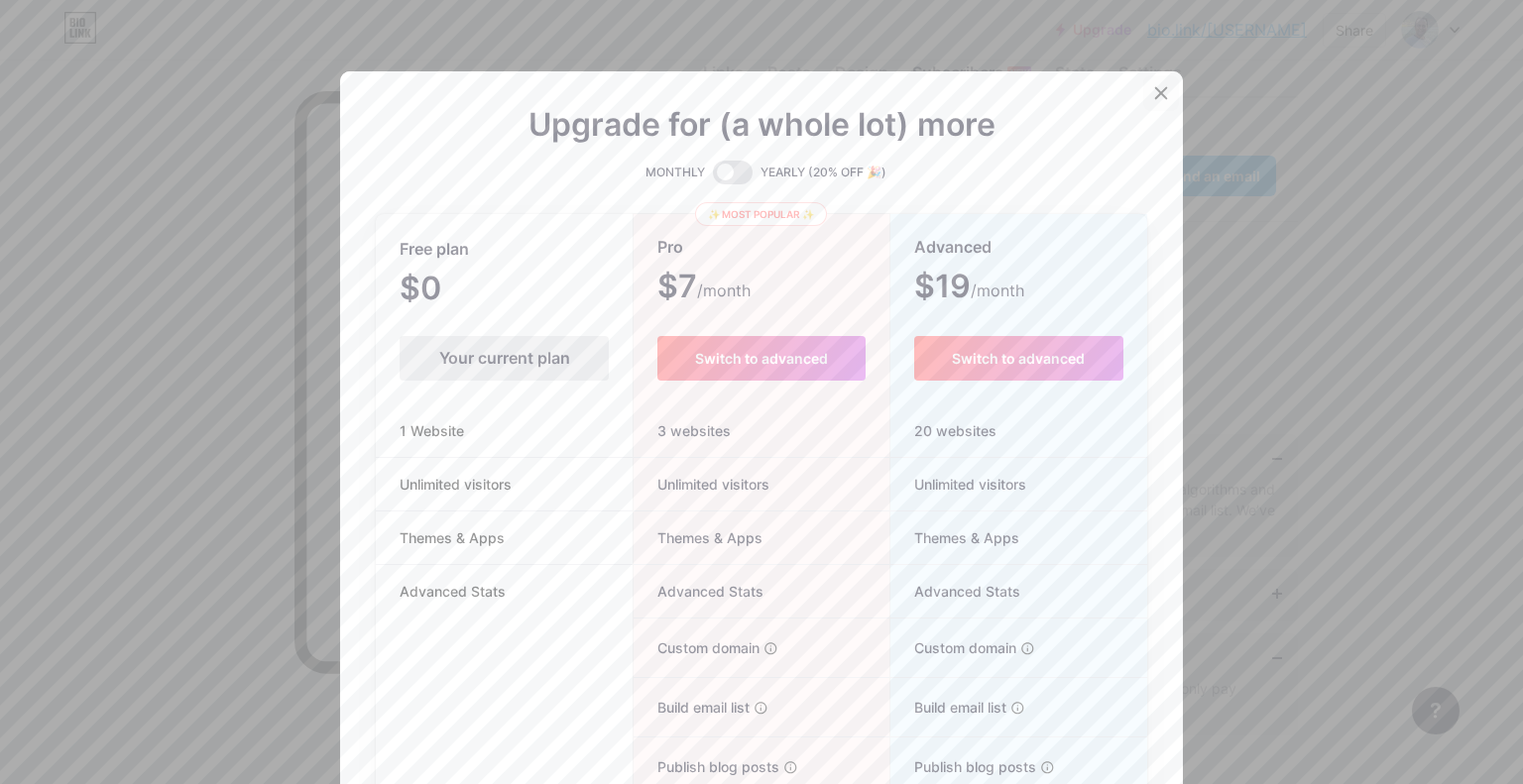 click 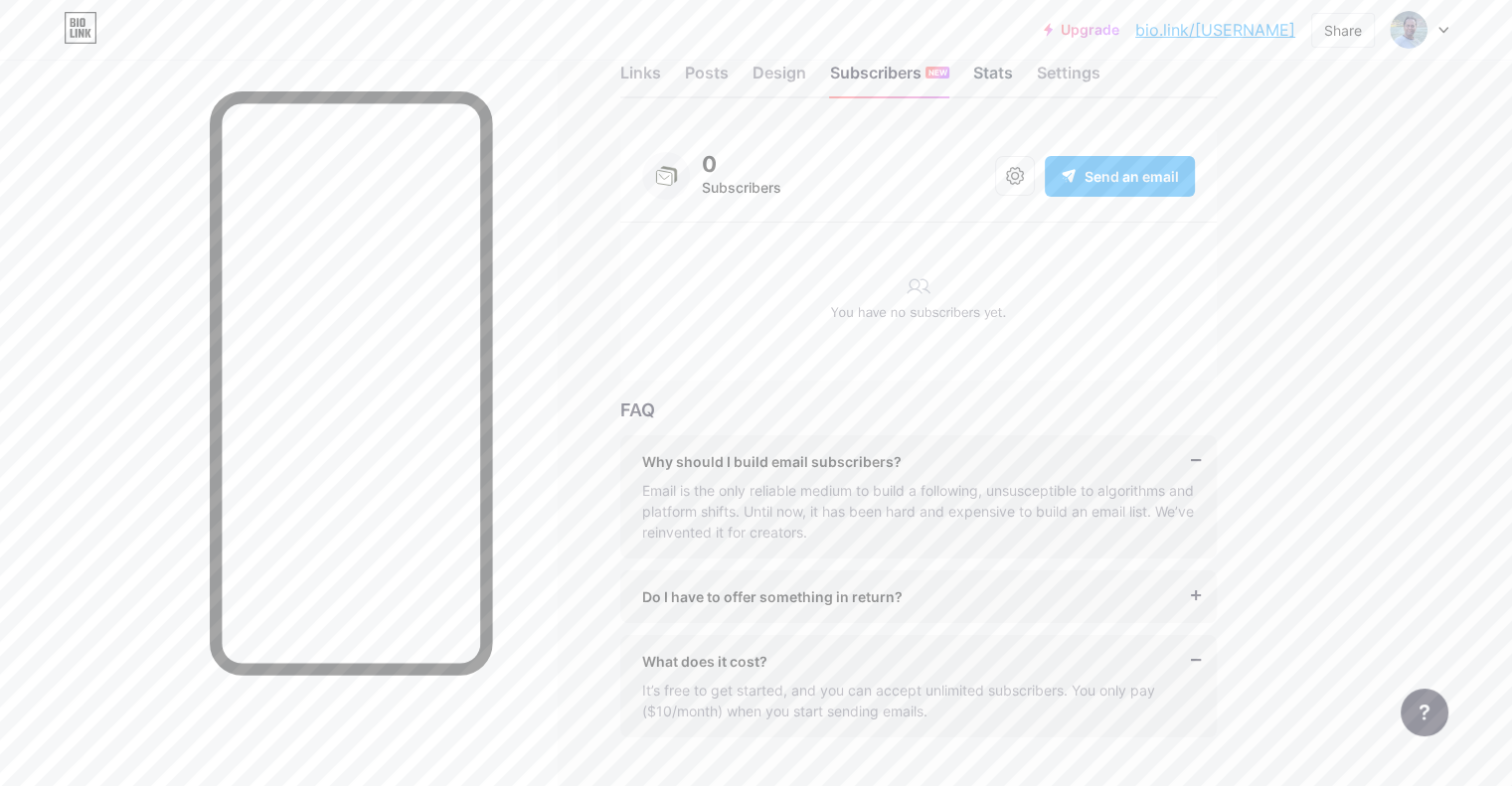 click on "Stats" at bounding box center (993, 79) 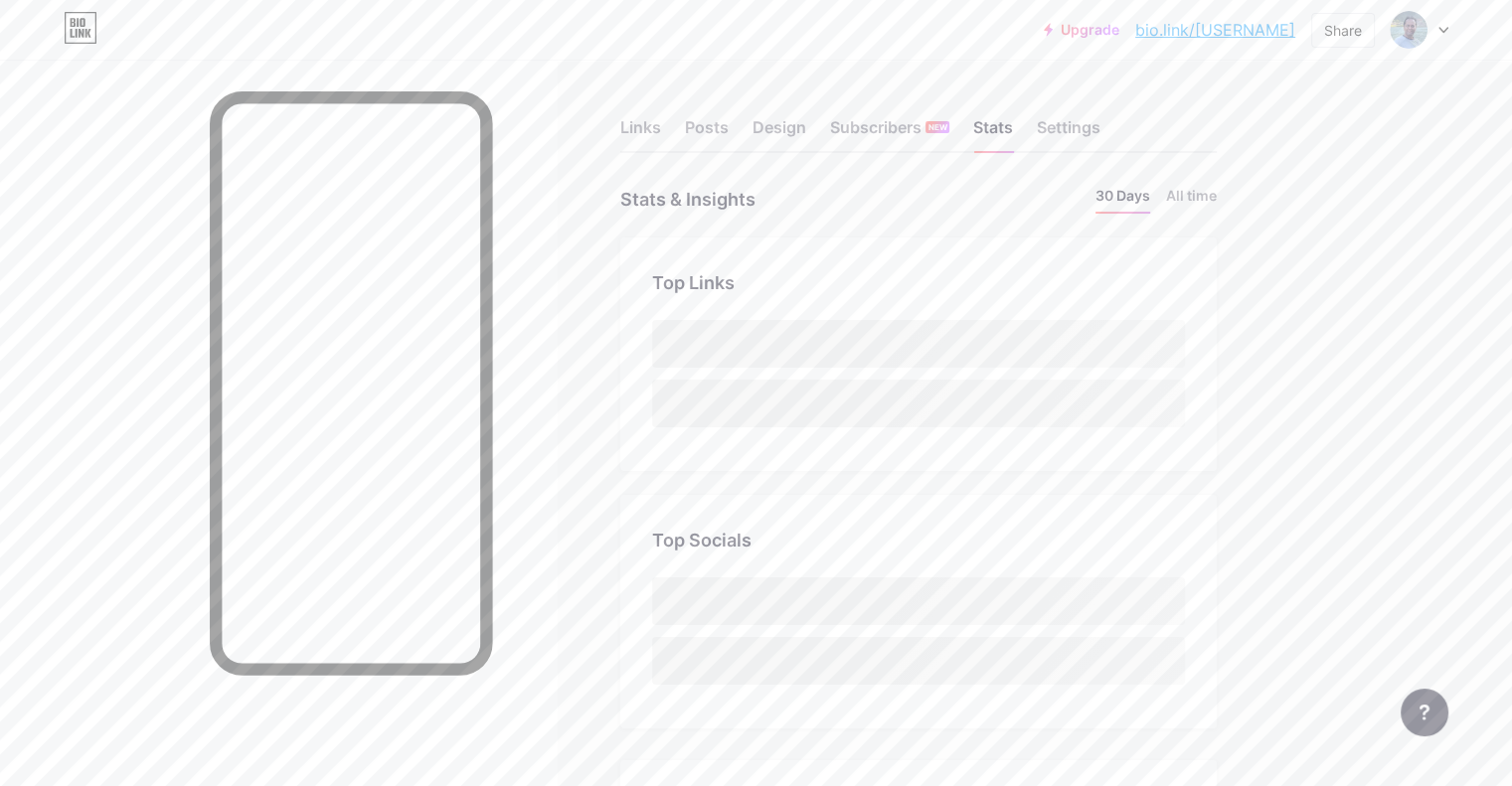 scroll, scrollTop: 992892, scrollLeft: 992571, axis: both 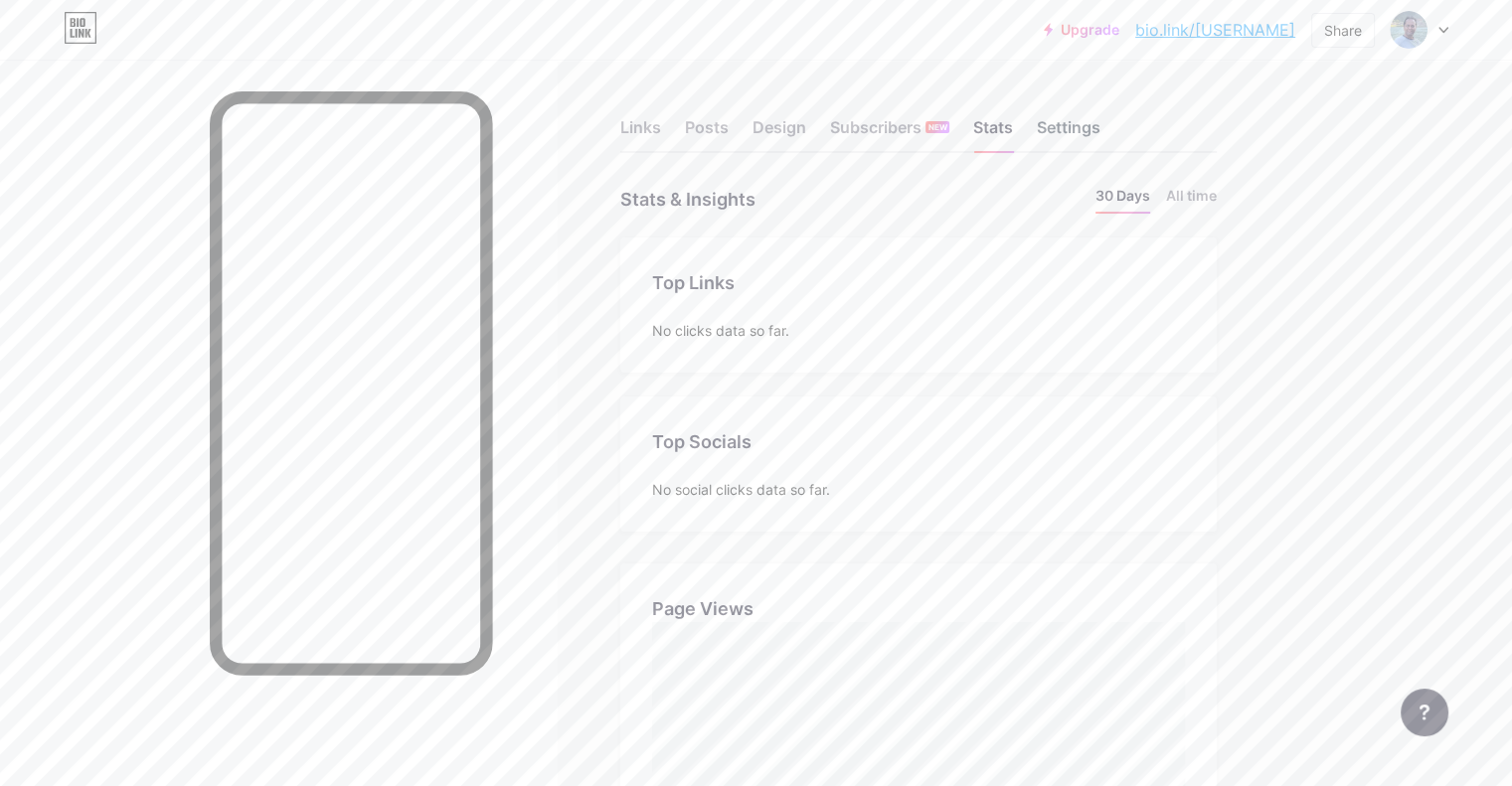 click on "Settings" at bounding box center (1069, 133) 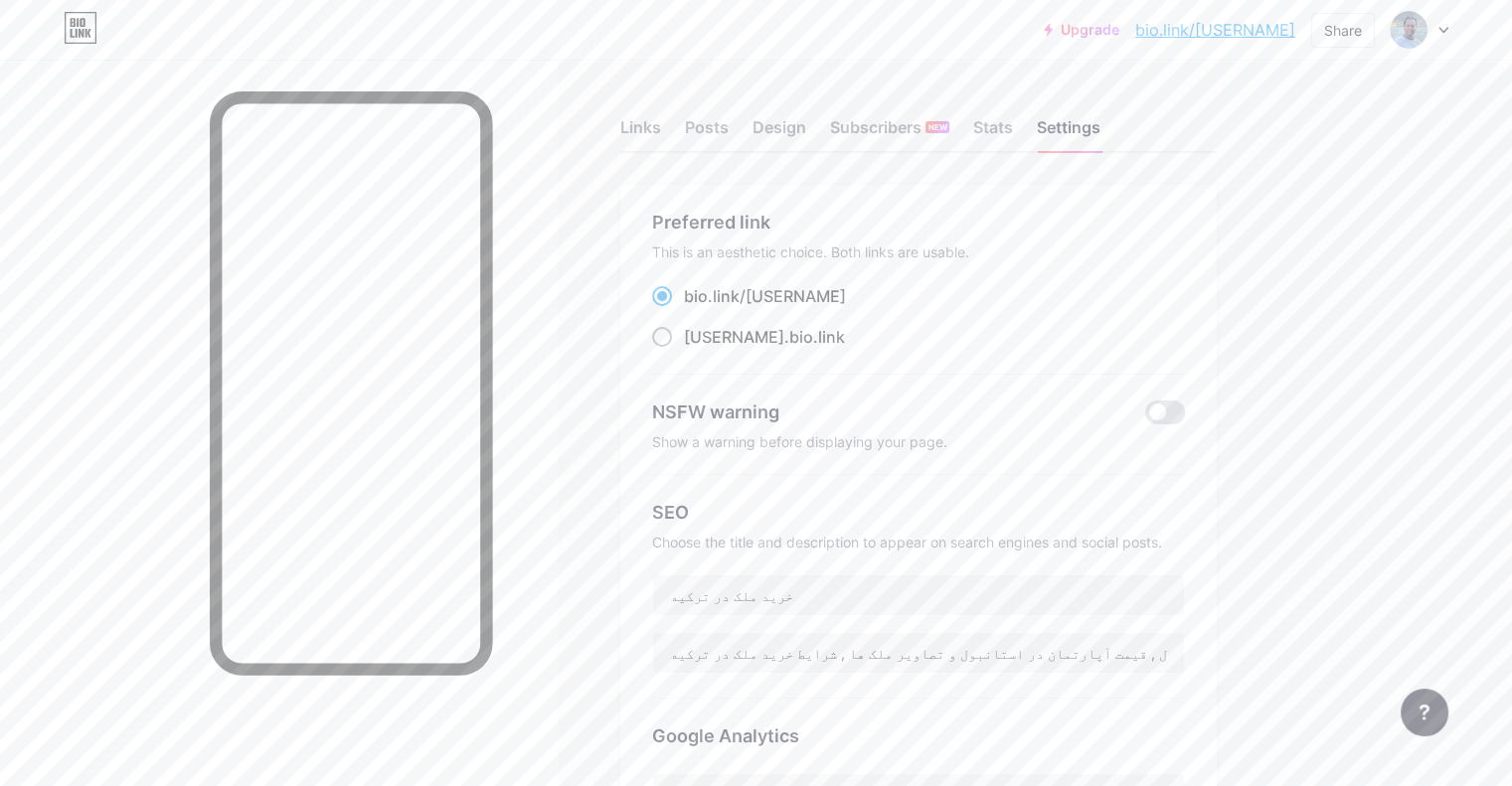click at bounding box center [662, 337] 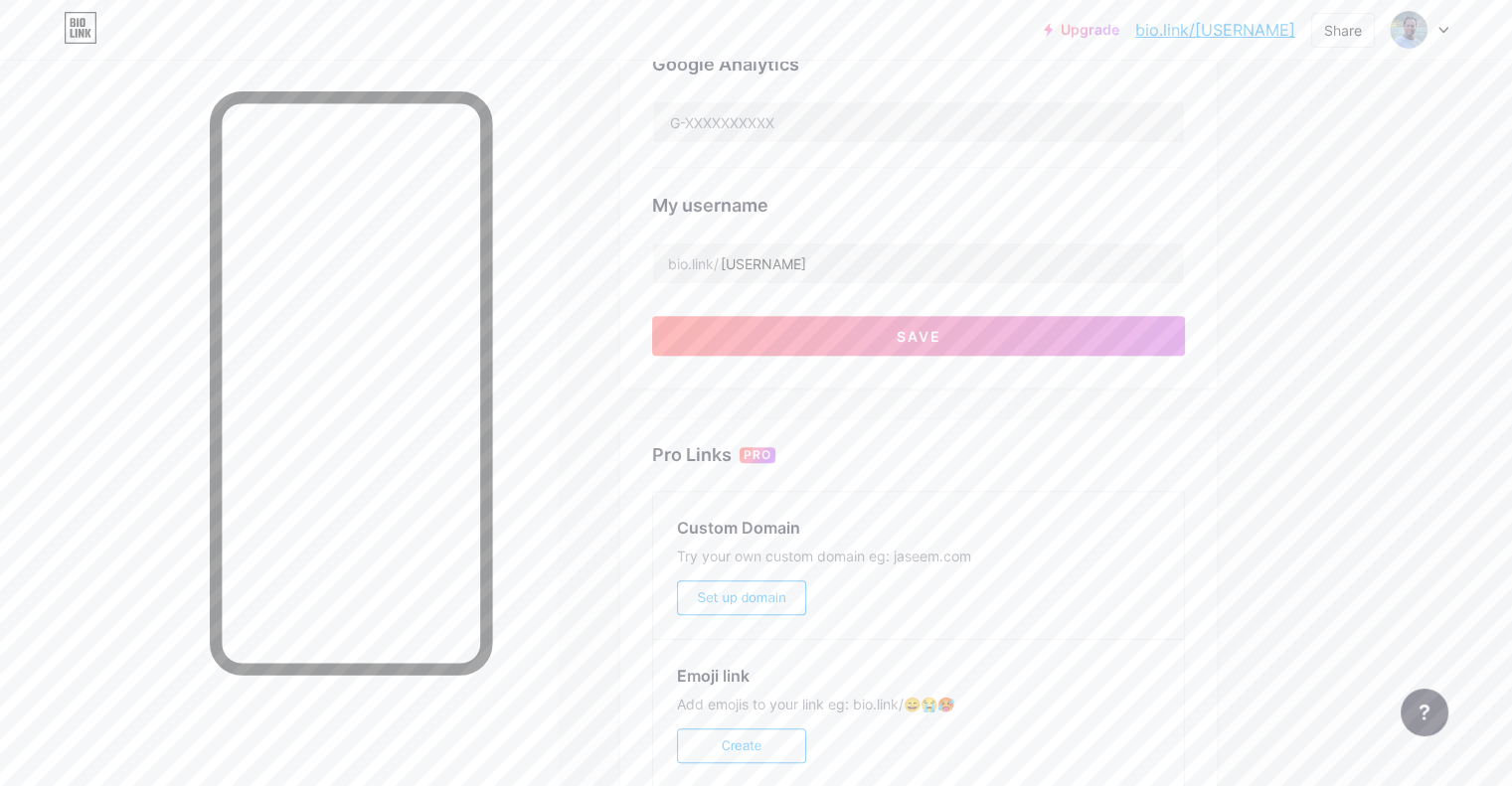 scroll, scrollTop: 696, scrollLeft: 0, axis: vertical 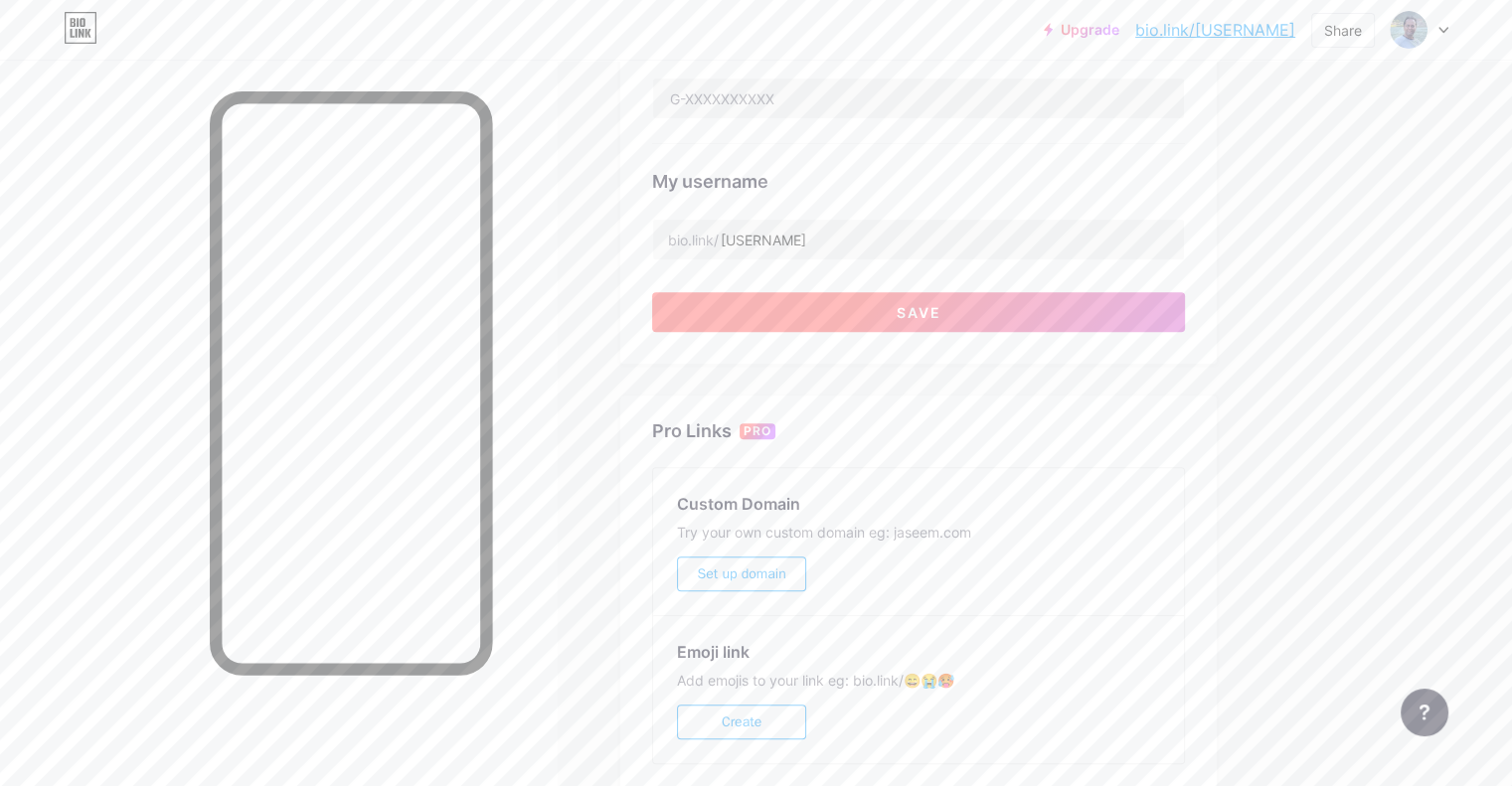 click on "Save" at bounding box center (919, 312) 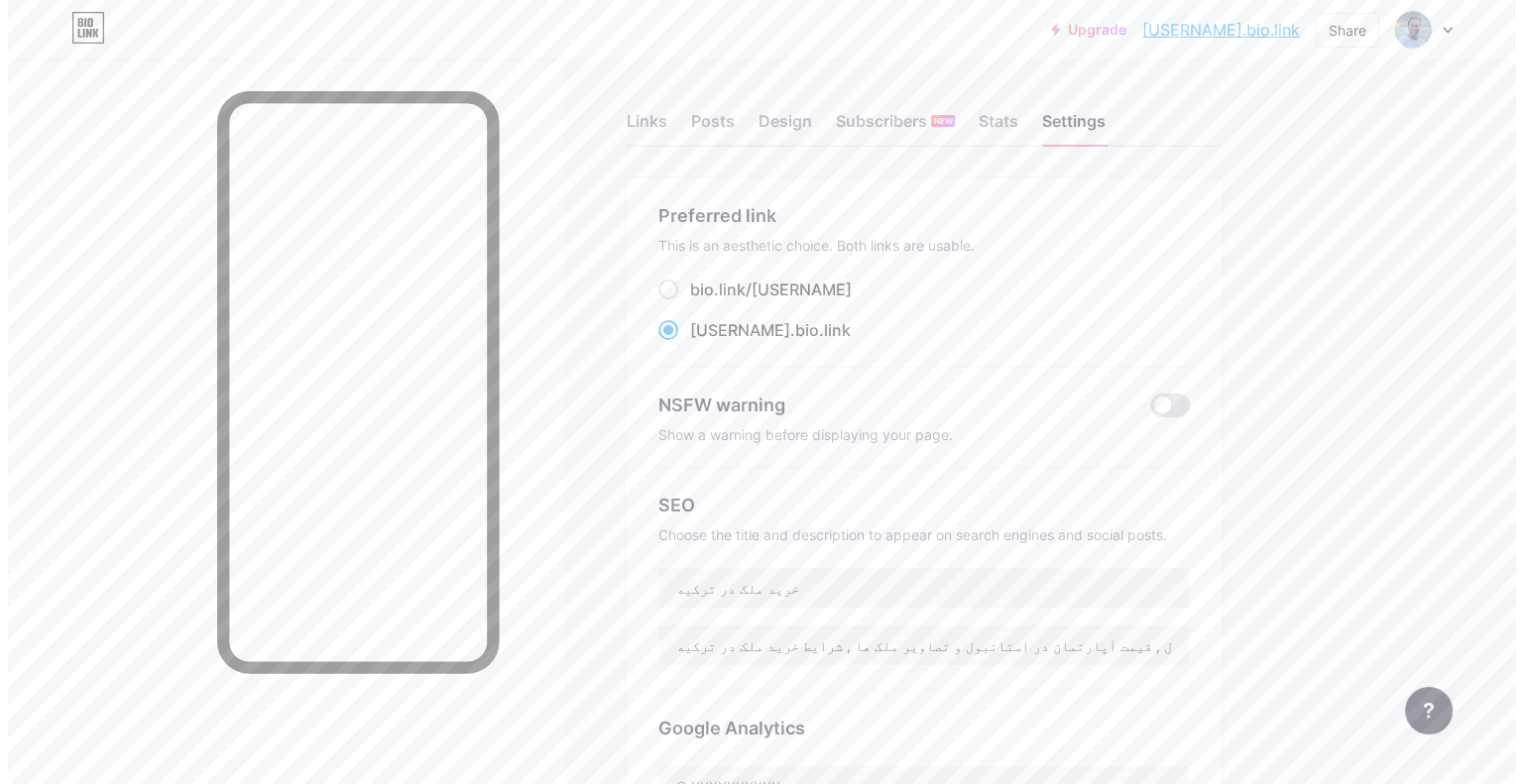 scroll, scrollTop: 0, scrollLeft: 0, axis: both 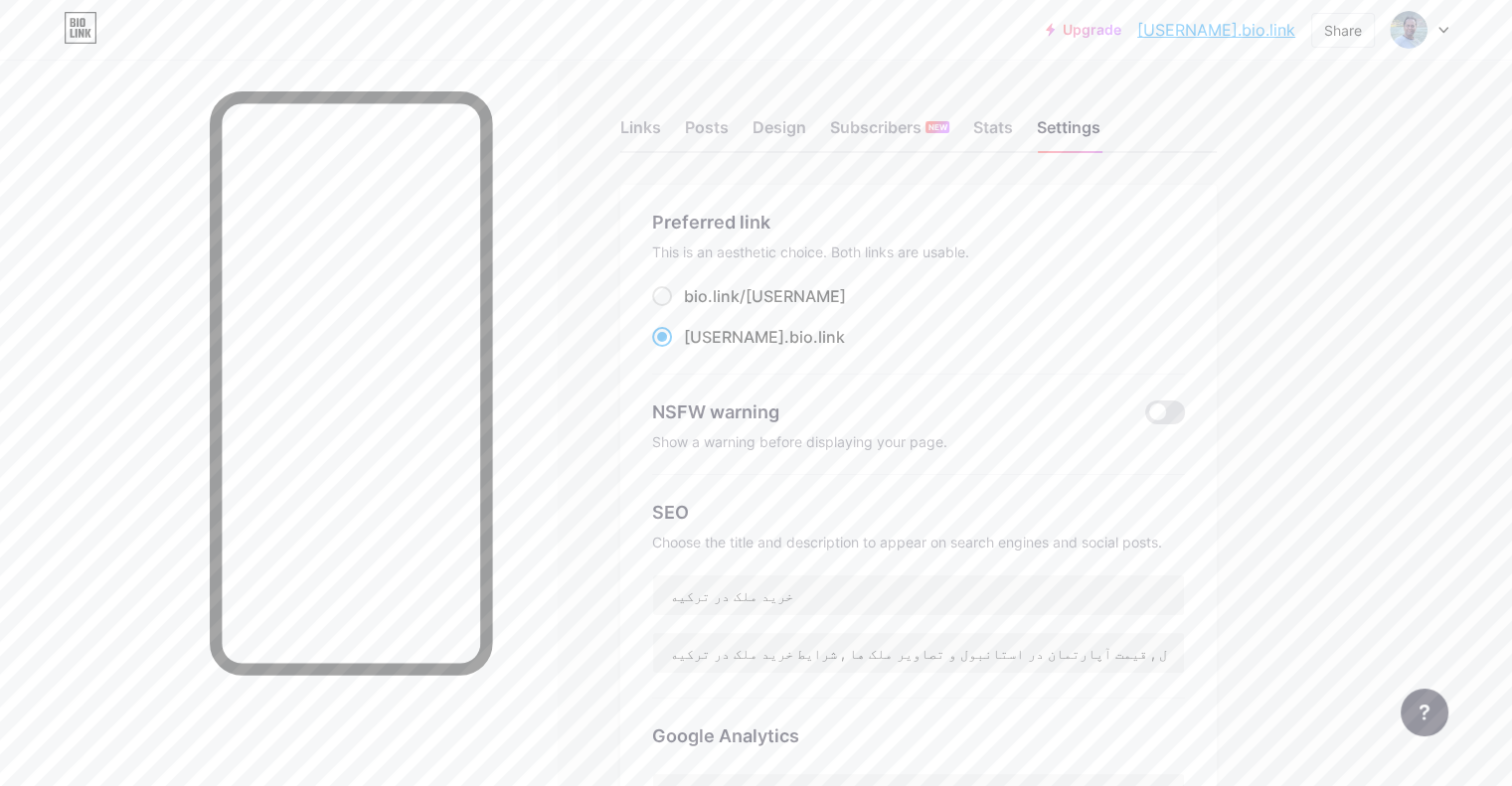 click on "Links
Posts
Design
Subscribers
NEW
Stats
Settings     Preferred link   This is an aesthetic choice. Both links are usable.
bio.link/ [USERNAME]       [USERNAME].bio.link
NSFW warning       Show a warning before displaying your page.     SEO   Choose the title and description to appear on search engines and social posts.   خرید ملک در ترکیه     سایت فروش ملک در پروژه های مسکونی استانبول , قیمت آپارتمان در استانبول و تصاویر ملک ها , شرایط خرید ملک در ترکیه     Google Analytics       My username   bio.link/   [USERNAME]           Pro Links   PRO   Custom Domain   Try your own custom domain eg: jaseem.com   Set
up domain             Emoji link   Add emojis to your link eg: bio.link/😄😭🥵   Create
Go to  Help Center  to learn more or to contact support.   Changes saved" at bounding box center (650, 808) 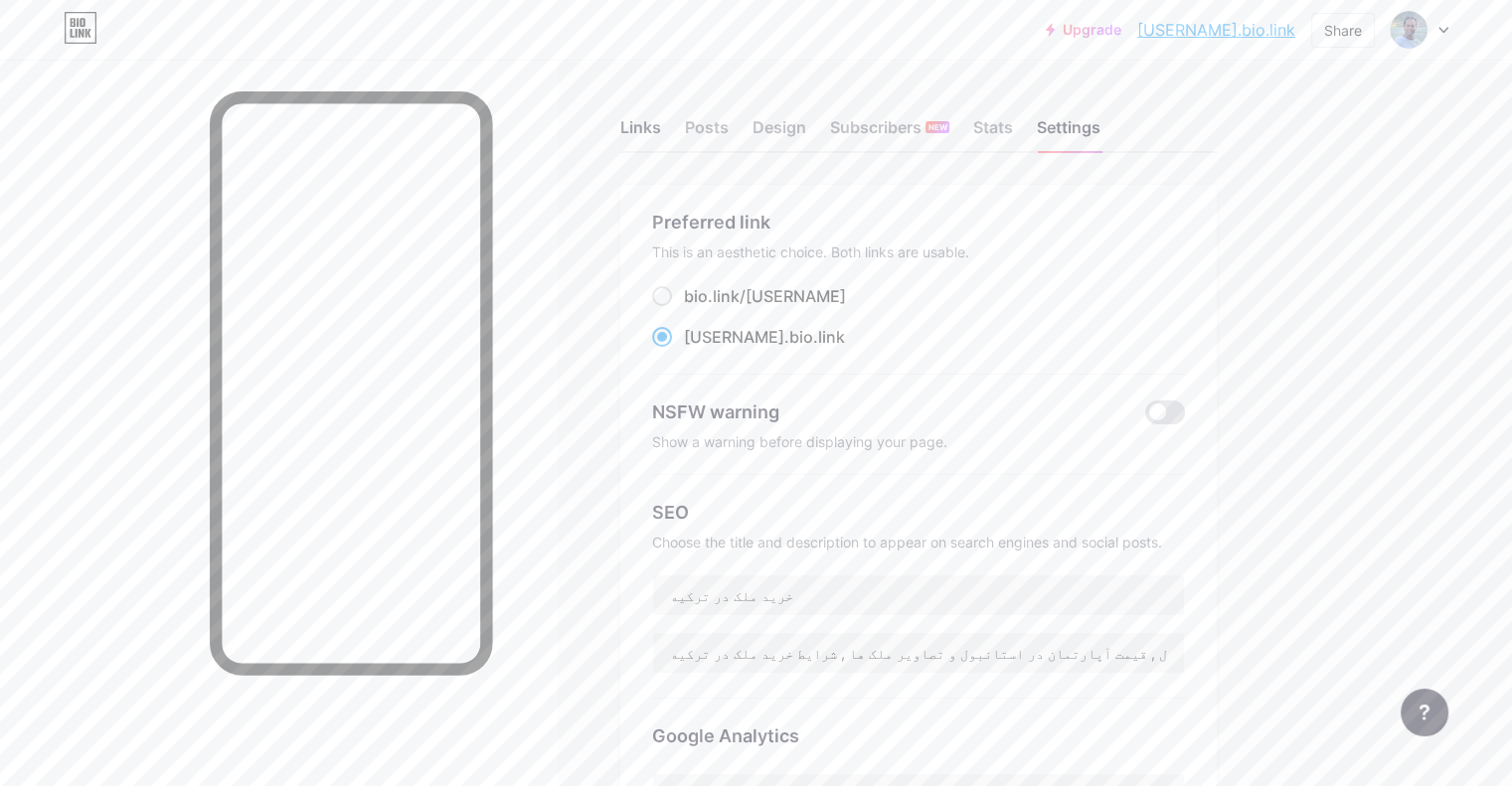 click on "Links" at bounding box center [640, 133] 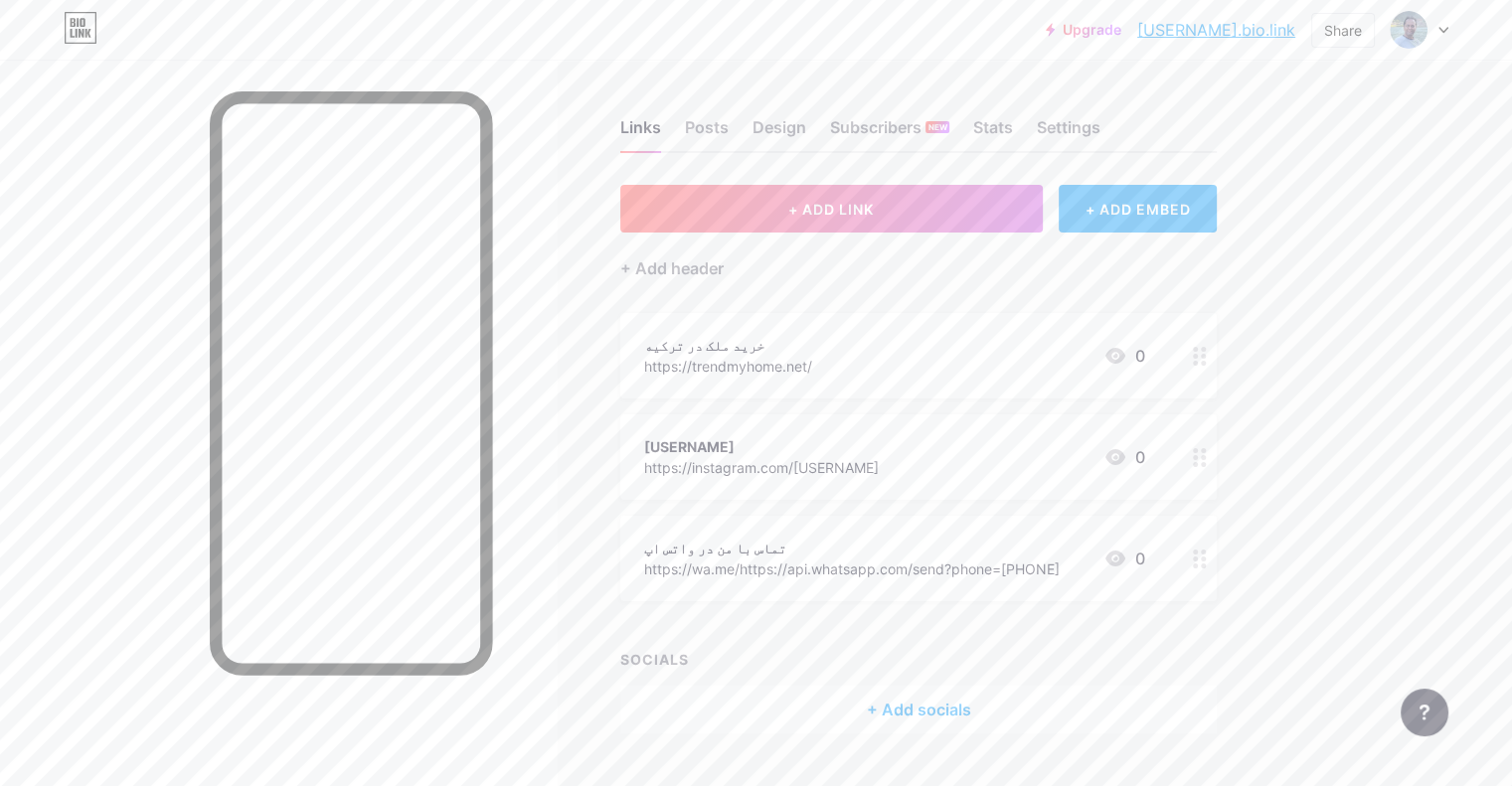 click on "Upgrade" at bounding box center [1084, 30] 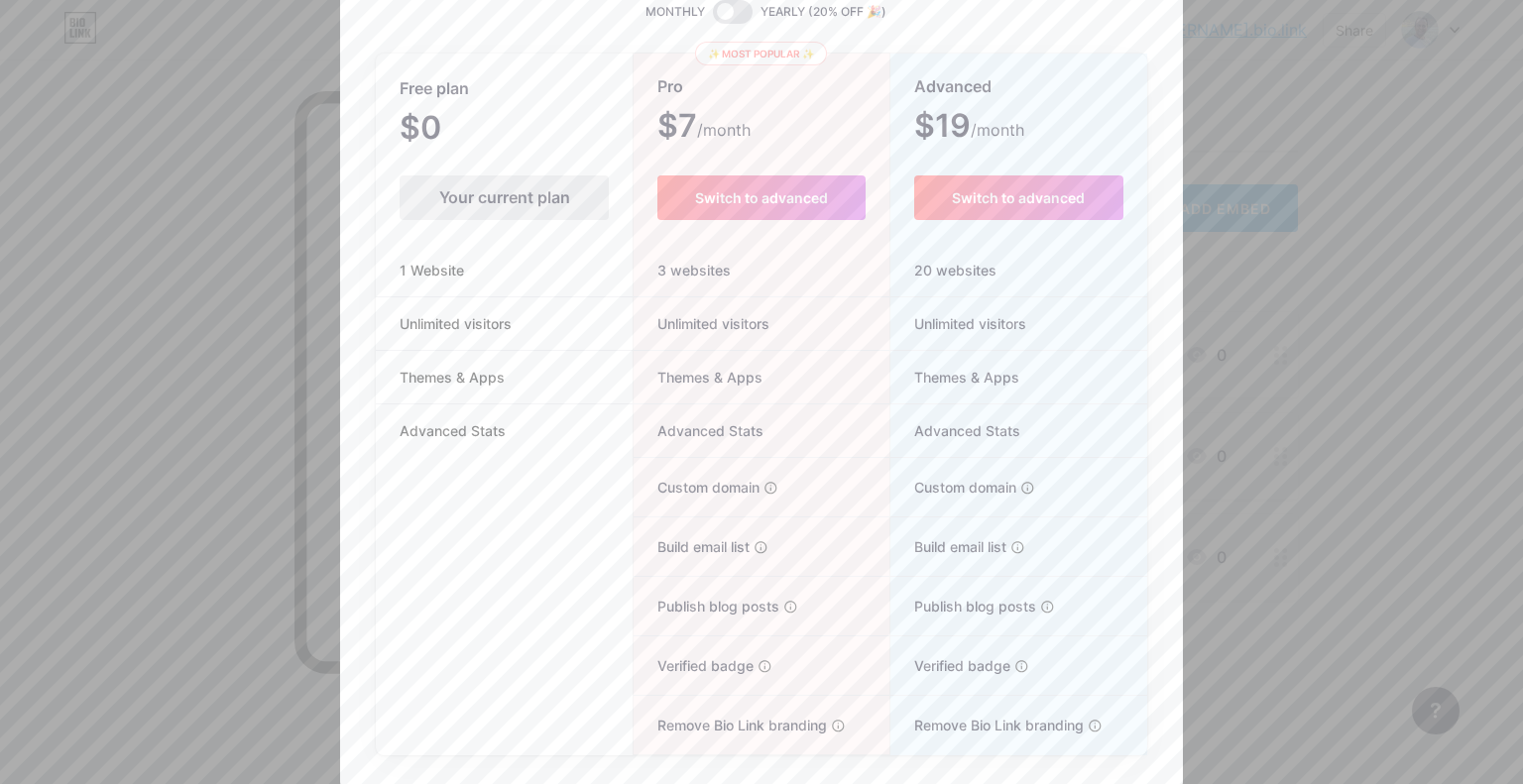 scroll, scrollTop: 166, scrollLeft: 0, axis: vertical 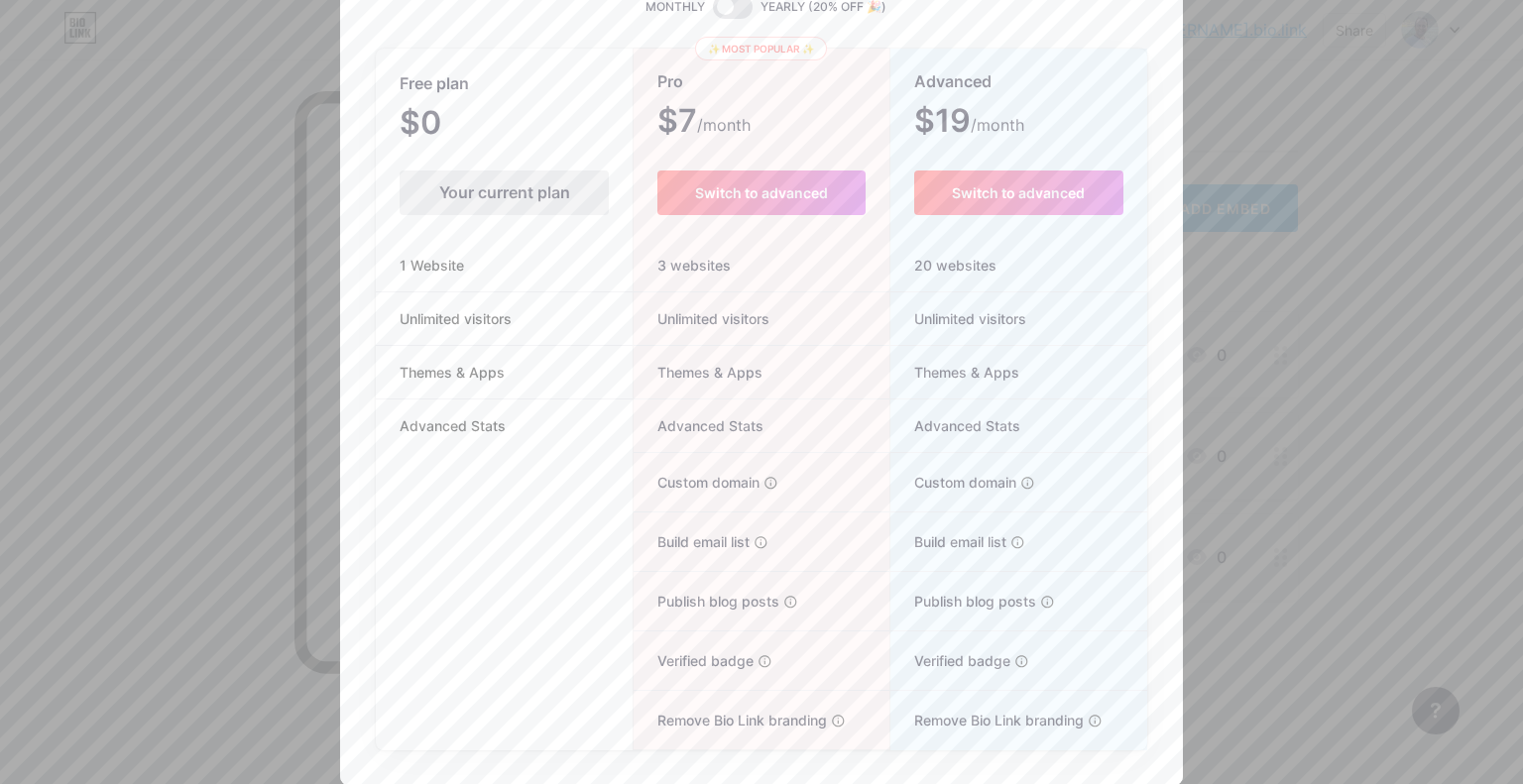 click at bounding box center [762, 226] 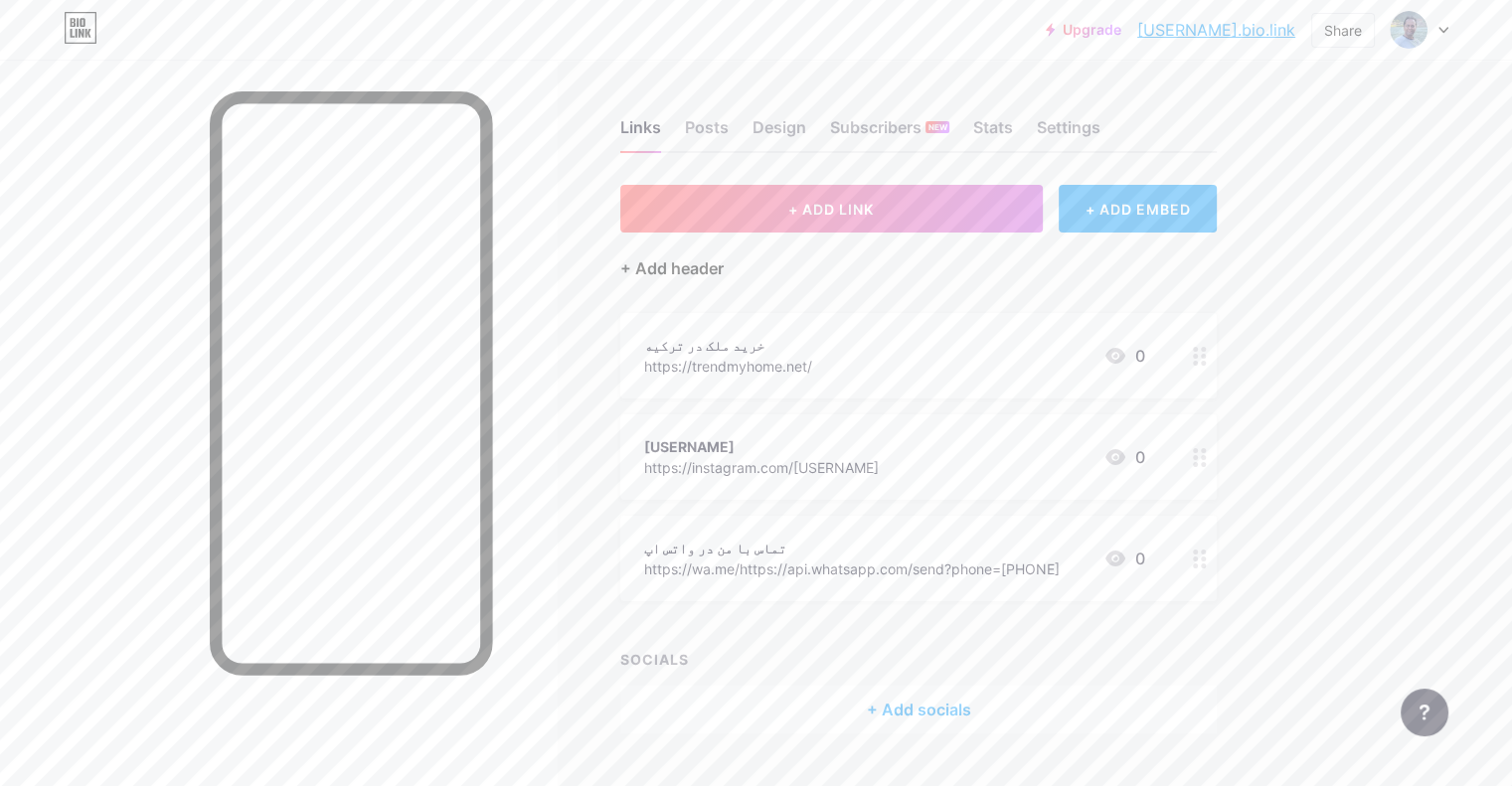 click on "+ Add header" at bounding box center (672, 268) 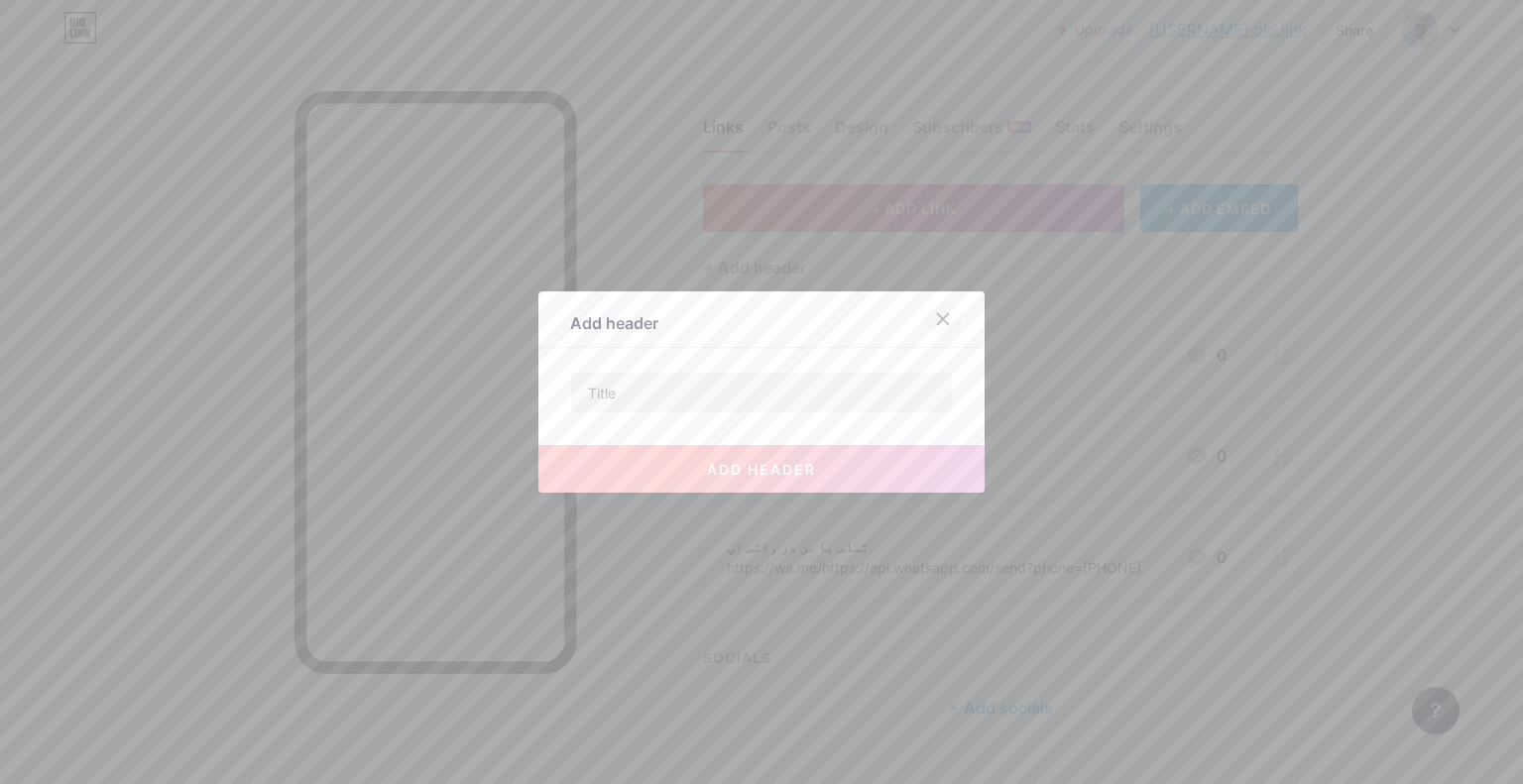 click 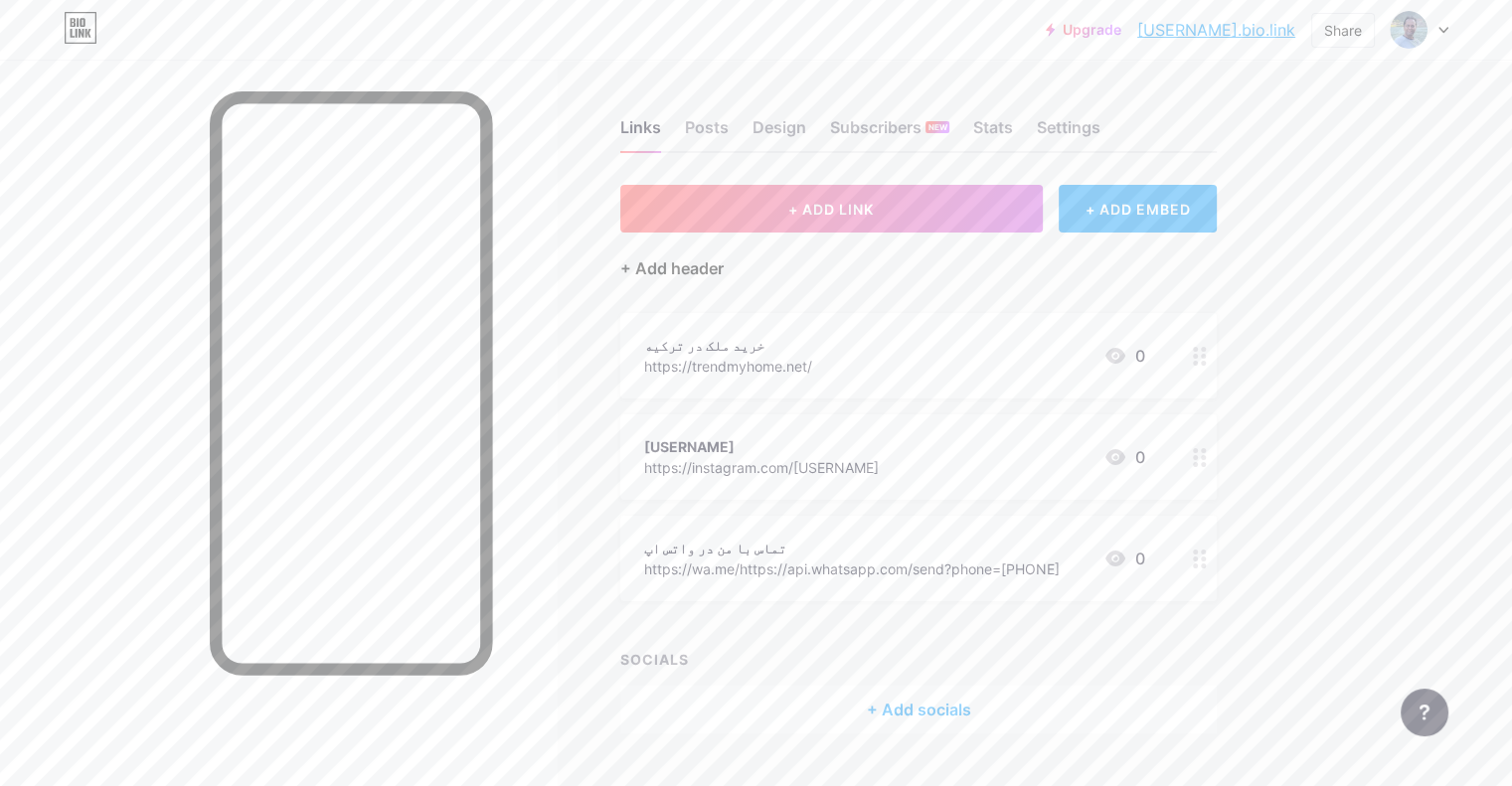 click on "+ Add header" at bounding box center [672, 268] 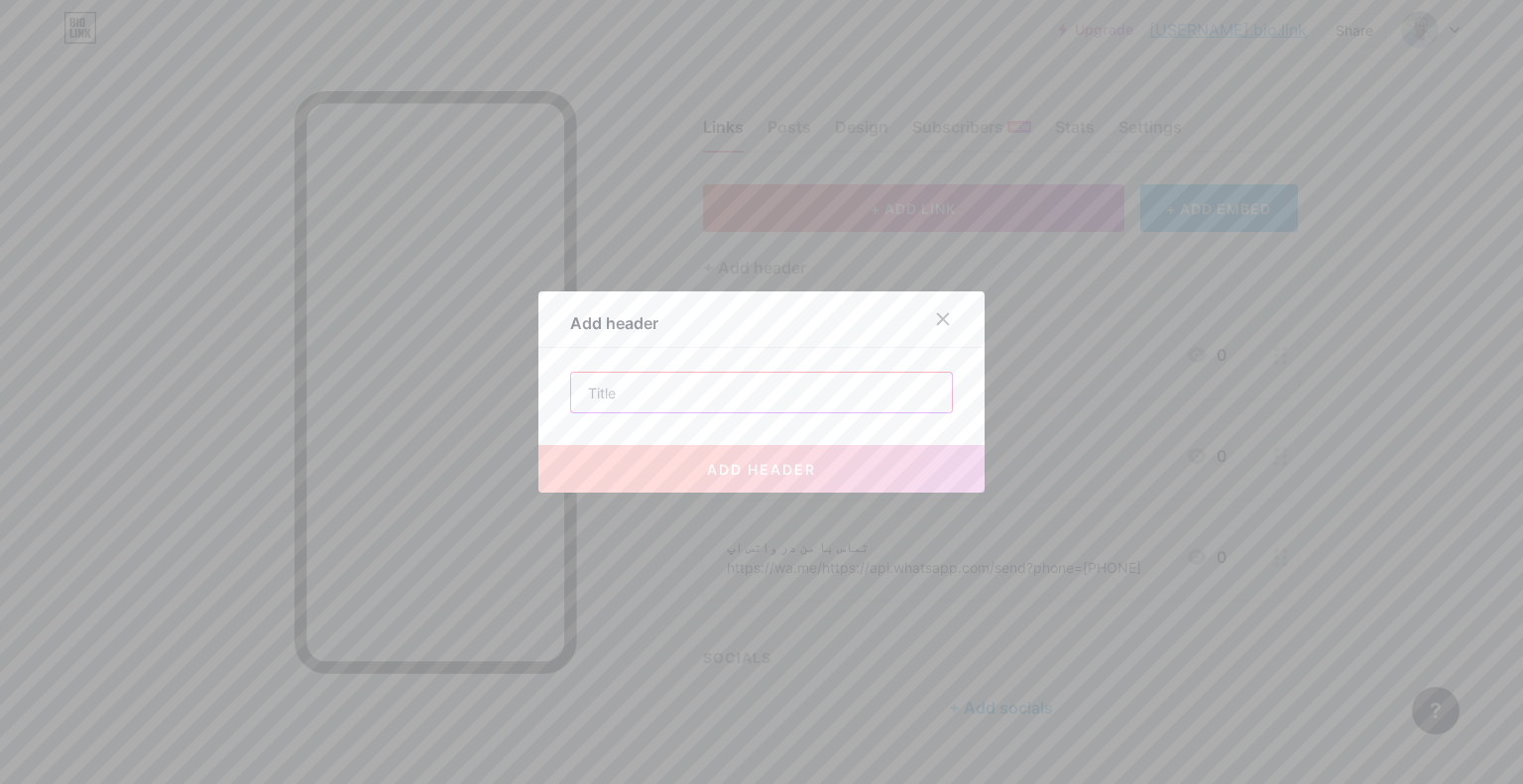 click at bounding box center (762, 392) 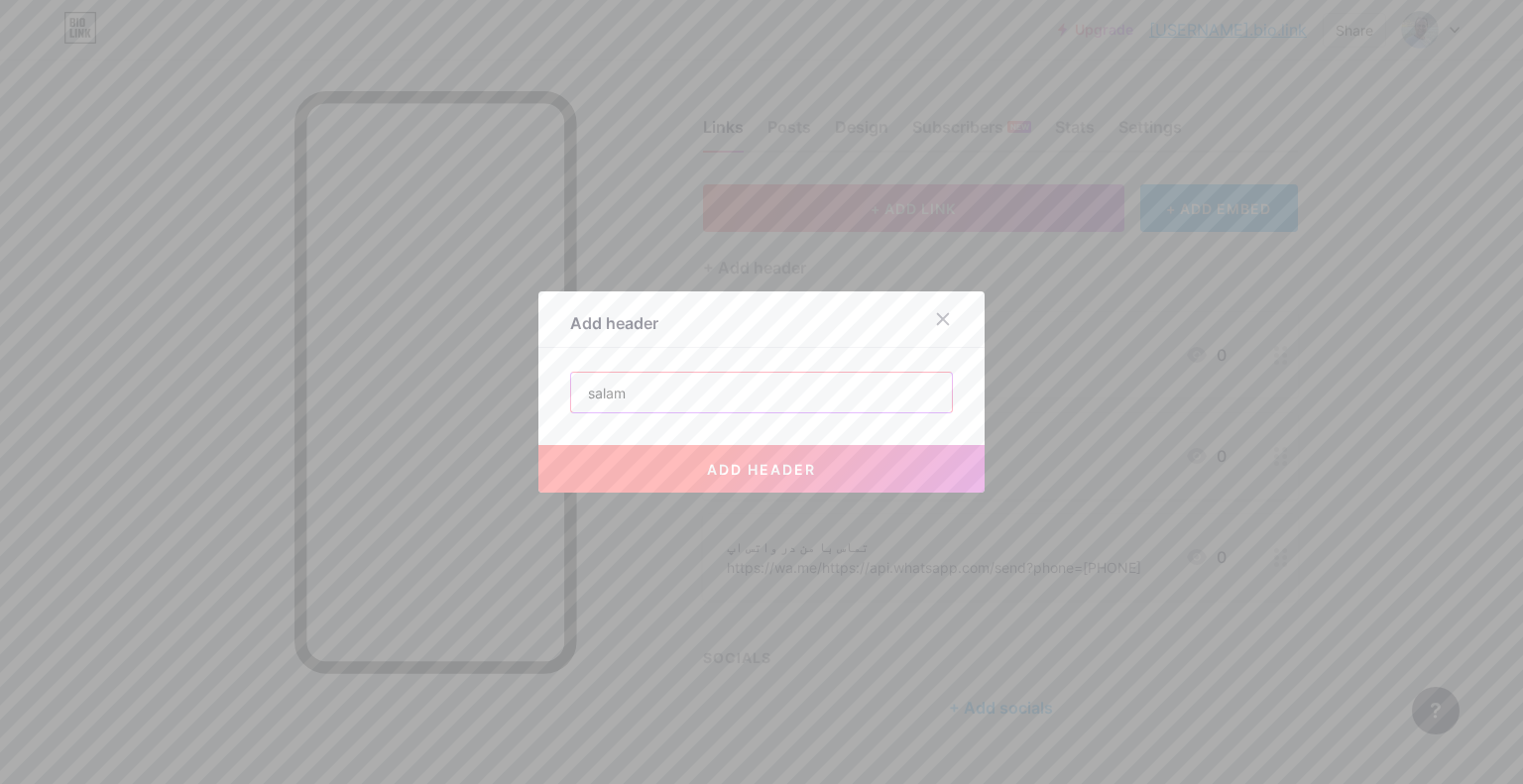 type on "salam" 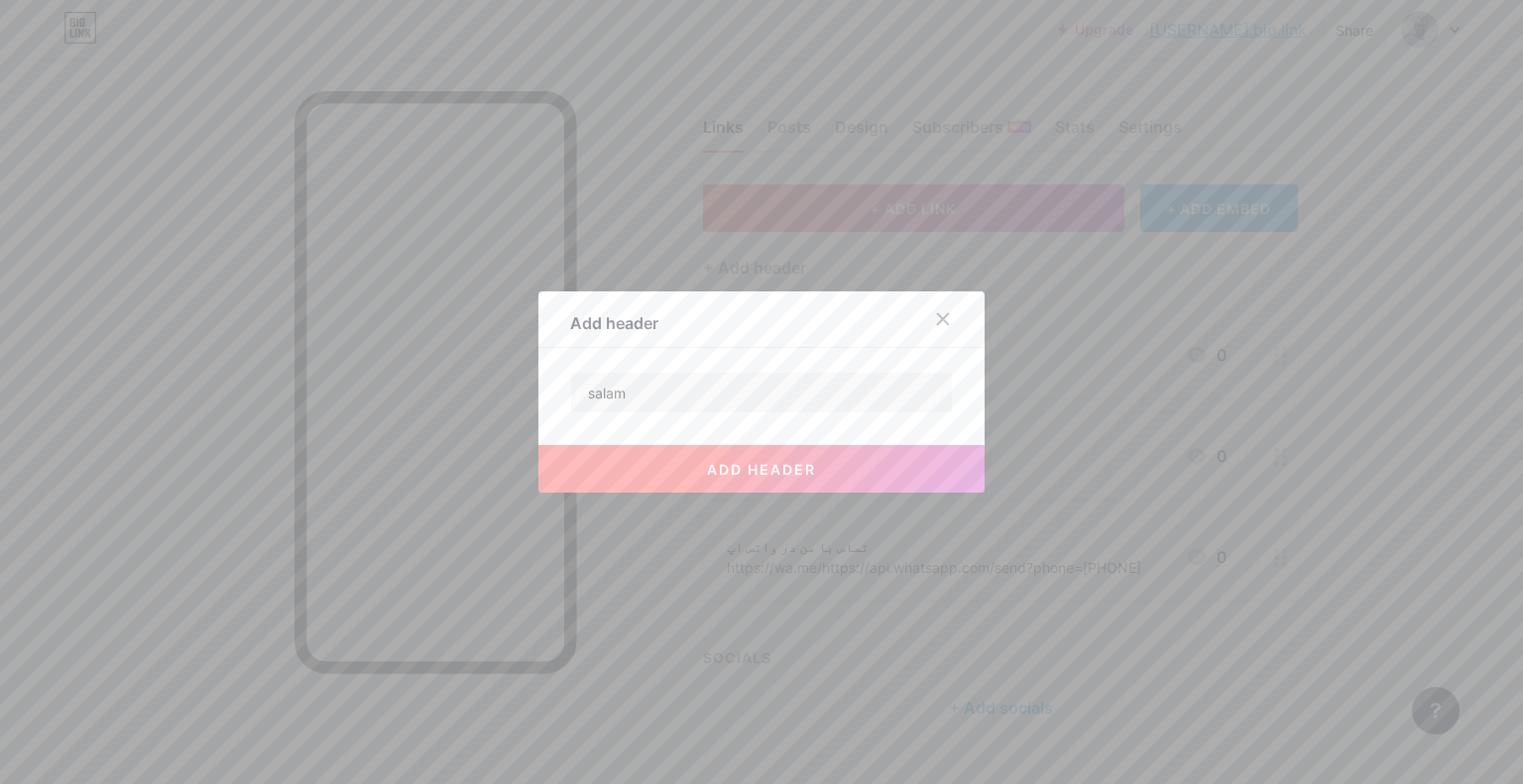 click on "add header" at bounding box center (762, 469) 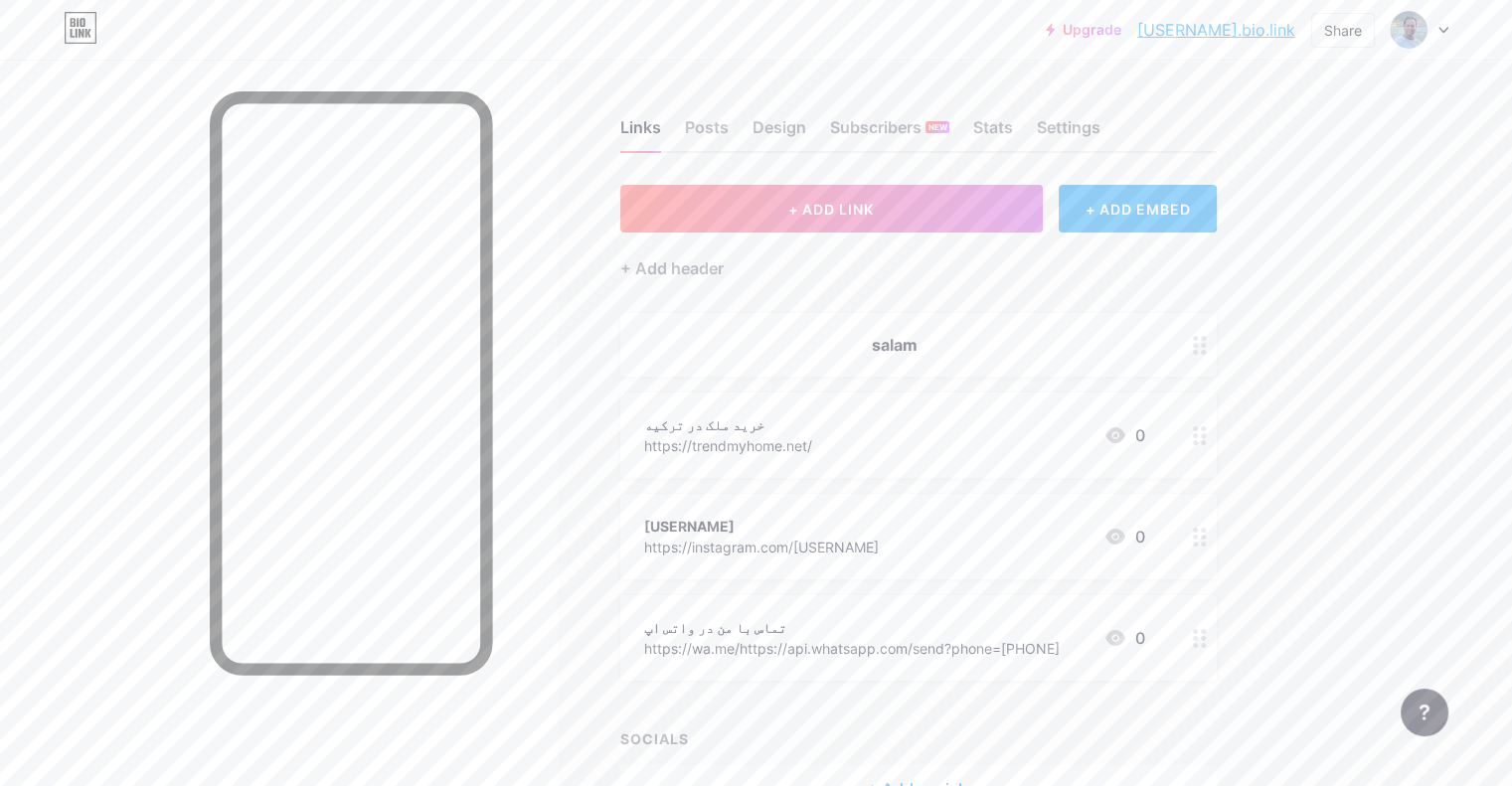 click 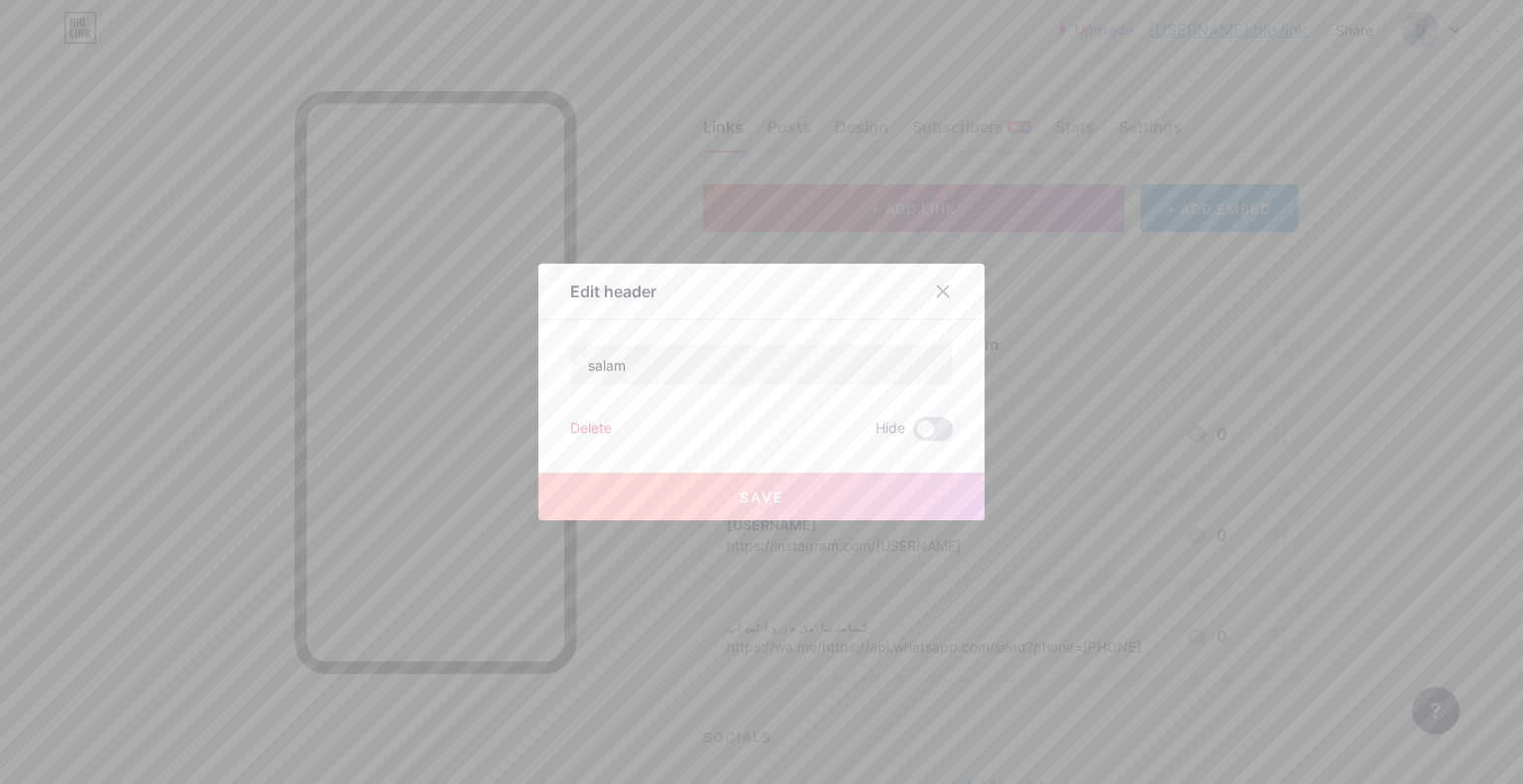 click on "Delete" at bounding box center (591, 429) 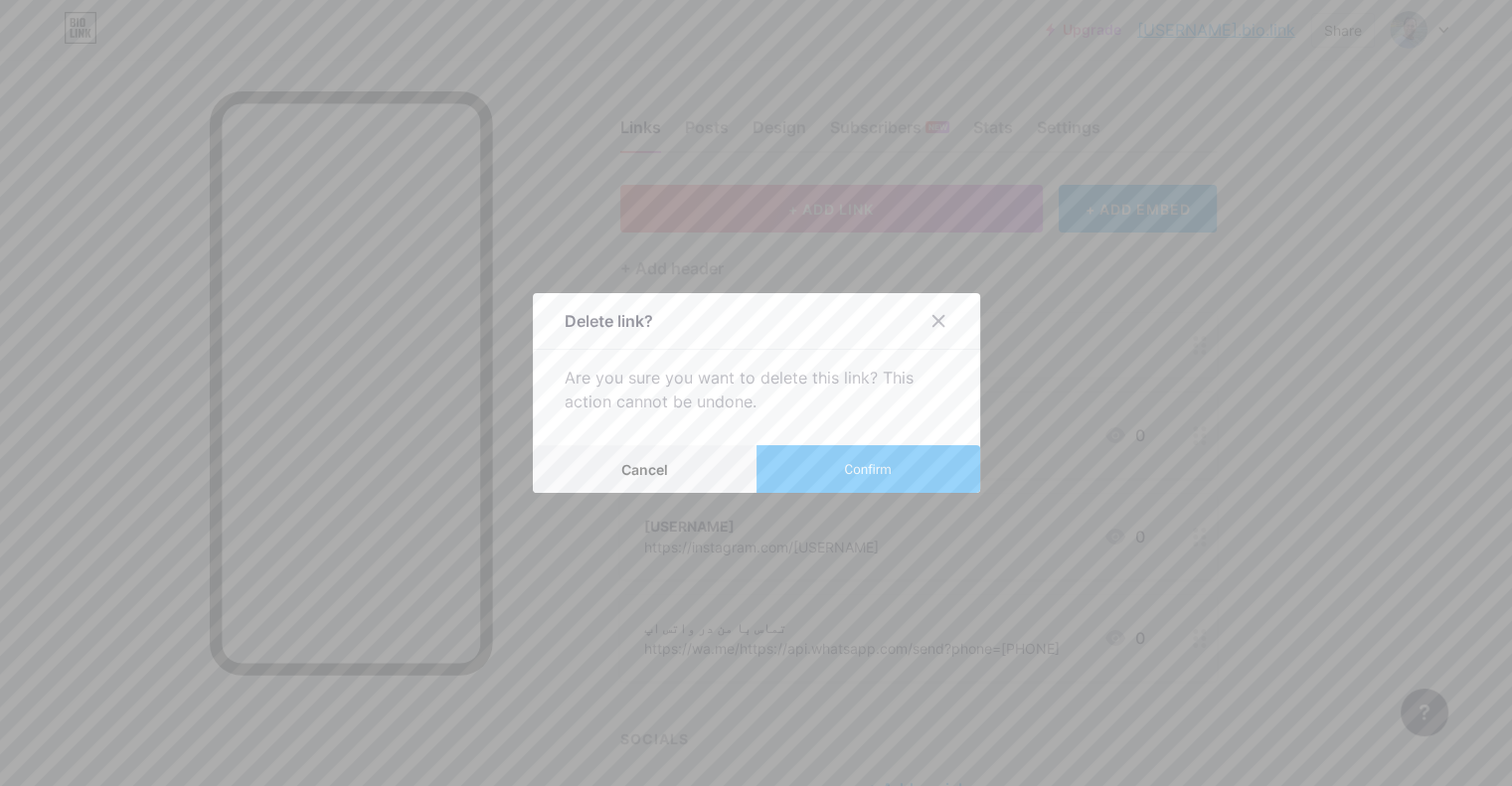 click on "Confirm" at bounding box center (867, 469) 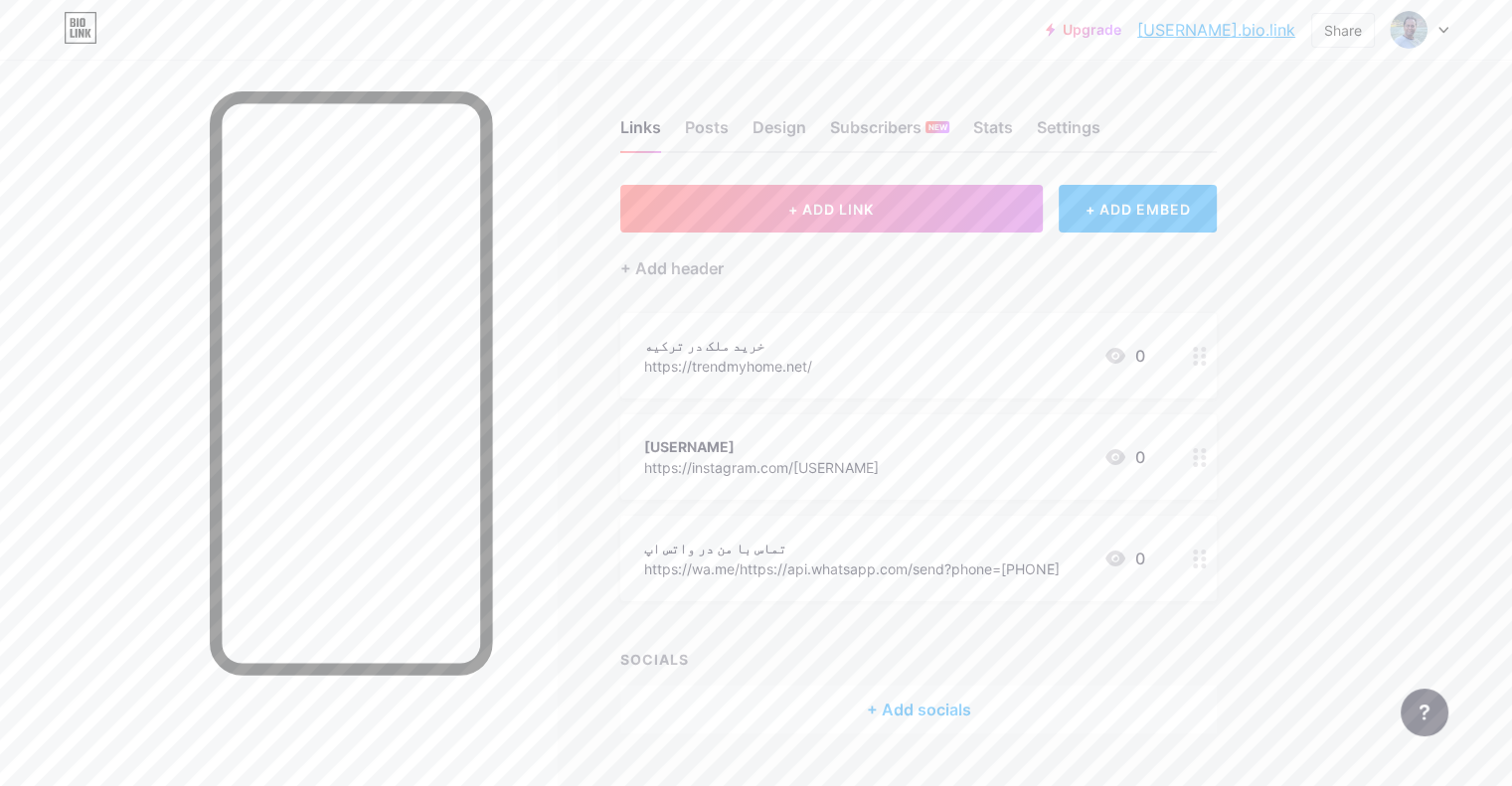 click 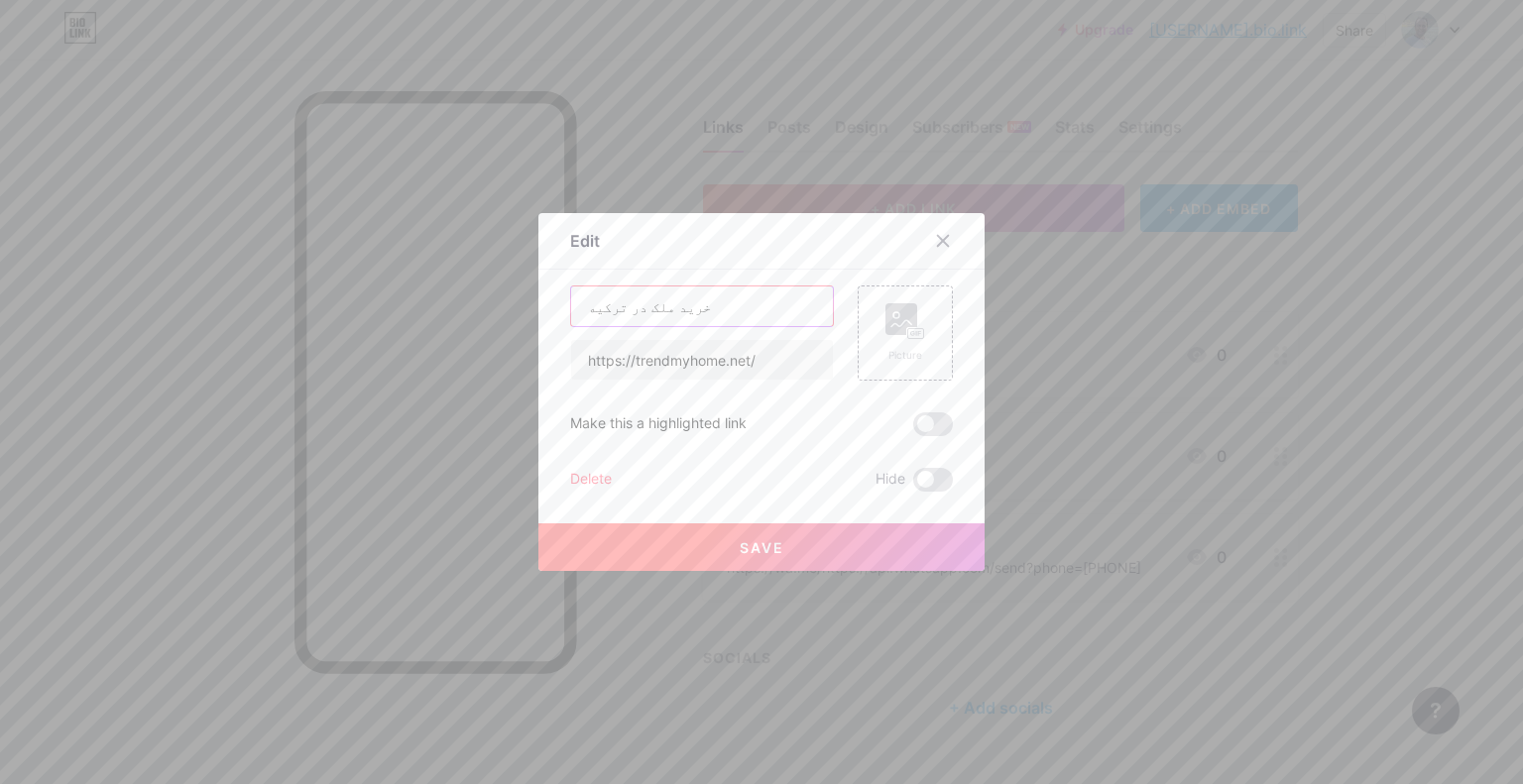 click on "خرید ملک در ترکیه" at bounding box center [702, 306] 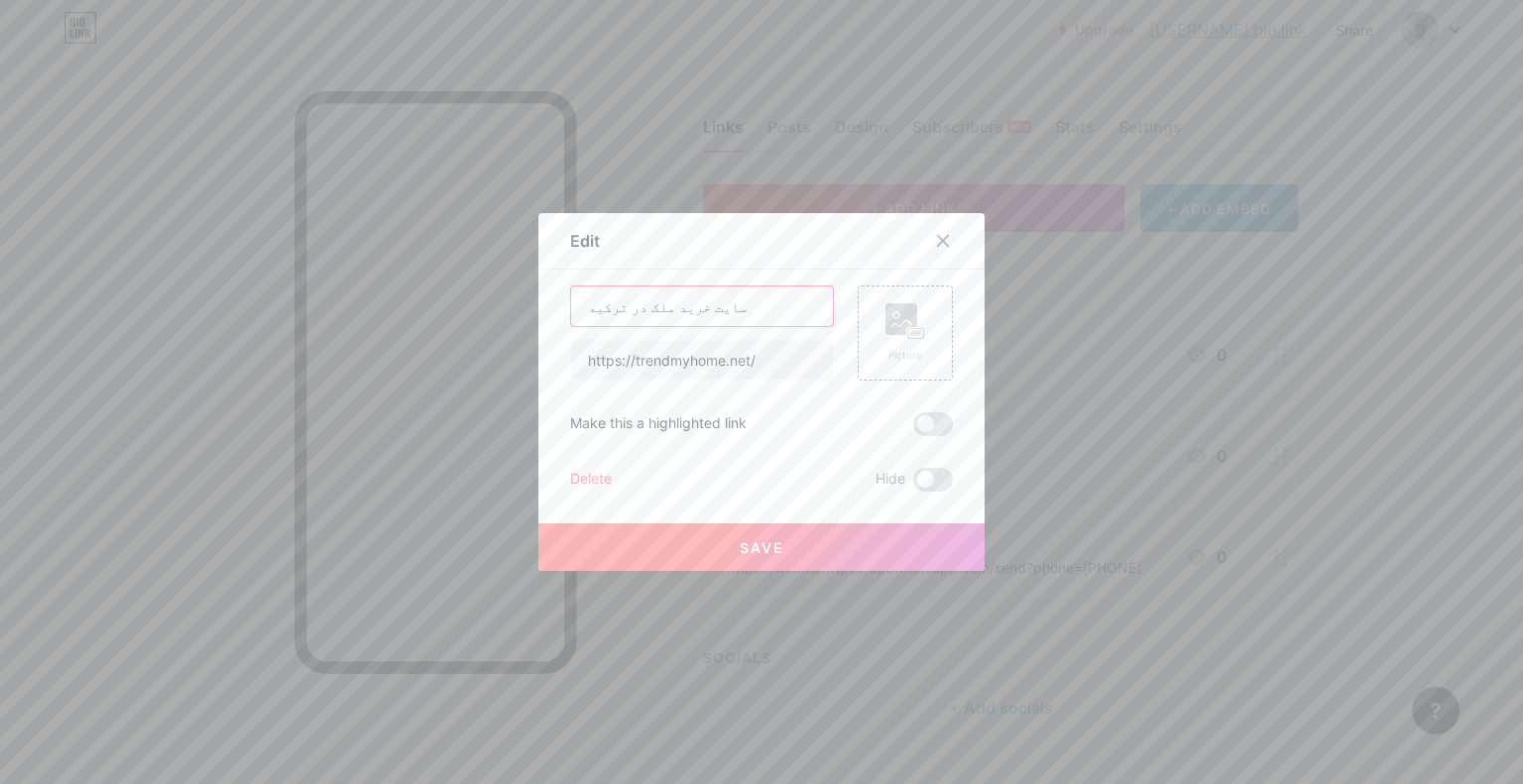 type on "سایت خرید ملک در ترکیه" 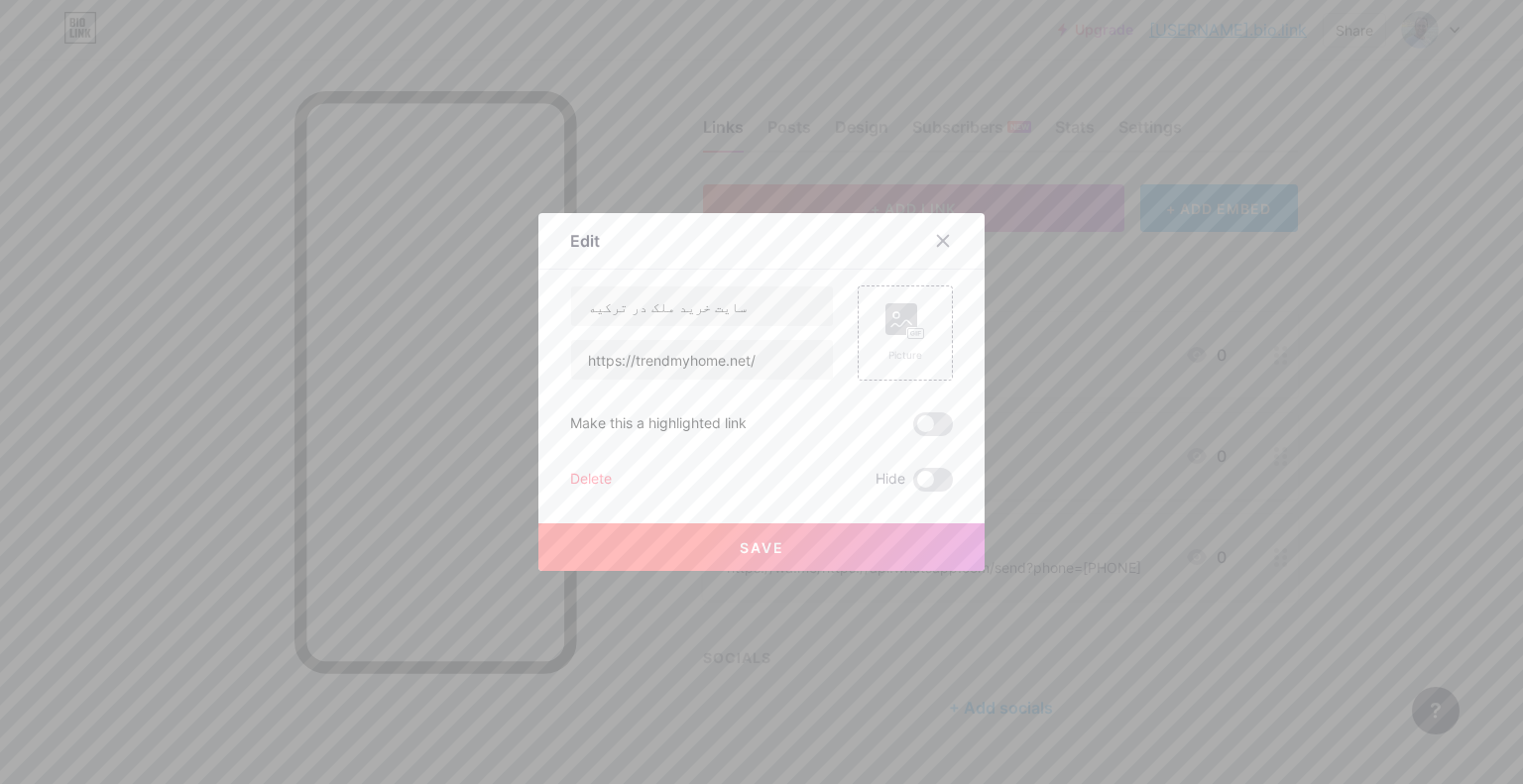 click on "Save" at bounding box center [762, 547] 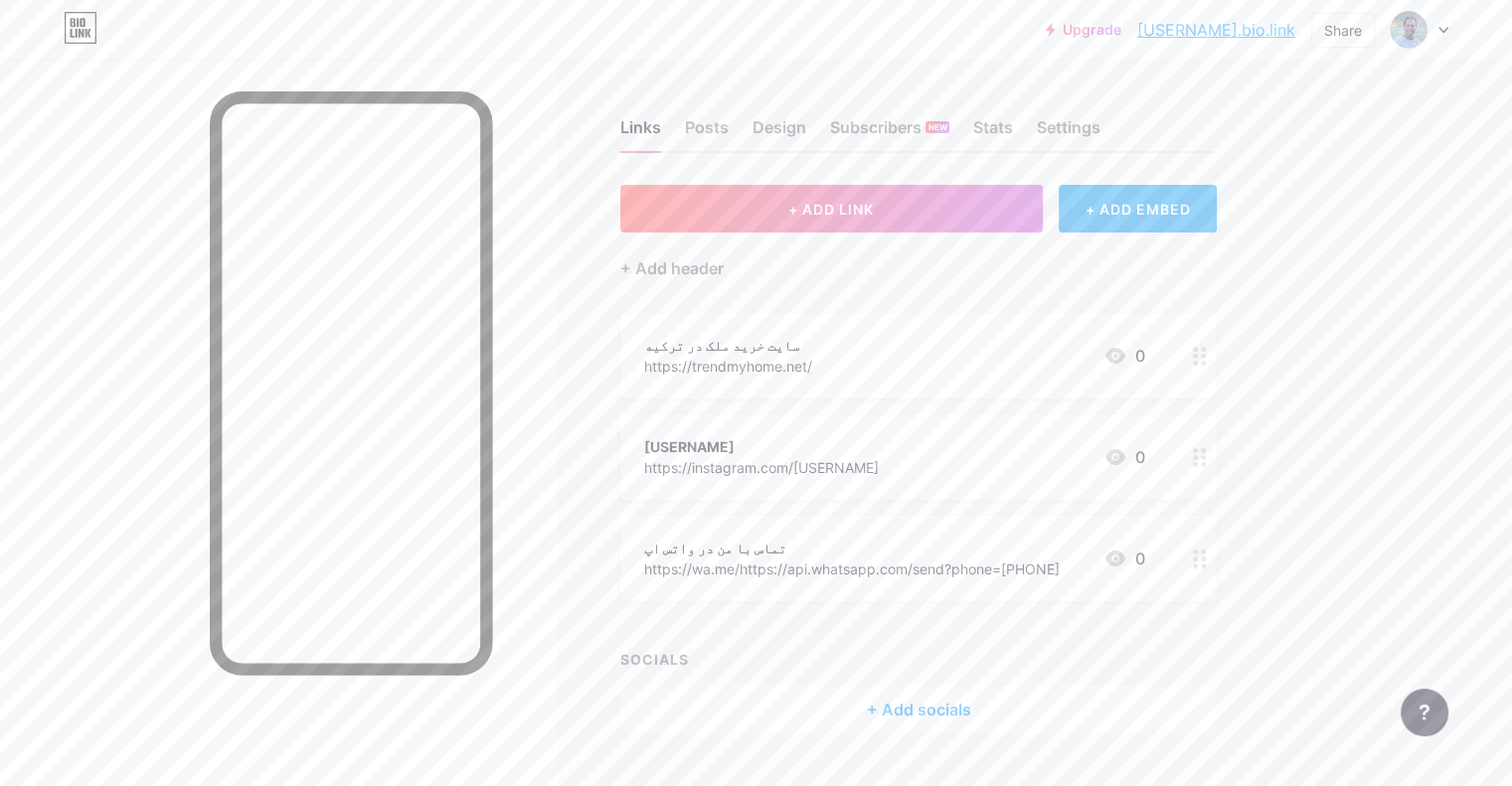click 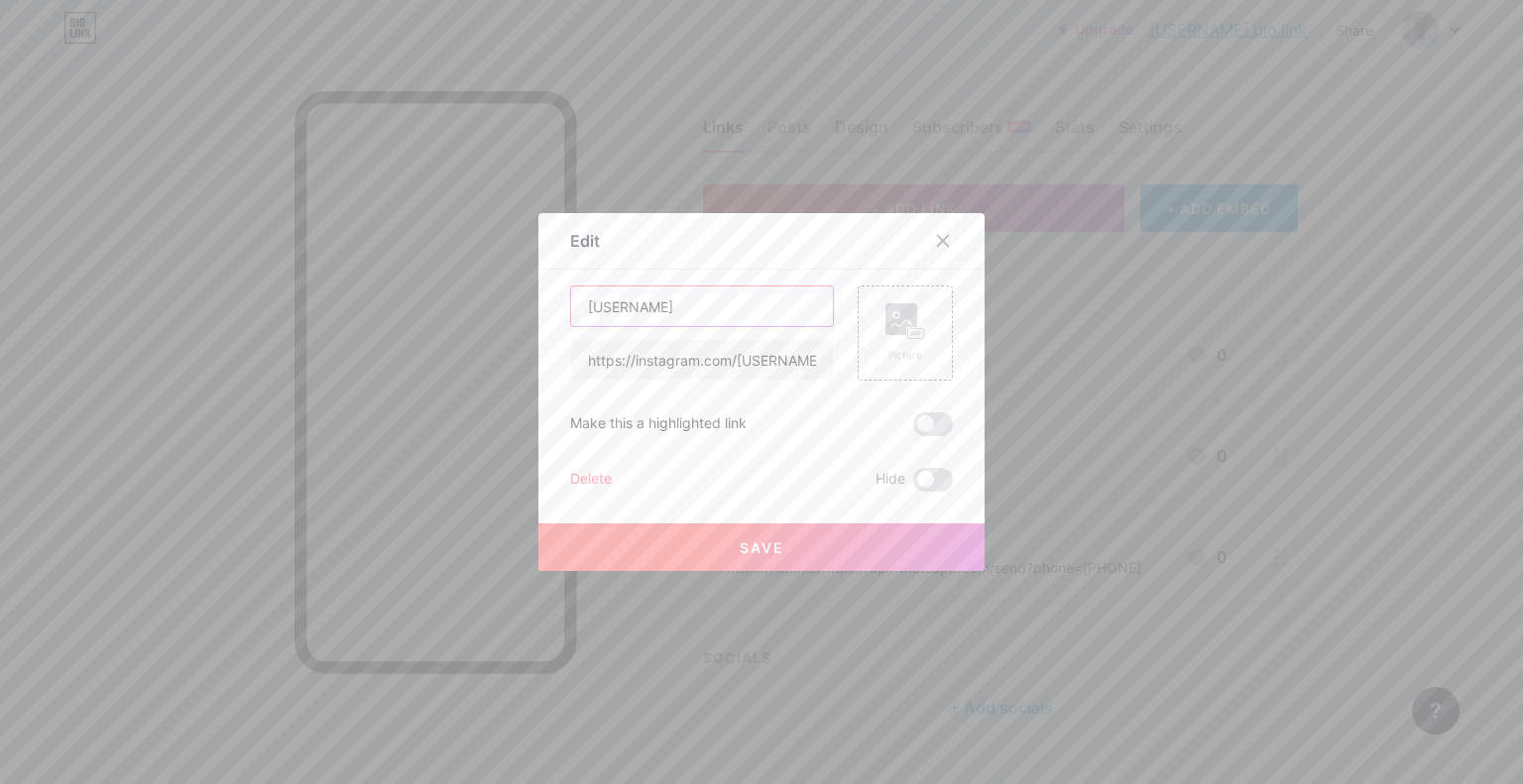 click on "[USERNAME]" at bounding box center (702, 306) 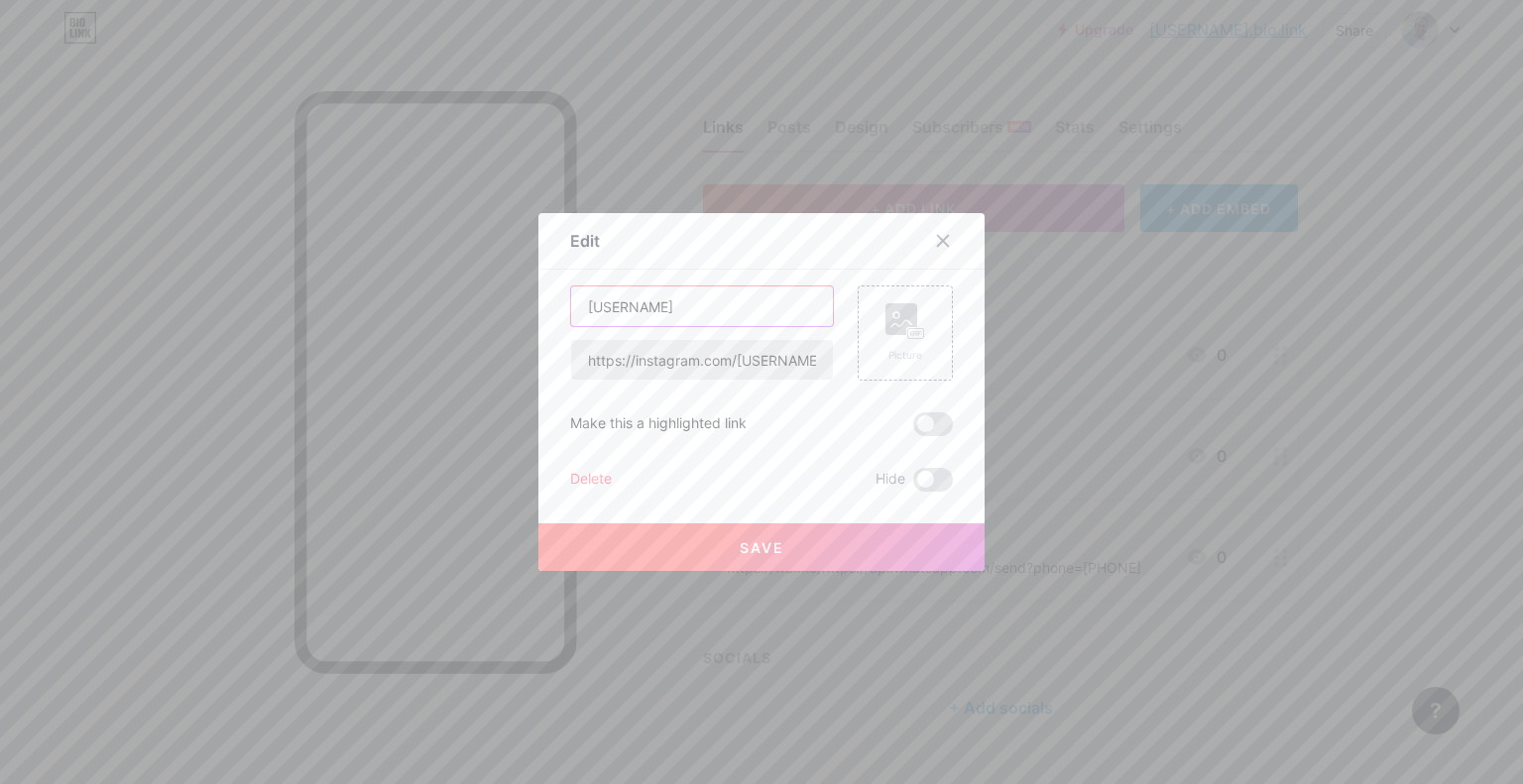 type on "[USERNAME]" 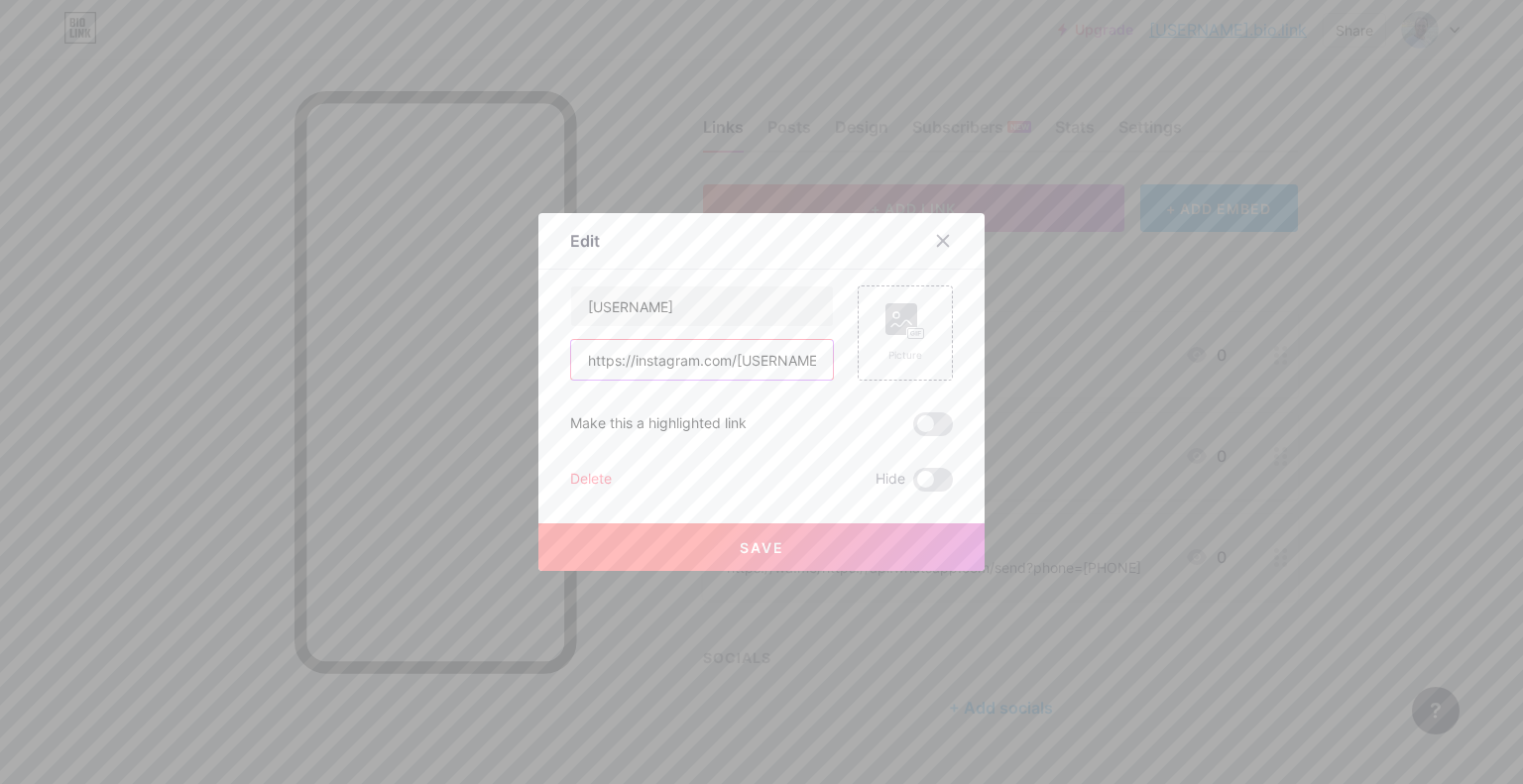 click on "https://instagram.com/[USERNAME]" at bounding box center (702, 360) 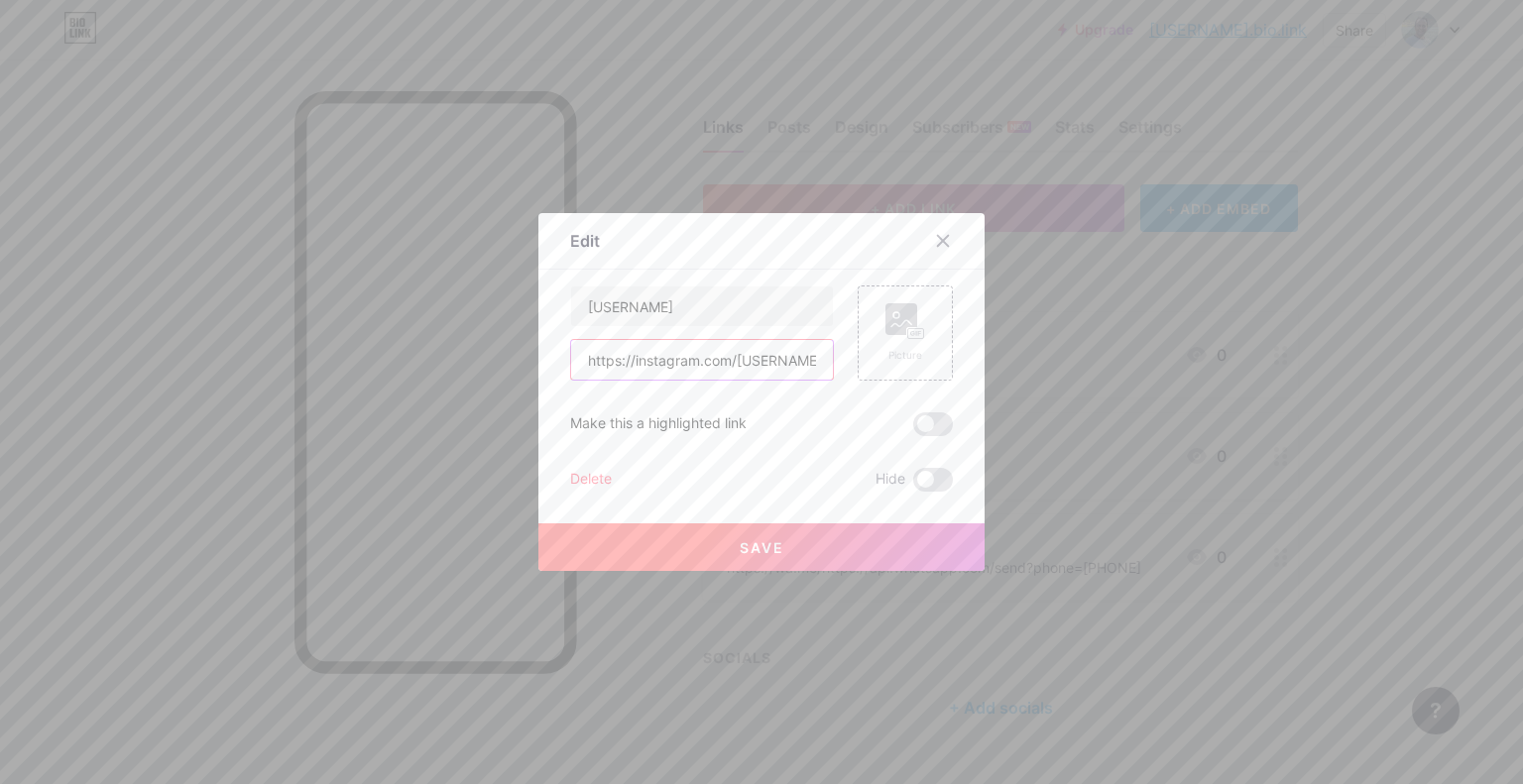 scroll, scrollTop: 0, scrollLeft: 11, axis: horizontal 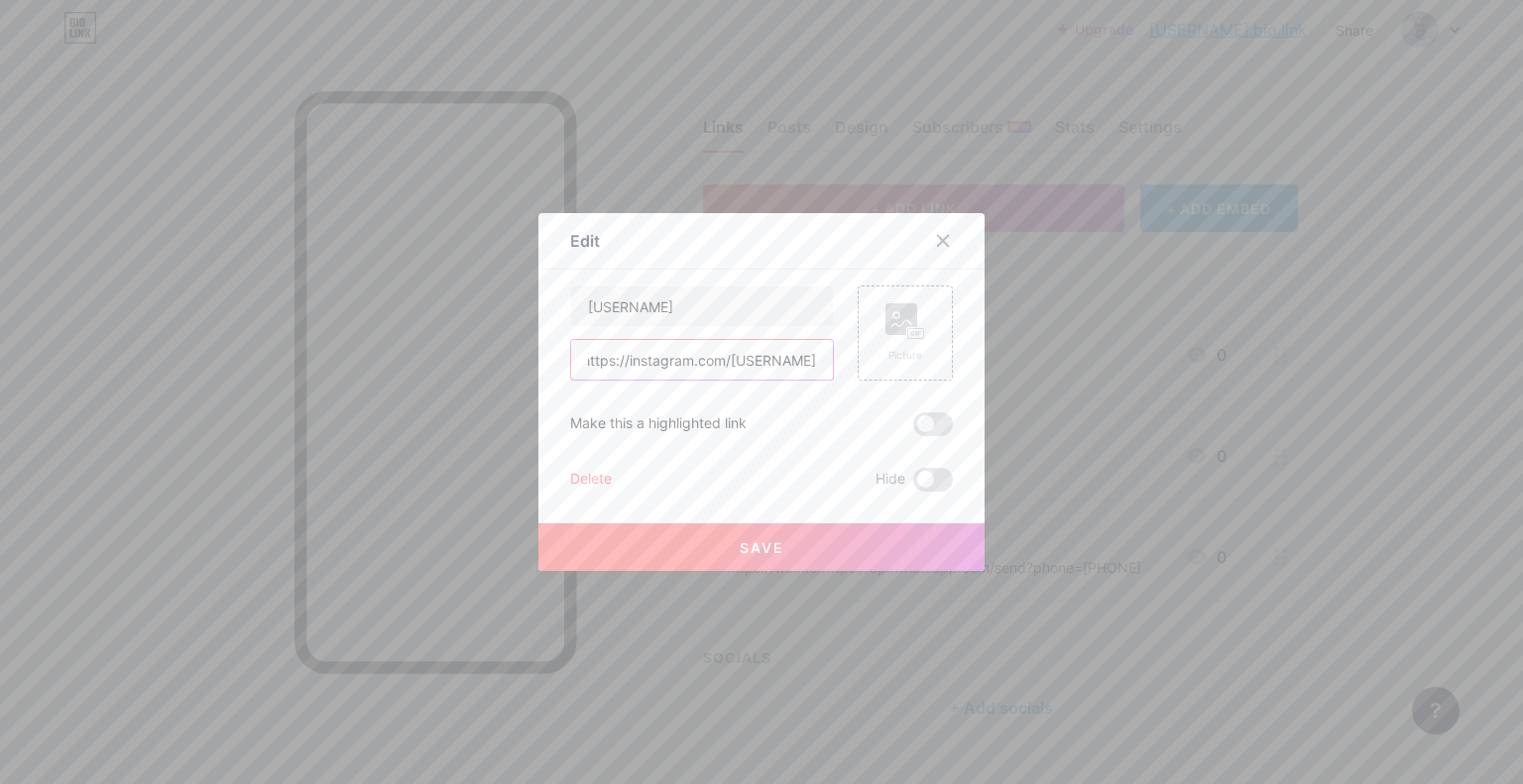 type on "https://instagram.com/[USERNAME]" 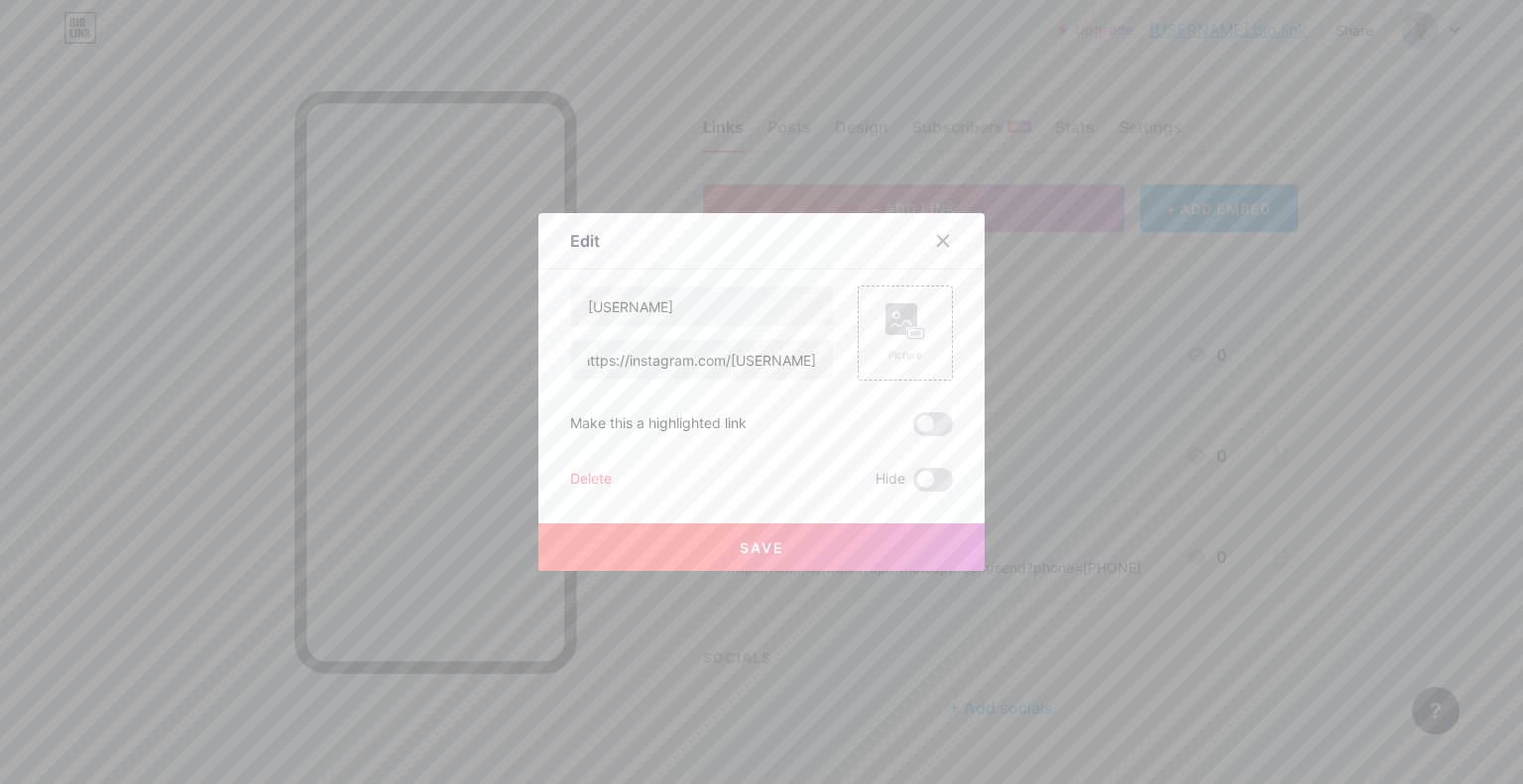 click on "Save" at bounding box center (762, 547) 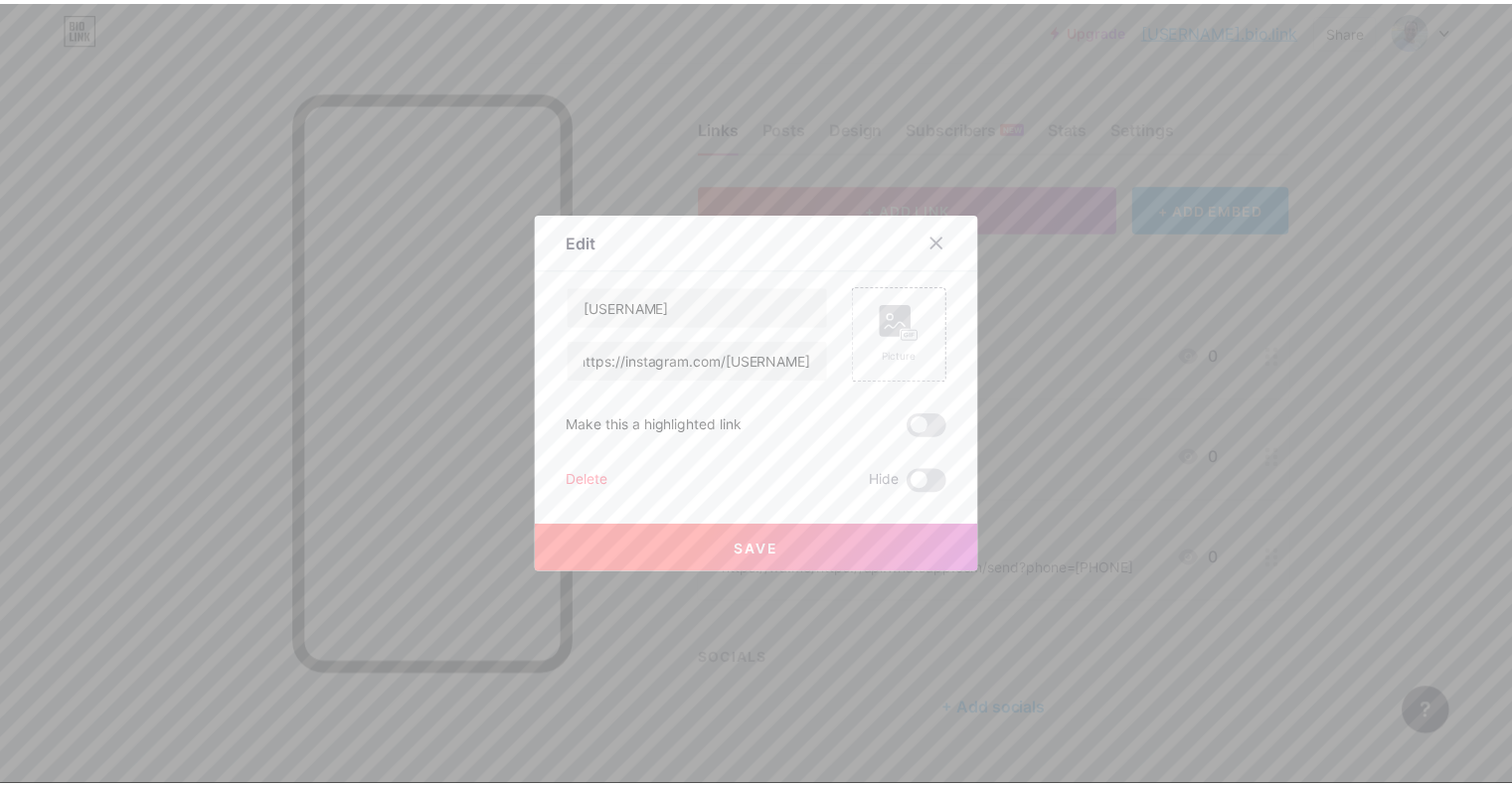 scroll, scrollTop: 0, scrollLeft: 0, axis: both 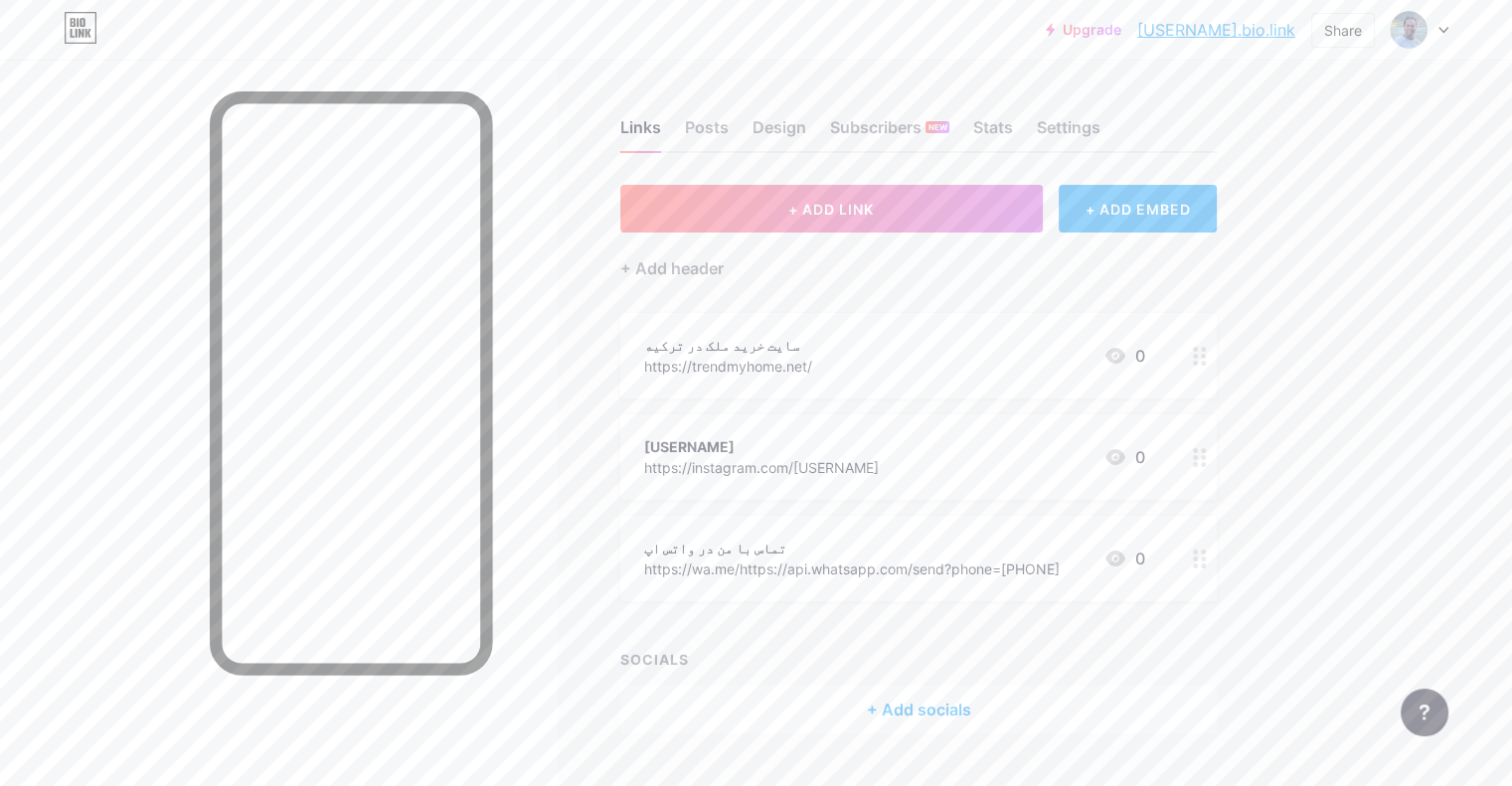 click 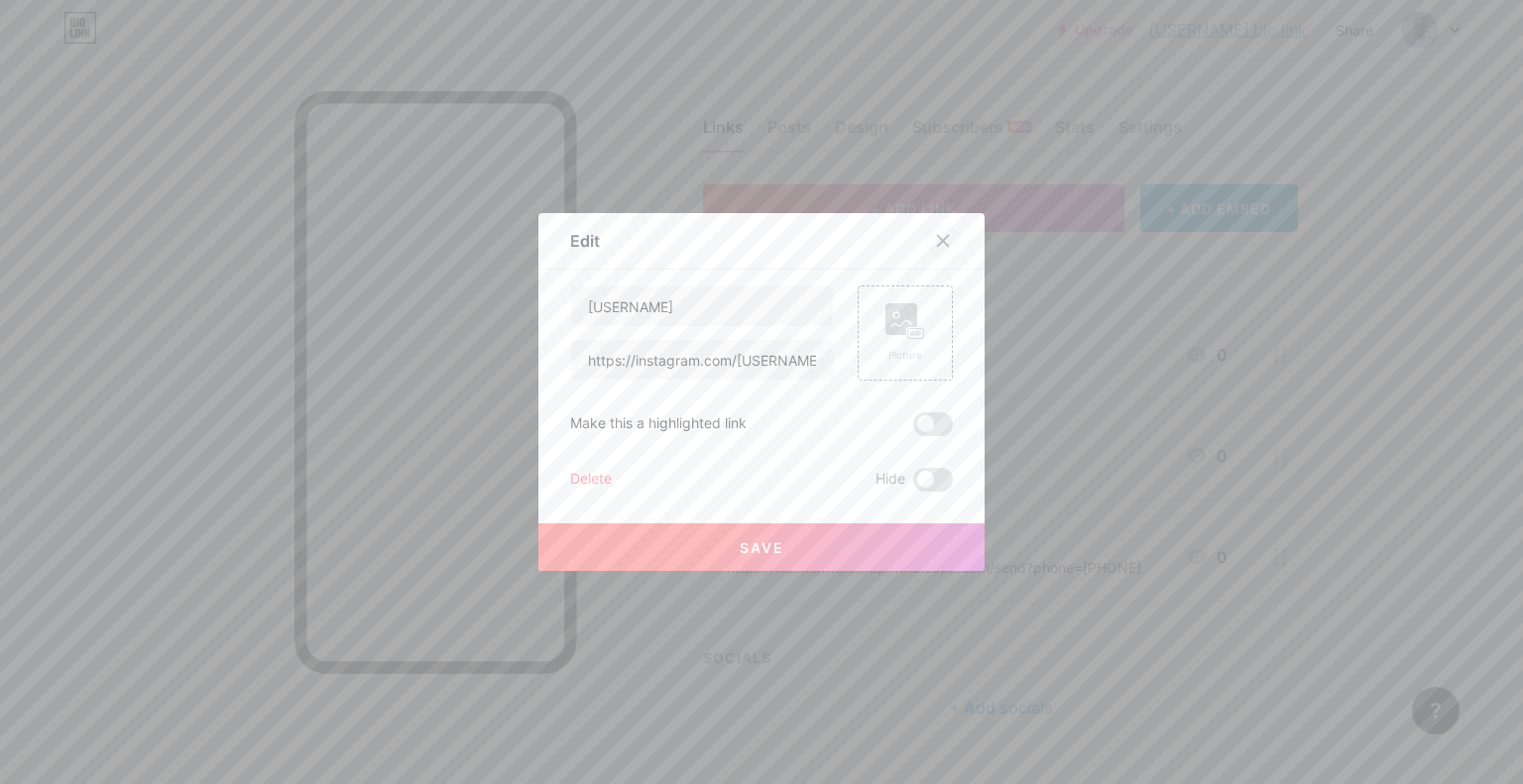 click 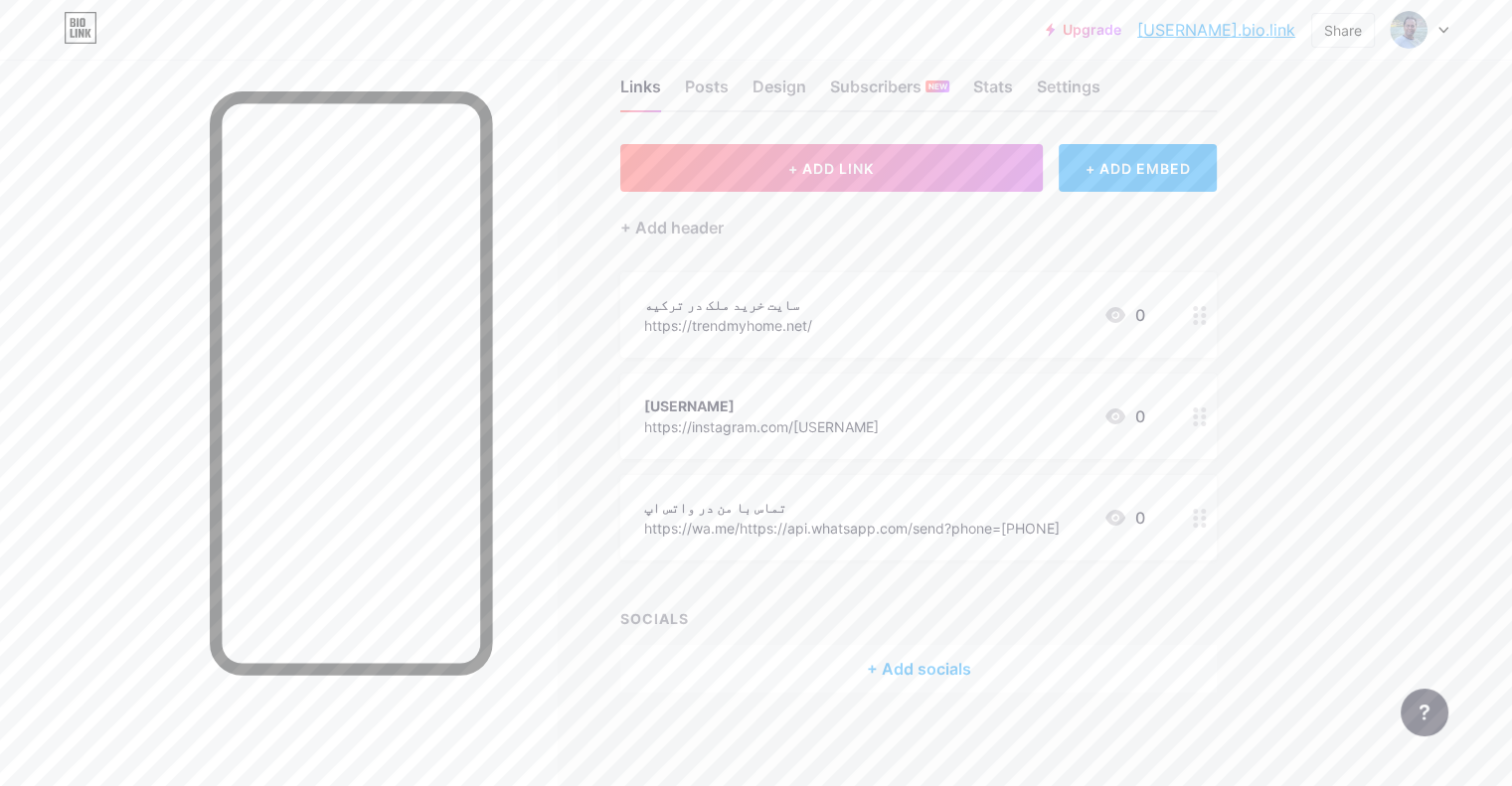 scroll, scrollTop: 45, scrollLeft: 0, axis: vertical 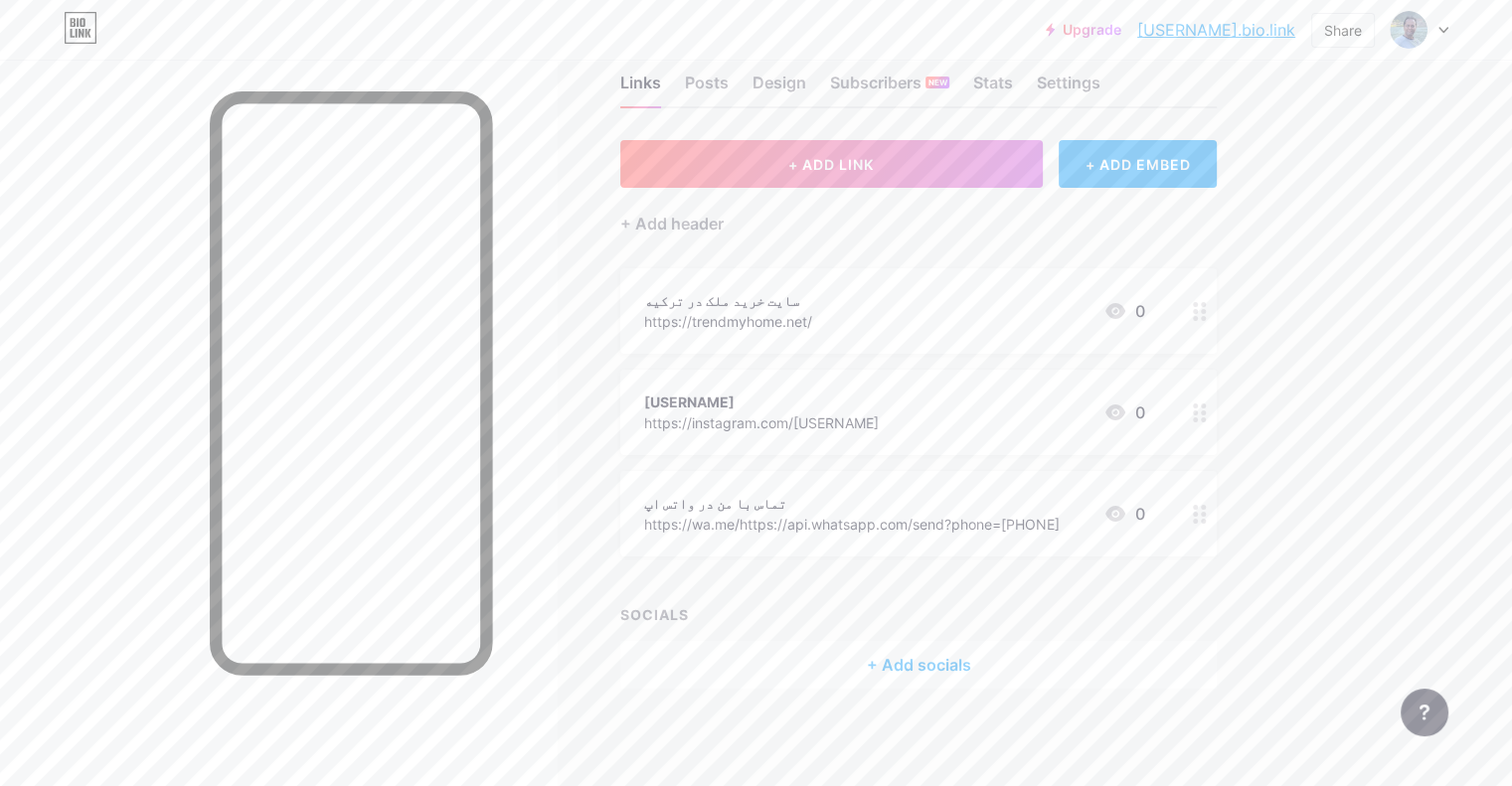 click on "+ Add socials" at bounding box center (919, 665) 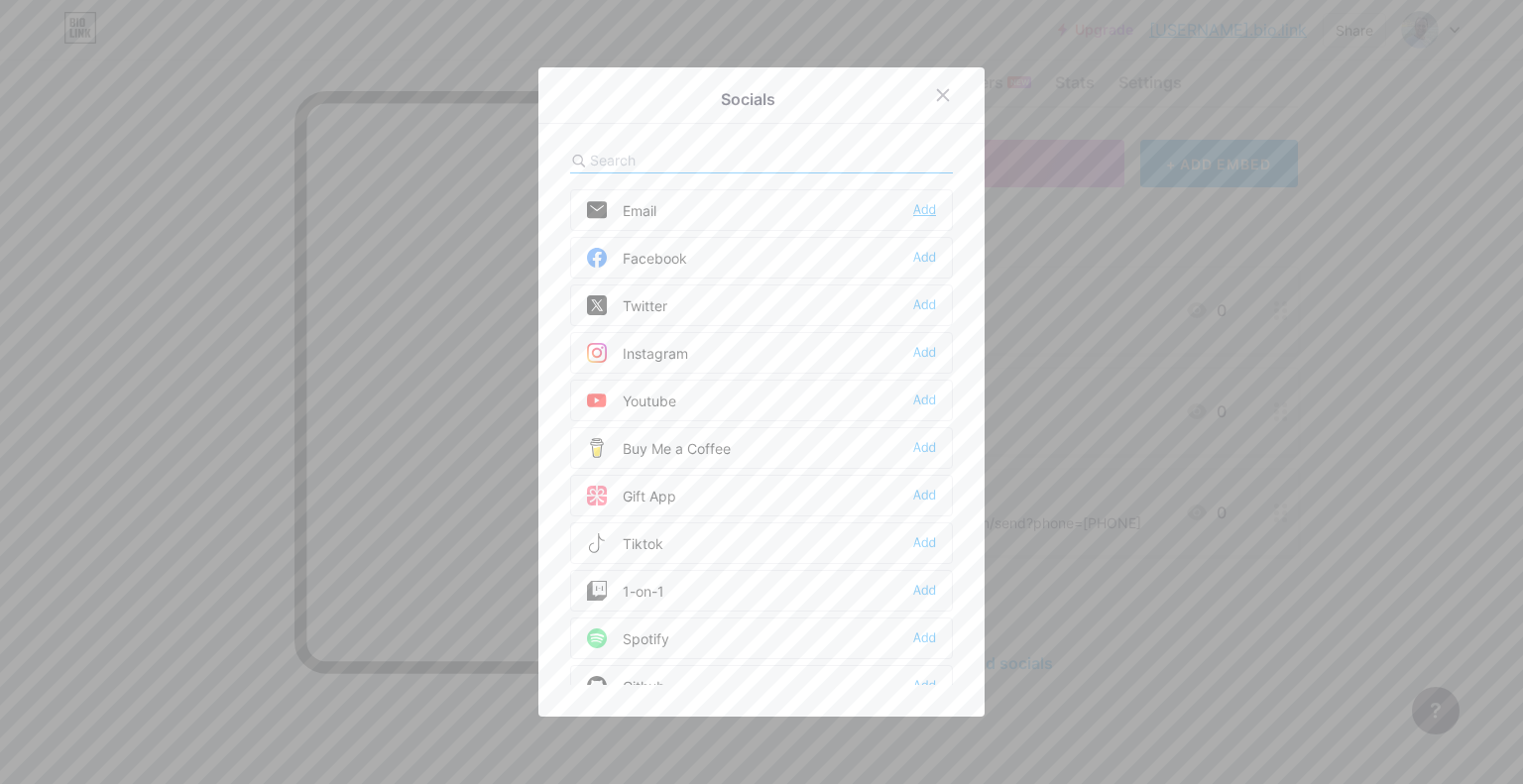 click on "Add" at bounding box center (924, 210) 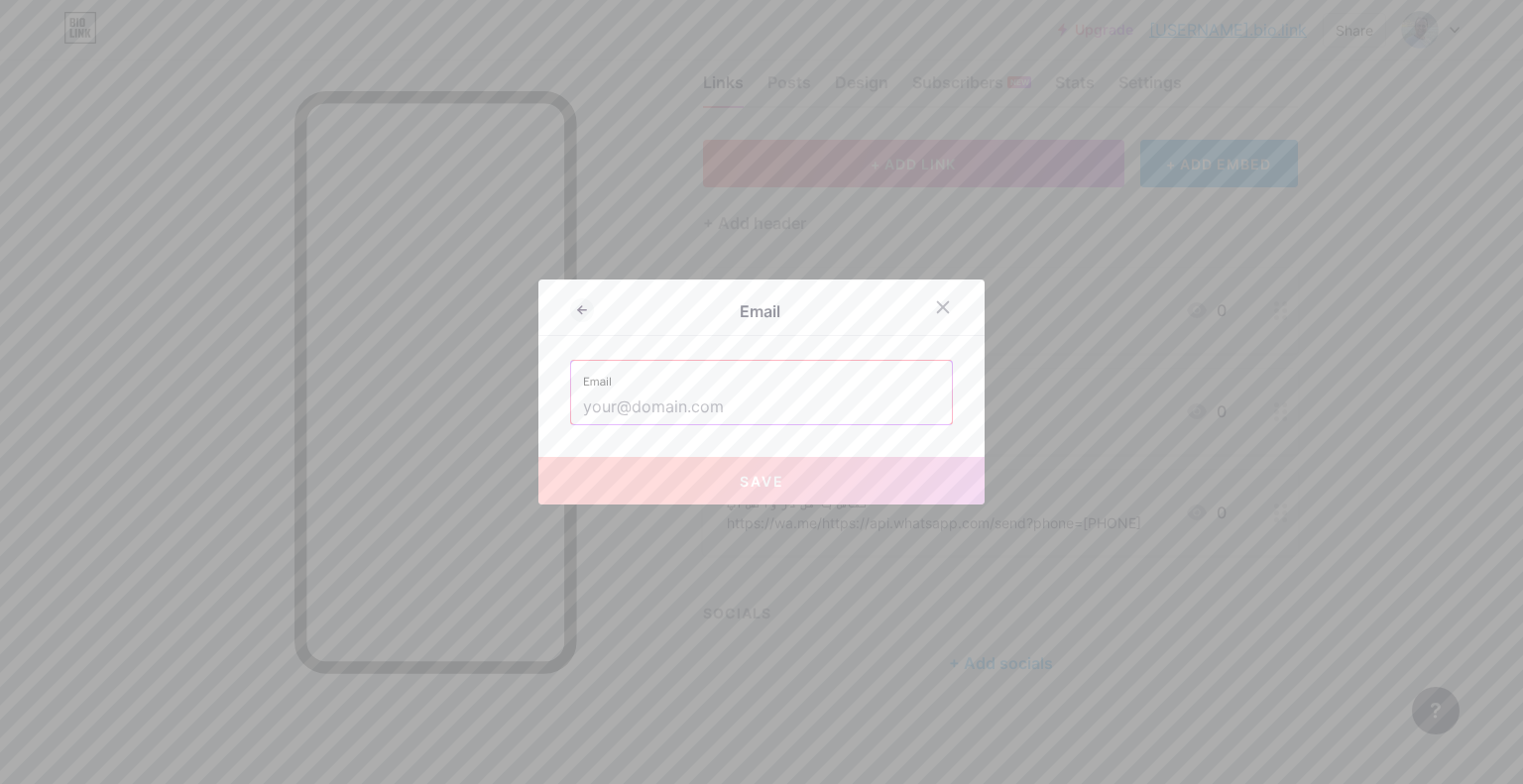 click at bounding box center [762, 407] 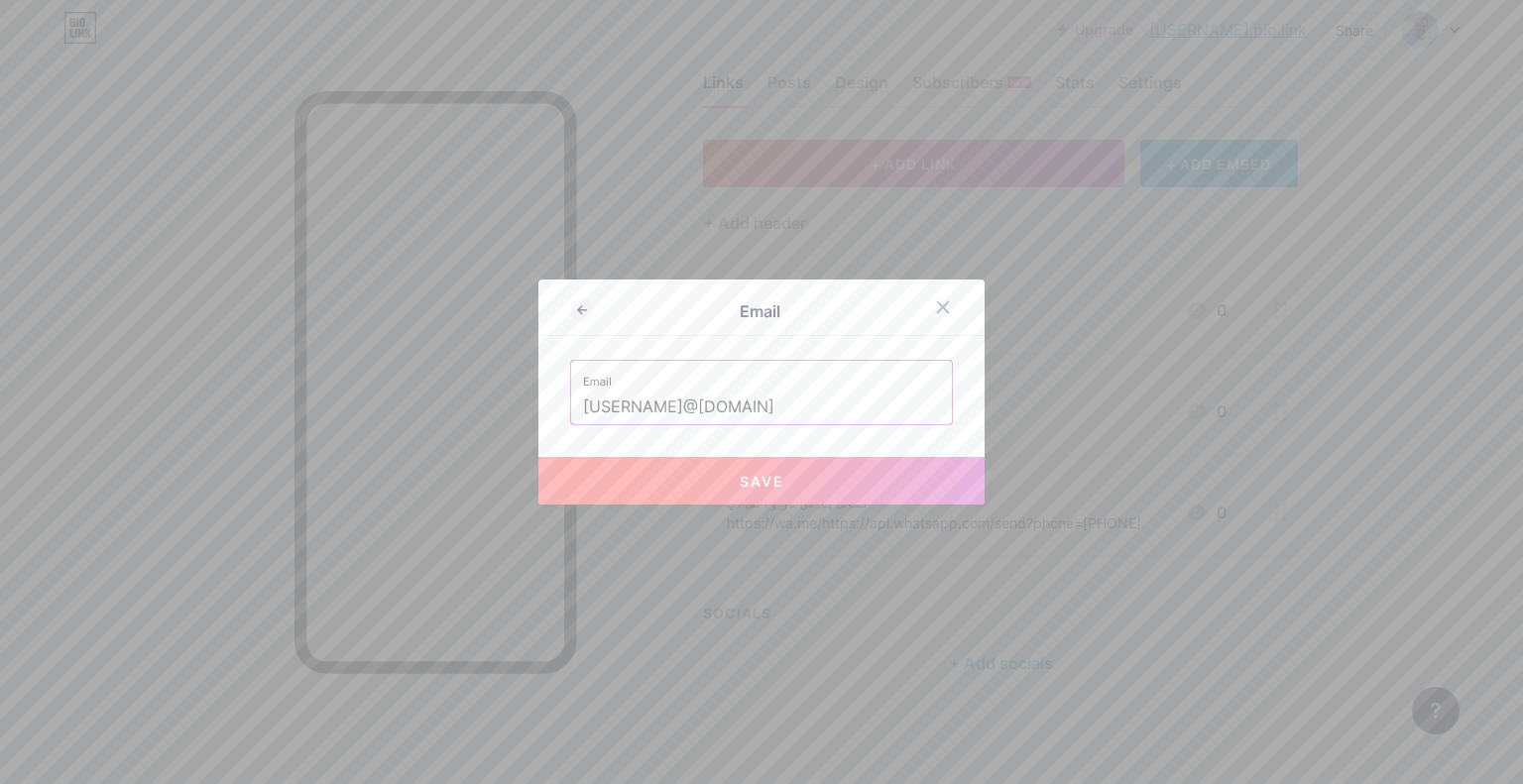 drag, startPoint x: 654, startPoint y: 405, endPoint x: 558, endPoint y: 404, distance: 96.00521 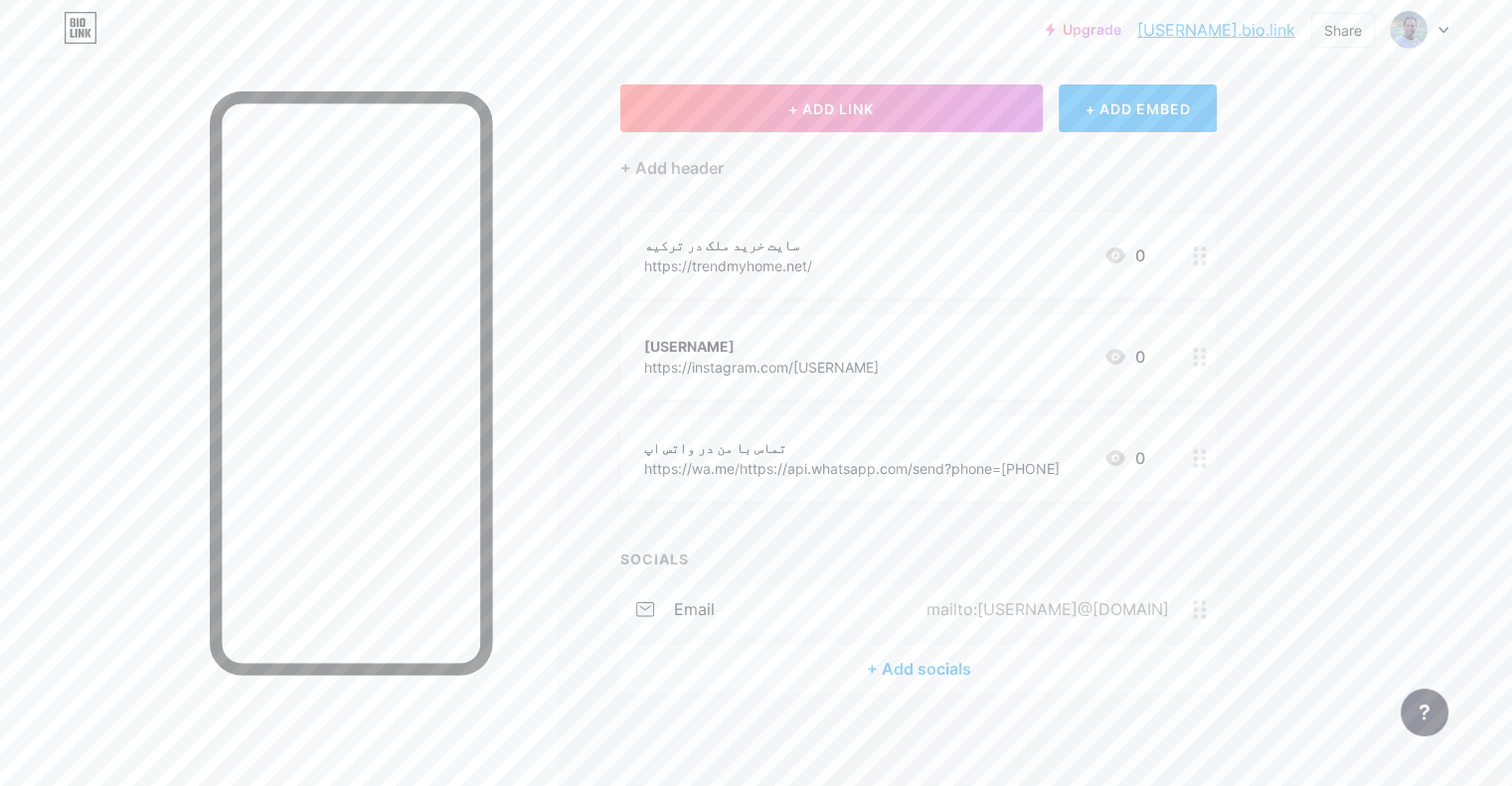 scroll, scrollTop: 104, scrollLeft: 0, axis: vertical 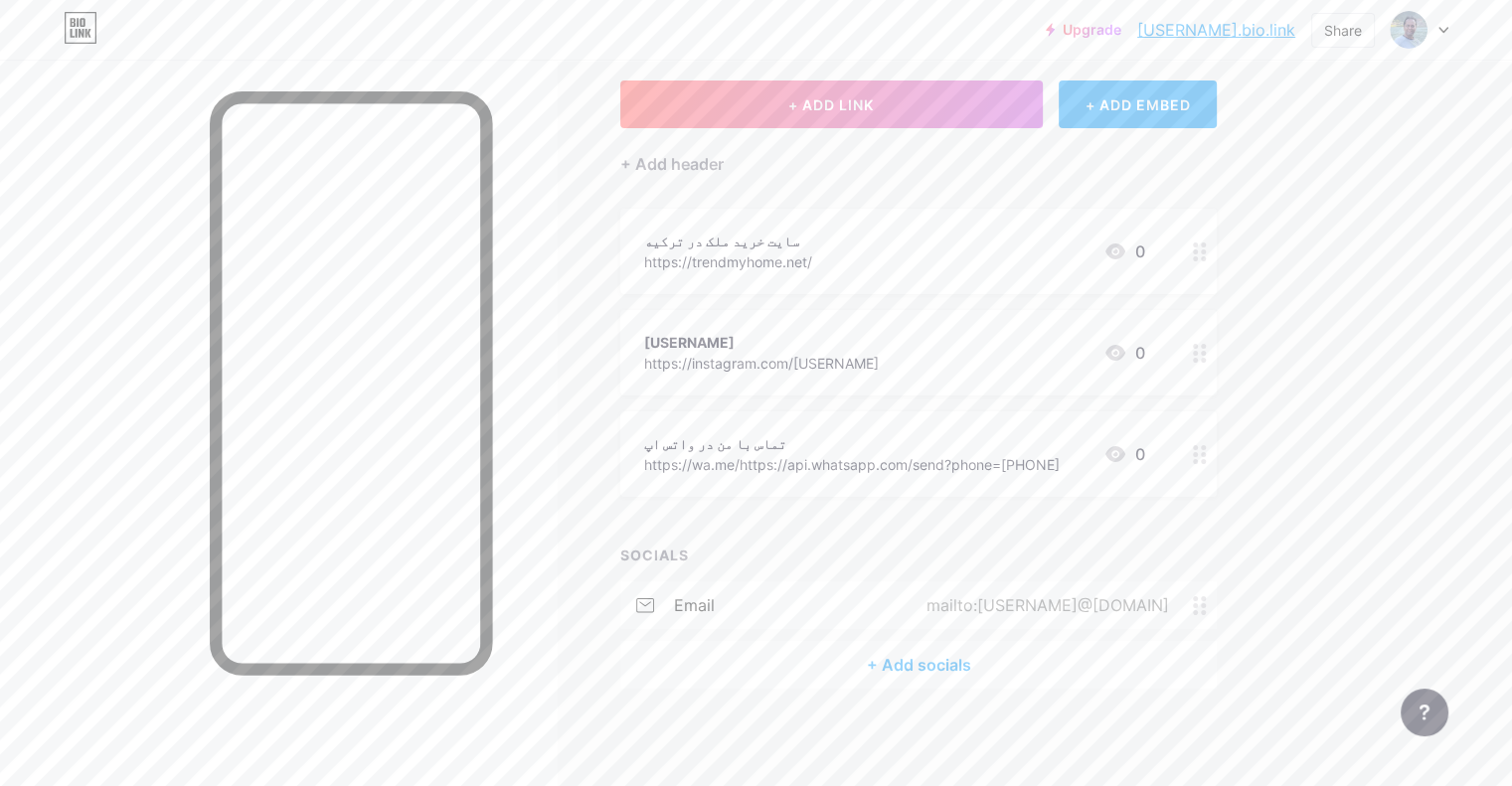 click on "+ Add socials" at bounding box center (919, 665) 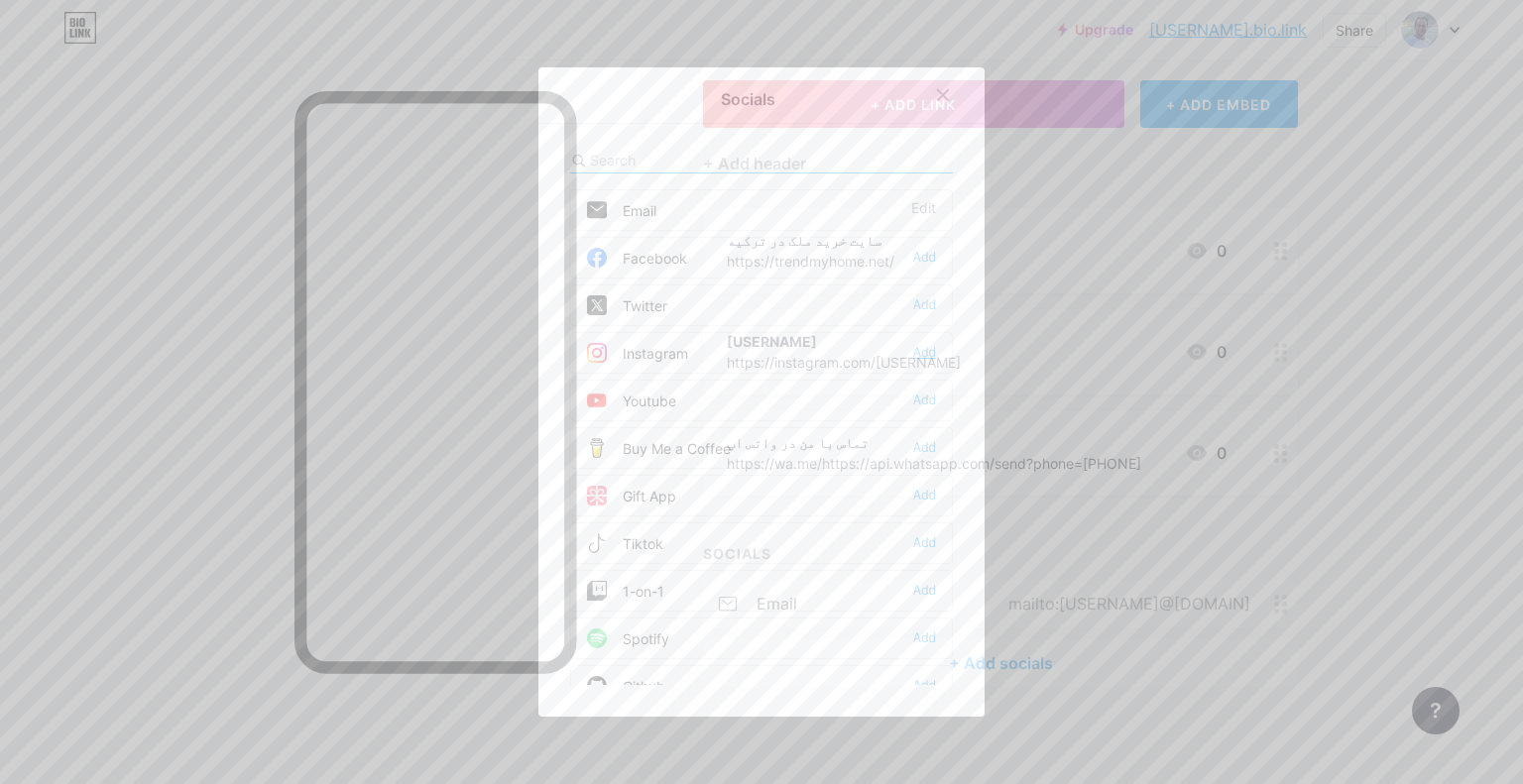 click on "Add" at bounding box center (924, 353) 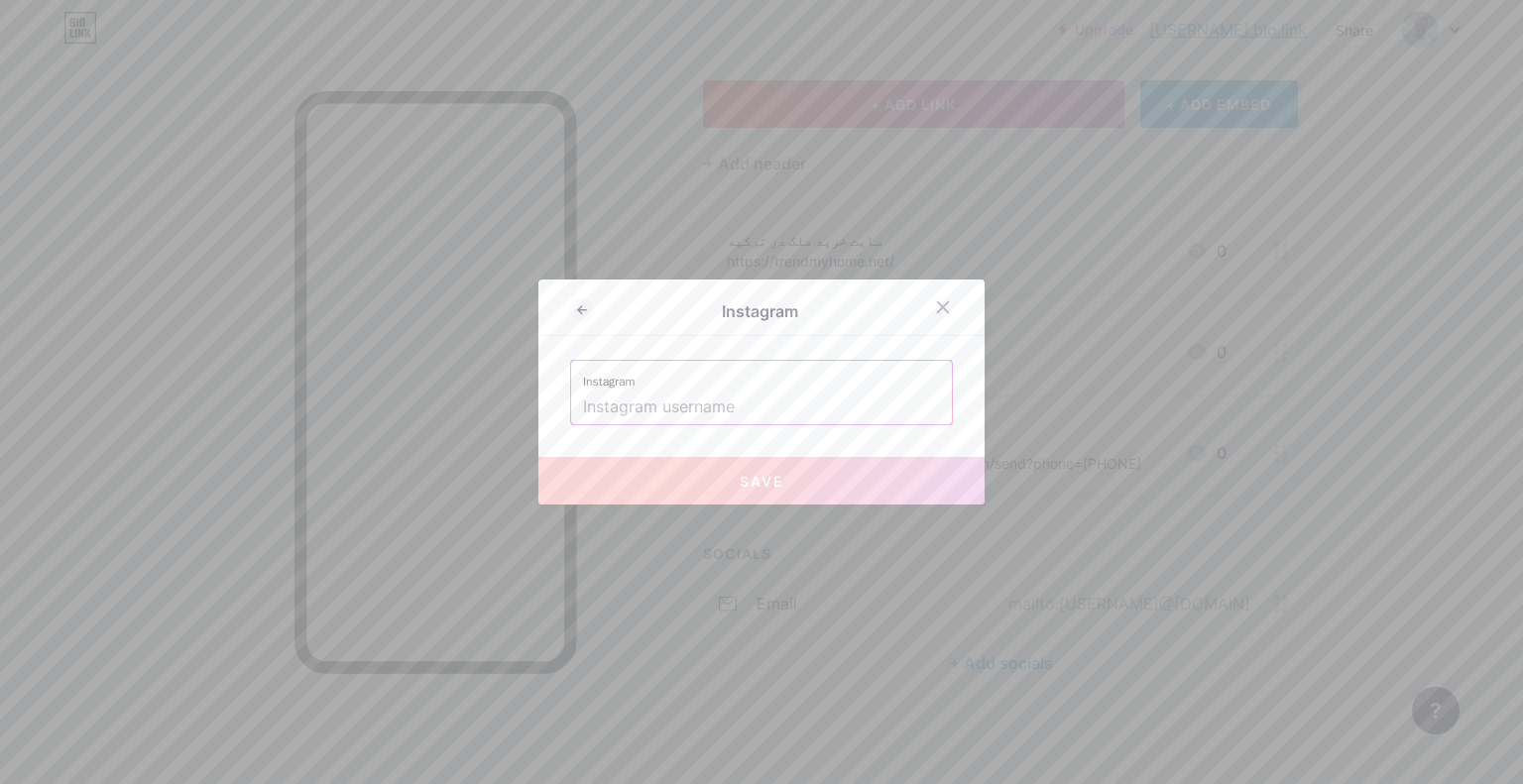 click at bounding box center [762, 407] 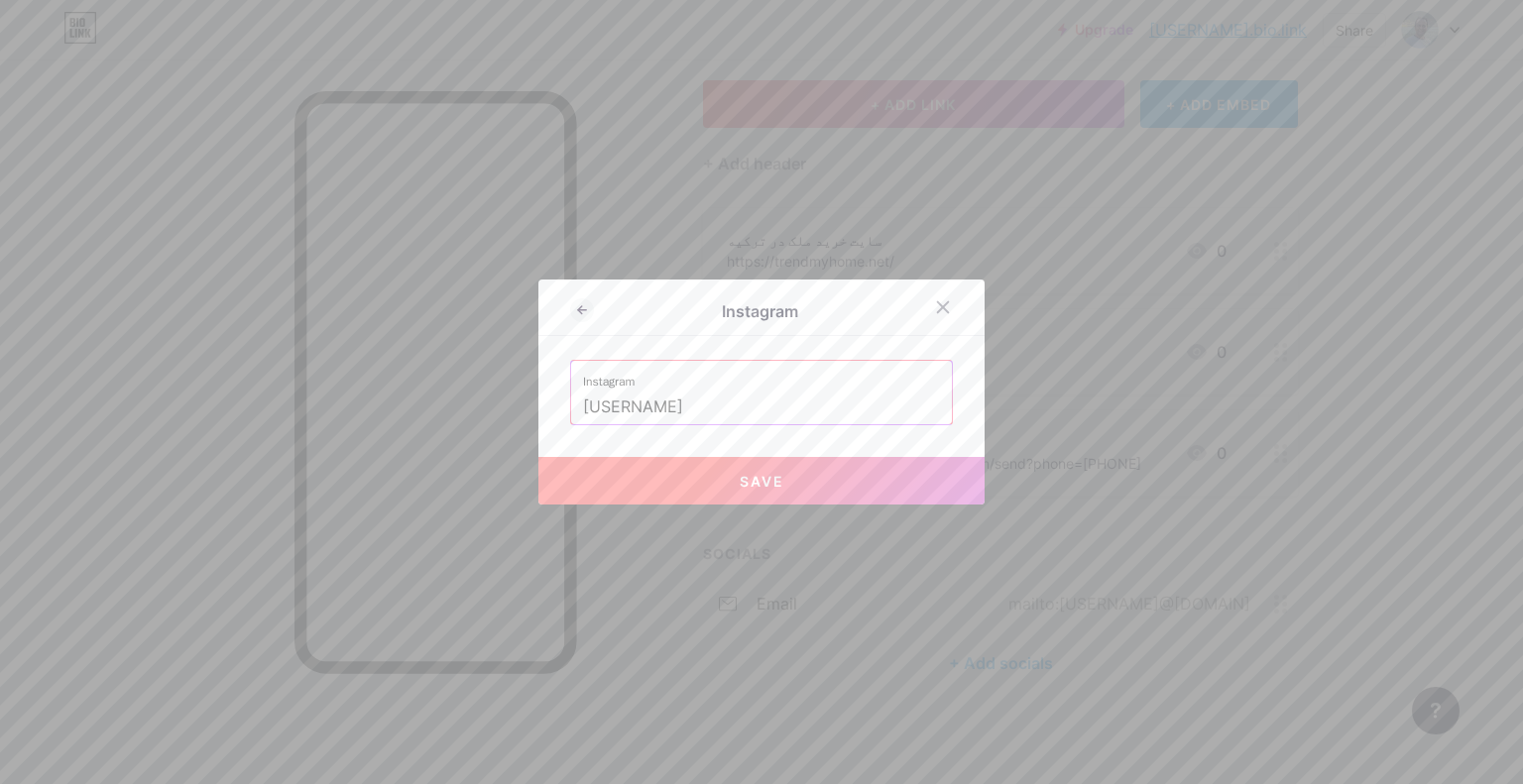 click on "Save" at bounding box center (762, 481) 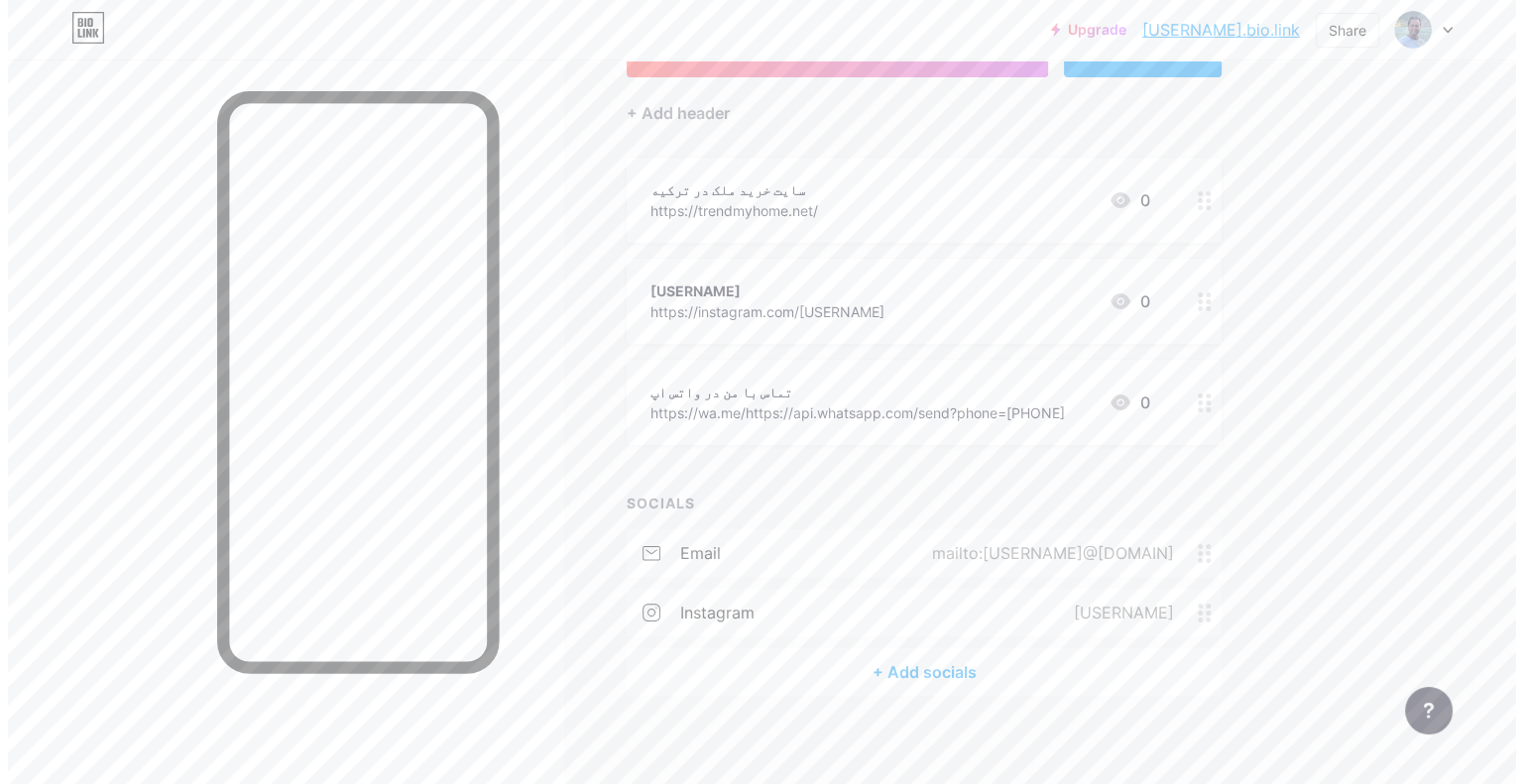 scroll, scrollTop: 164, scrollLeft: 0, axis: vertical 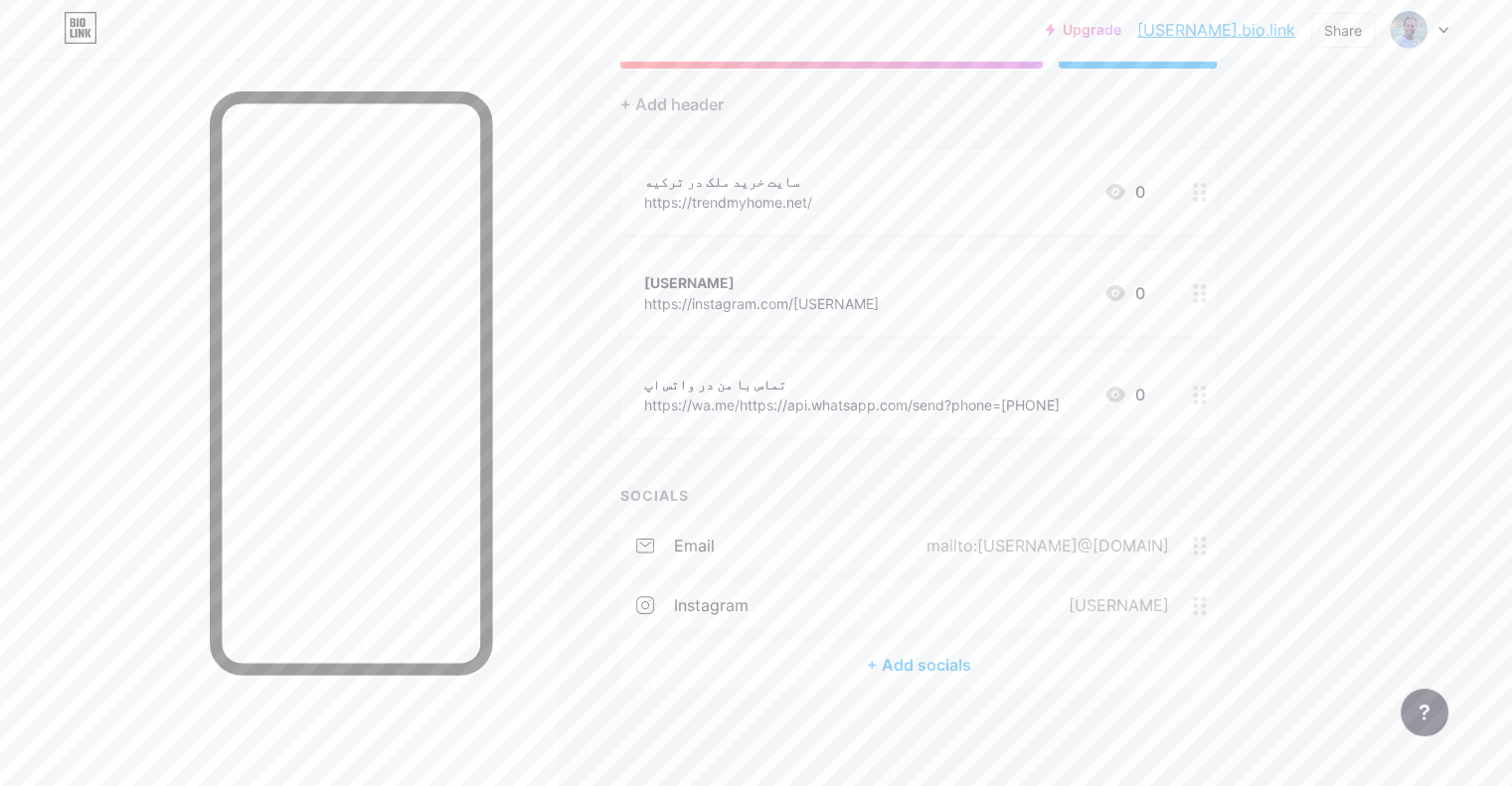 click on "+ Add socials" at bounding box center (919, 665) 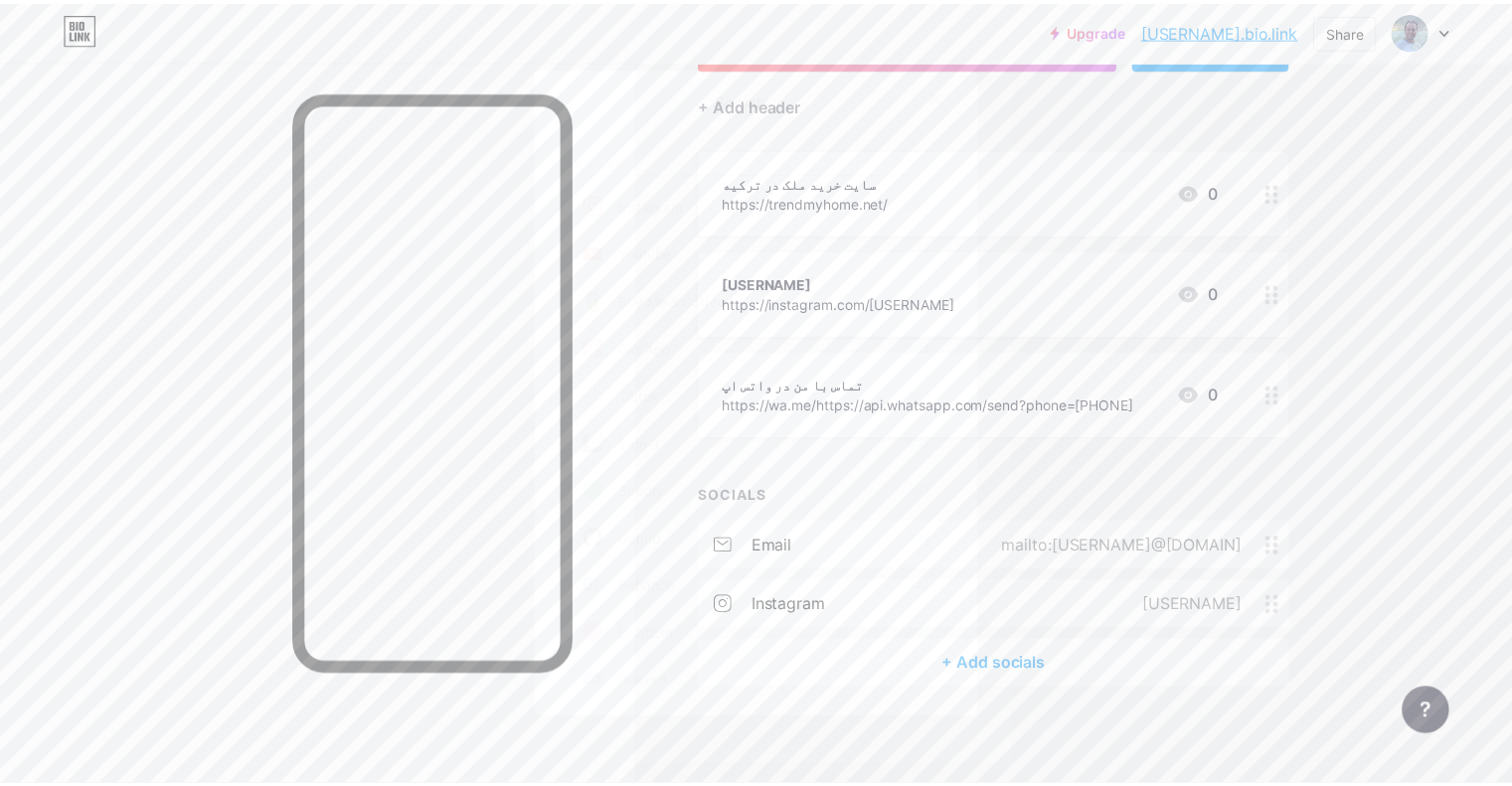 scroll, scrollTop: 199, scrollLeft: 0, axis: vertical 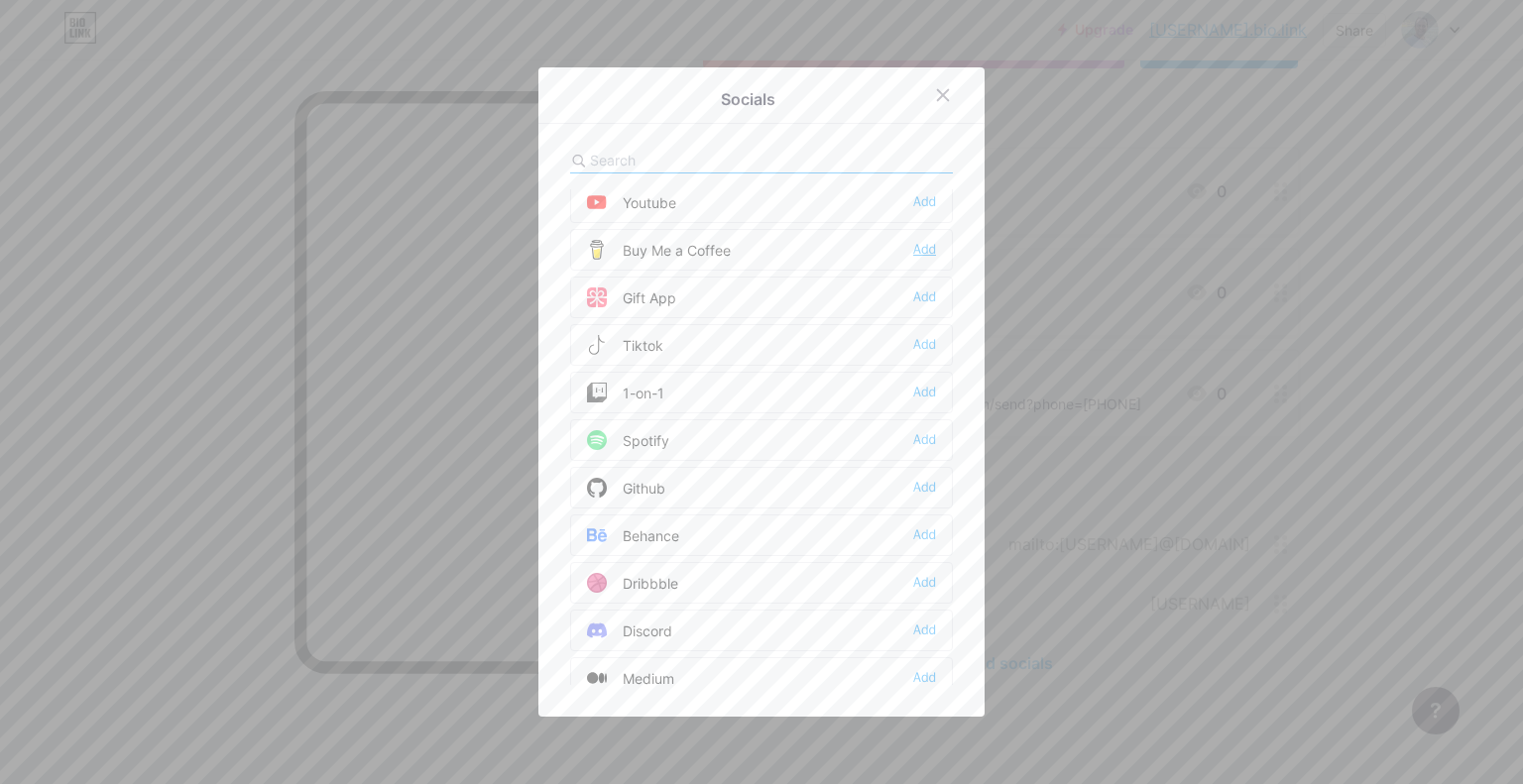 click on "Add" at bounding box center [924, 250] 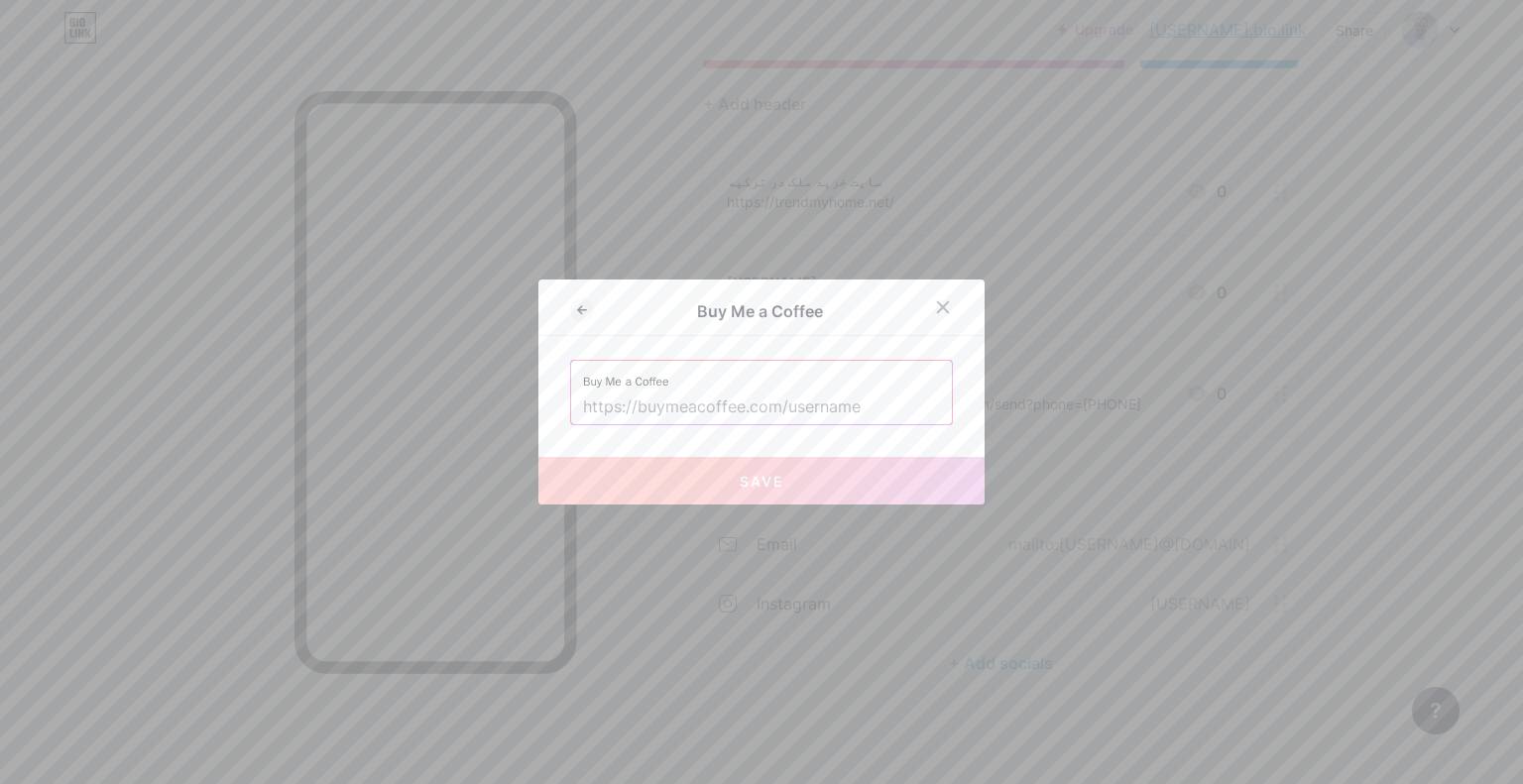 click at bounding box center [762, 407] 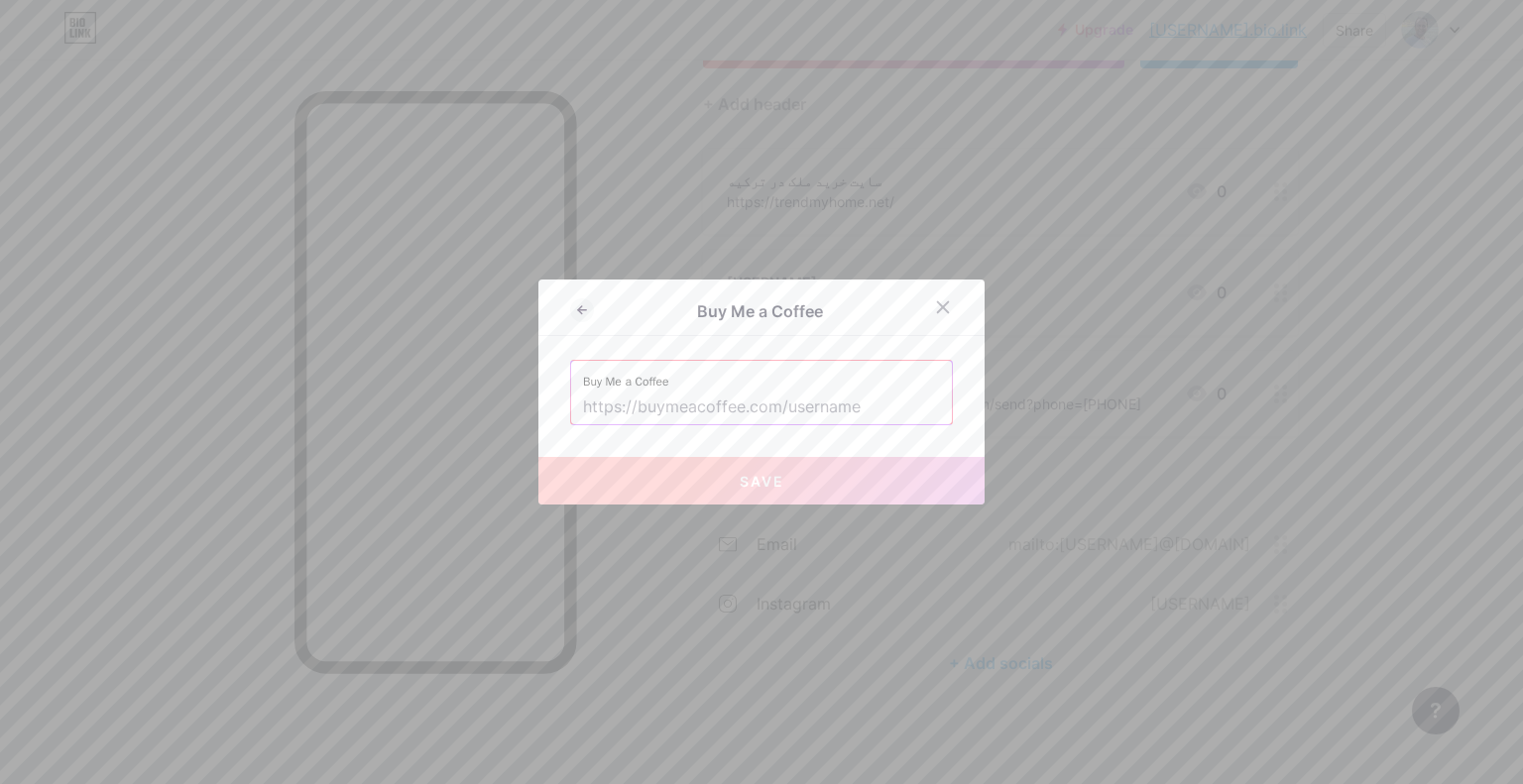 paste on "https://buymeacoffee.com/[USERNAME]" 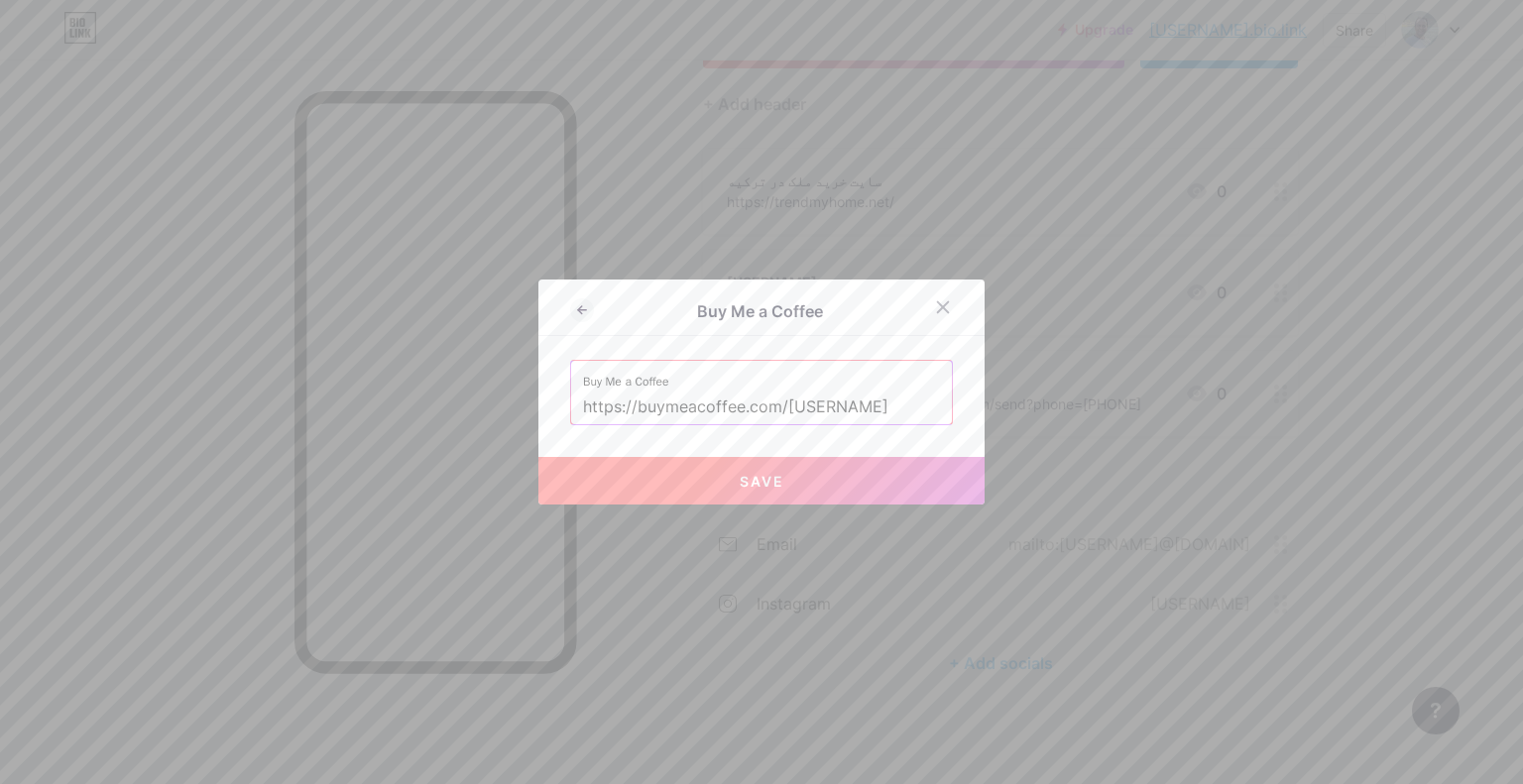 type on "https://buymeacoffee.com/[USERNAME]" 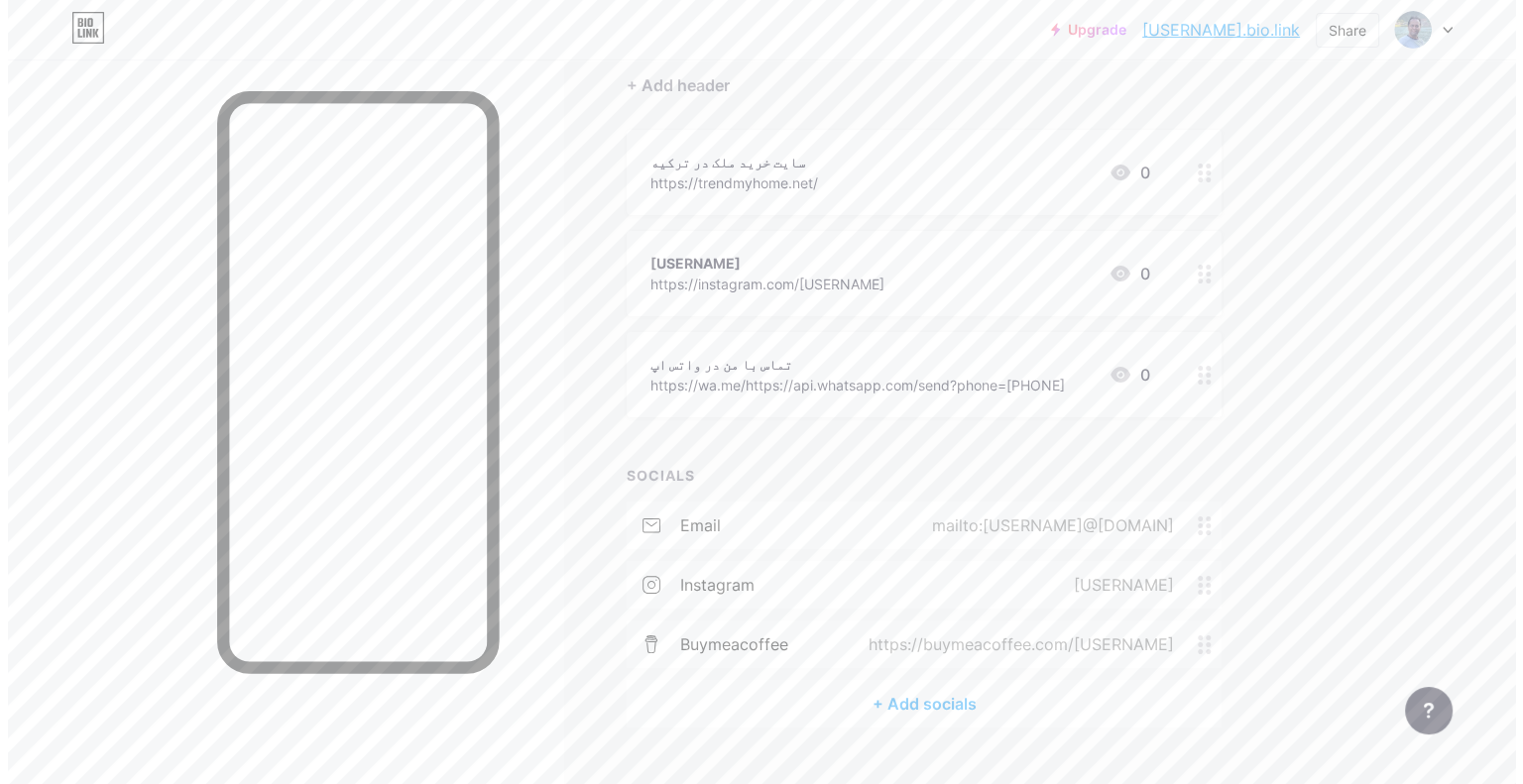 scroll, scrollTop: 223, scrollLeft: 0, axis: vertical 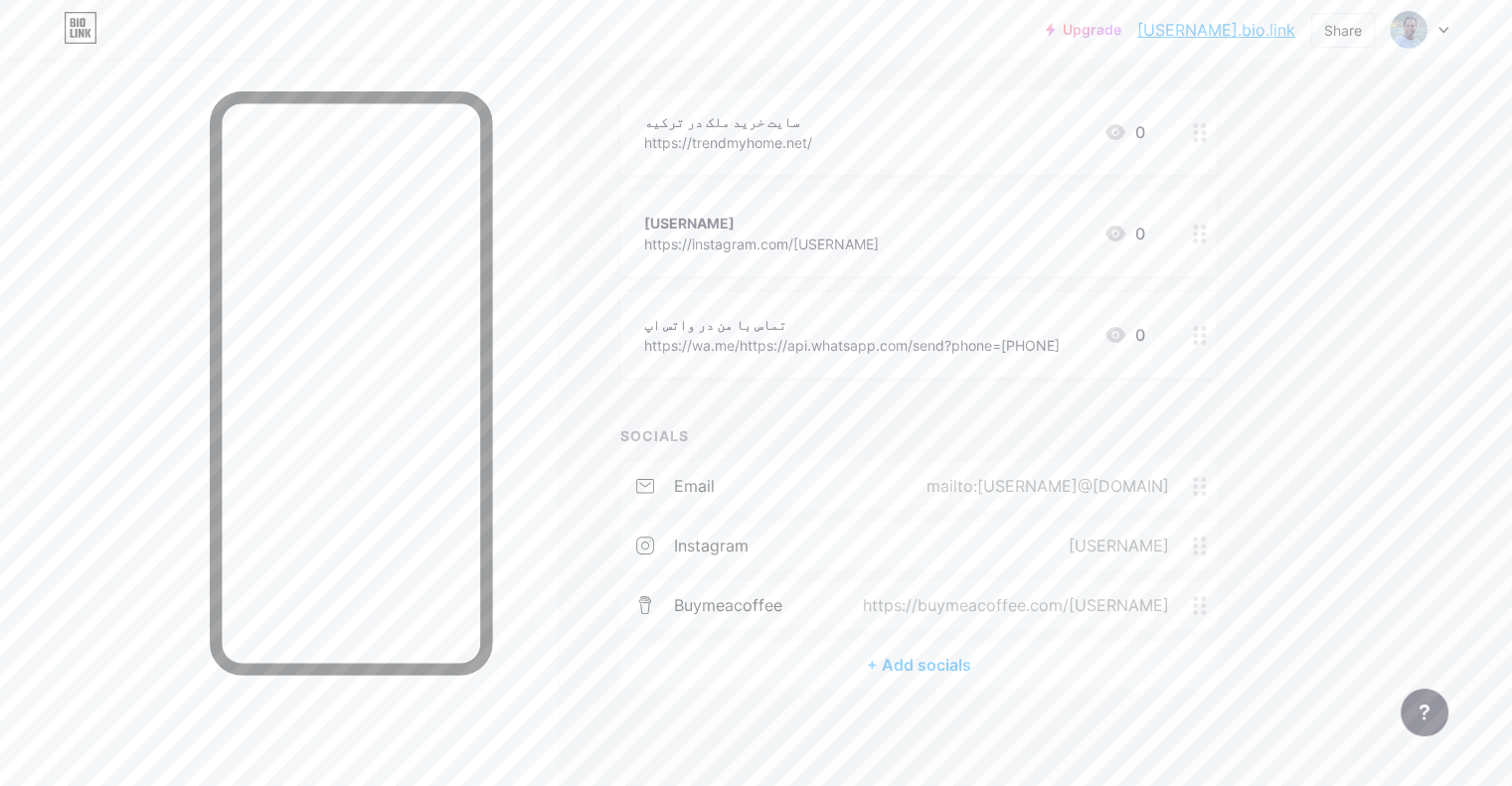 click on "+ Add socials" at bounding box center (919, 665) 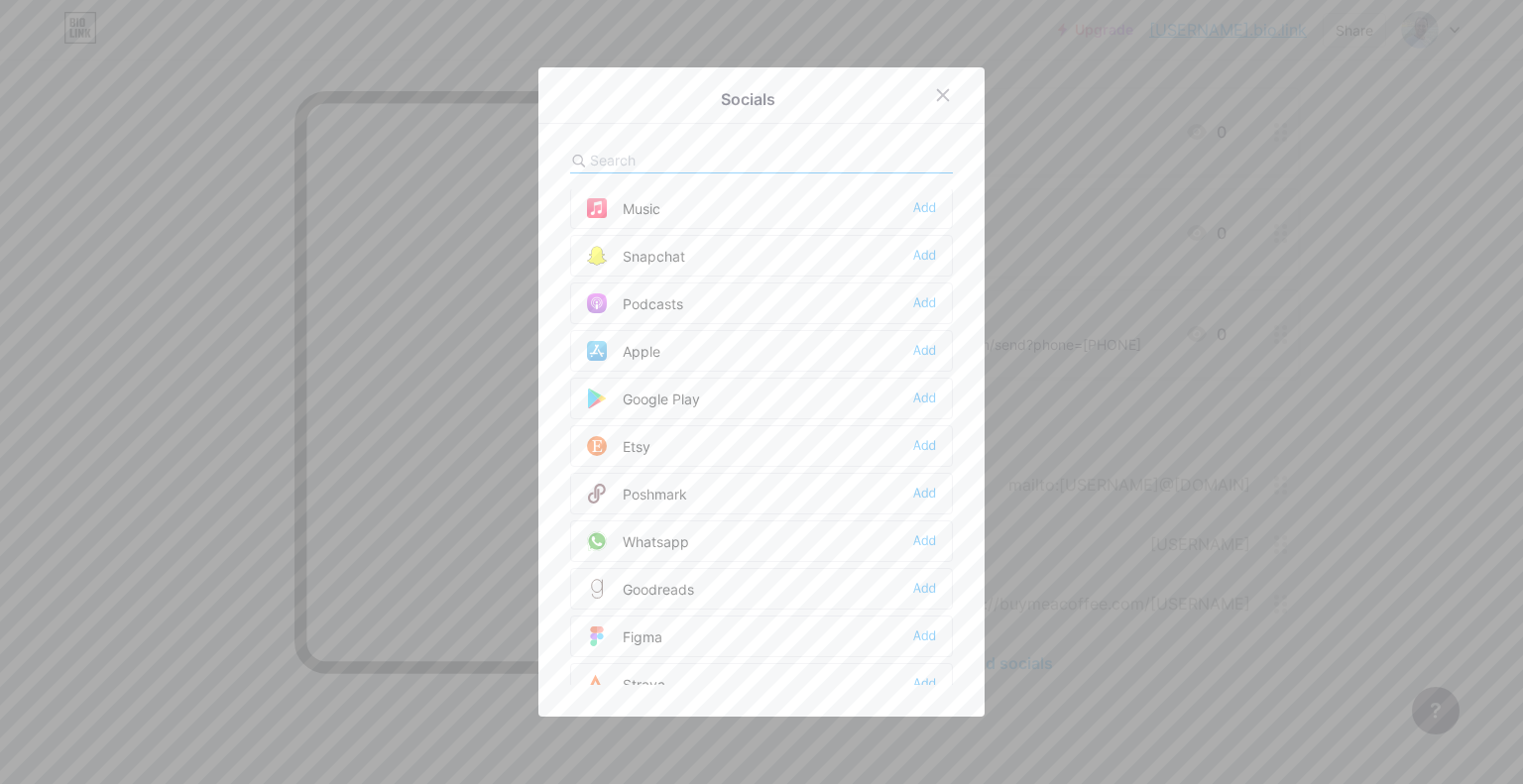 scroll, scrollTop: 1388, scrollLeft: 0, axis: vertical 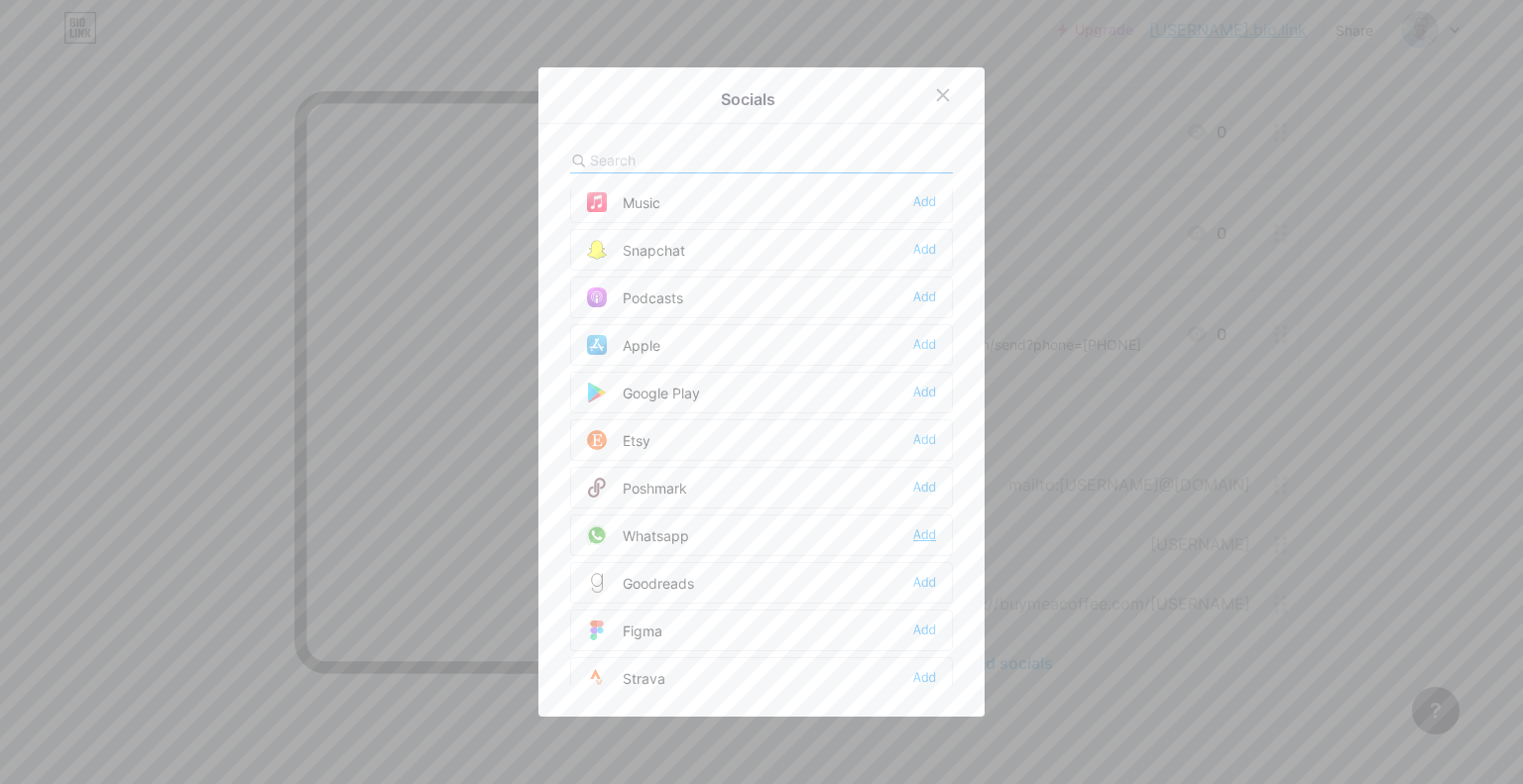 click on "Add" at bounding box center (924, 535) 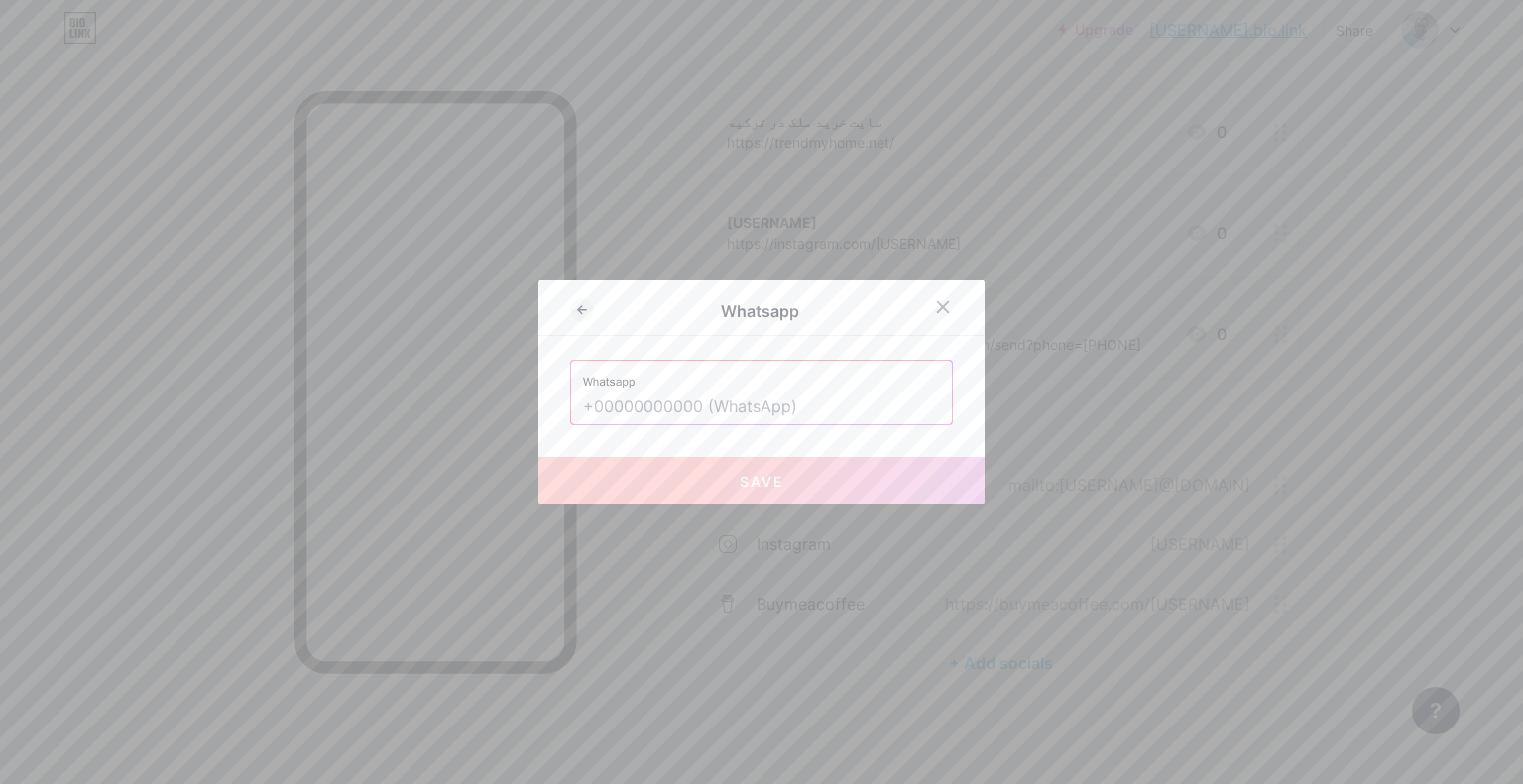 click at bounding box center [762, 407] 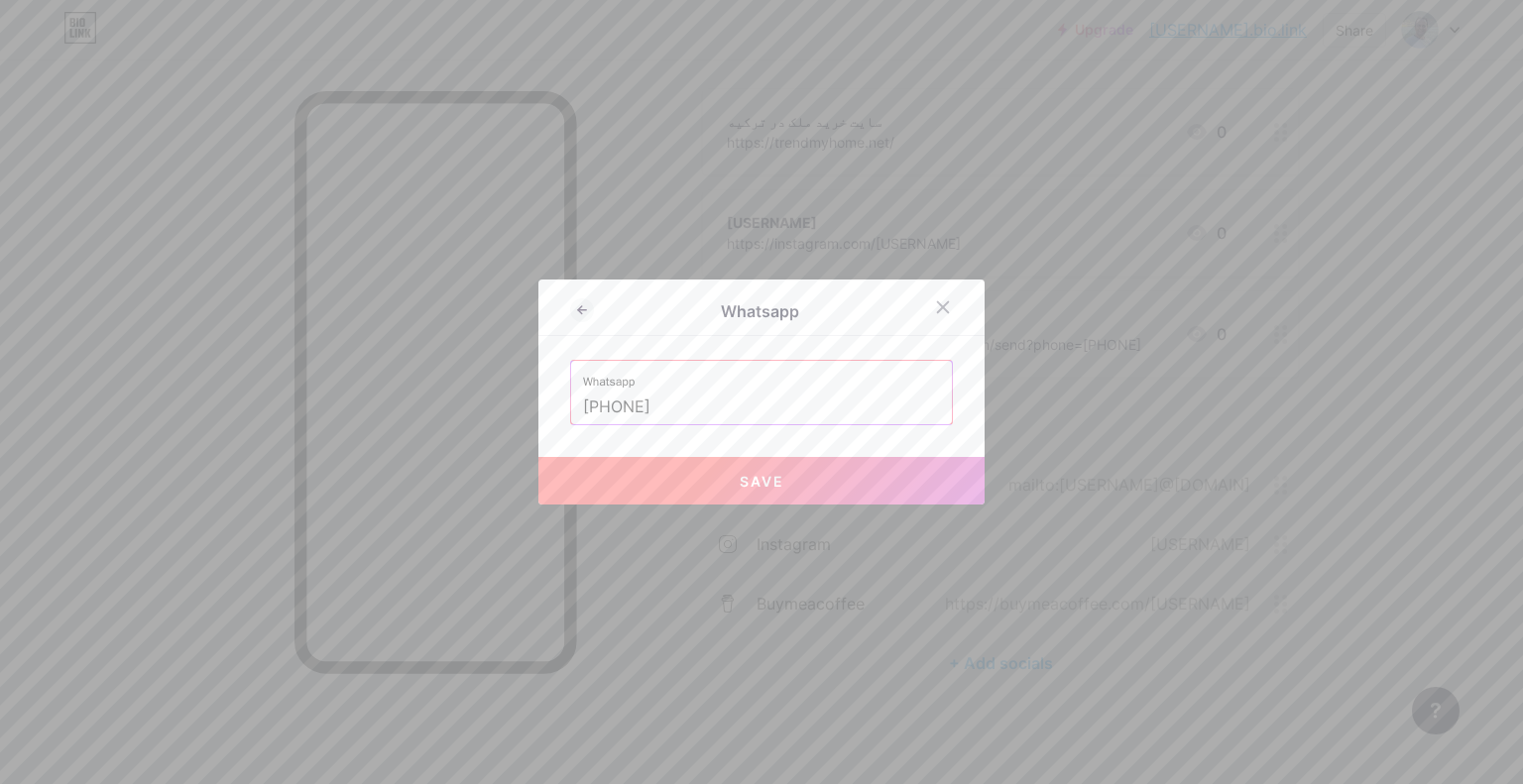 click on "Save" at bounding box center (762, 481) 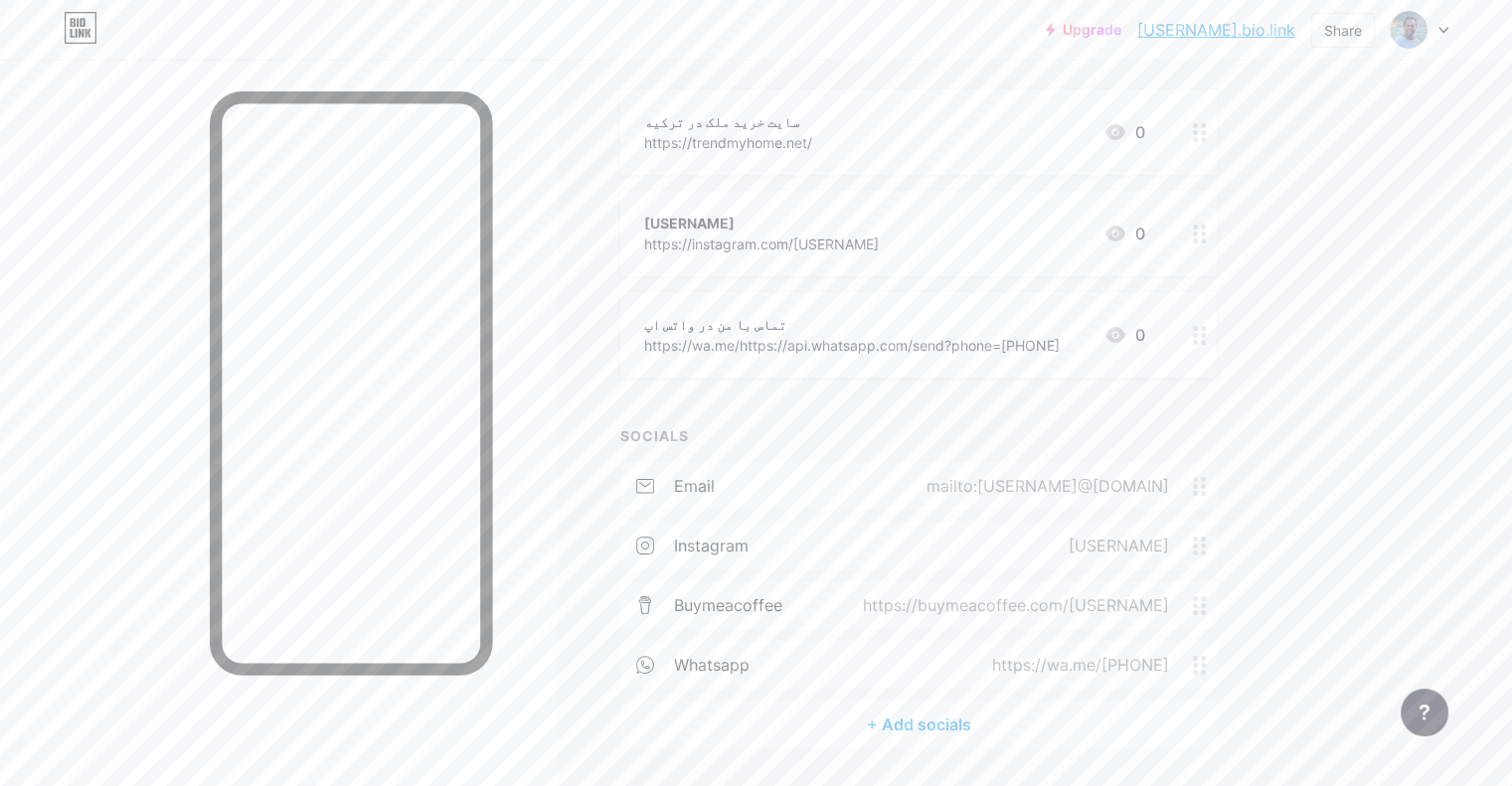 click on "+ Add socials" at bounding box center [919, 724] 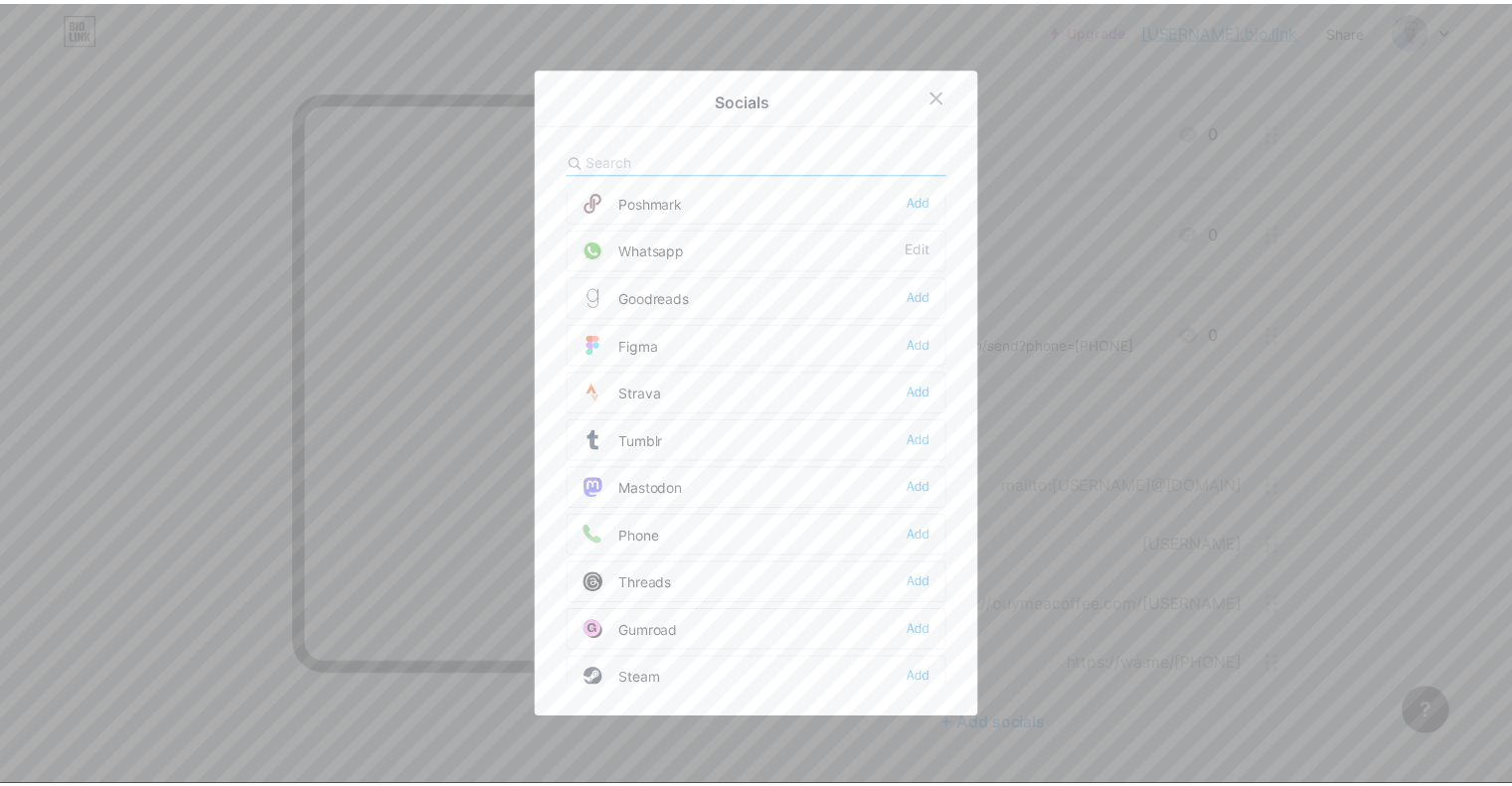 scroll, scrollTop: 1689, scrollLeft: 0, axis: vertical 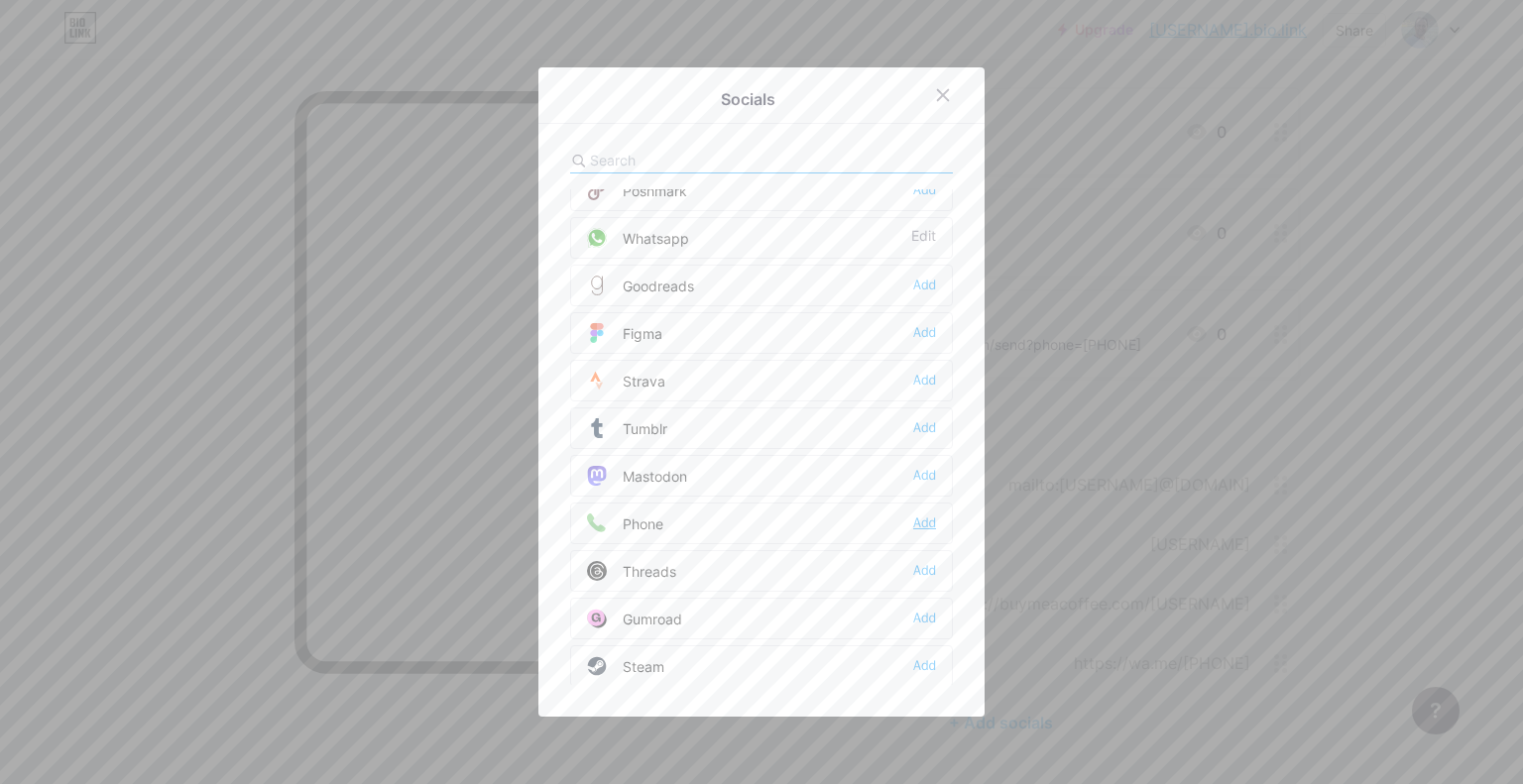click on "Add" at bounding box center (924, 523) 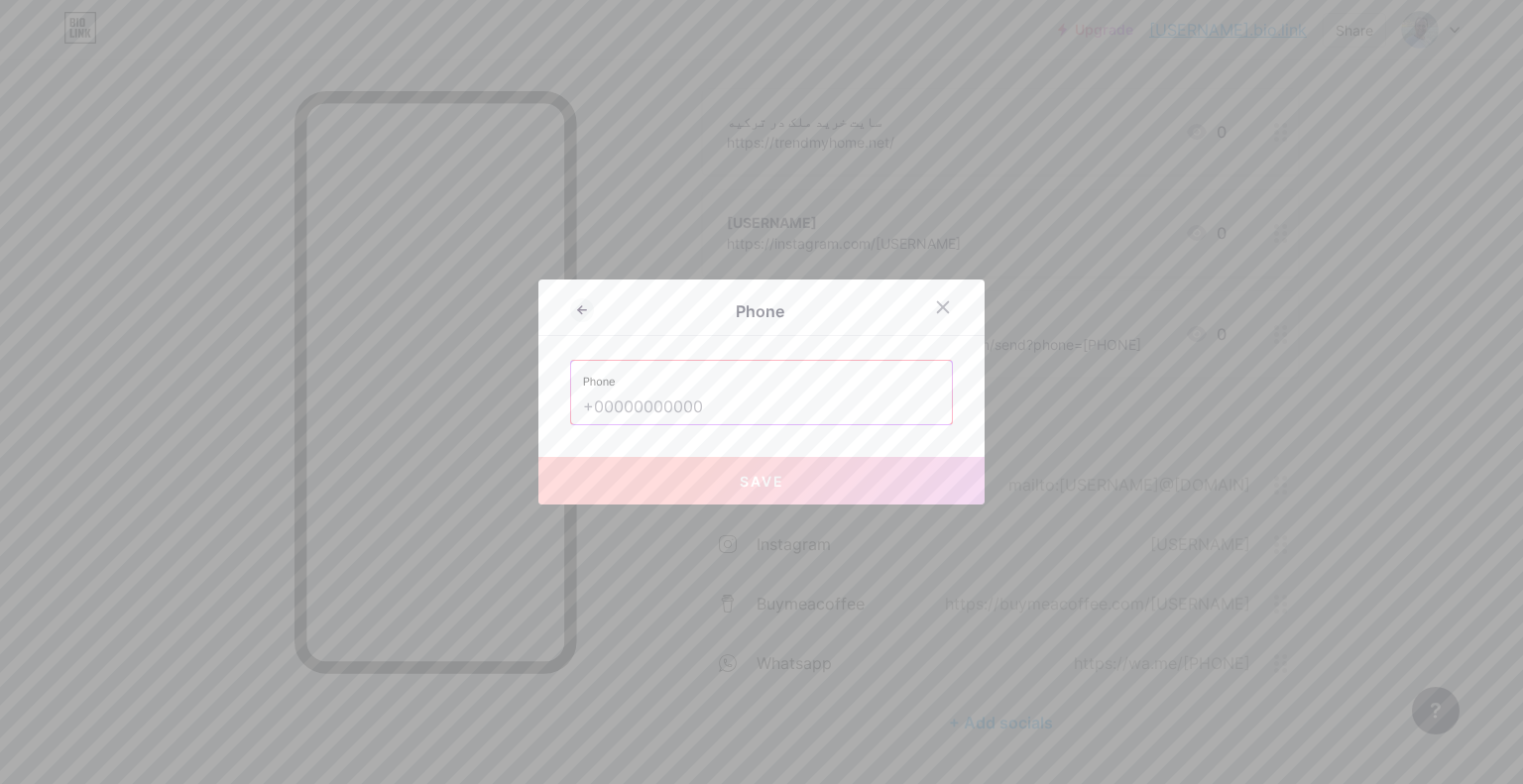 click at bounding box center (762, 407) 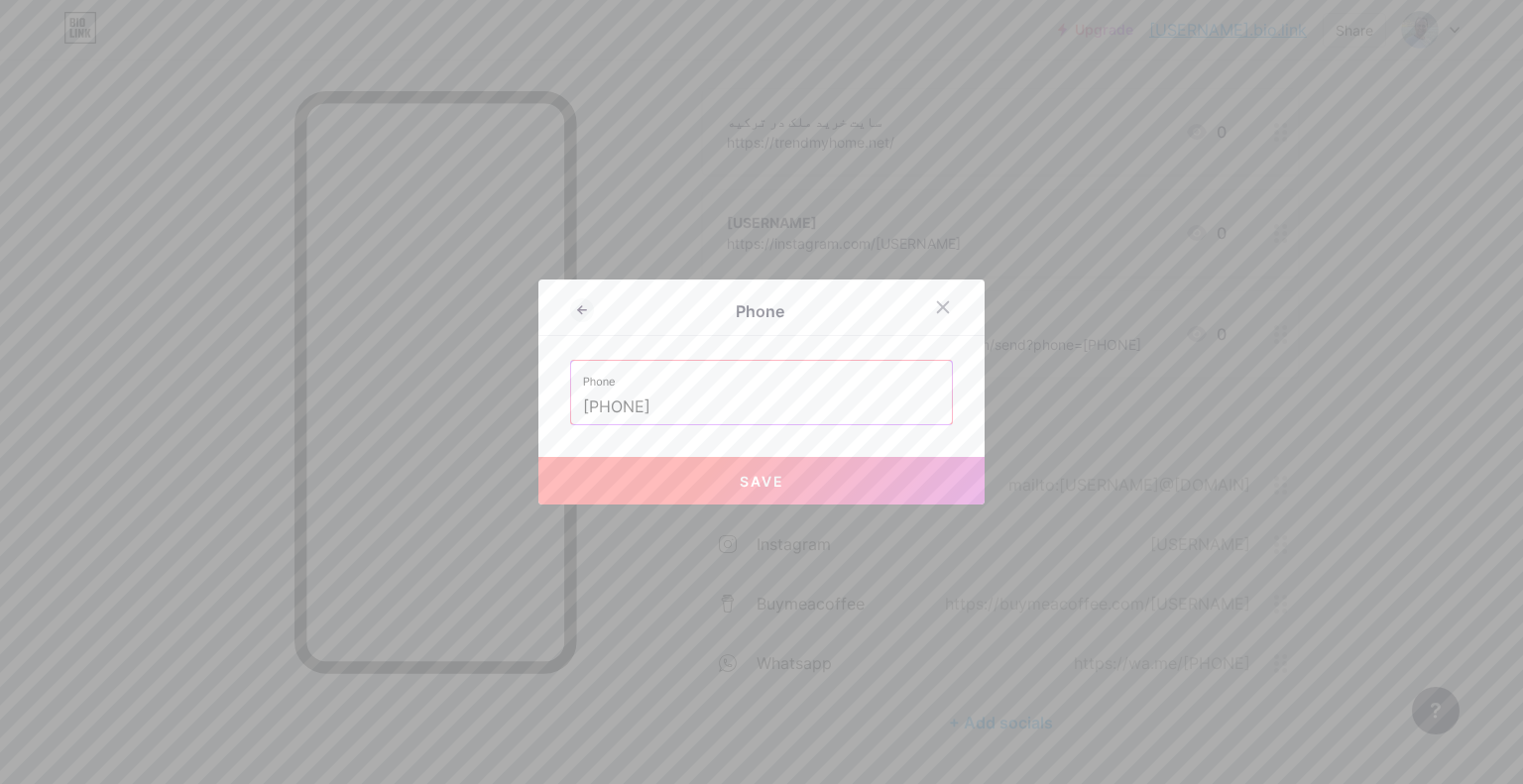 click on "Save" at bounding box center (762, 481) 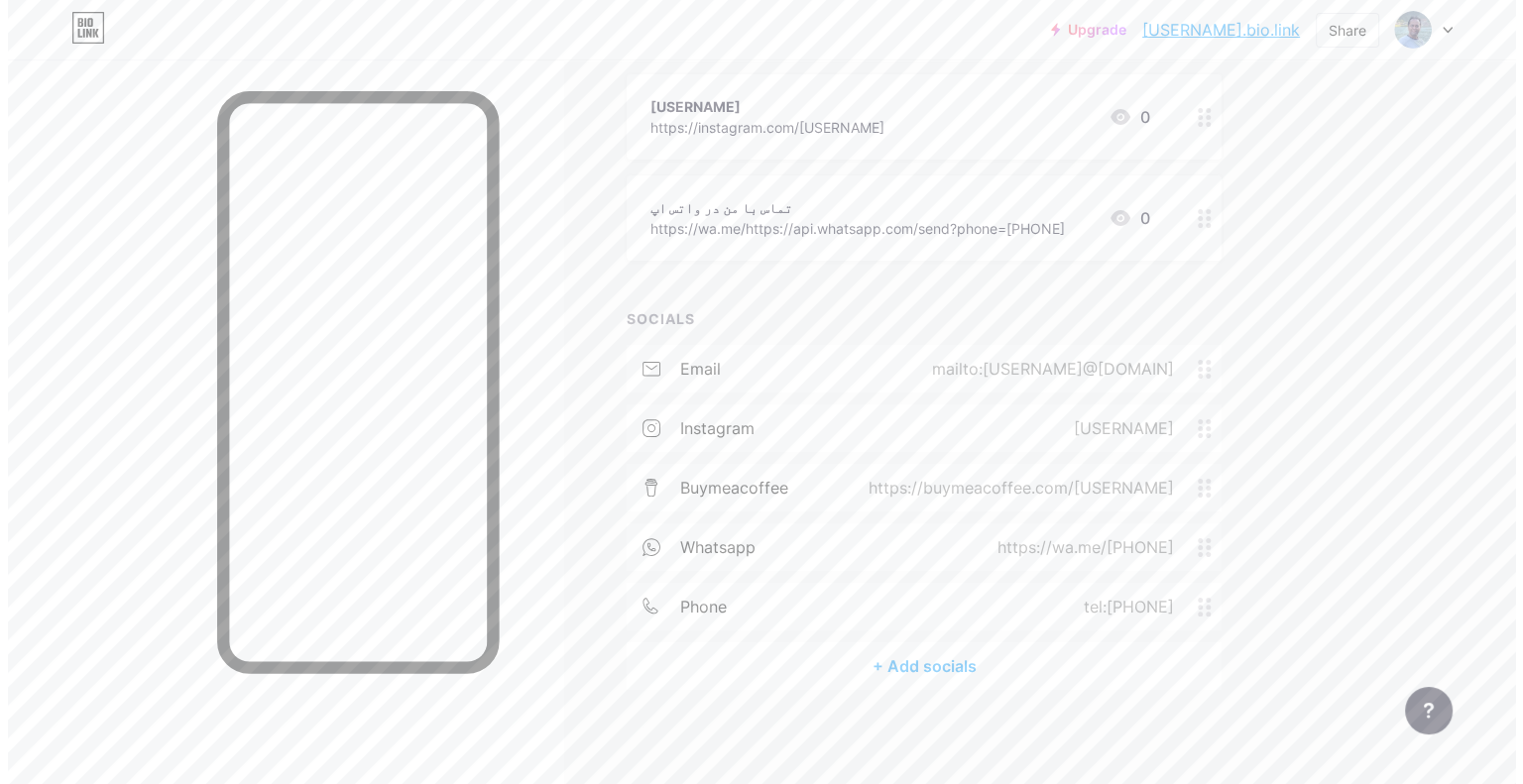 scroll, scrollTop: 342, scrollLeft: 0, axis: vertical 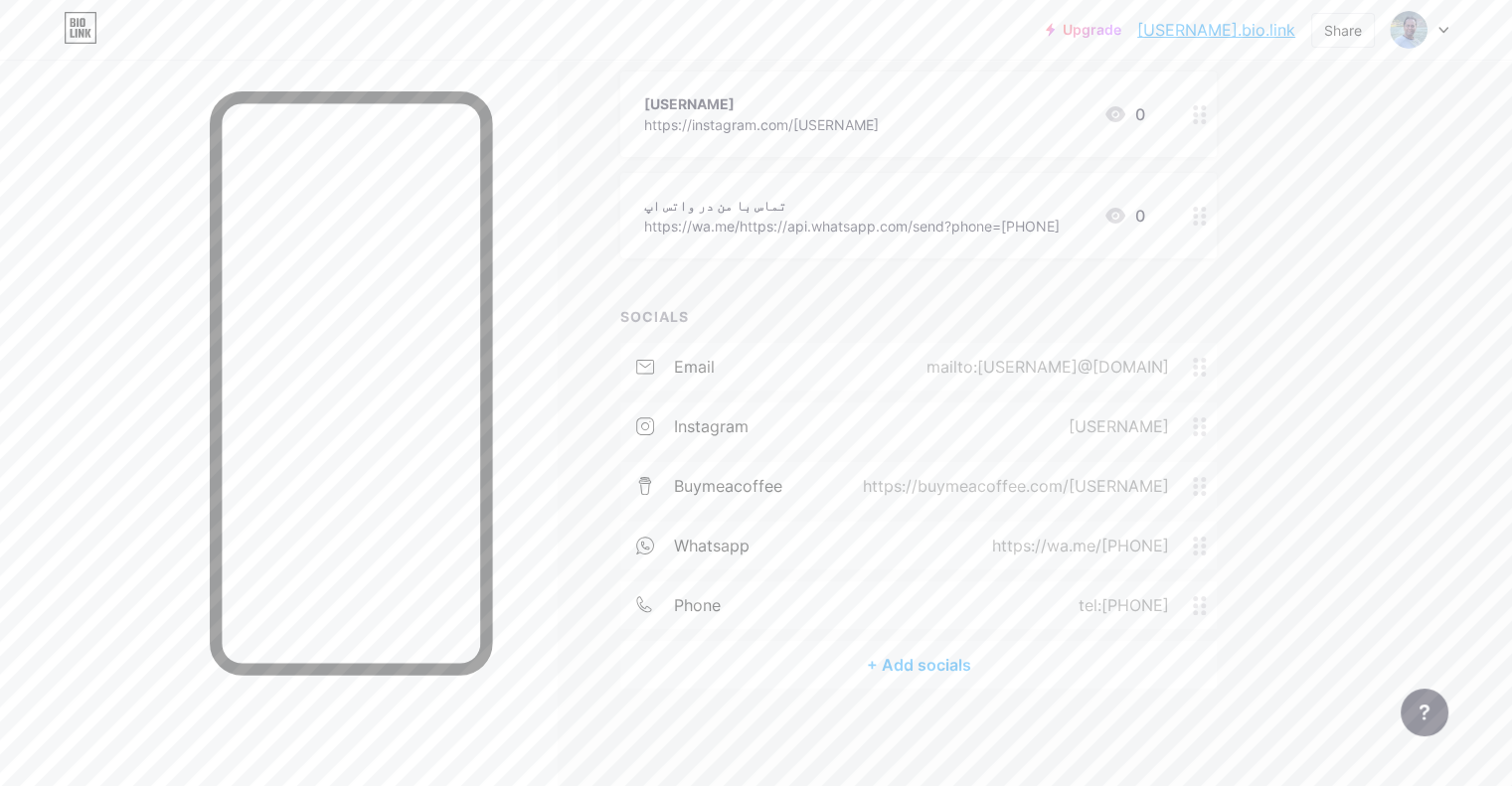click on "+ Add socials" at bounding box center [919, 665] 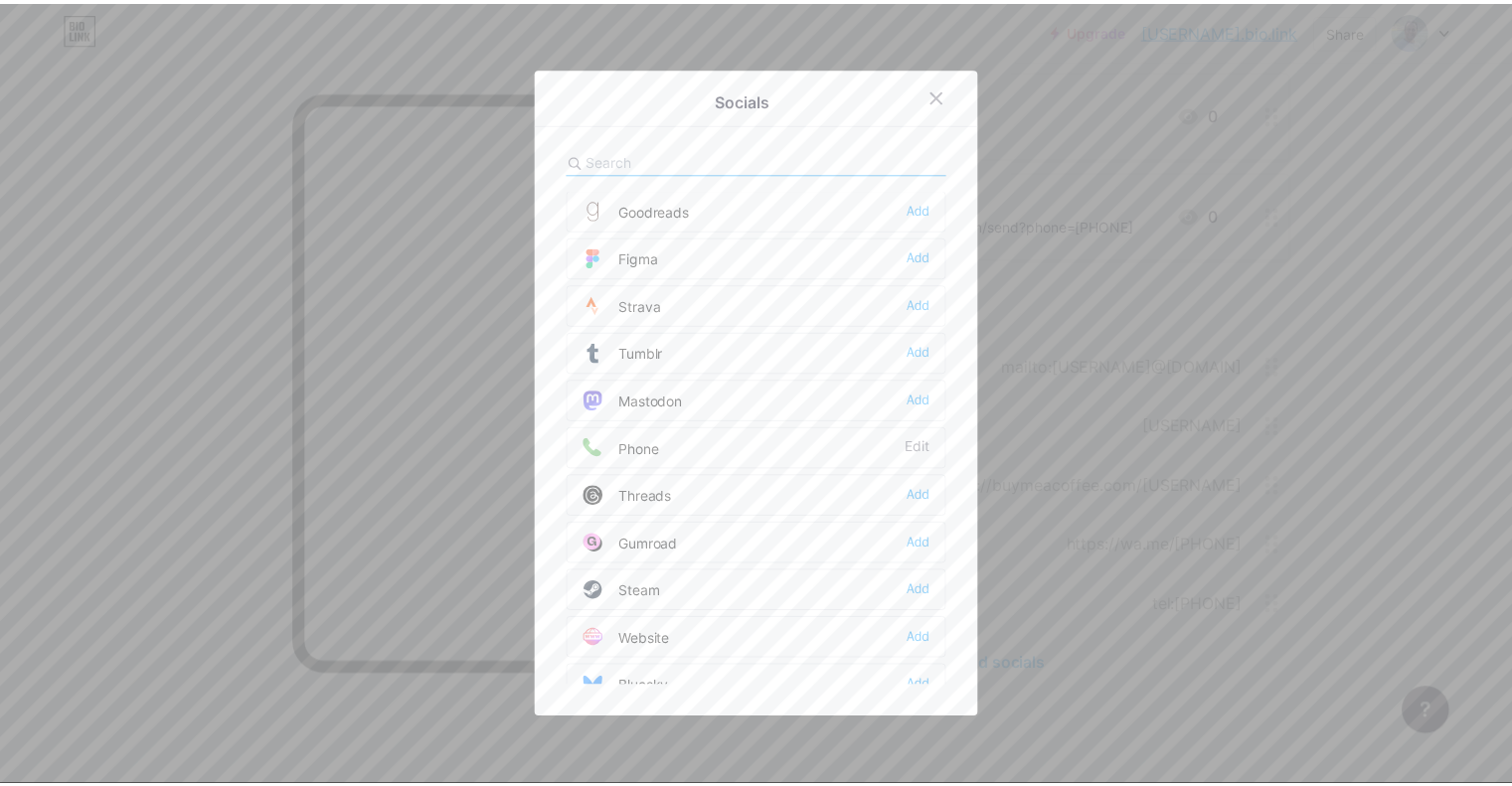 scroll, scrollTop: 1773, scrollLeft: 0, axis: vertical 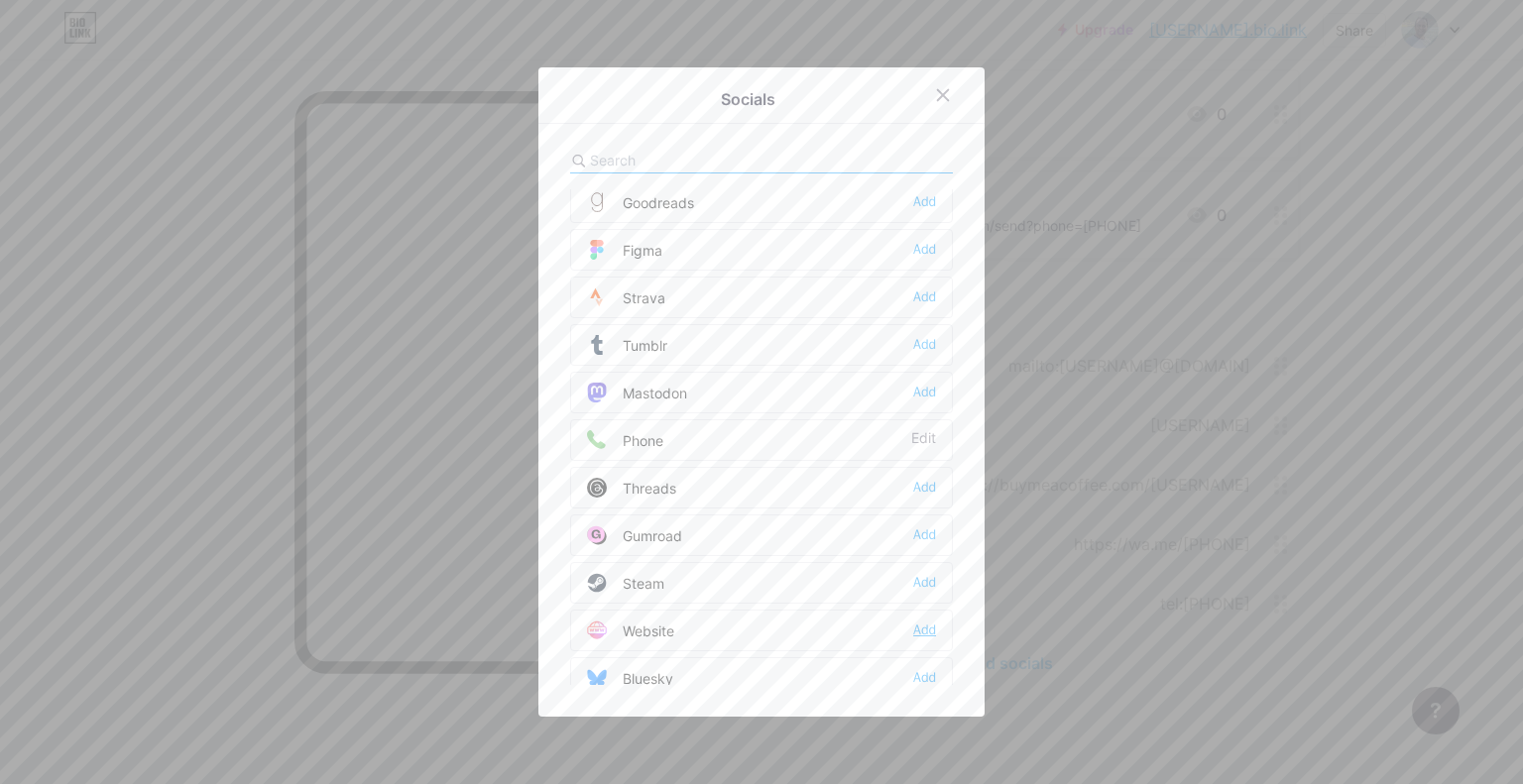 click on "Add" at bounding box center (924, 630) 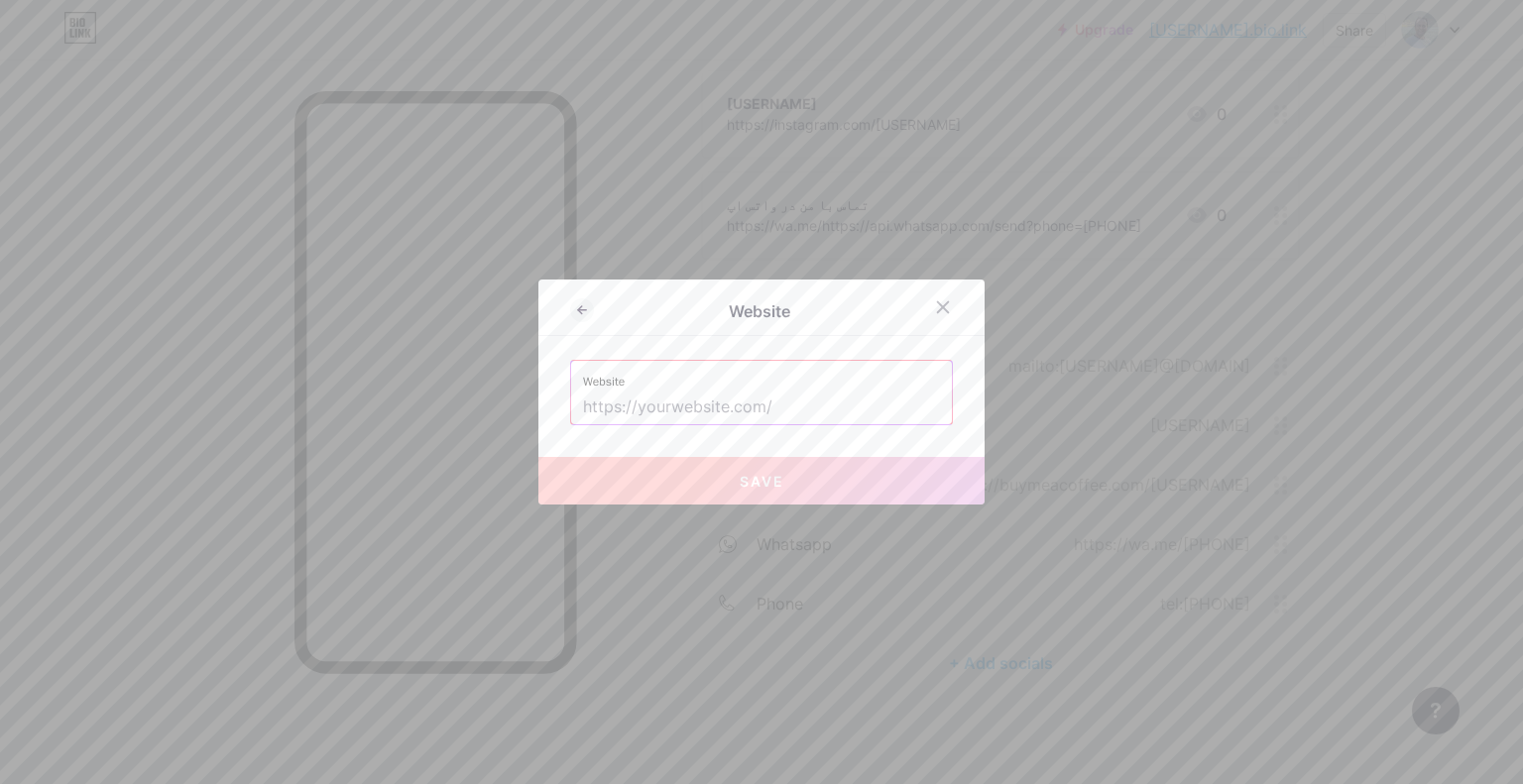 click at bounding box center [762, 407] 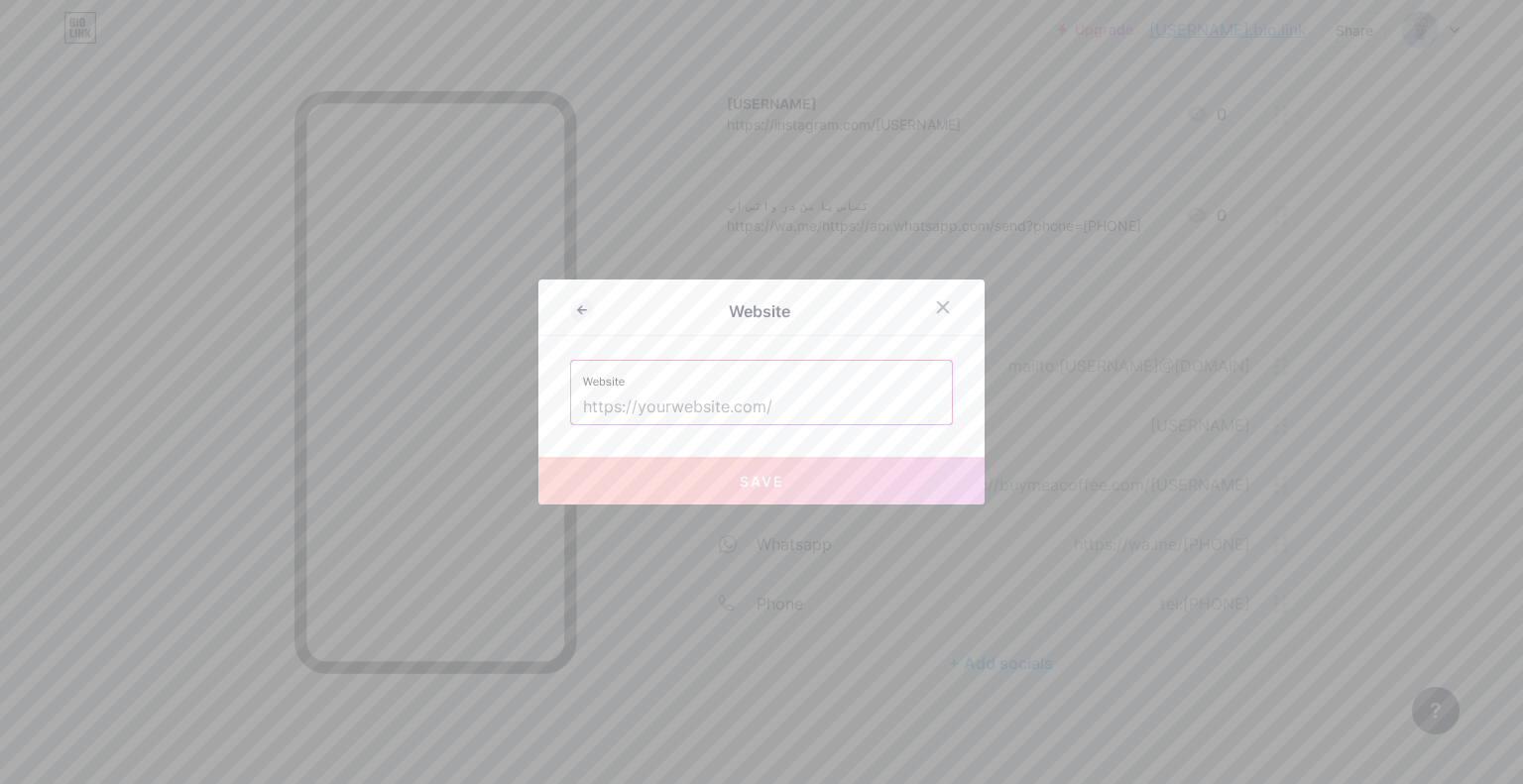 paste on "https://trendmyhome.net/" 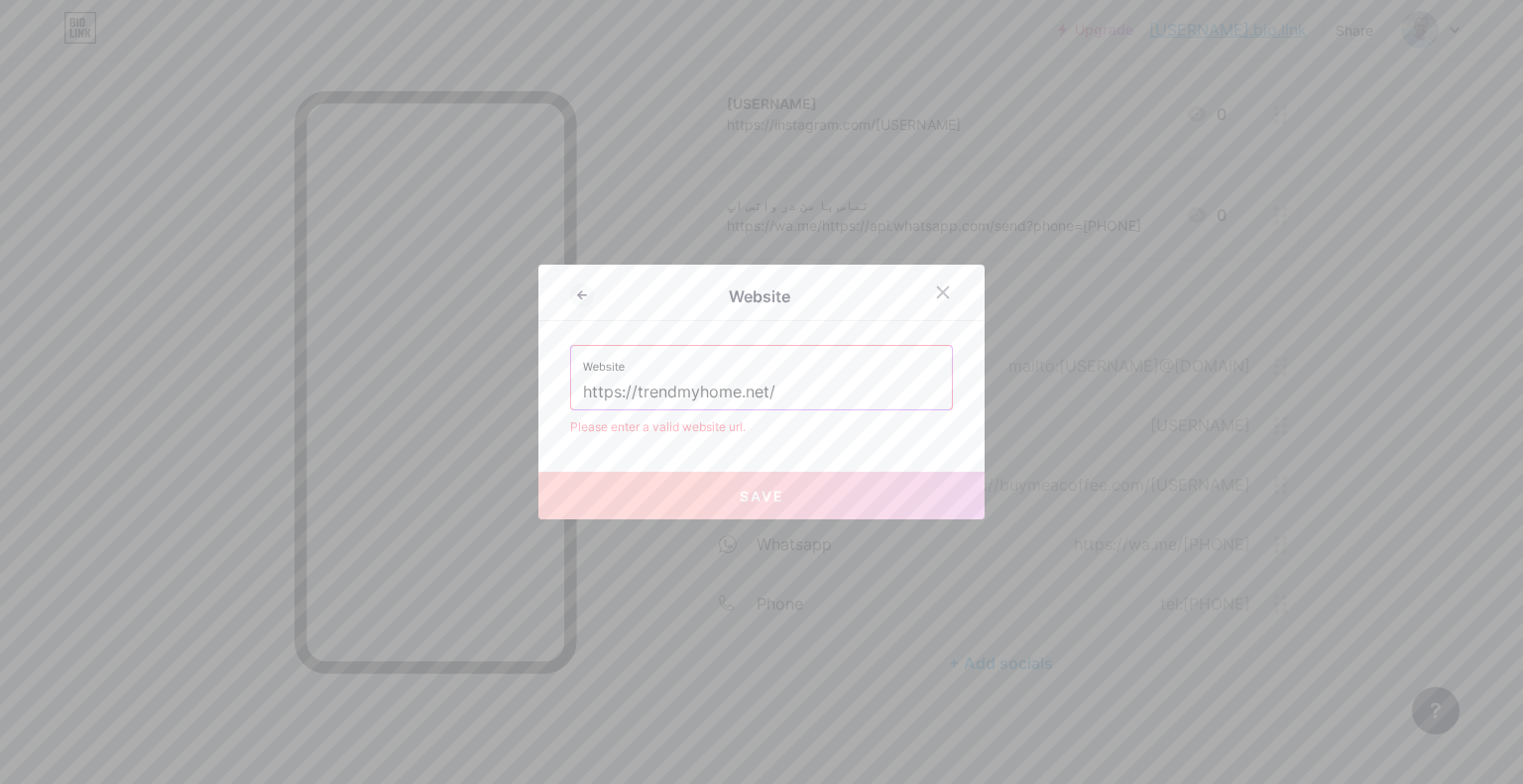 click on "https://trendmyhome.net/" at bounding box center [762, 392] 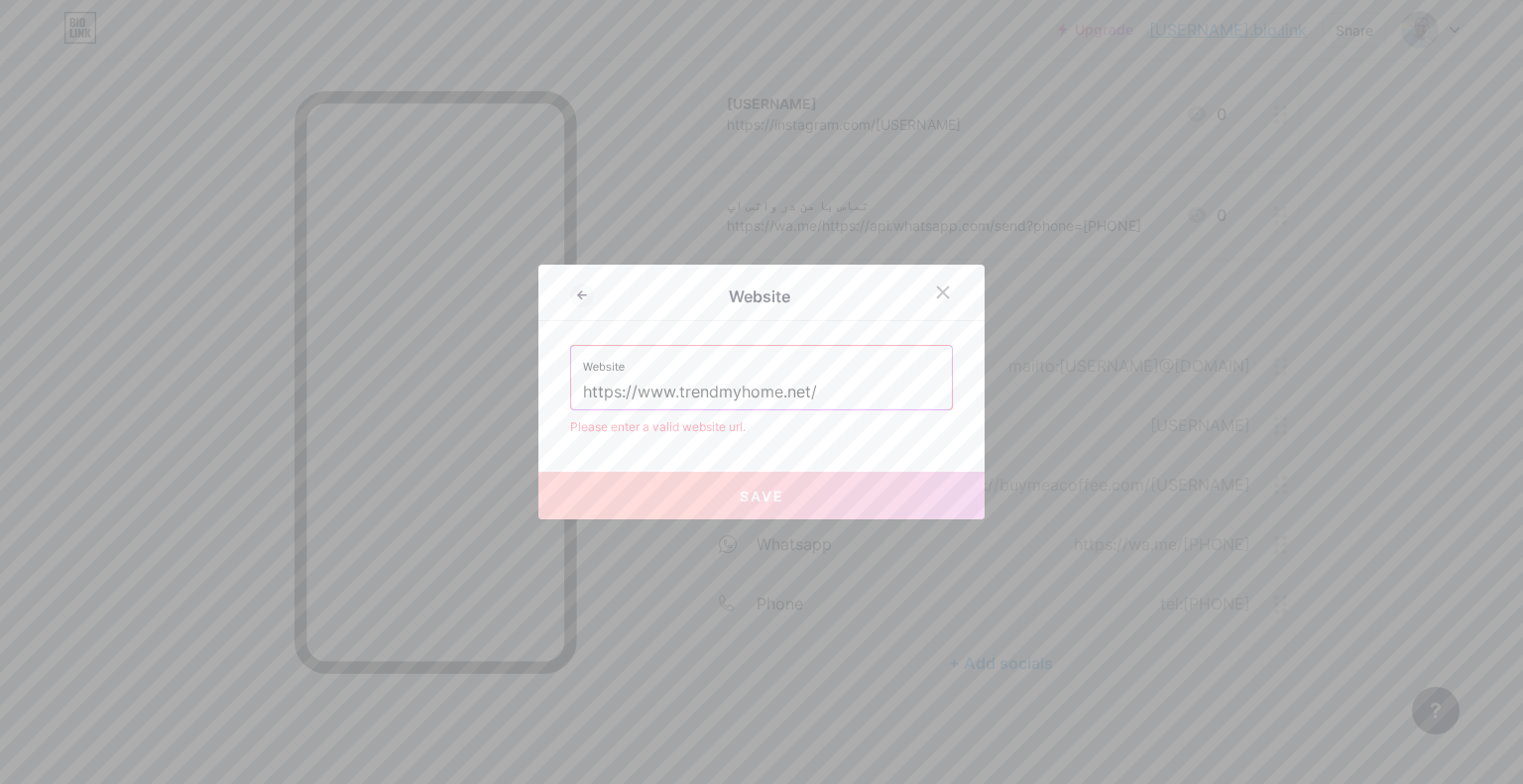 click on "https://www.trendmyhome.net/" at bounding box center (762, 392) 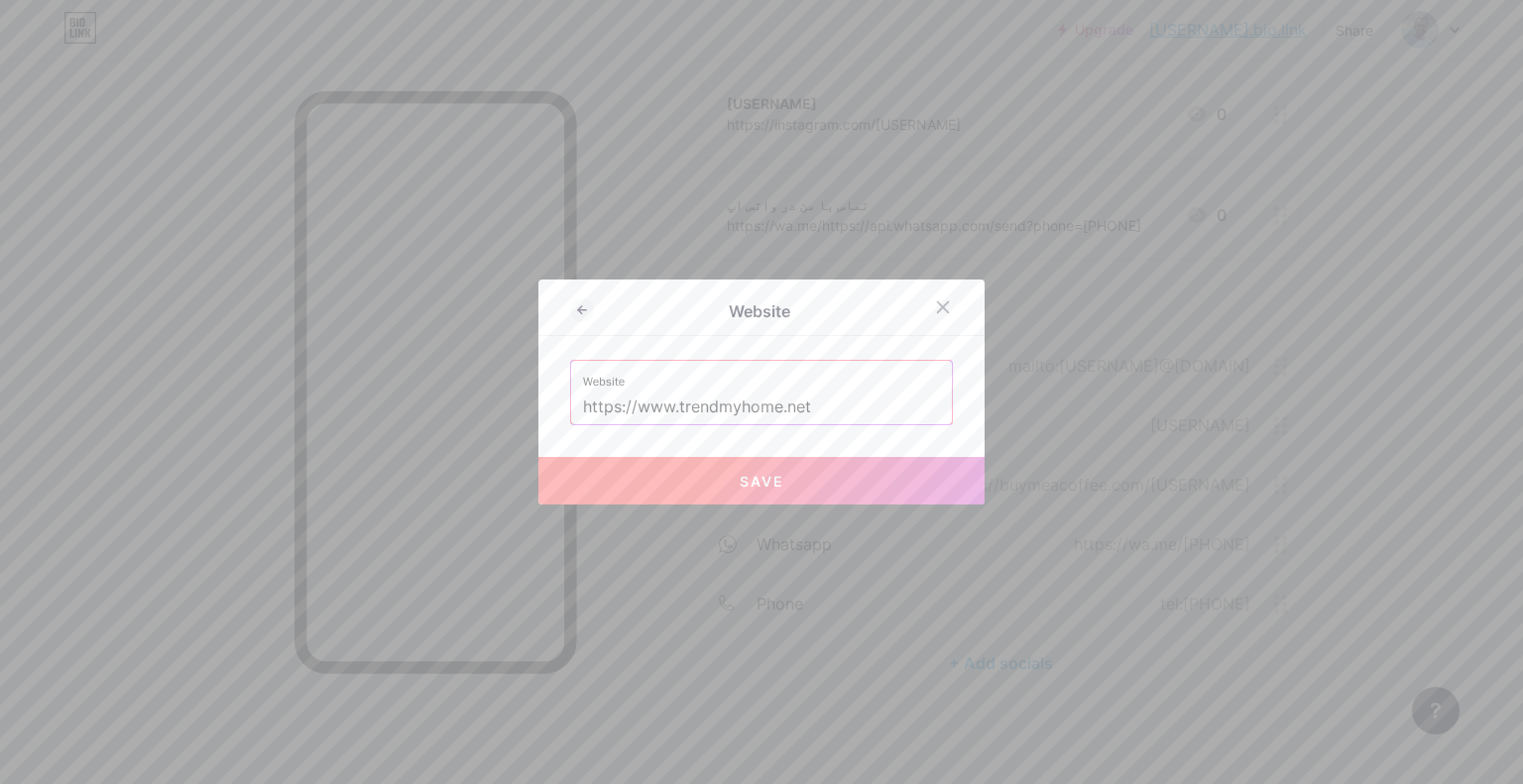 click on "https://www.trendmyhome.net" at bounding box center (762, 407) 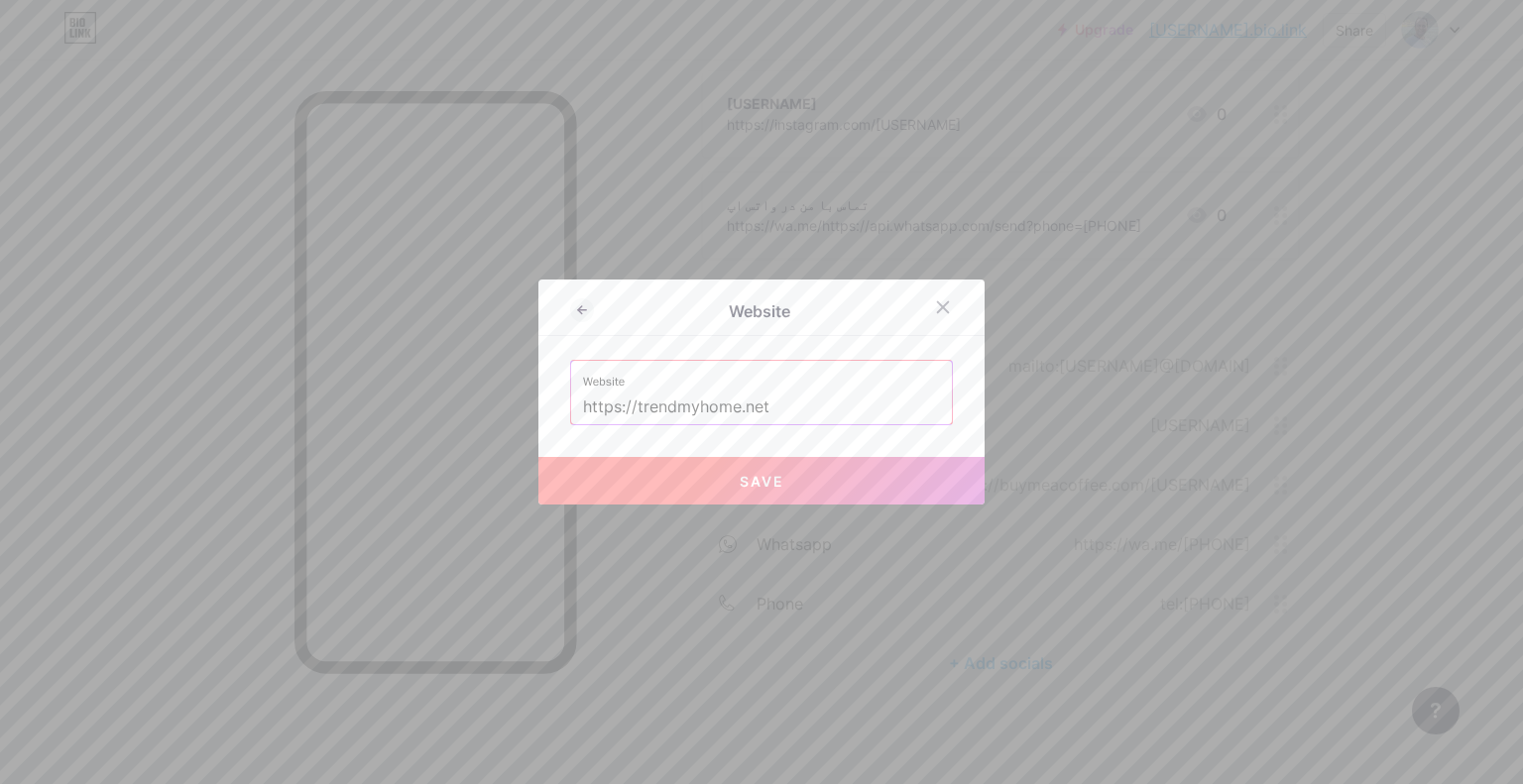 type on "https://trendmyhome.net" 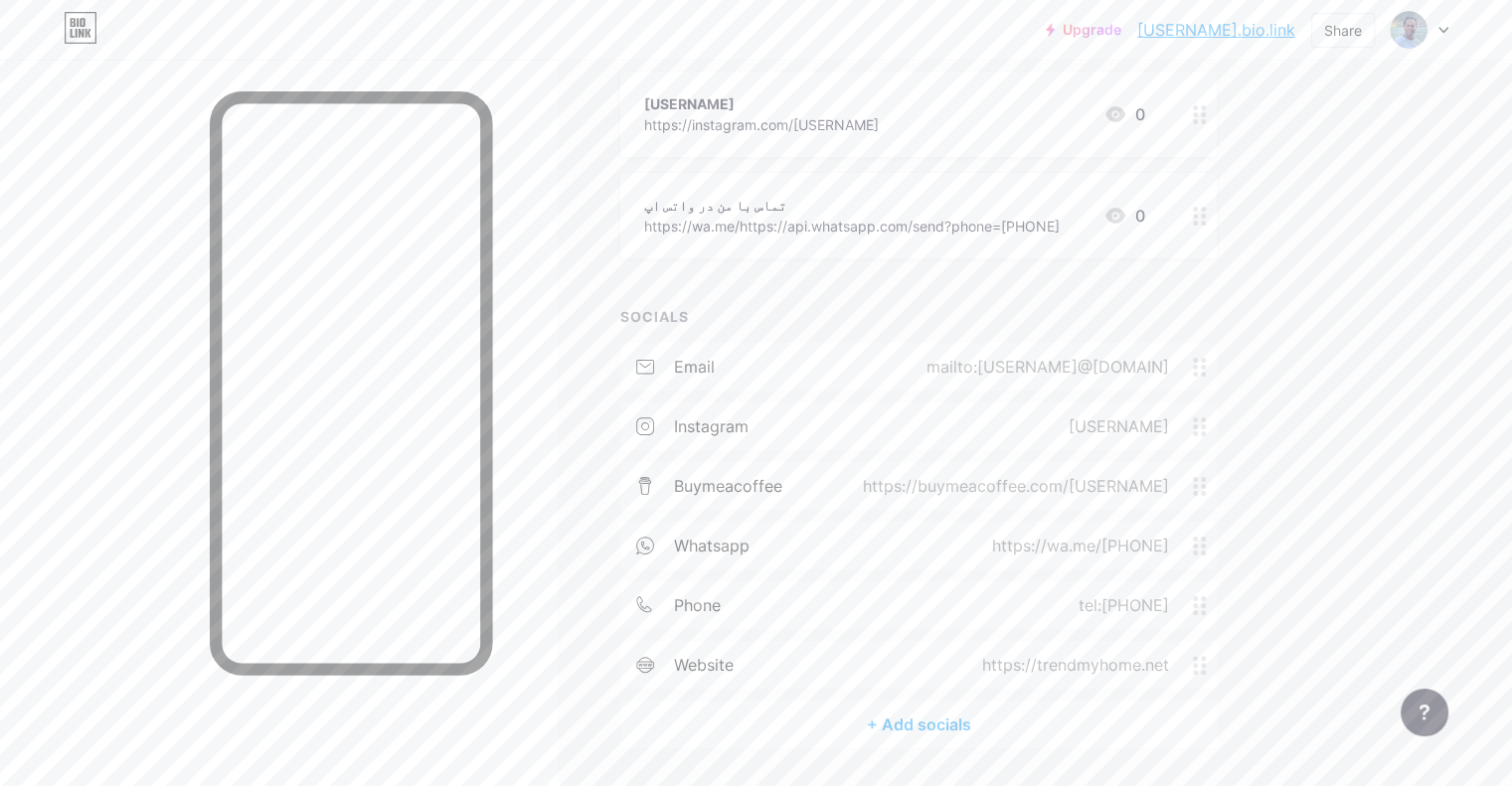 click on "+ Add socials" at bounding box center [919, 724] 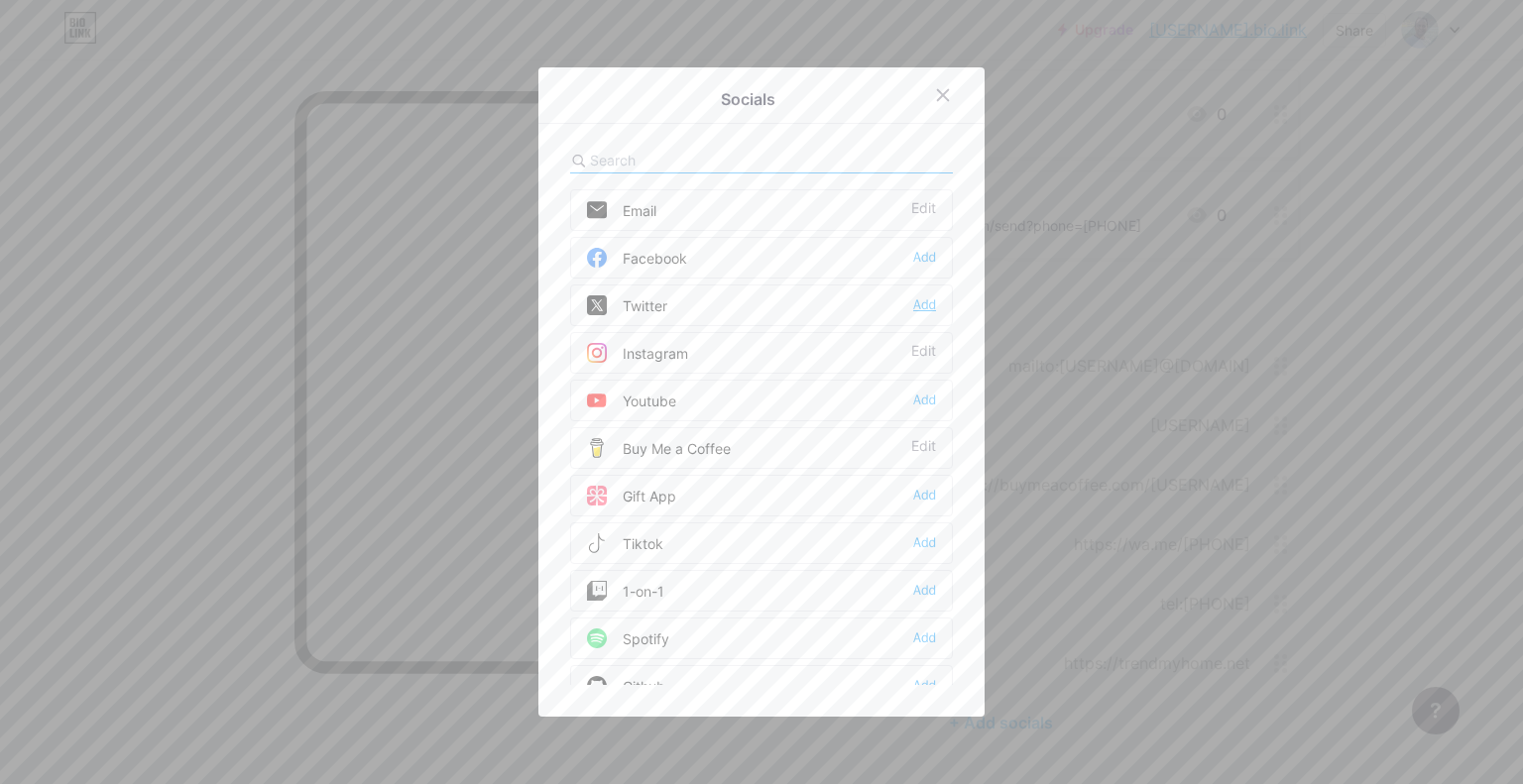 click on "Add" at bounding box center (924, 305) 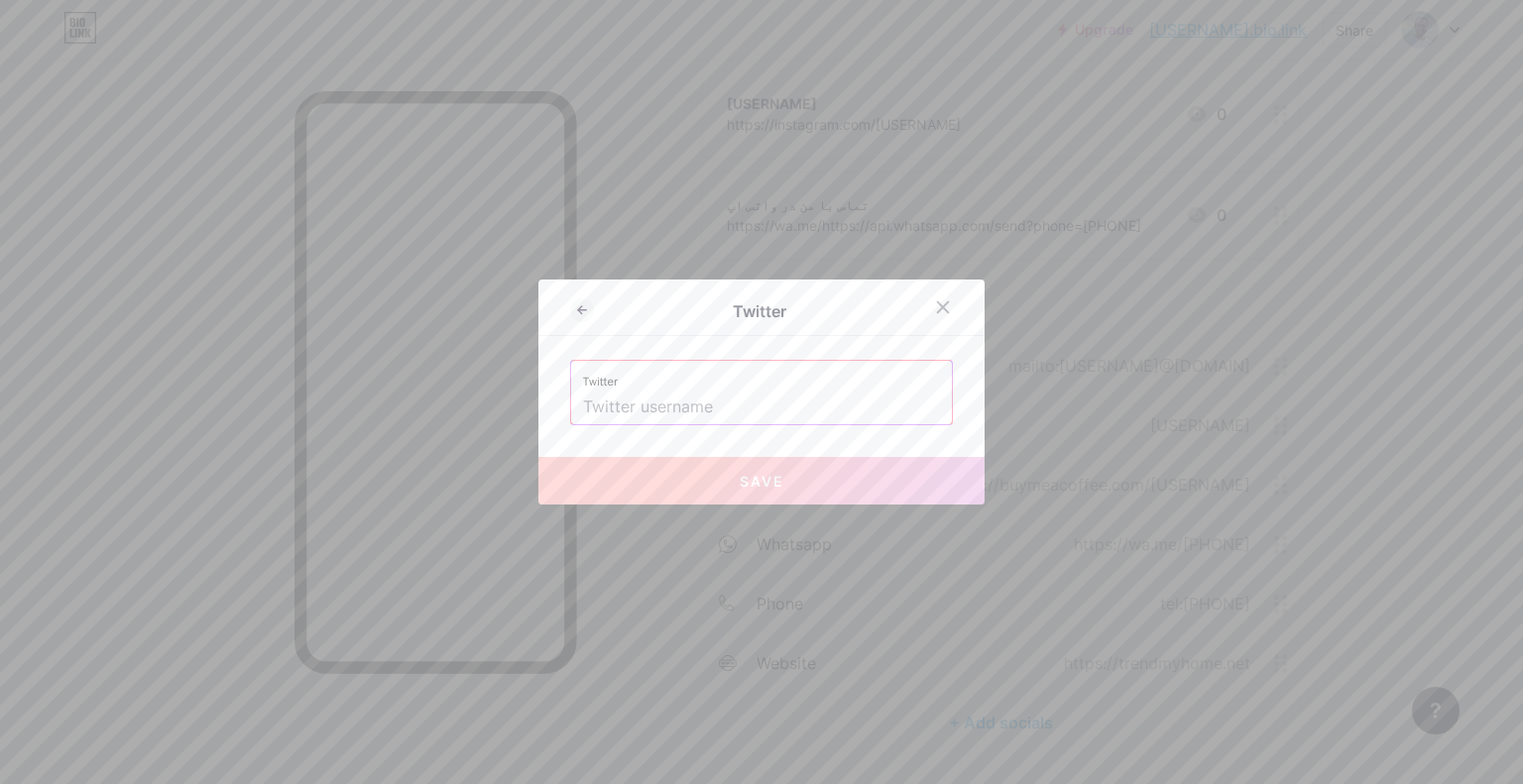 click at bounding box center (762, 407) 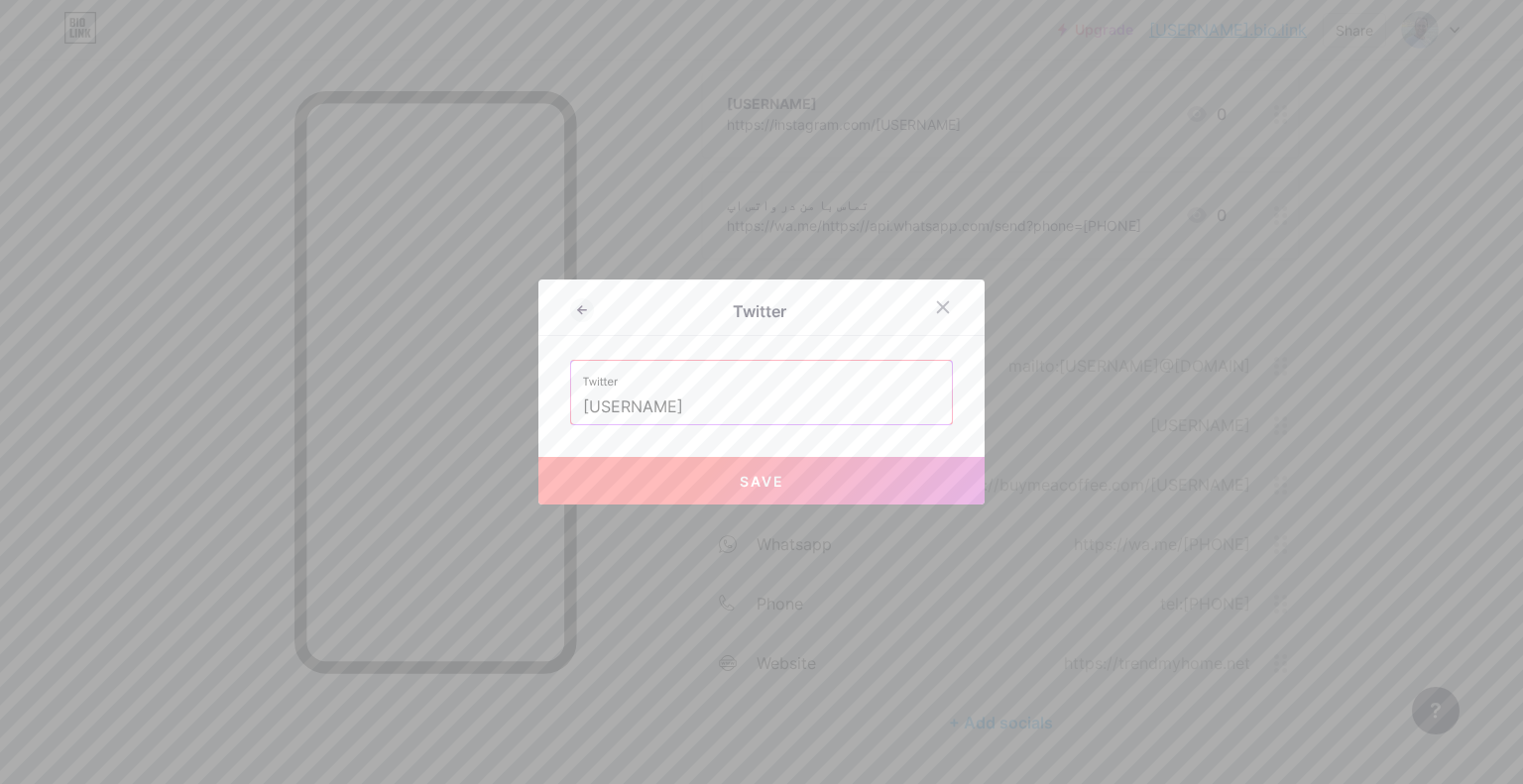 click on "Save" at bounding box center [762, 481] 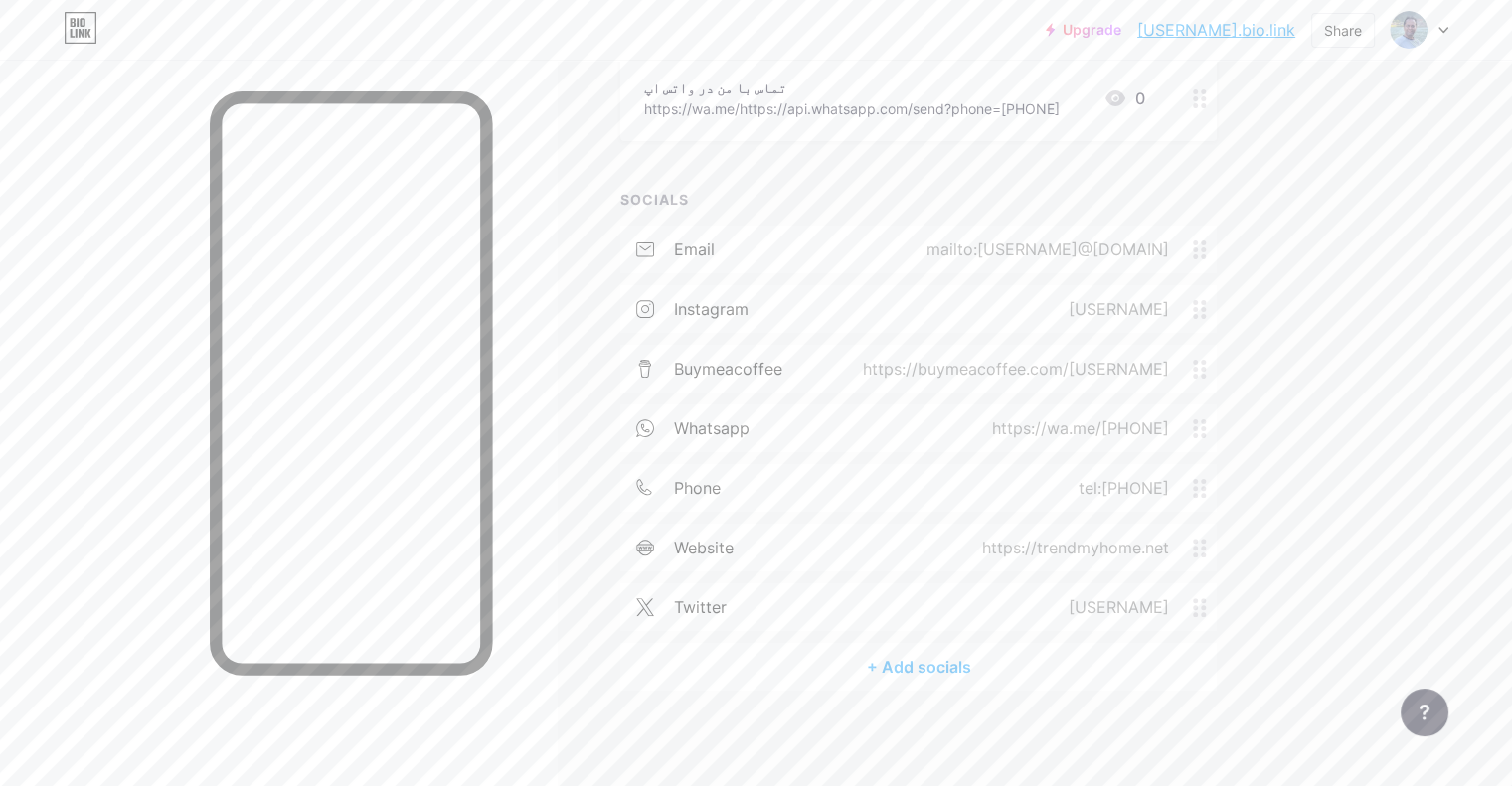 scroll, scrollTop: 462, scrollLeft: 0, axis: vertical 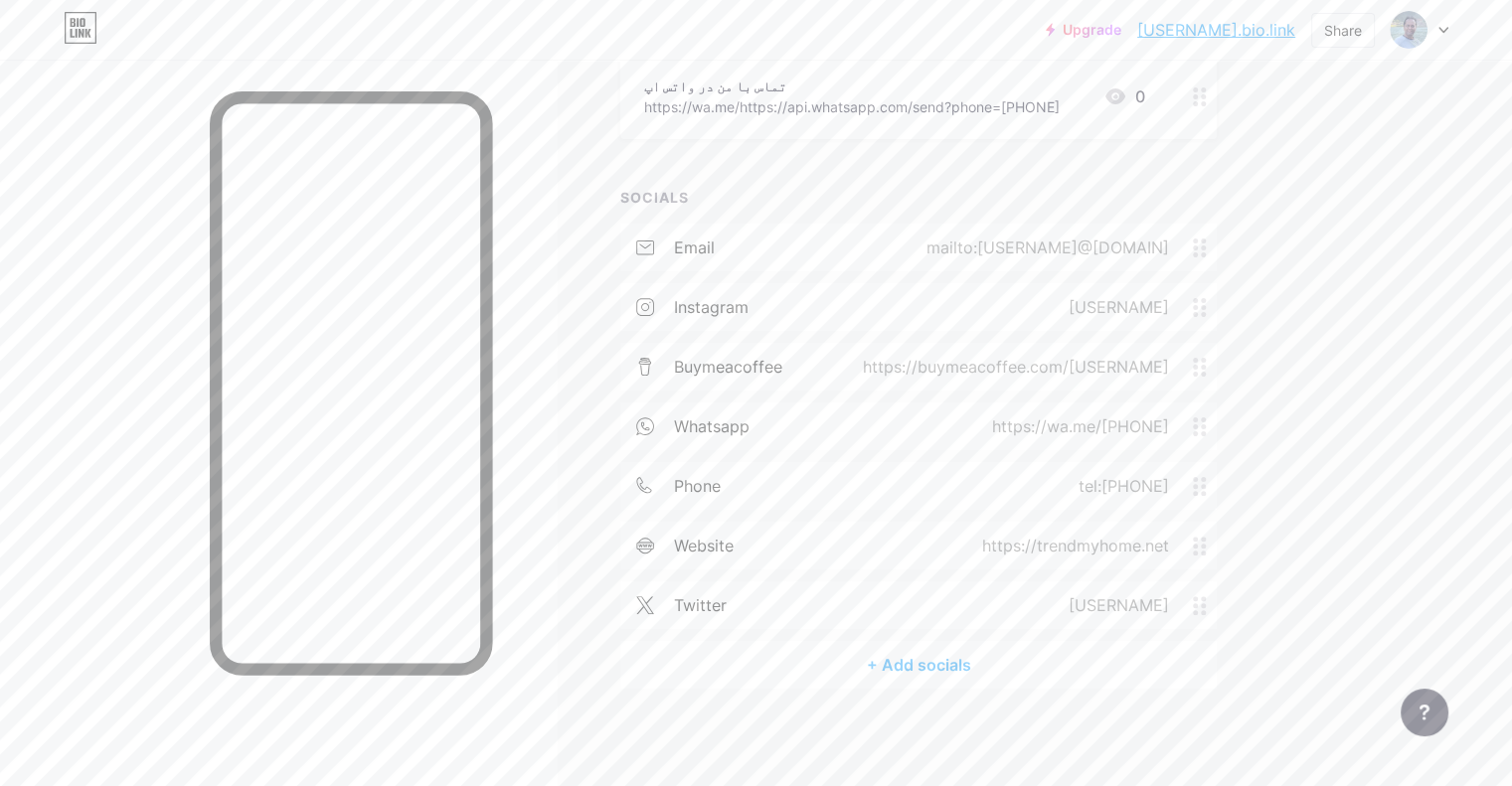 click on "+ Add socials" at bounding box center [919, 665] 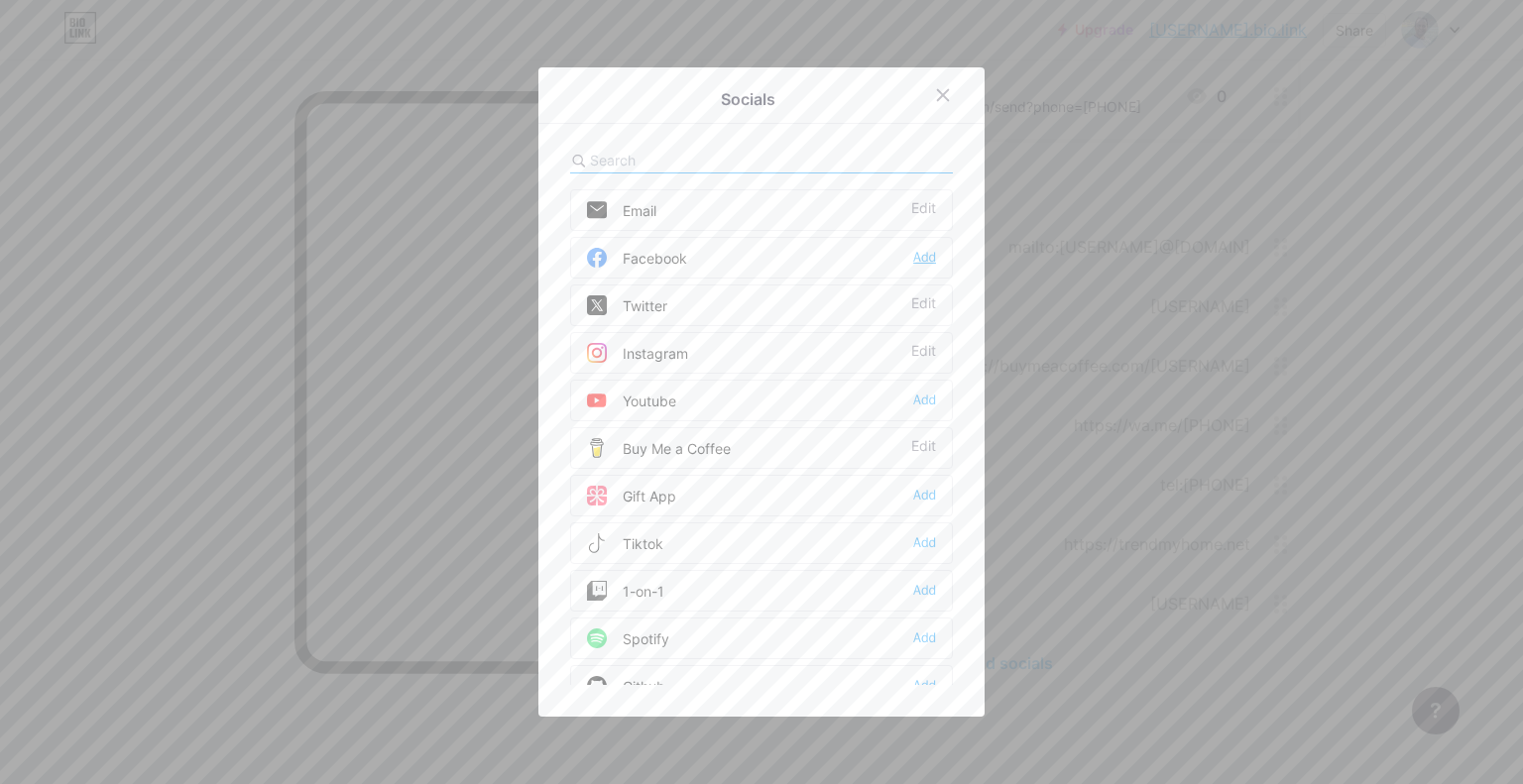 click on "Add" at bounding box center (924, 258) 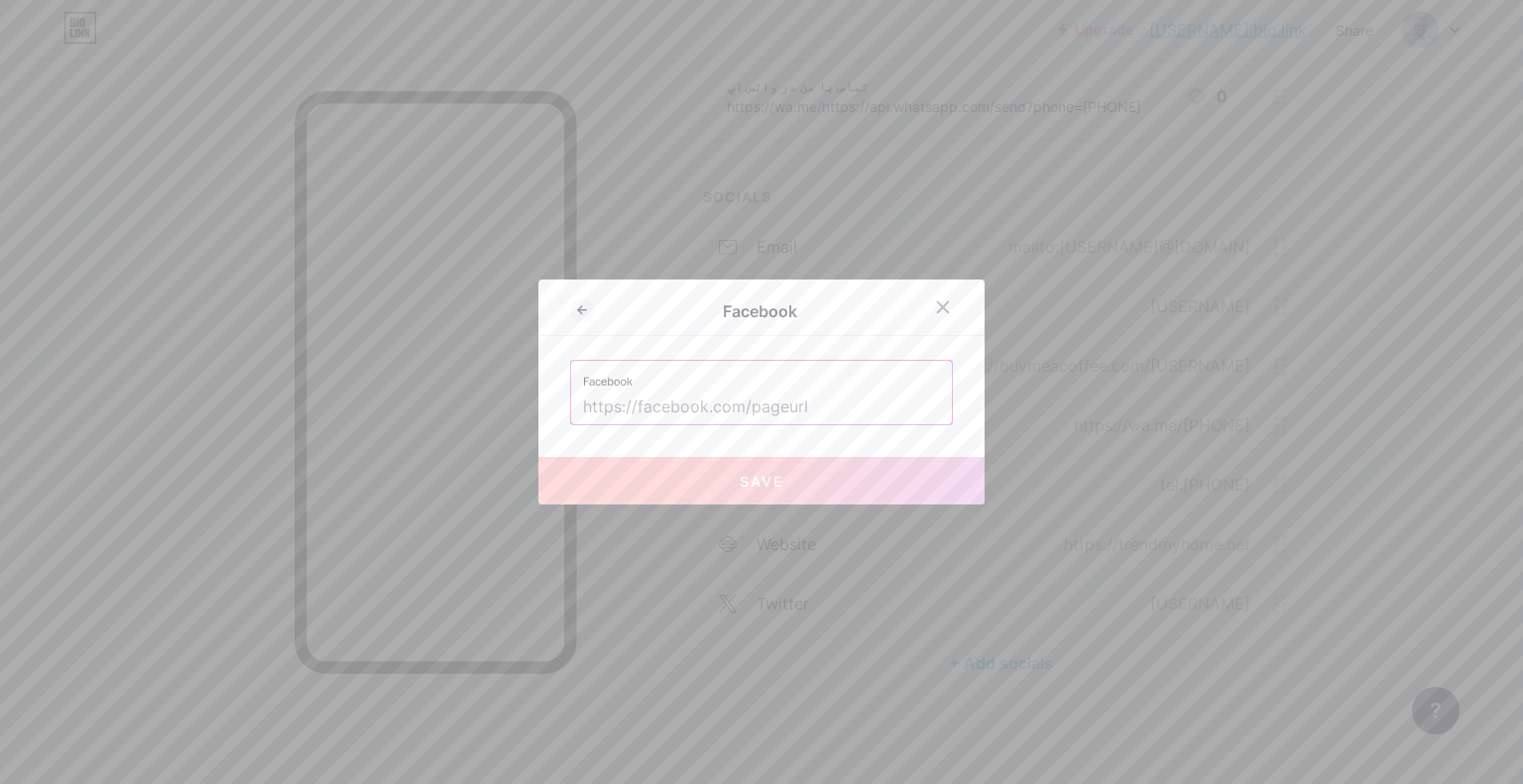 click at bounding box center (762, 407) 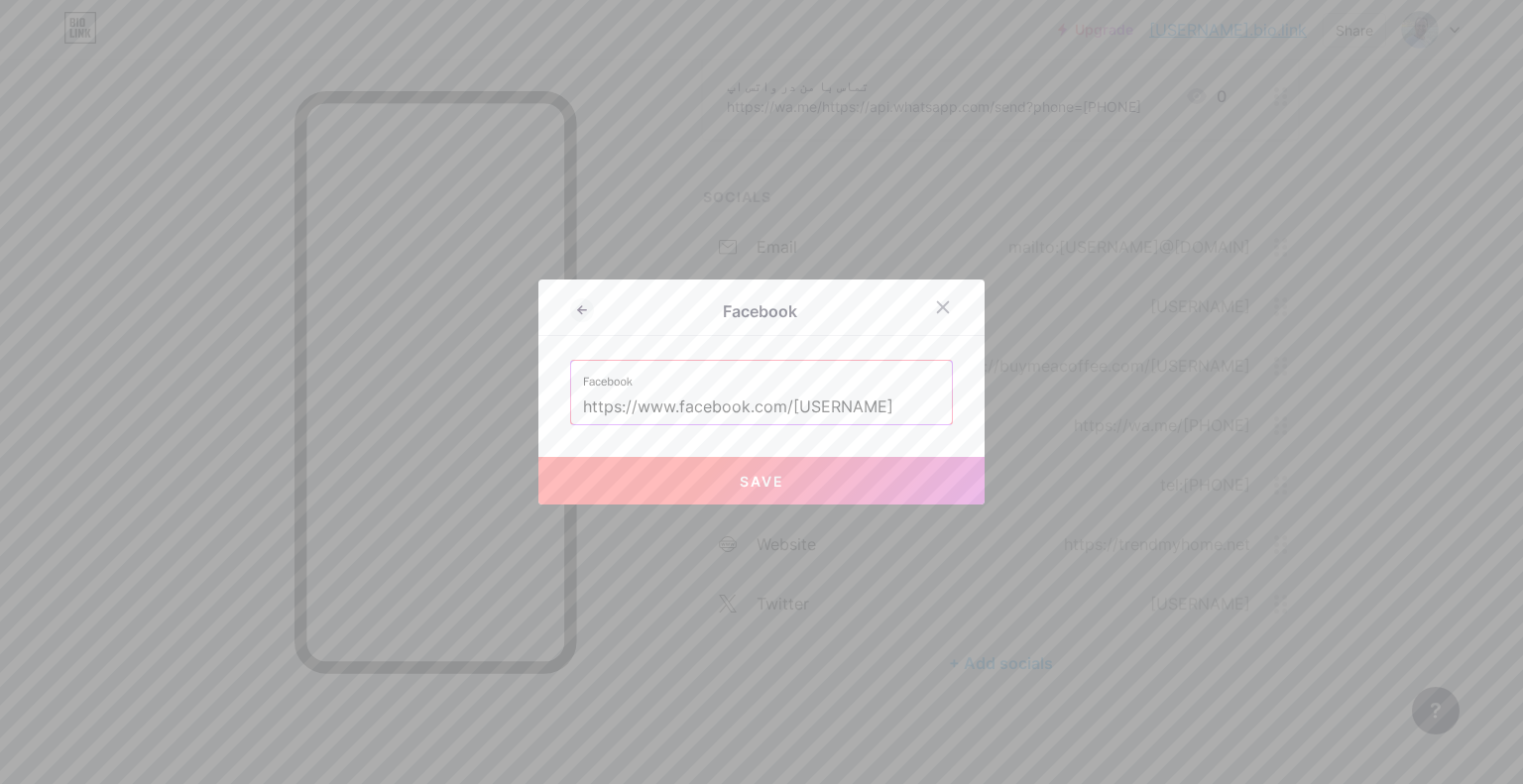 type on "https://www.facebook.com/[USERNAME]" 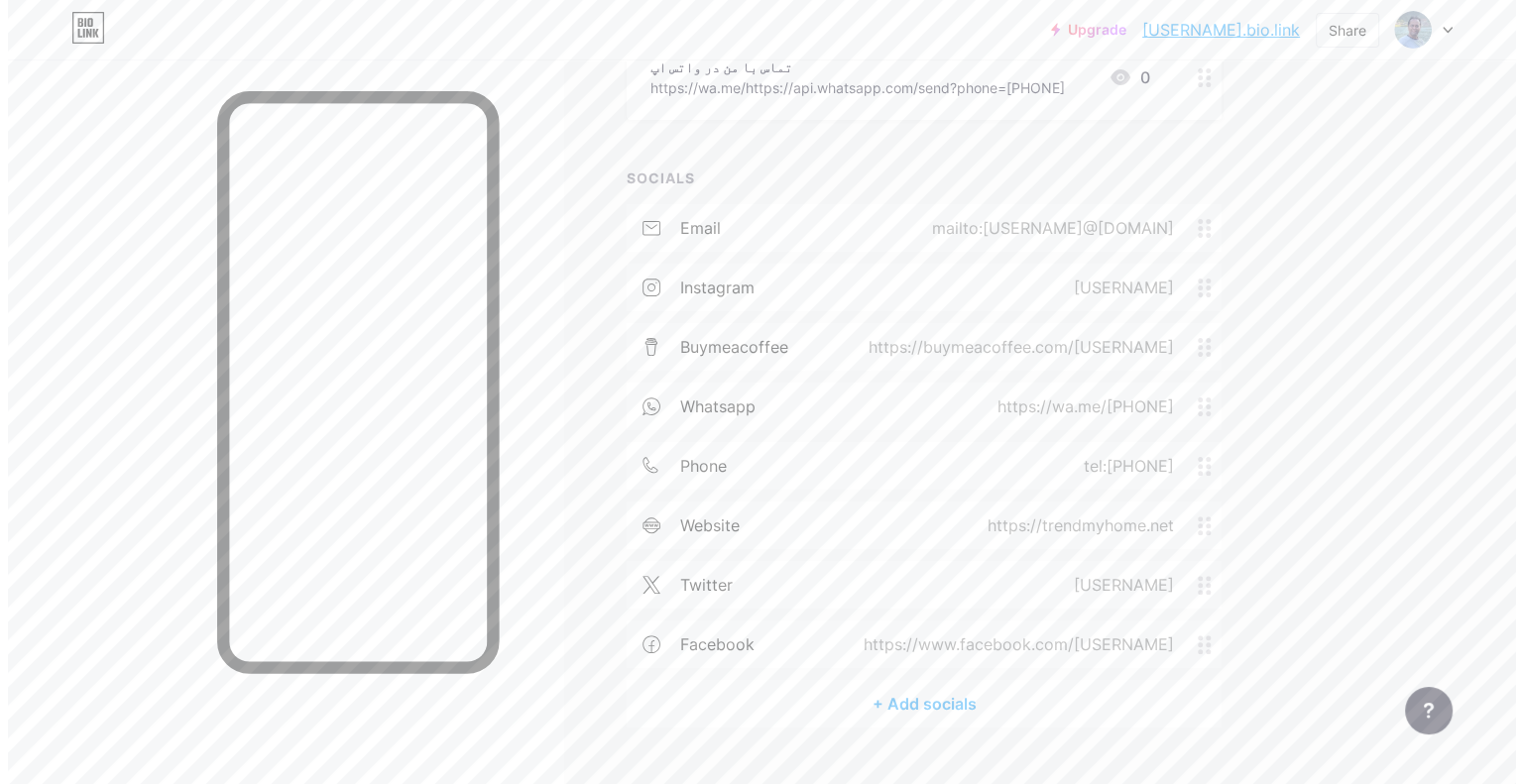 scroll, scrollTop: 520, scrollLeft: 0, axis: vertical 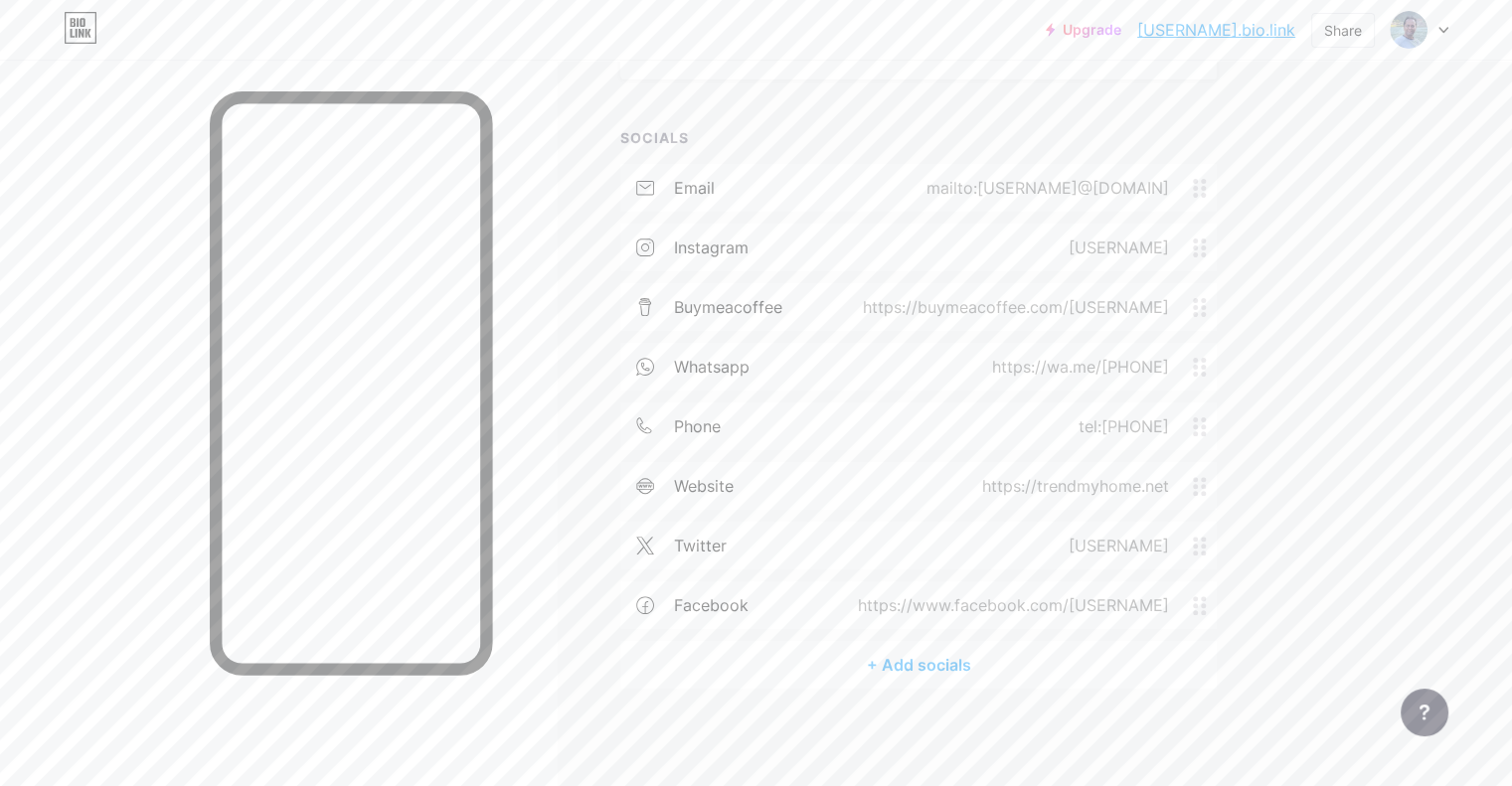 click on "+ Add socials" at bounding box center [919, 665] 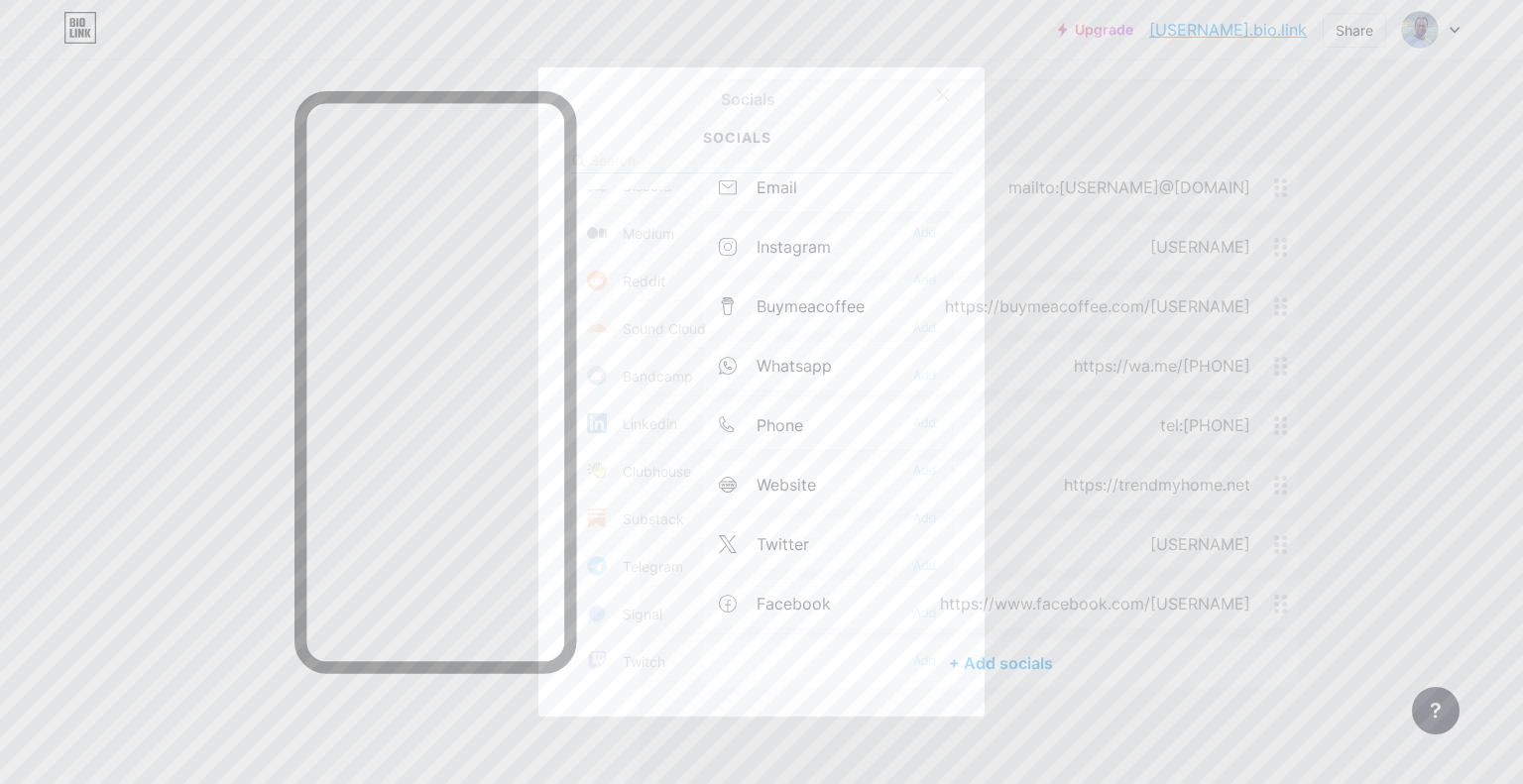 scroll, scrollTop: 694, scrollLeft: 0, axis: vertical 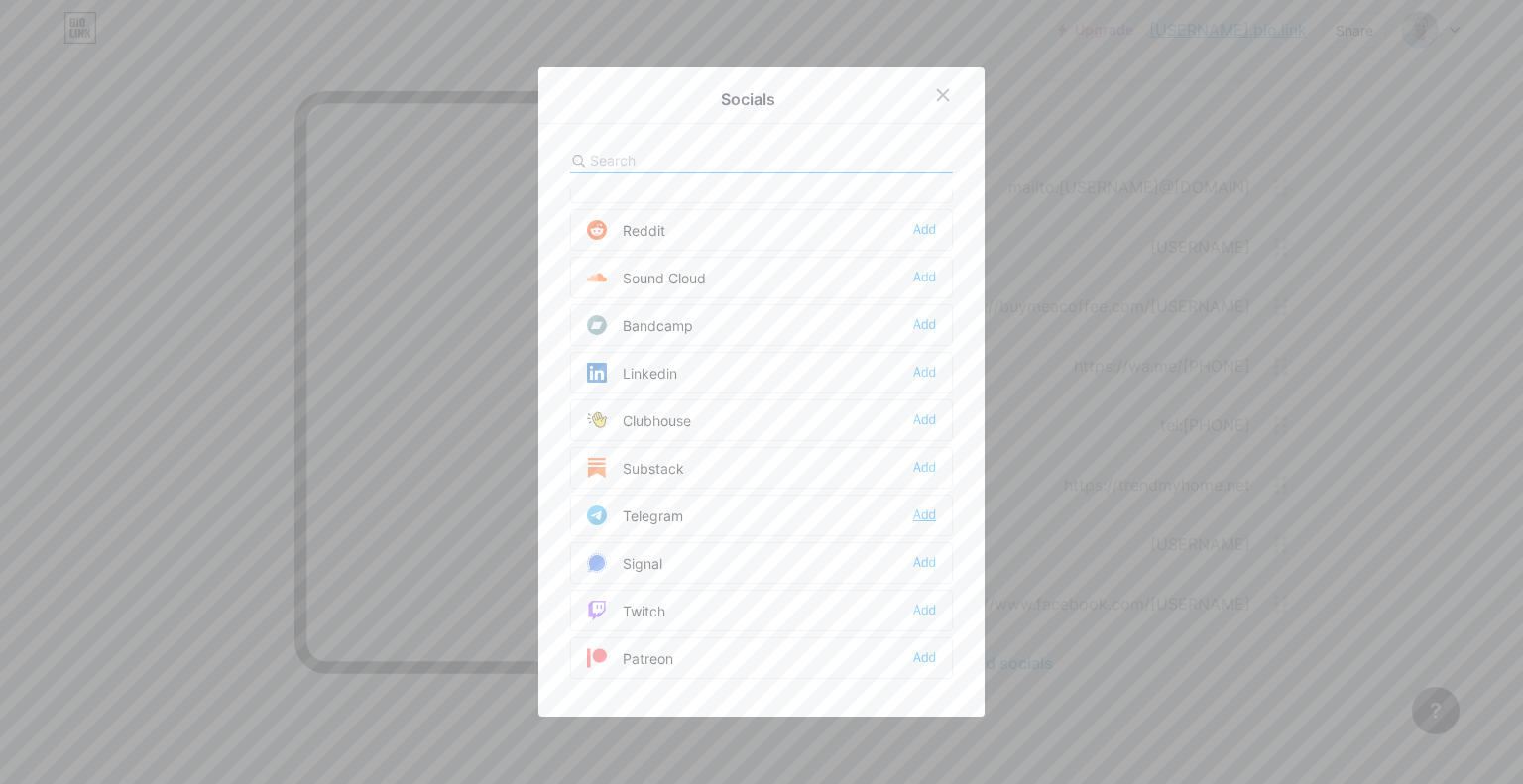 click on "Add" at bounding box center [924, 515] 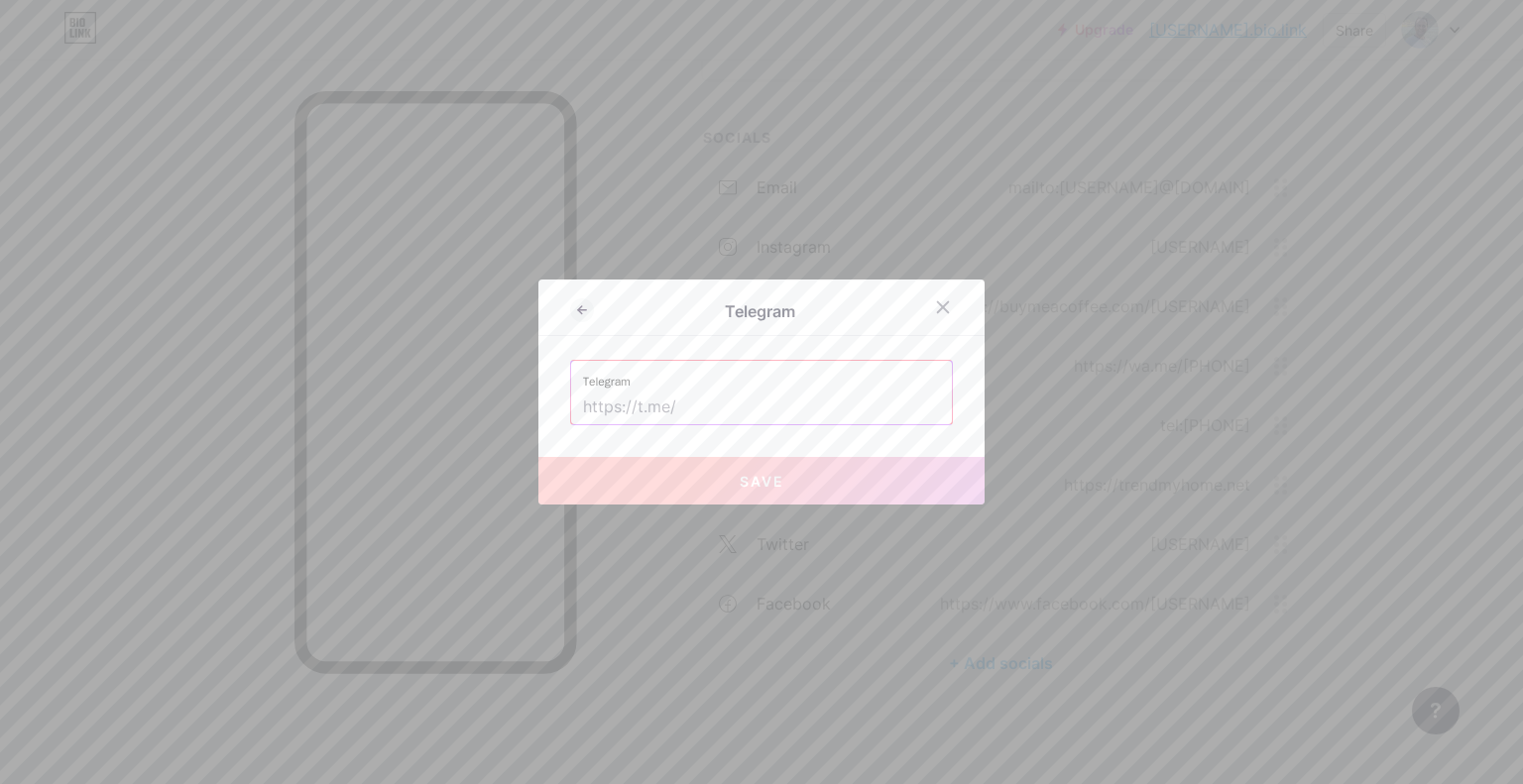 click at bounding box center (762, 407) 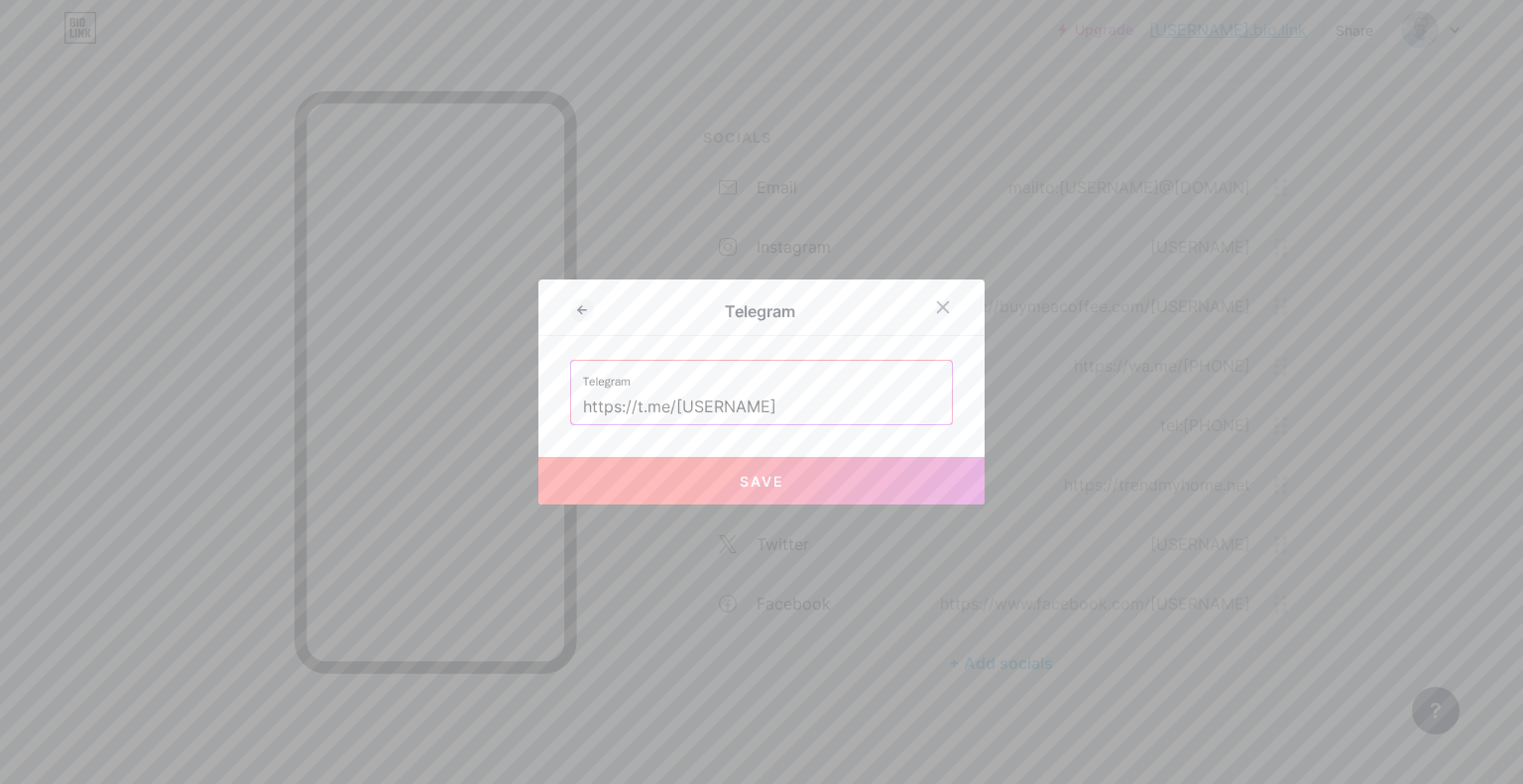 type on "https://t.me/[USERNAME]" 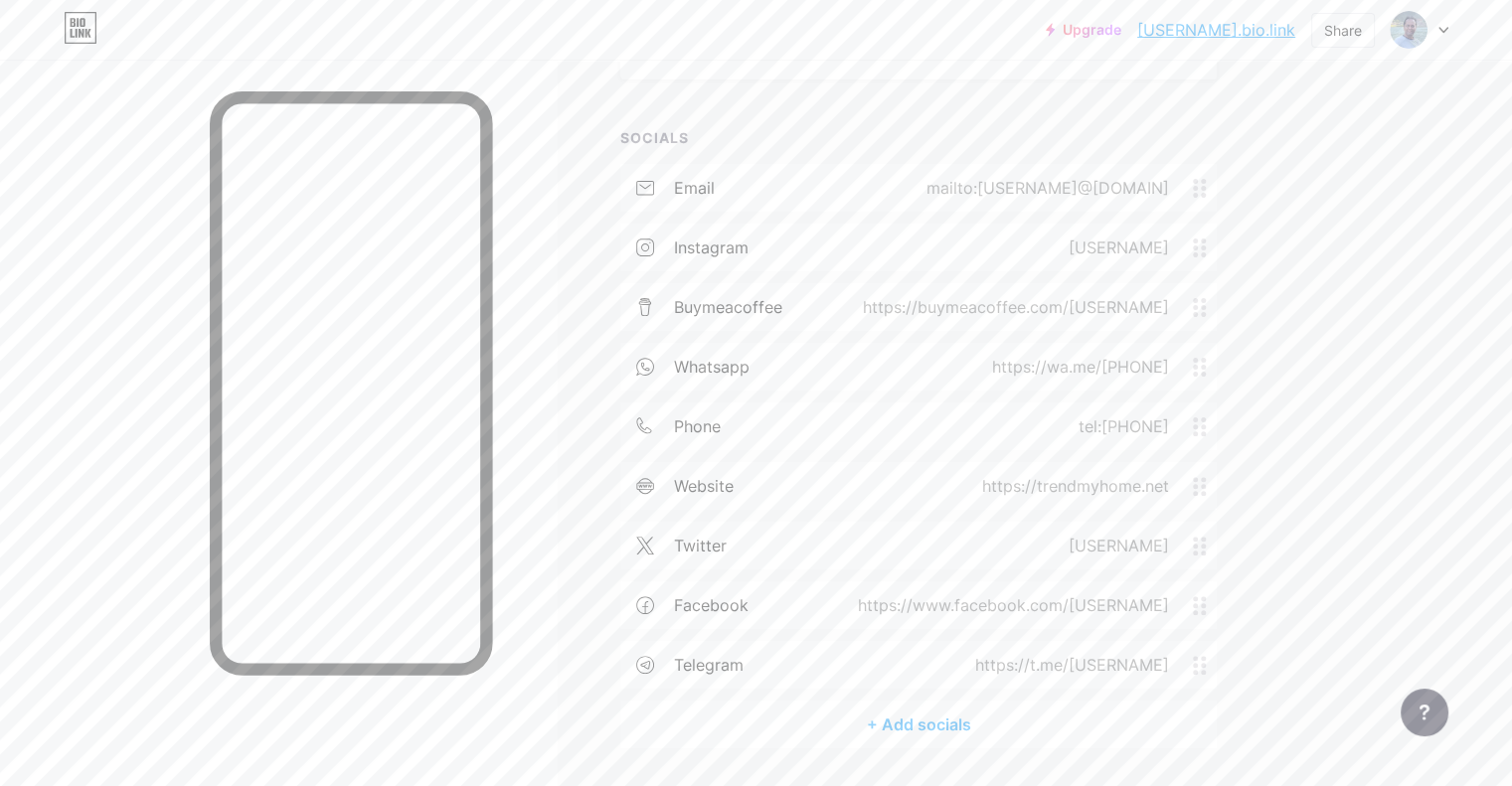 click on "+ Add socials" at bounding box center (919, 724) 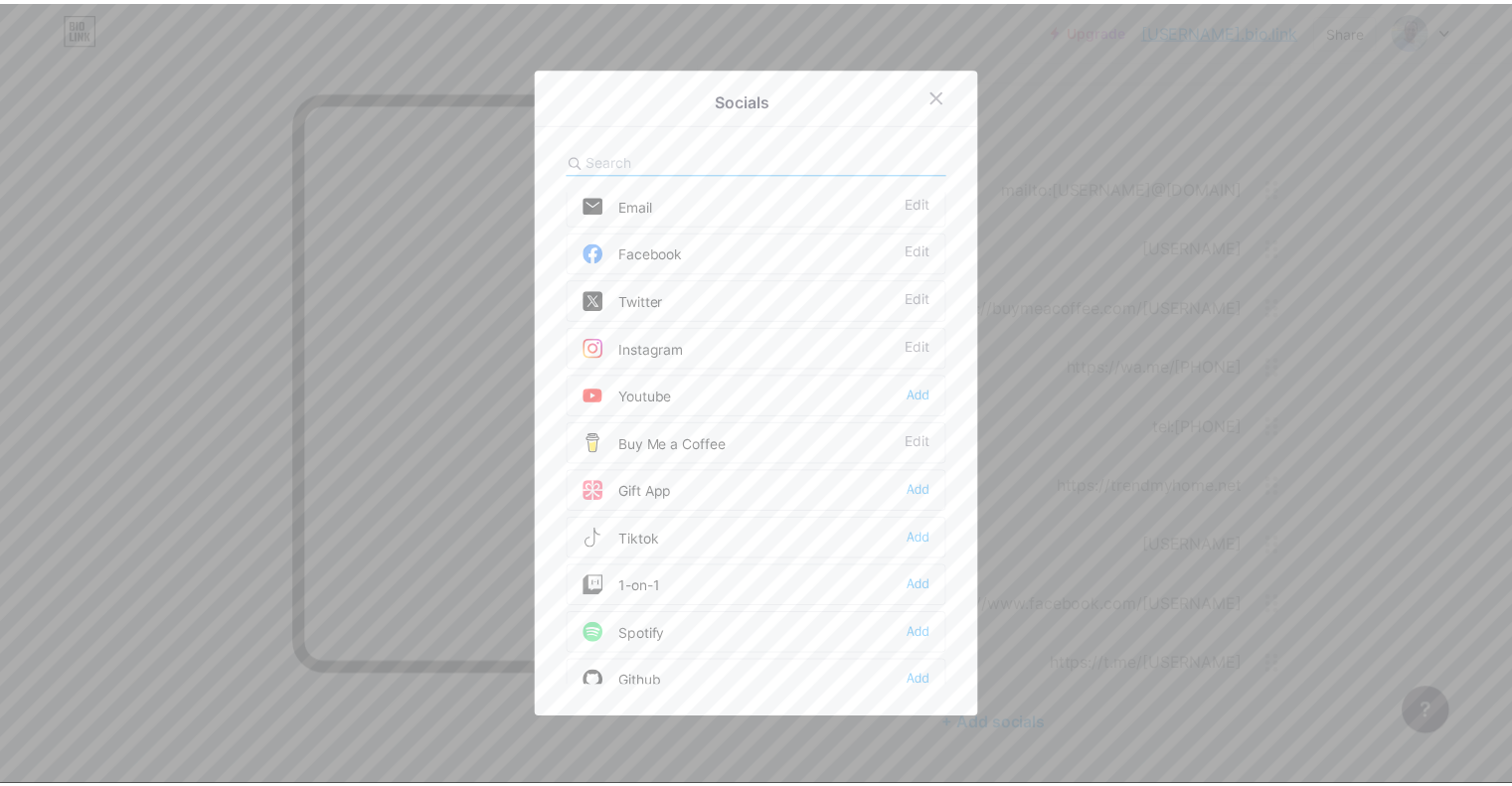 scroll, scrollTop: 0, scrollLeft: 0, axis: both 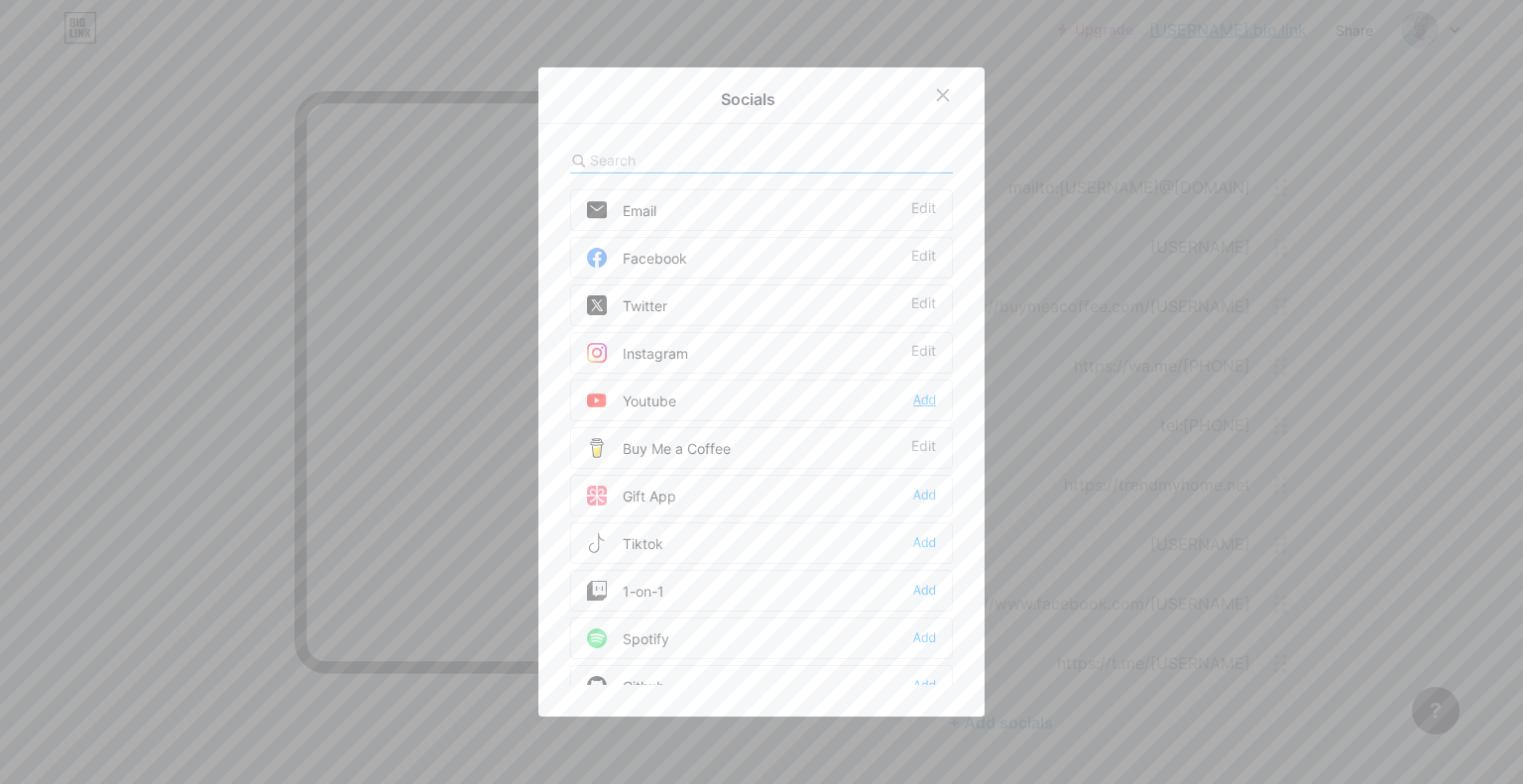 click on "Add" at bounding box center (924, 400) 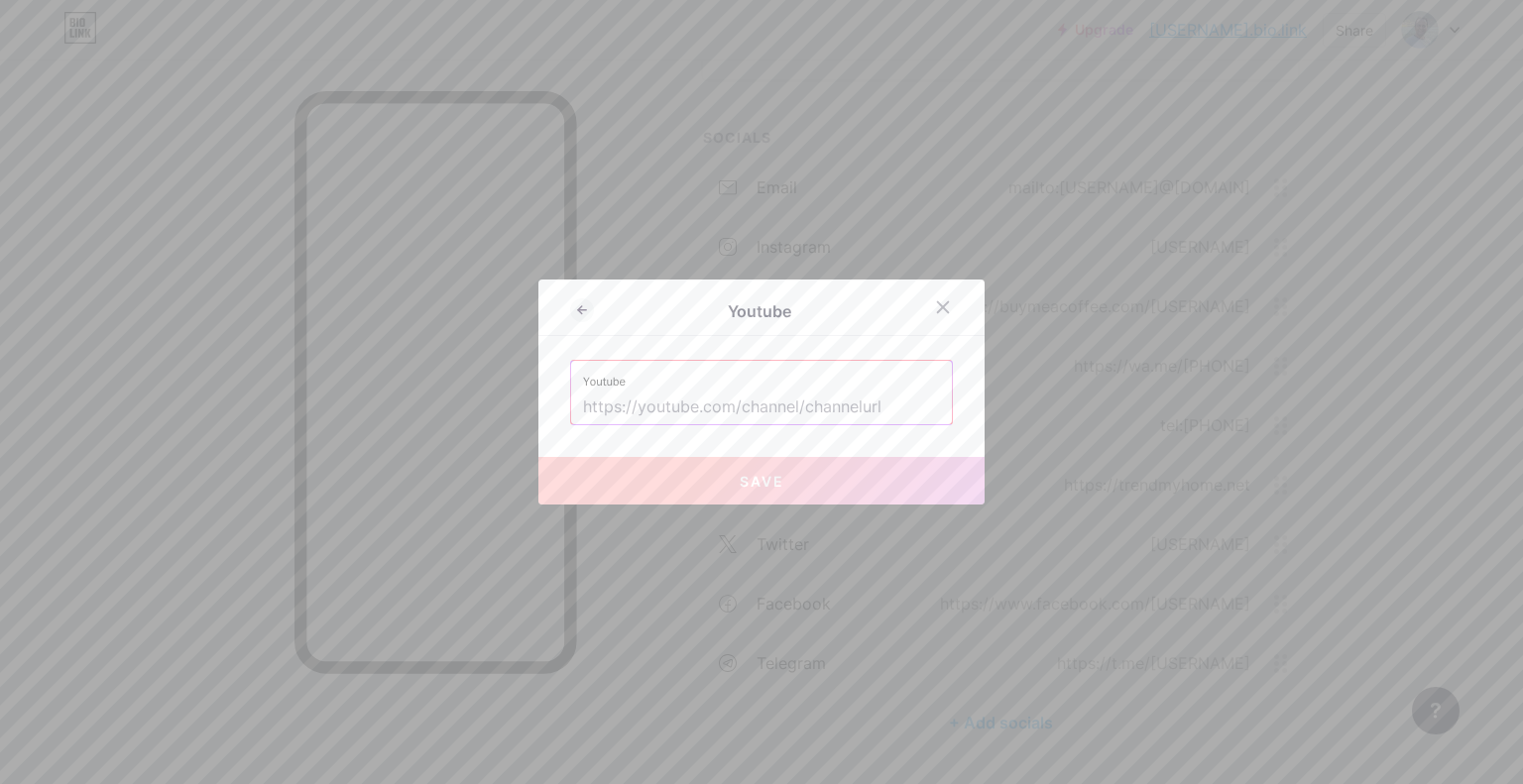 drag, startPoint x: 847, startPoint y: 403, endPoint x: 880, endPoint y: 405, distance: 33.060551 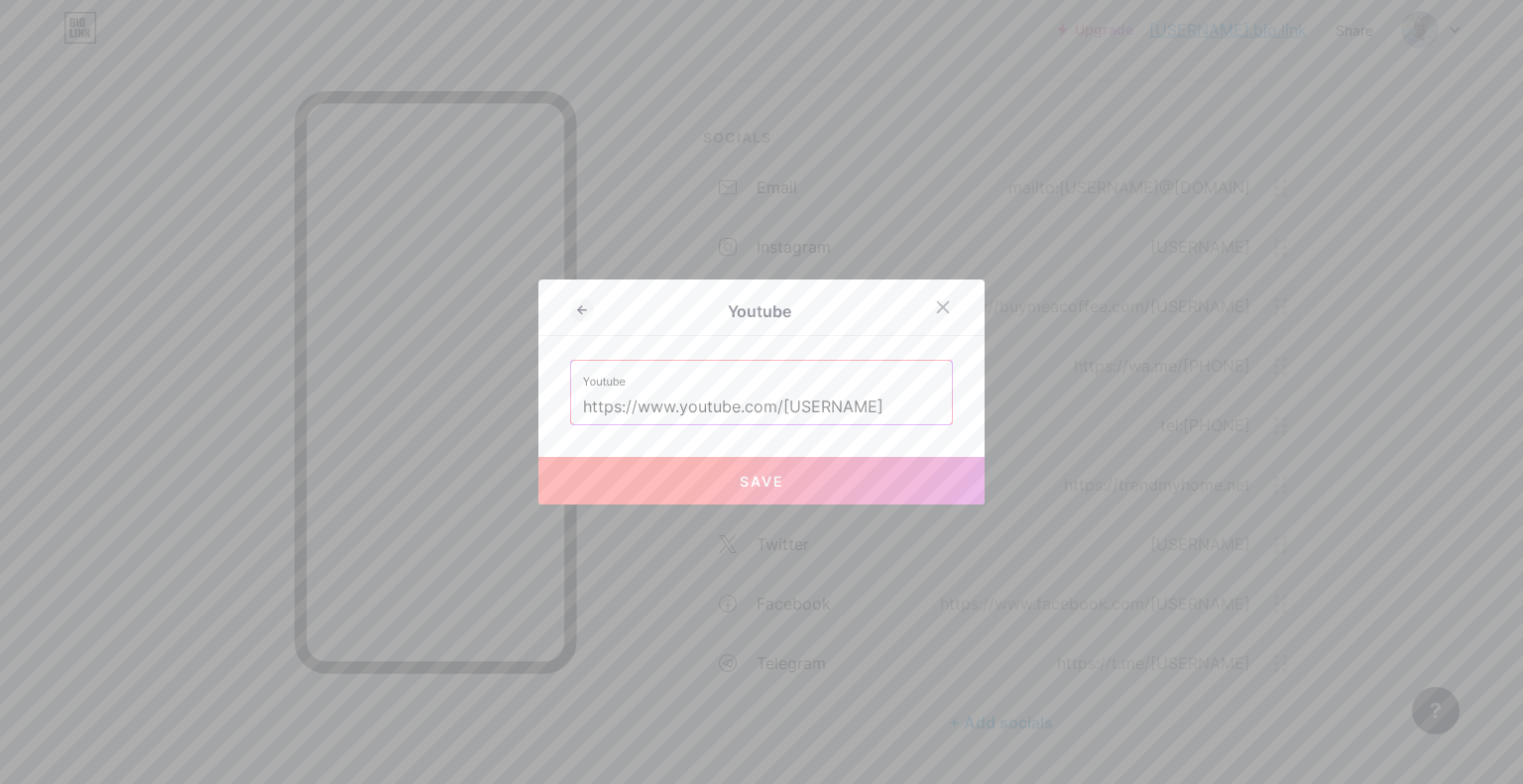 type on "https://www.youtube.com/[USERNAME]" 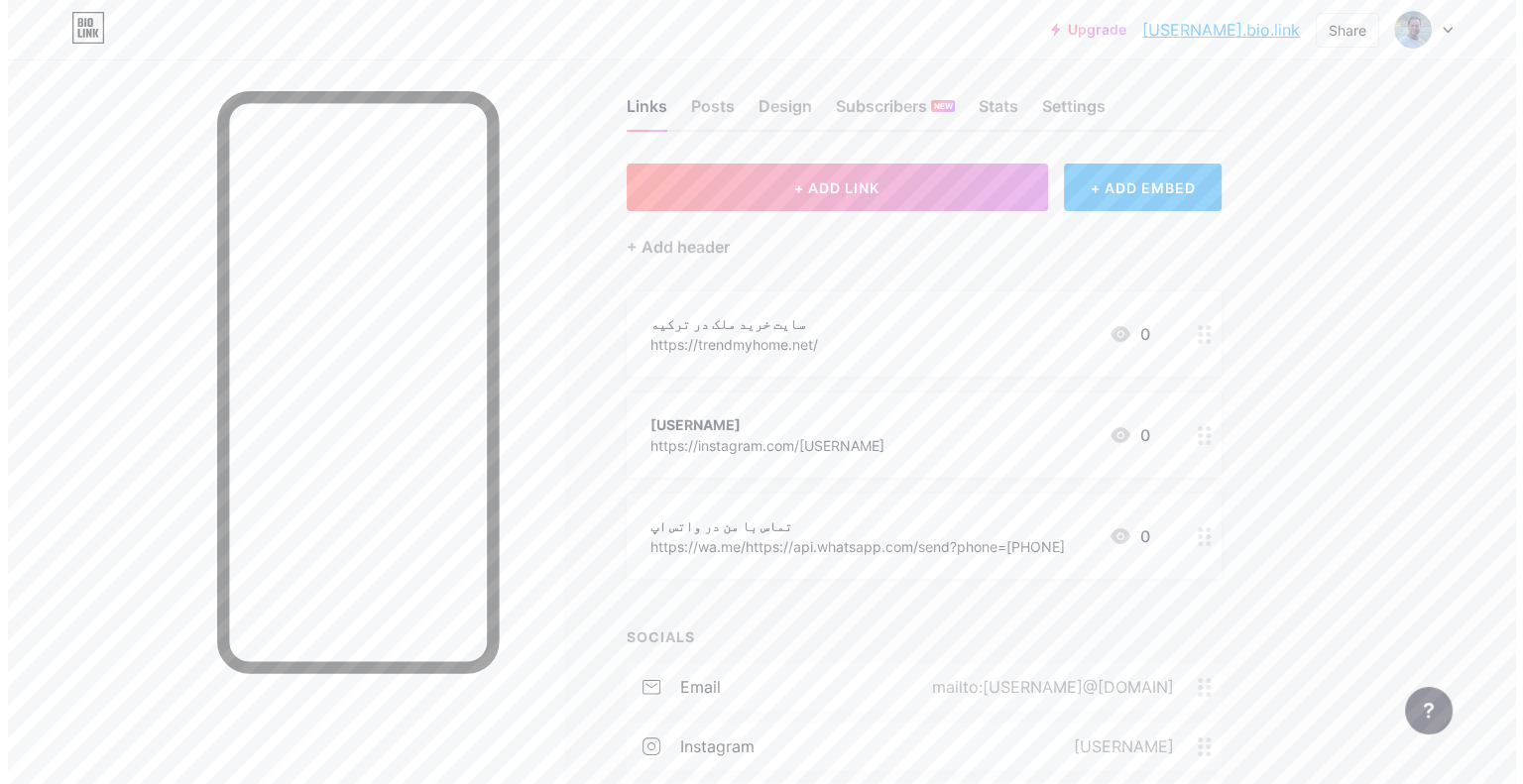 scroll, scrollTop: 0, scrollLeft: 0, axis: both 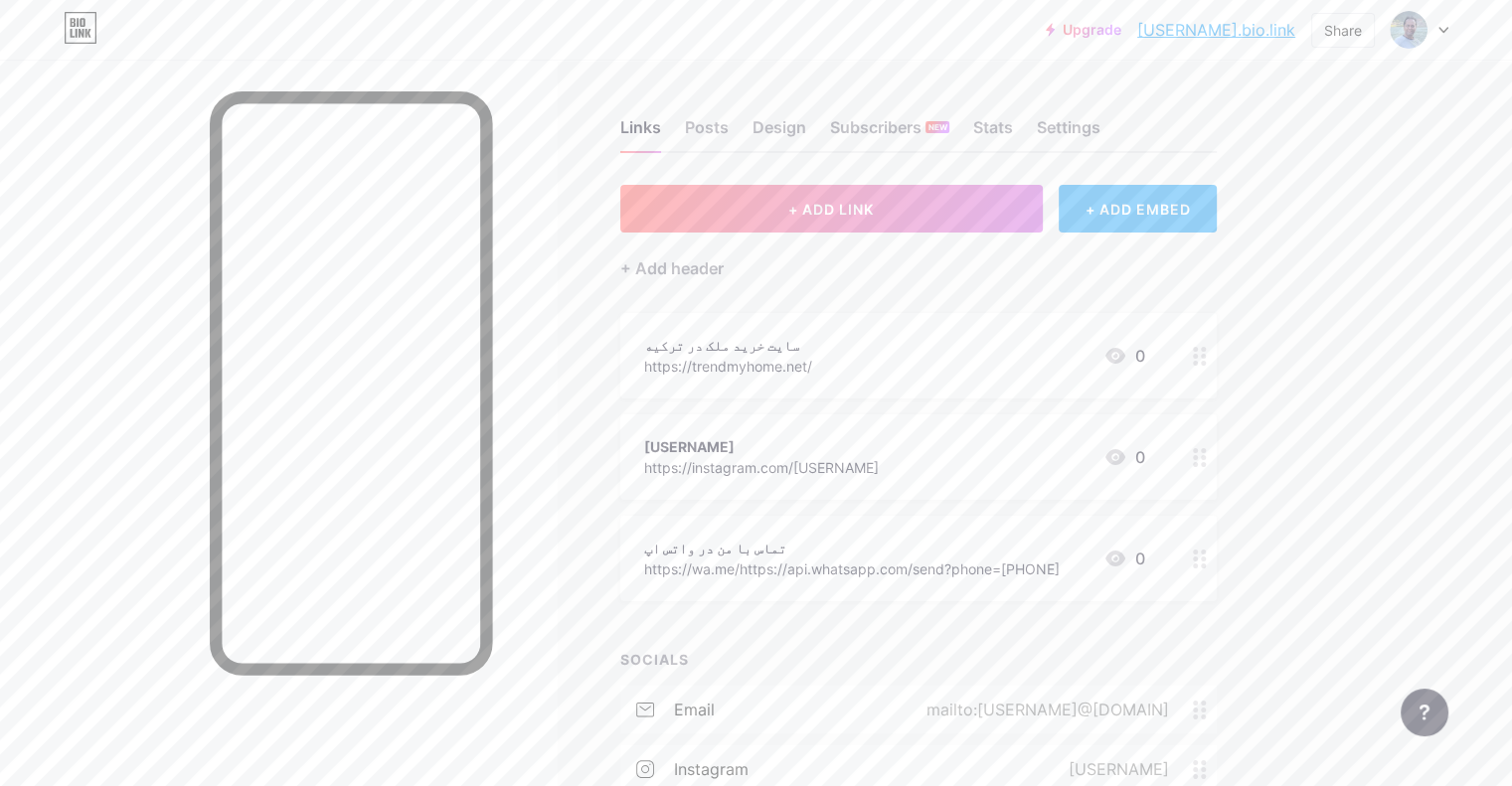 click on "+ ADD EMBED" at bounding box center [1137, 209] 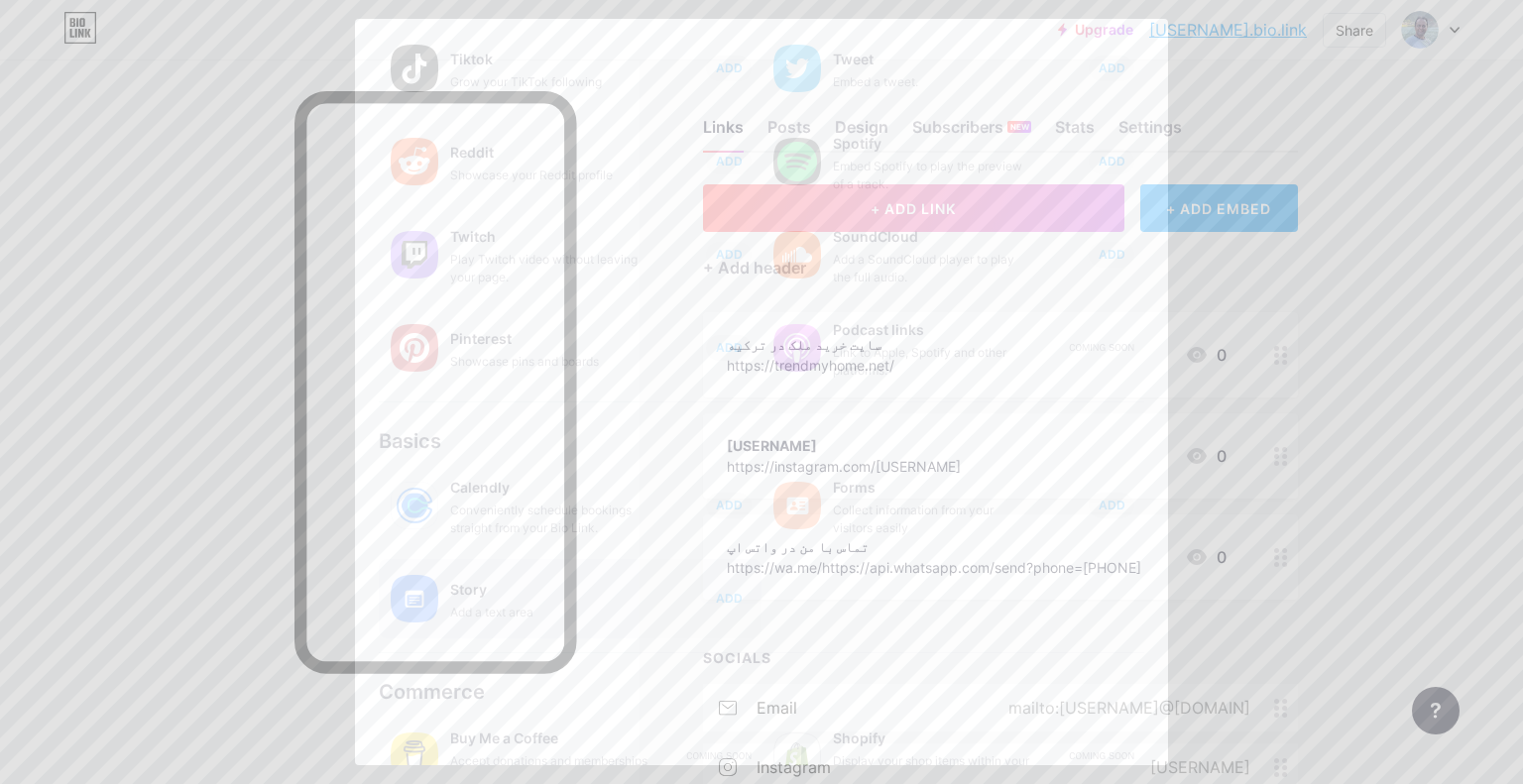 scroll, scrollTop: 262, scrollLeft: 0, axis: vertical 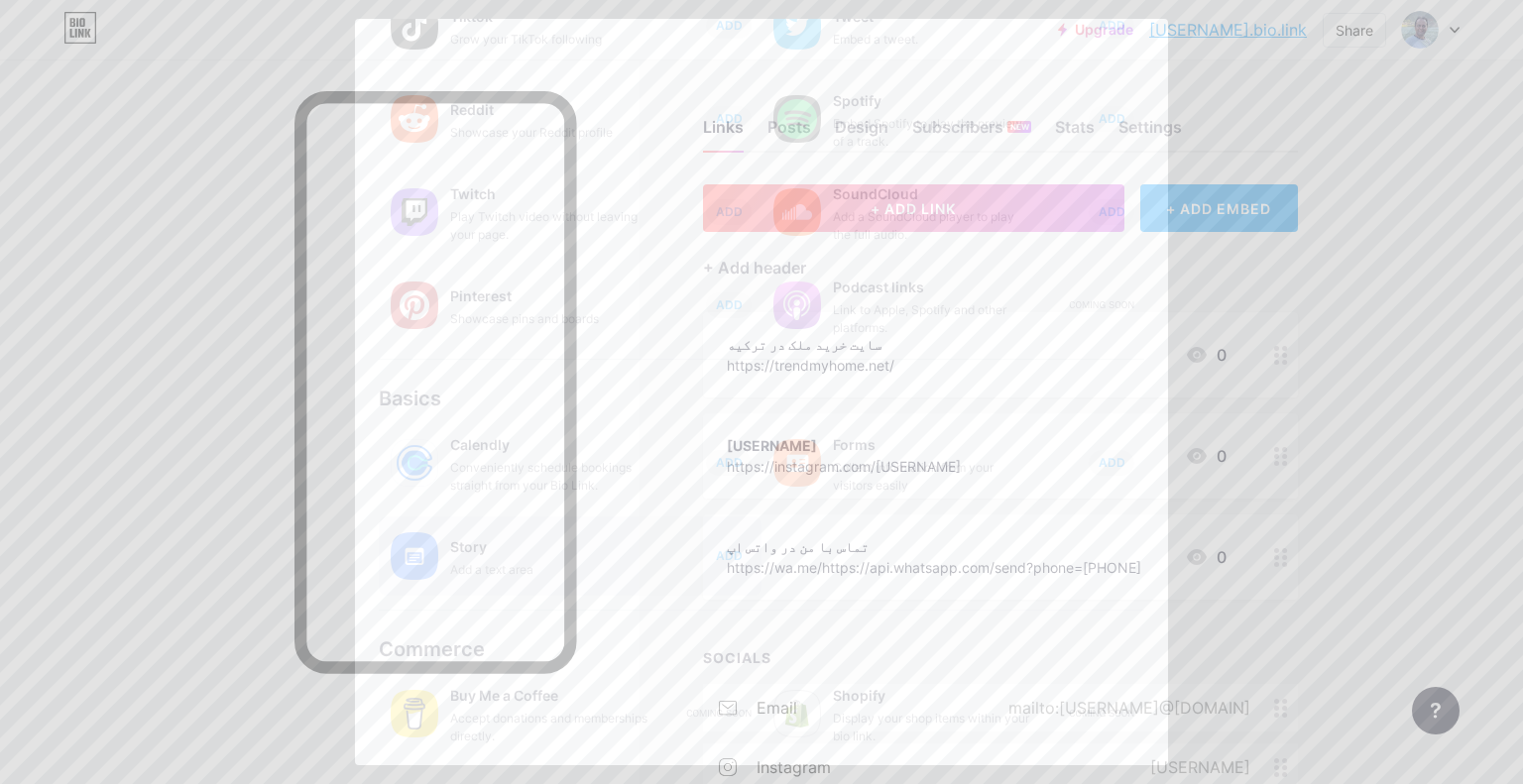 click on "ADD" at bounding box center (729, 555) 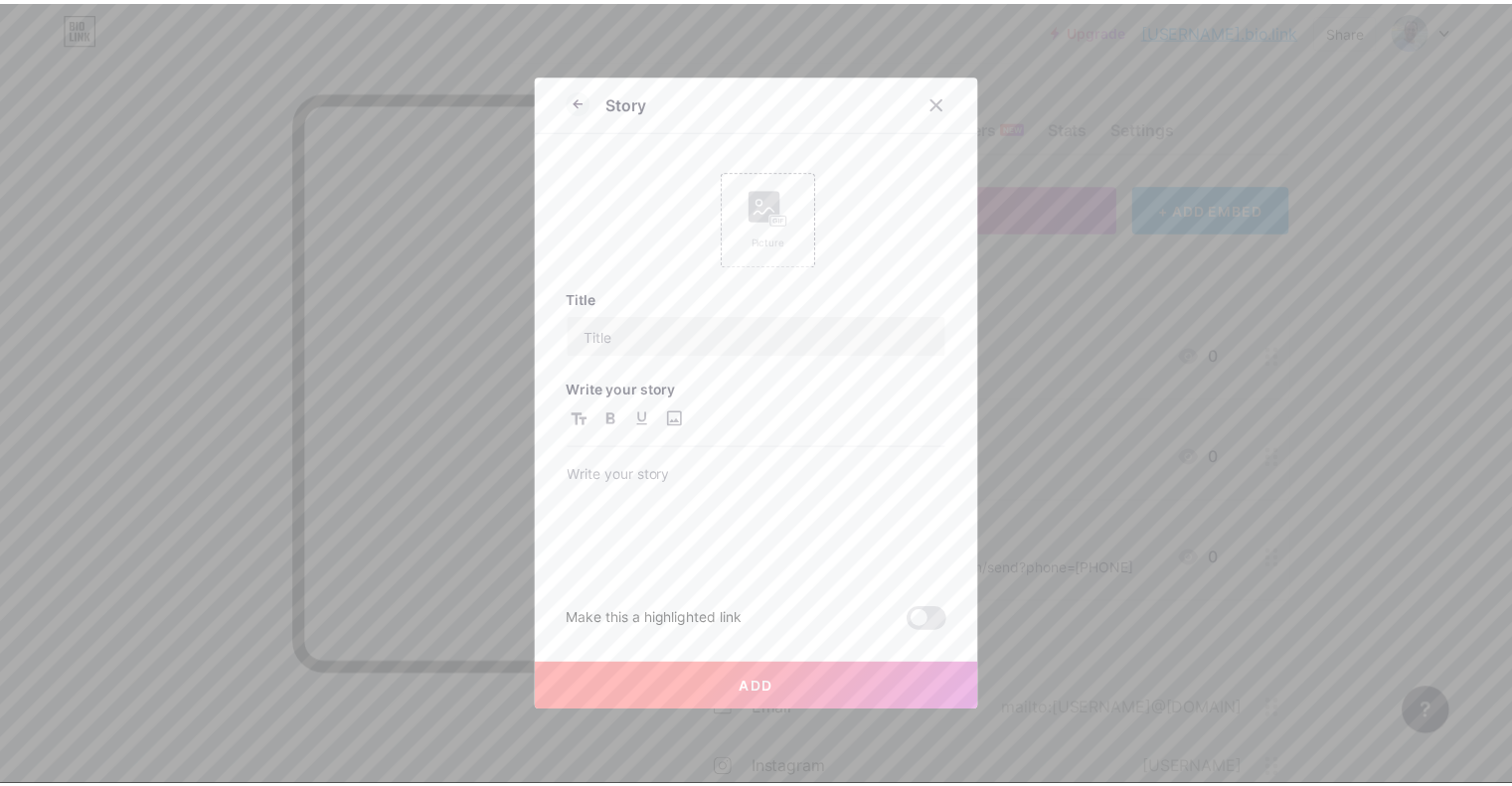 scroll, scrollTop: 0, scrollLeft: 0, axis: both 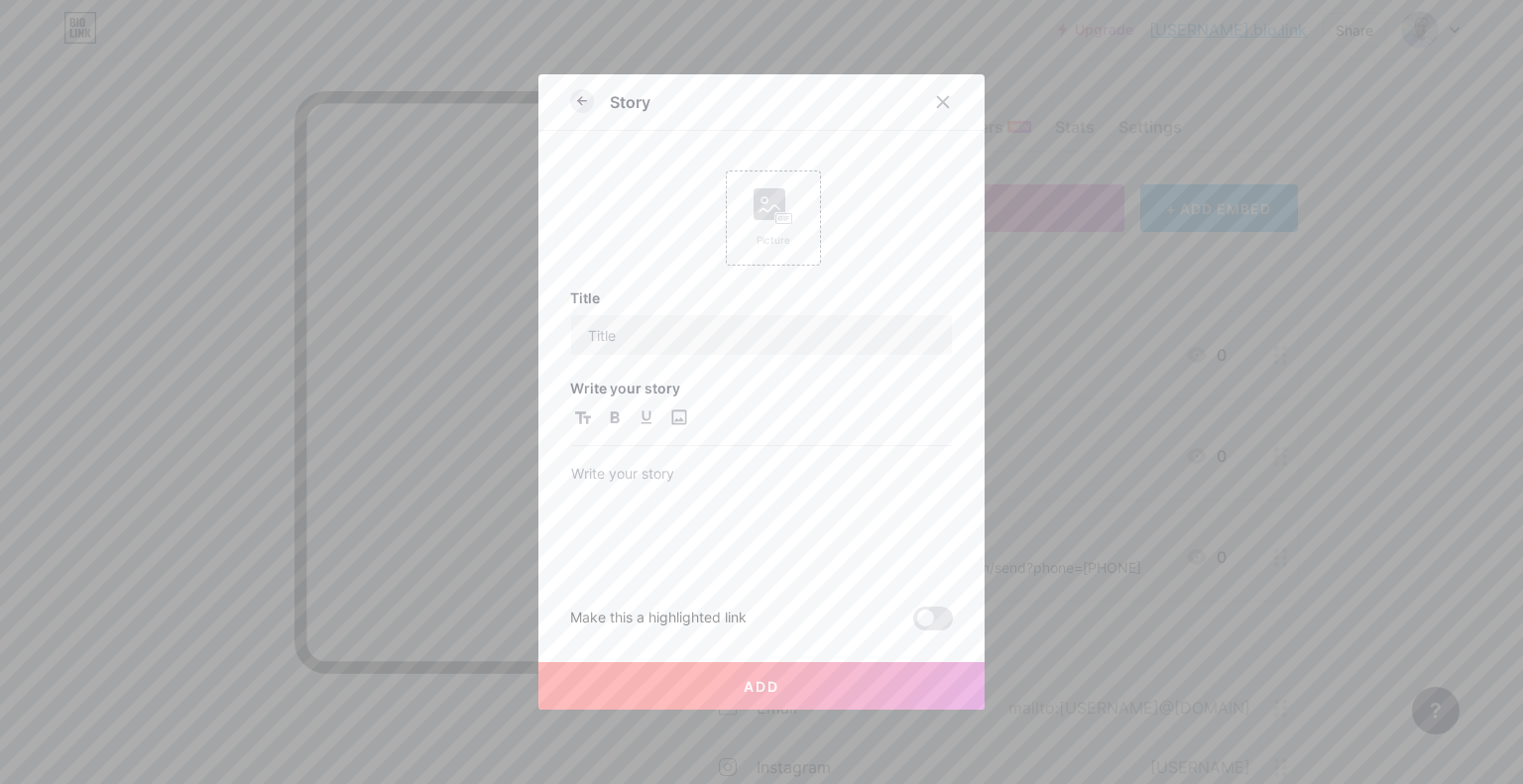 click 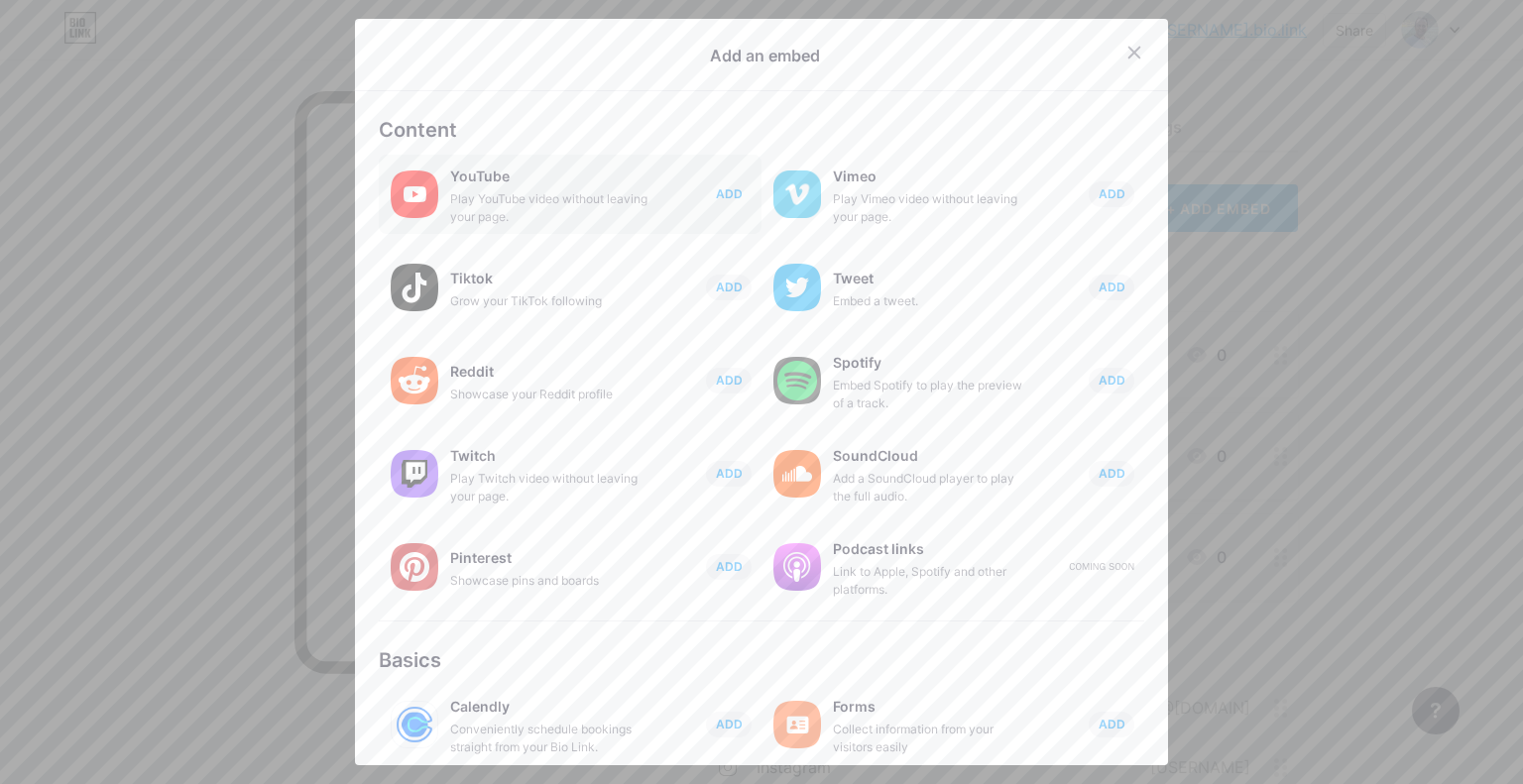 click on "ADD" at bounding box center [729, 193] 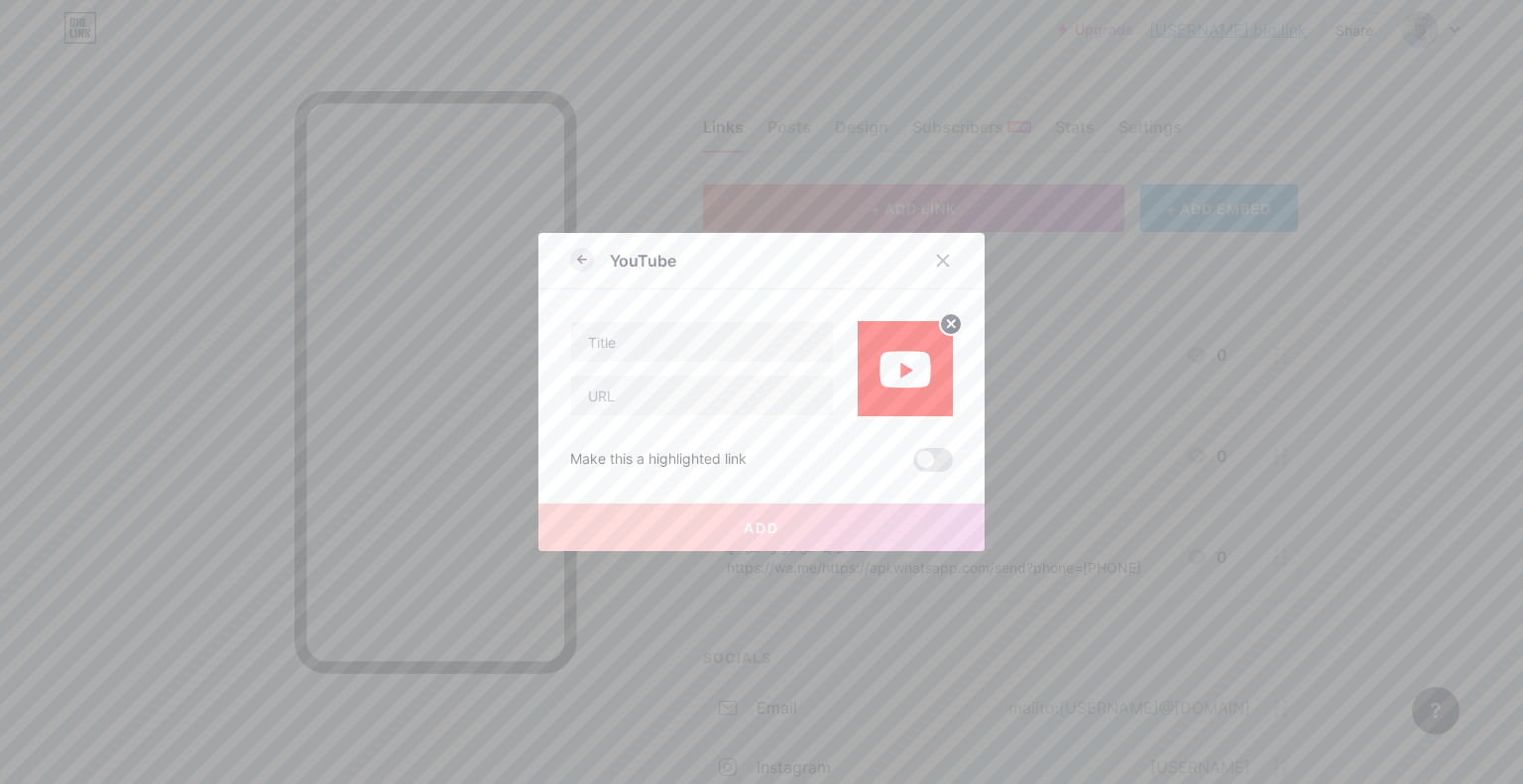 click 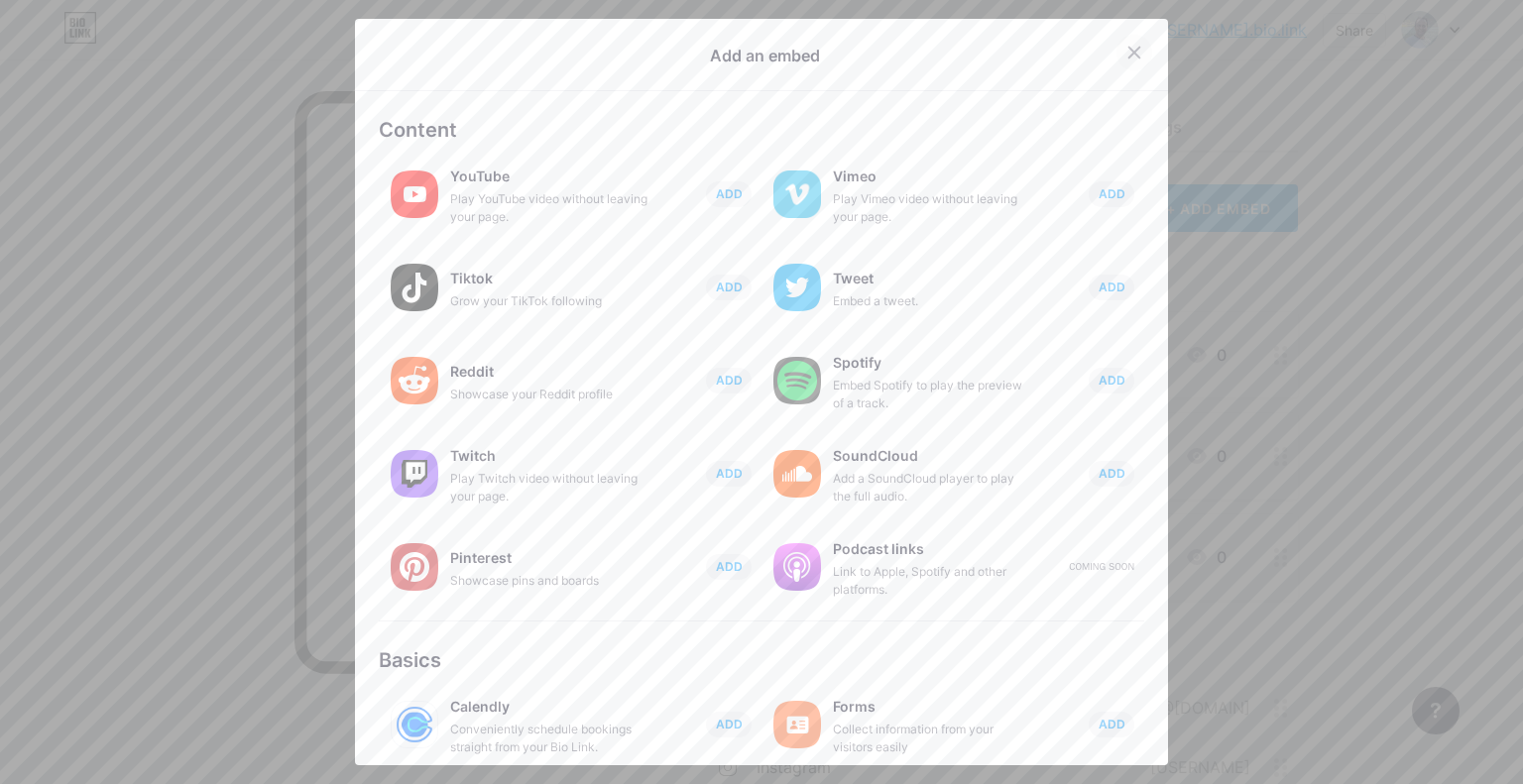 click 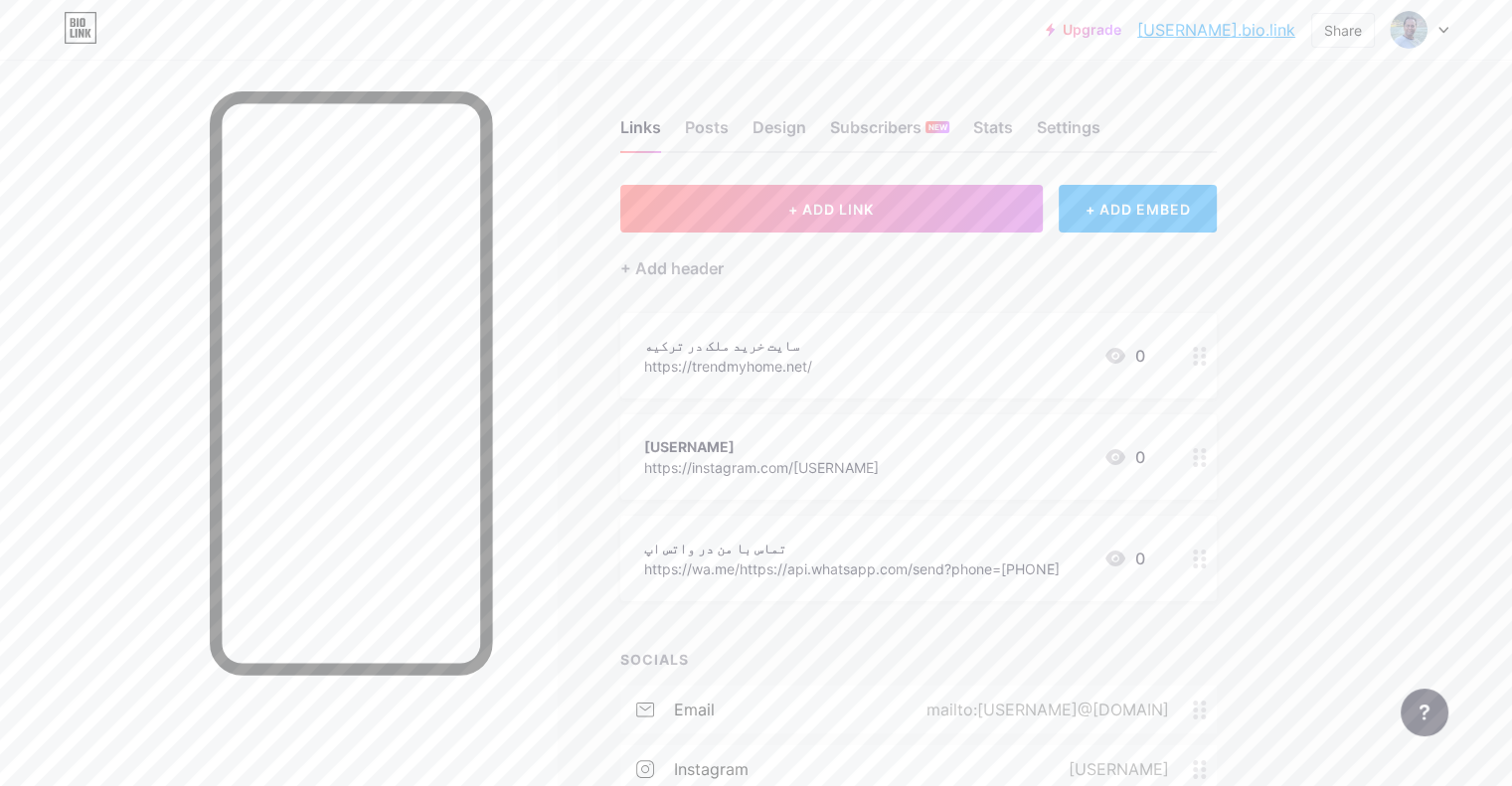 click on "Upgrade   [USERNAME].bio.li...   [USERNAME].bio.link   Share               Switch accounts     [USERNAME]   bio.link/[USERNAME]       + Add a new page        Account settings   Logout   Link Copied
Links
Posts
Design
Subscribers
NEW
Stats
Settings       + ADD LINK     + ADD EMBED
+ Add header
سایت خرید ملک در ترکیه
https://trendmyhome.net/
0
[USERNAME]
https://instagram.com/[USERNAME]
0
تماس با من در واتس اپ
https://wa.me/https://api.whatsapp.com/send?phone=[PHONE]
0
SOCIALS
email
mailto:[USERNAME]@[DOMAIN]
instagram
buymeacoffee" at bounding box center (756, 714) 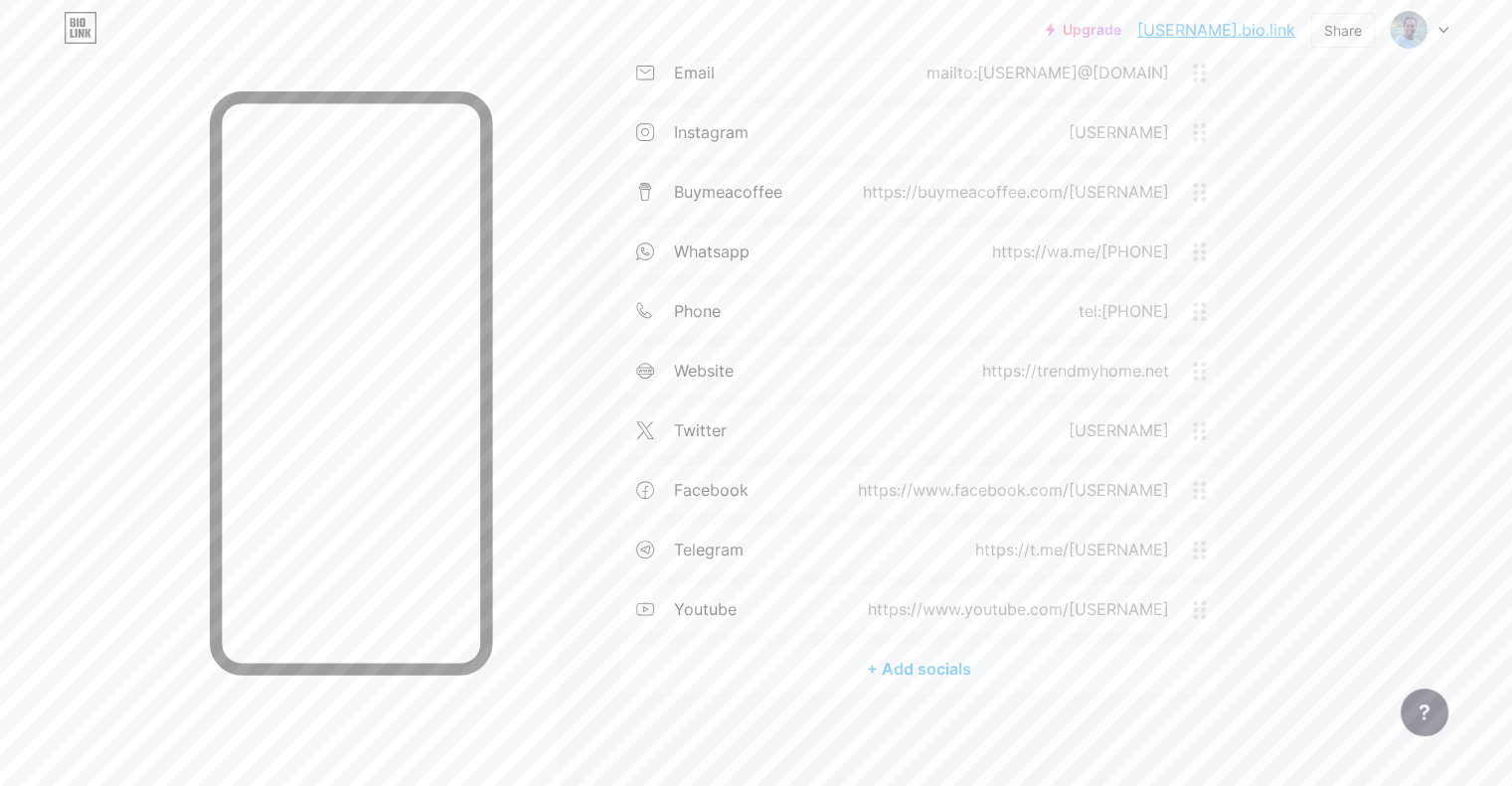 scroll, scrollTop: 641, scrollLeft: 0, axis: vertical 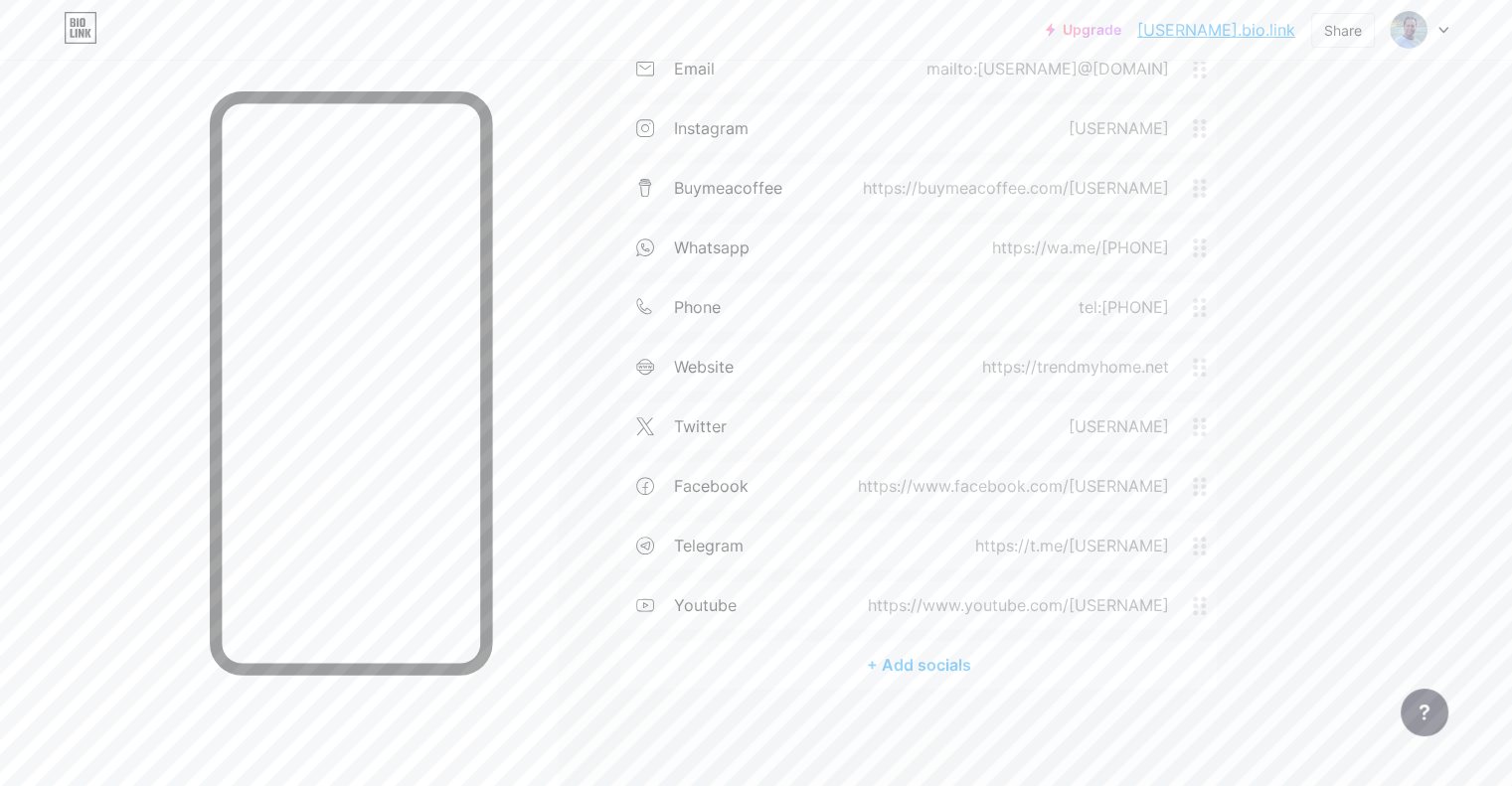 click 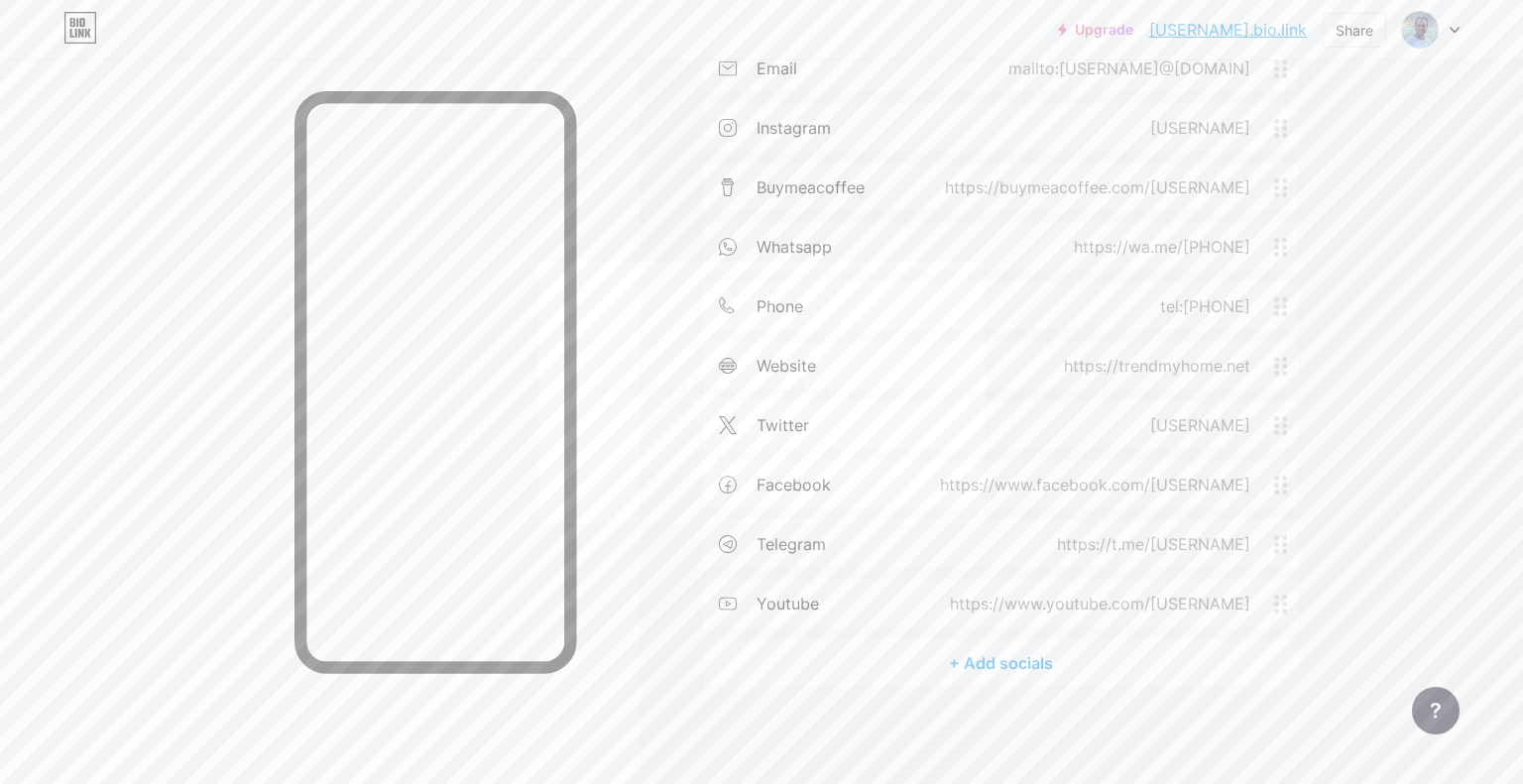 click on "www.youtube.com/[USERNAME]" at bounding box center (762, 390) 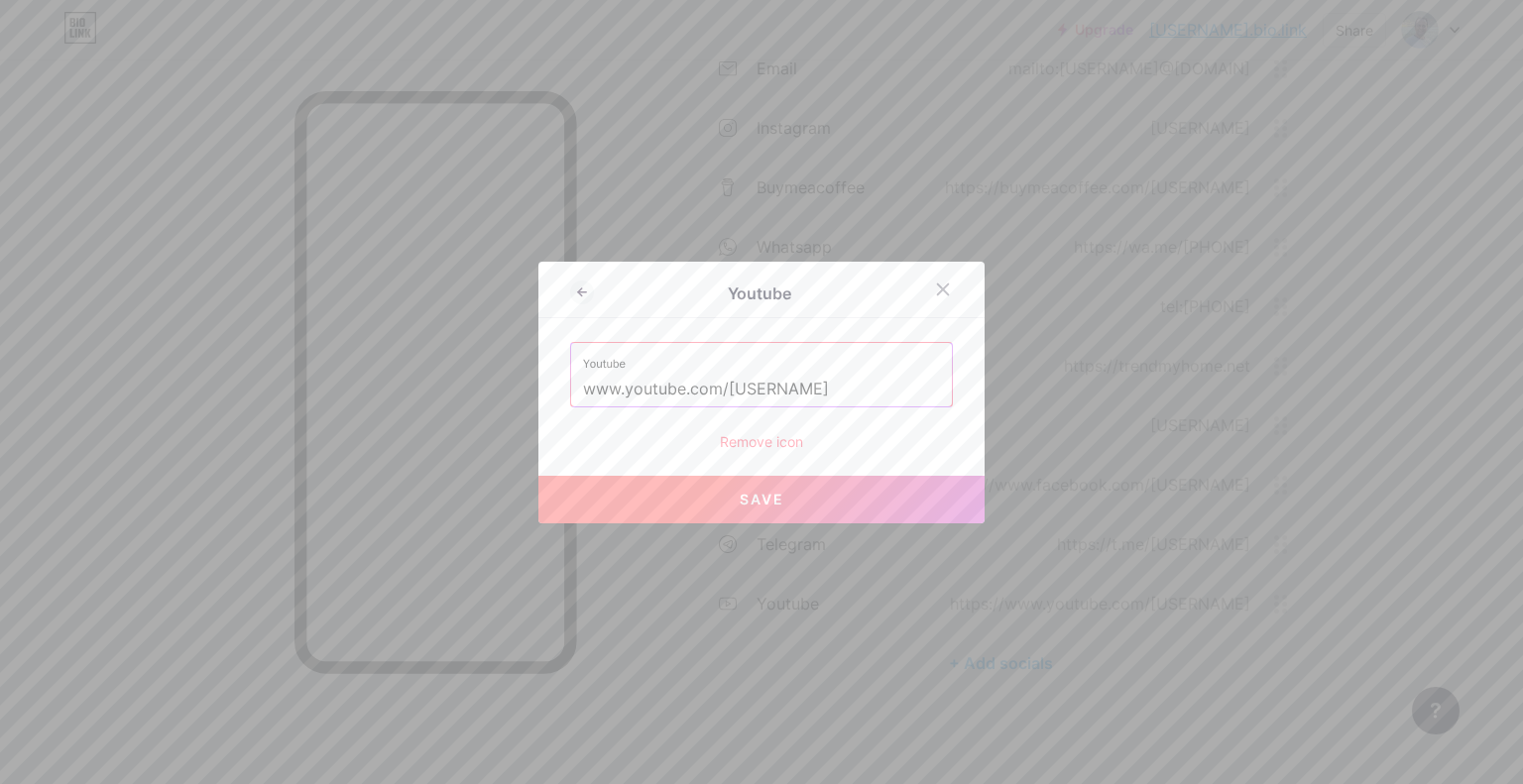 click on "Save" at bounding box center [762, 500] 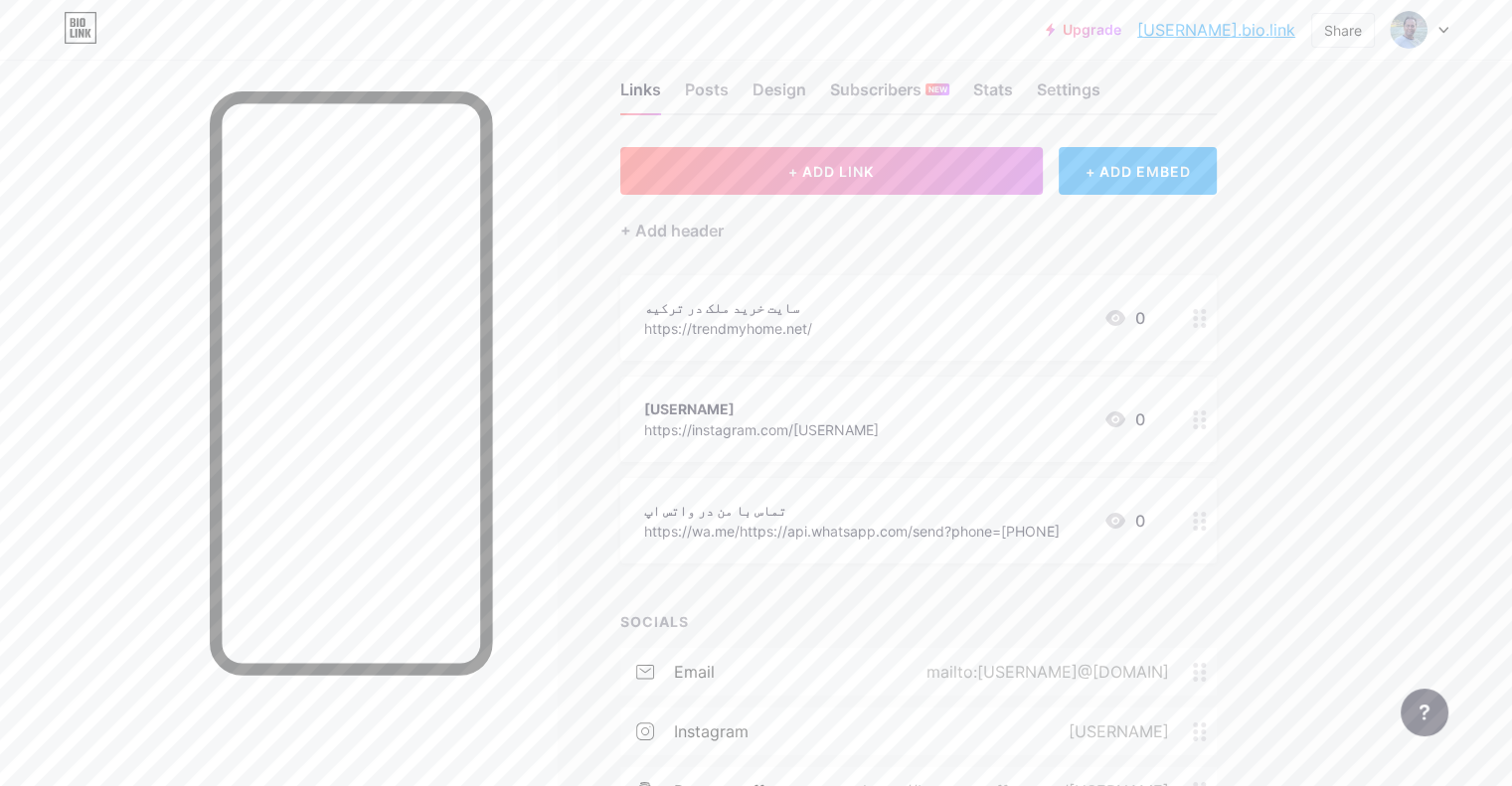 scroll, scrollTop: 0, scrollLeft: 0, axis: both 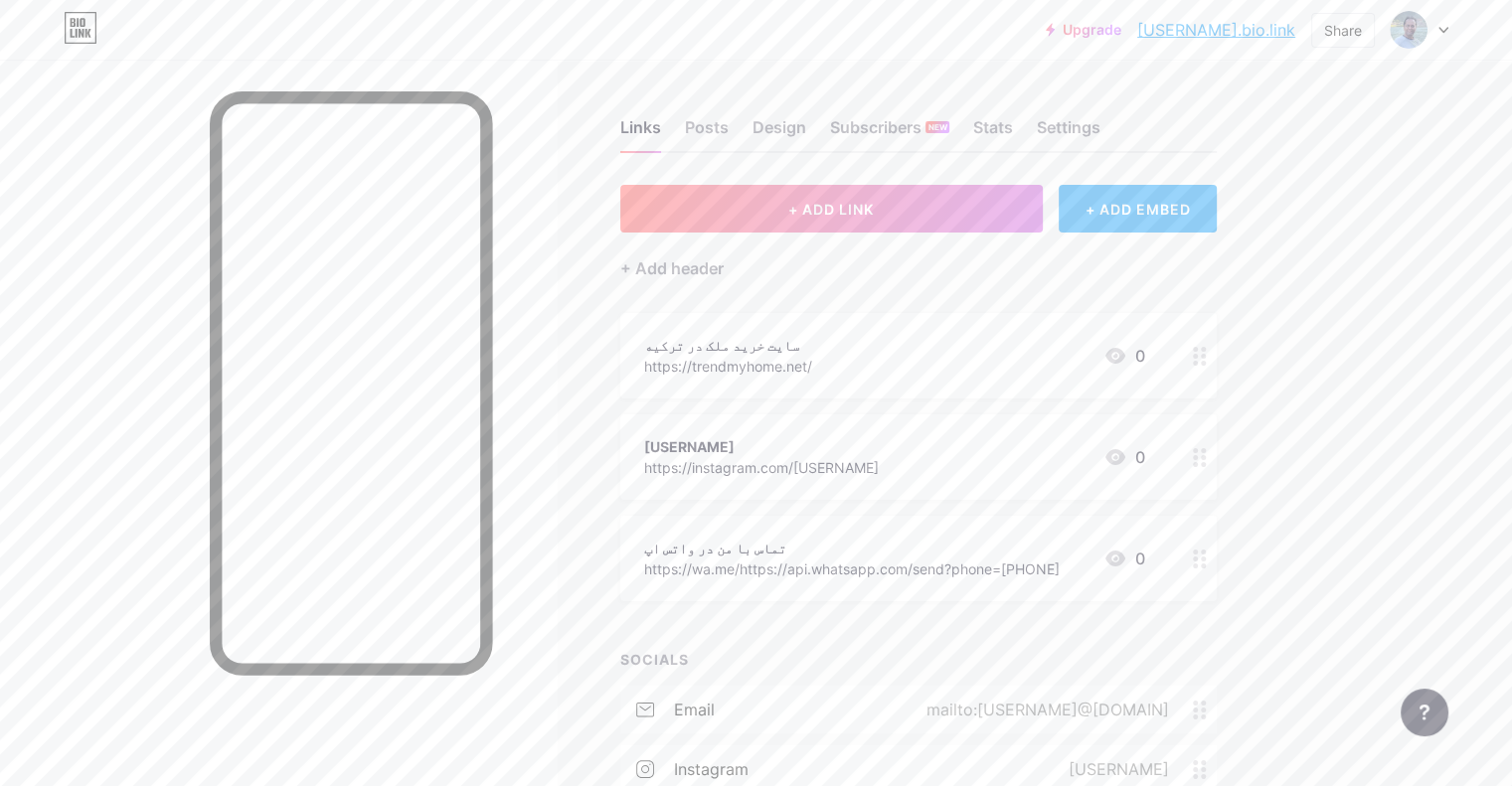 drag, startPoint x: 1457, startPoint y: 0, endPoint x: 1412, endPoint y: 194, distance: 199.1507 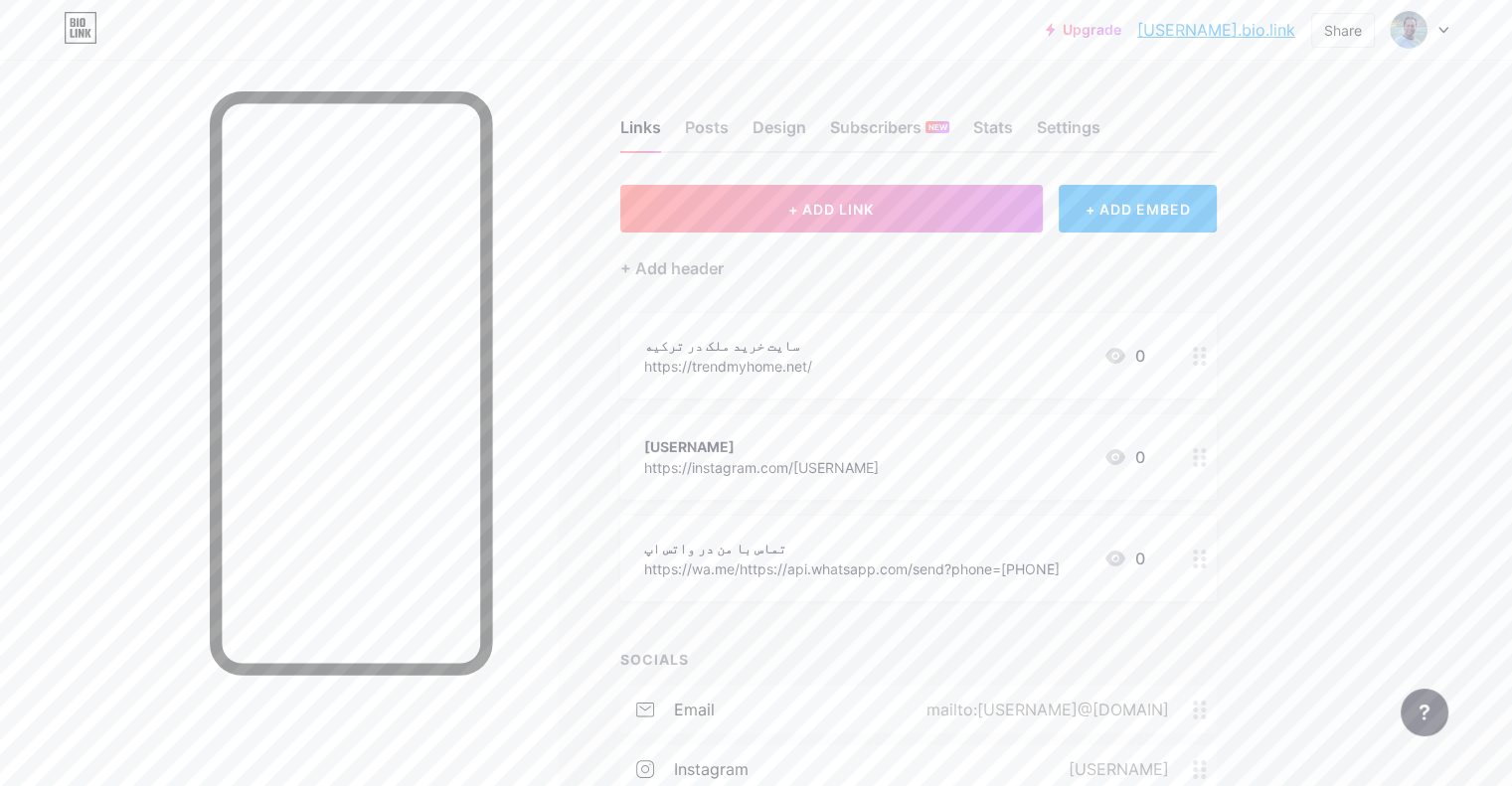 click 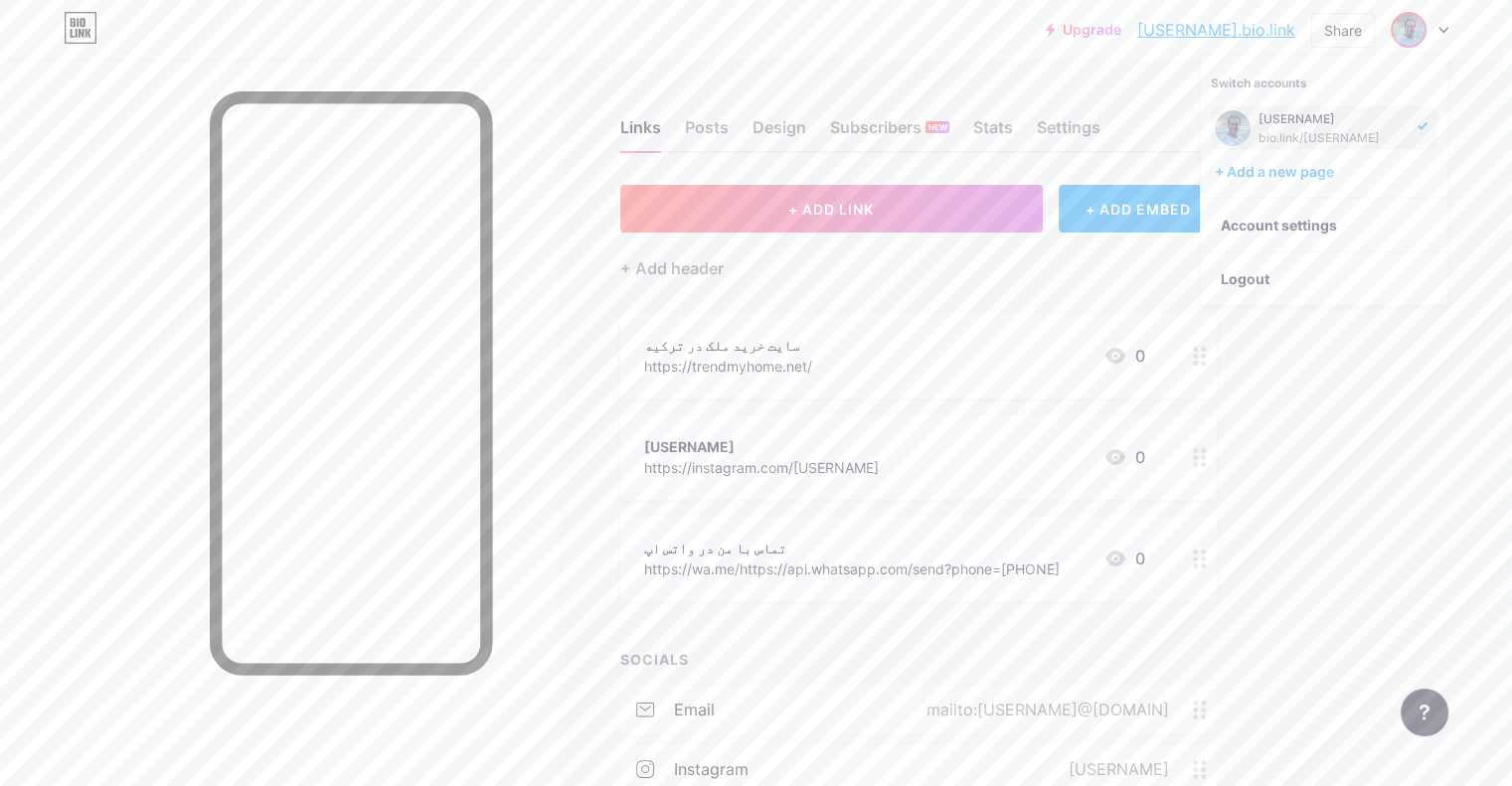 click on "Upgrade   [USERNAME].bio.li...   [USERNAME].bio.link   Share               Switch accounts     [USERNAME]   bio.link/[USERNAME]       + Add a new page        Account settings   Logout   Link Copied
Links
Posts
Design
Subscribers
NEW
Stats
Settings       + ADD LINK     + ADD EMBED
+ Add header
سایت خرید ملک در ترکیه
https://trendmyhome.net/
0
[USERNAME]
https://instagram.com/[USERNAME]
0
تماس با من در واتس اپ
https://wa.me/https://api.whatsapp.com/send?phone=[PHONE]
0
SOCIALS
email
mailto:[USERNAME]@[DOMAIN]
instagram
buymeacoffee" at bounding box center (756, 714) 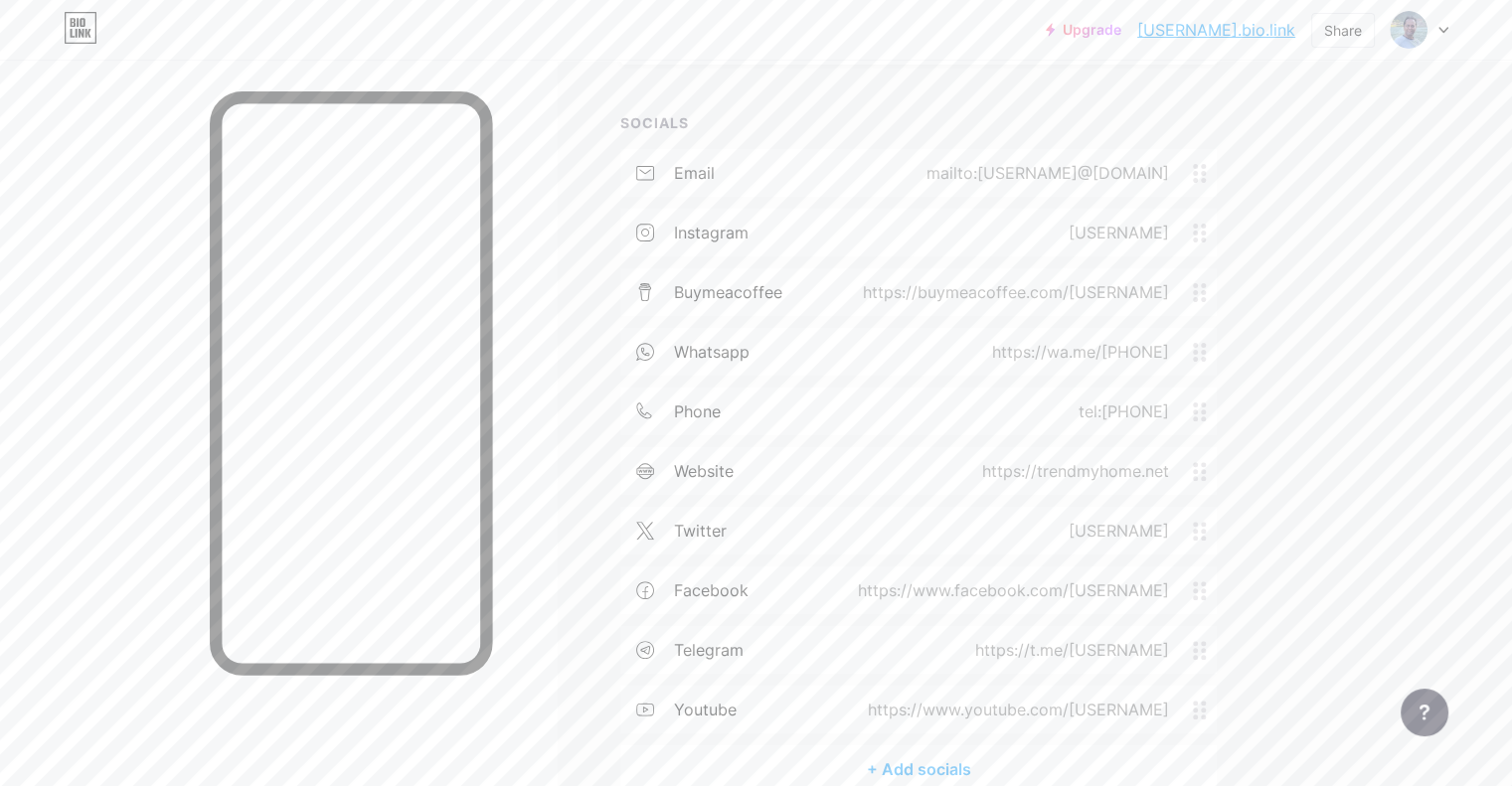 scroll, scrollTop: 641, scrollLeft: 0, axis: vertical 